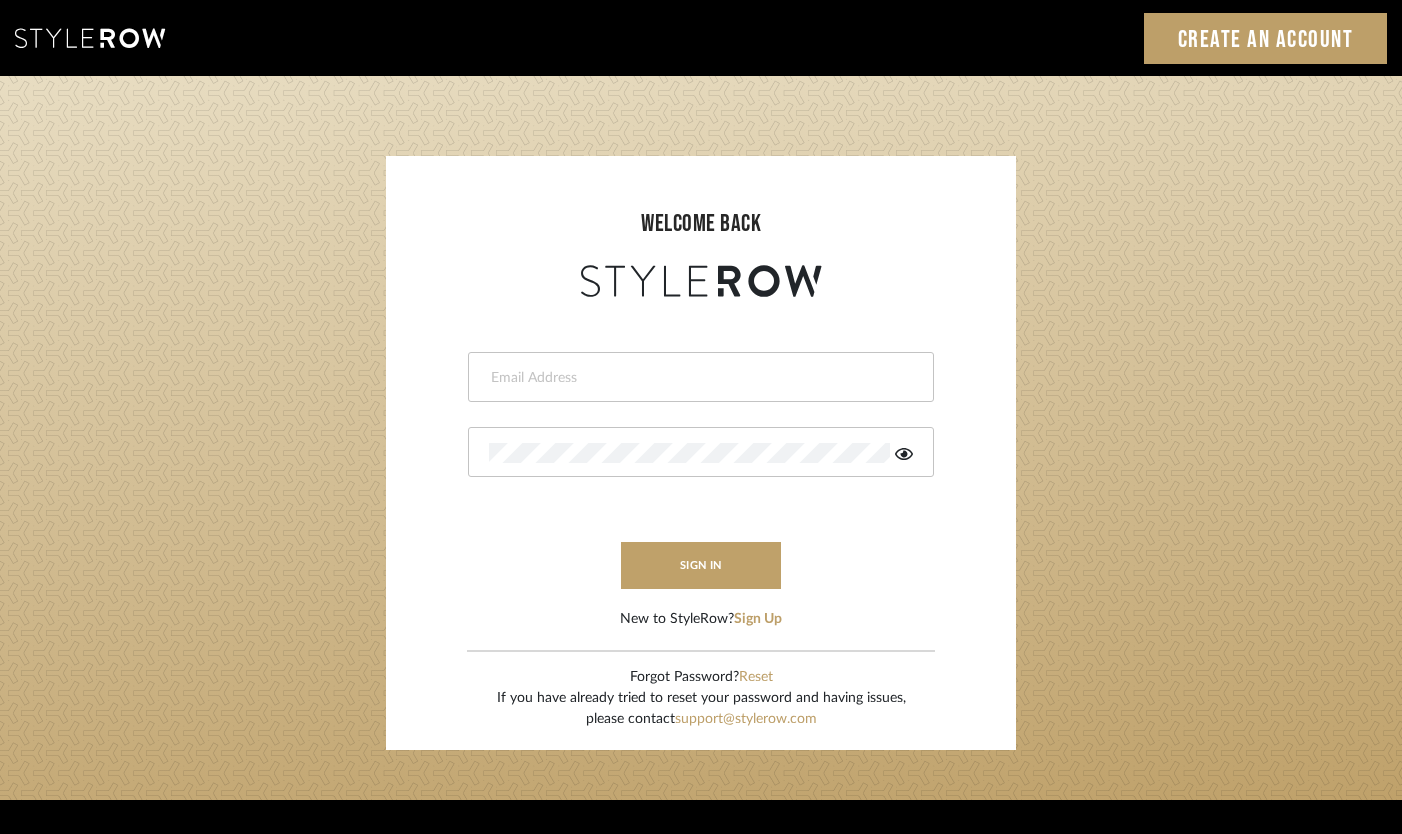 scroll, scrollTop: 0, scrollLeft: 0, axis: both 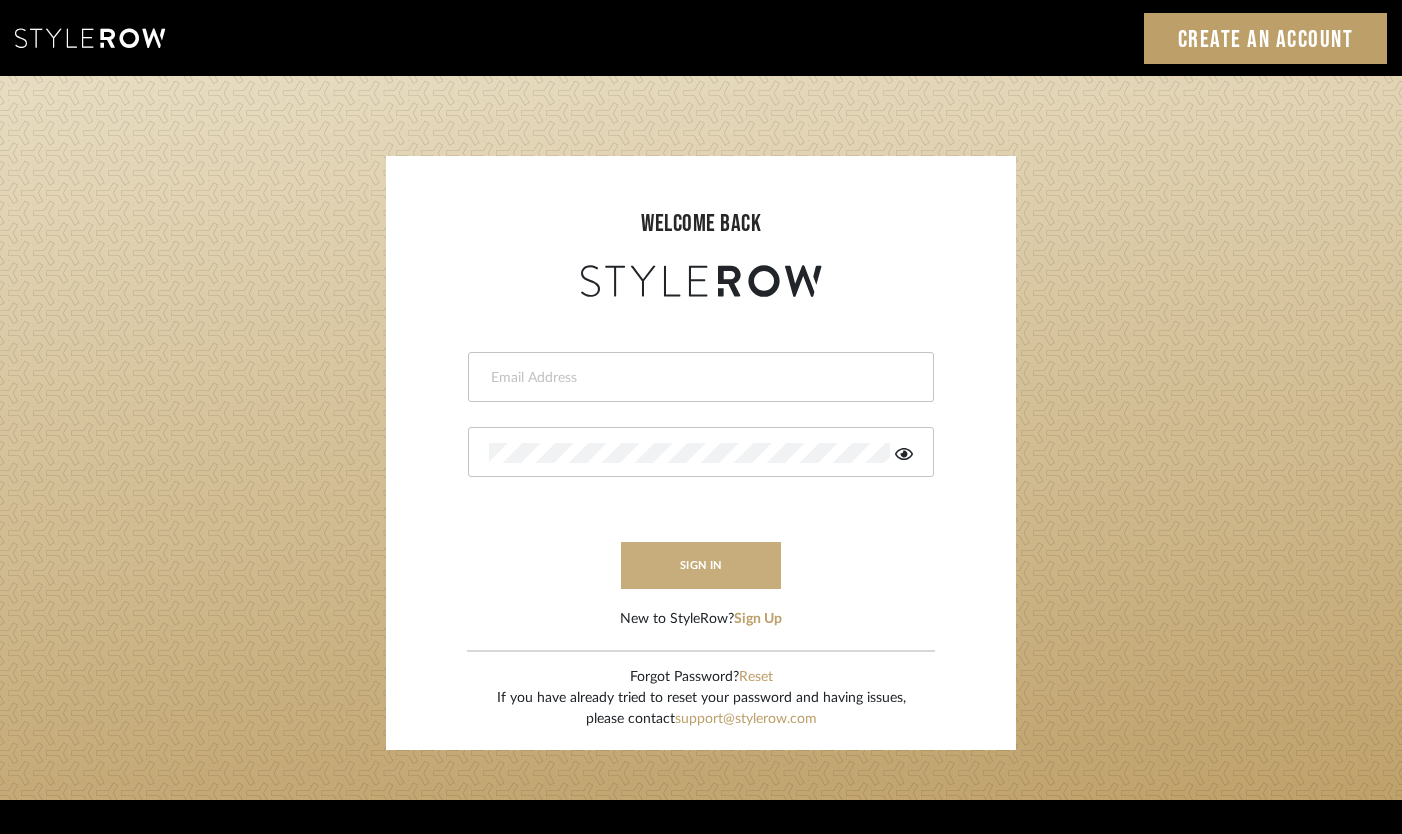 type on "heather@landandskydesigns.com" 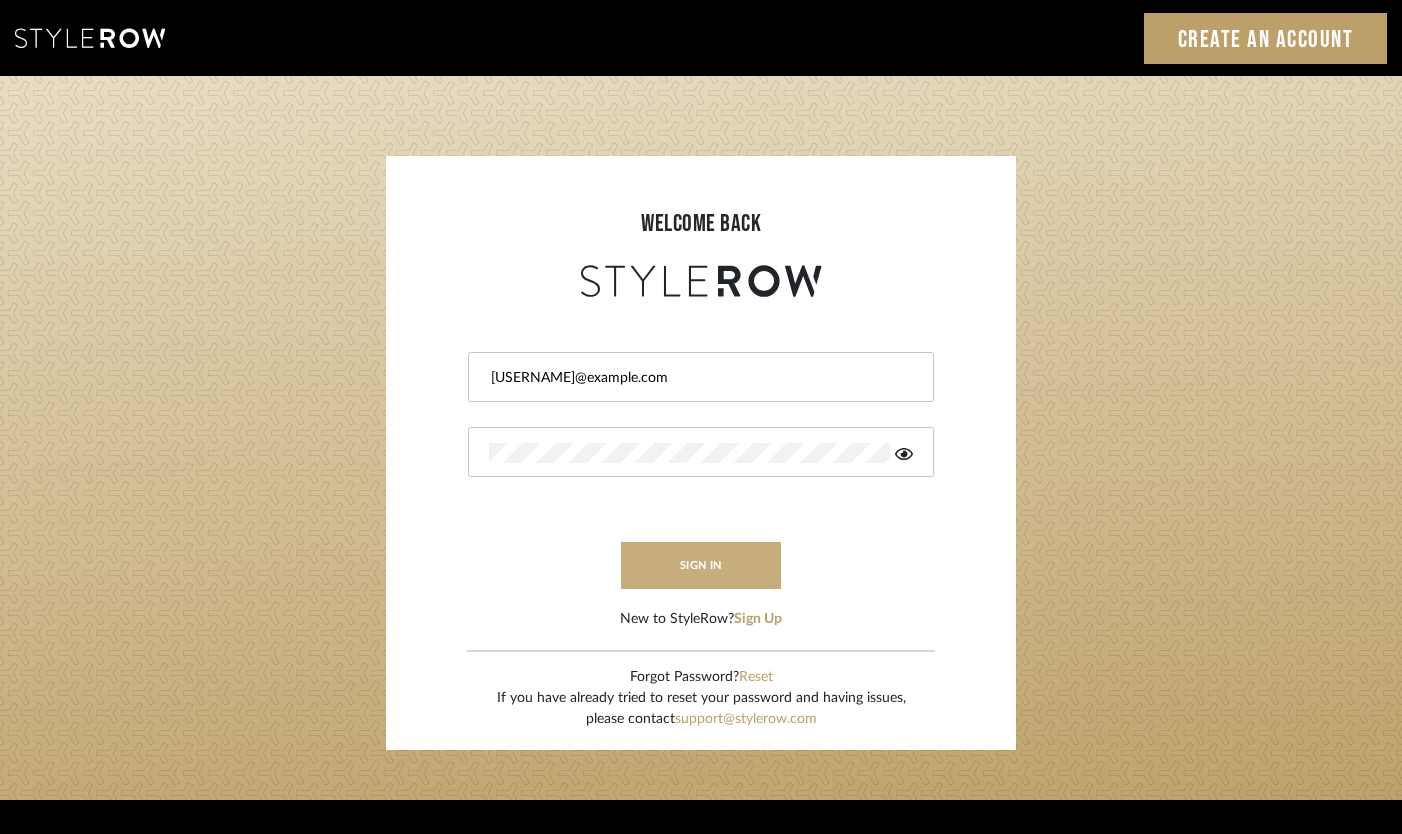 click on "sign in" at bounding box center (701, 565) 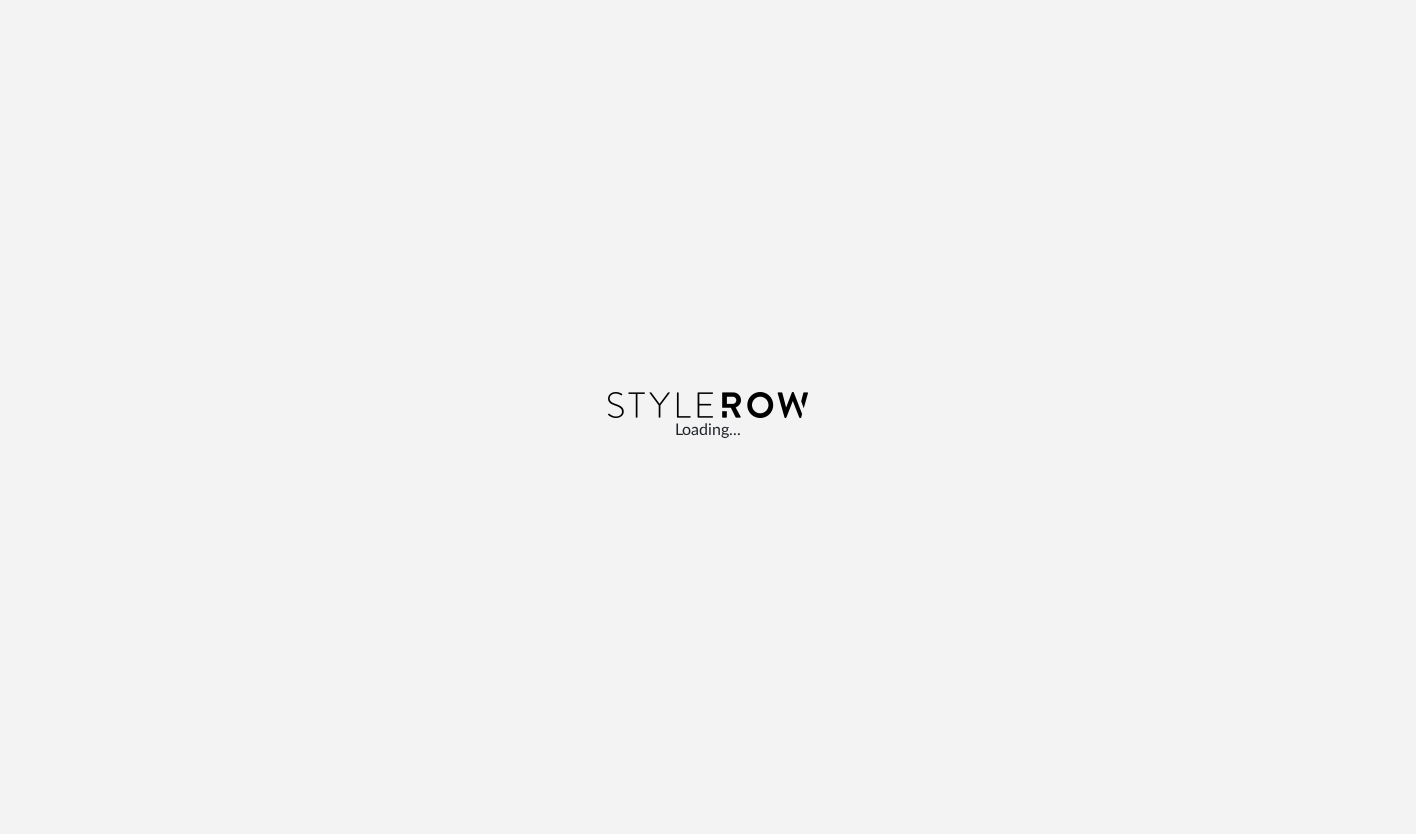 scroll, scrollTop: 0, scrollLeft: 0, axis: both 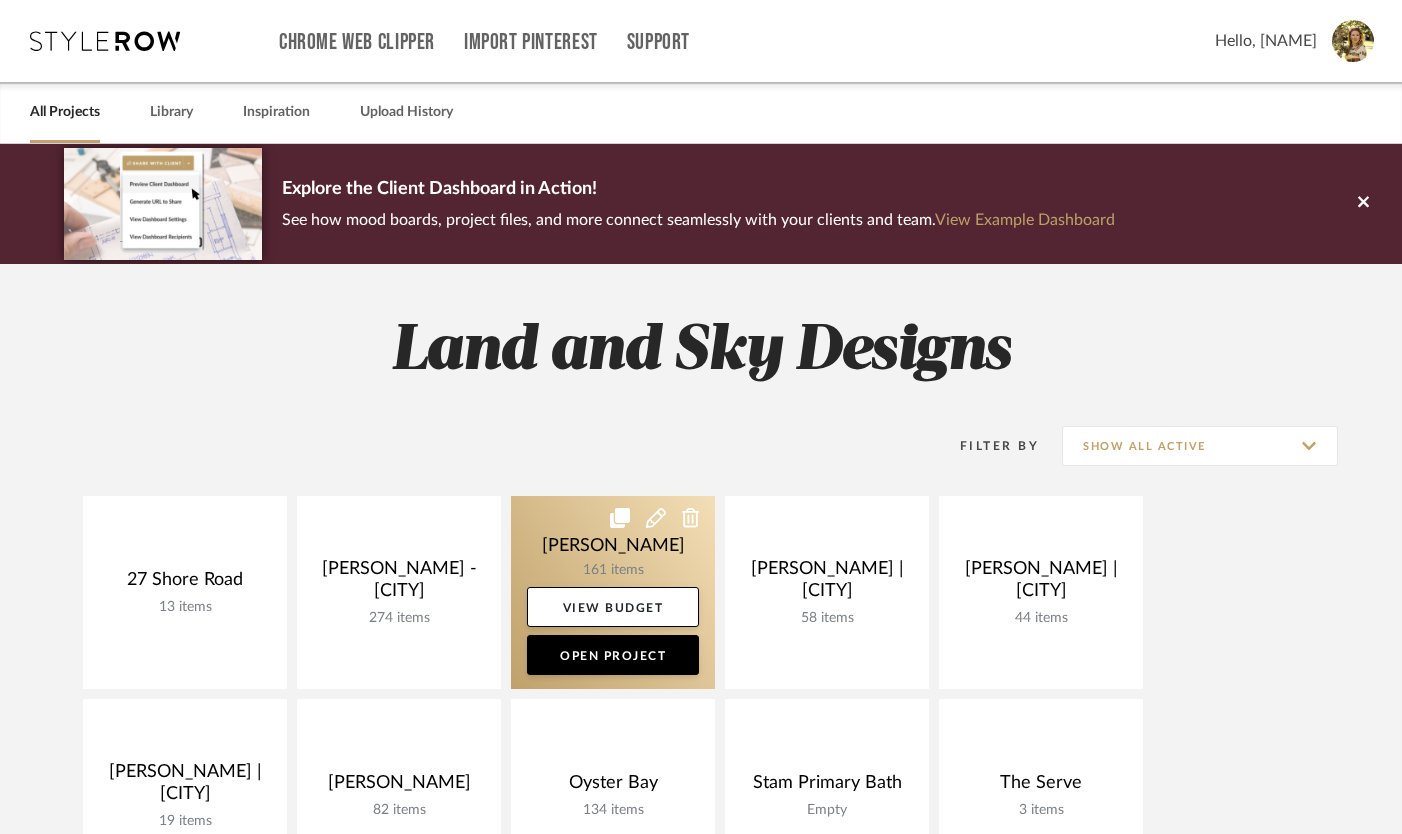 click 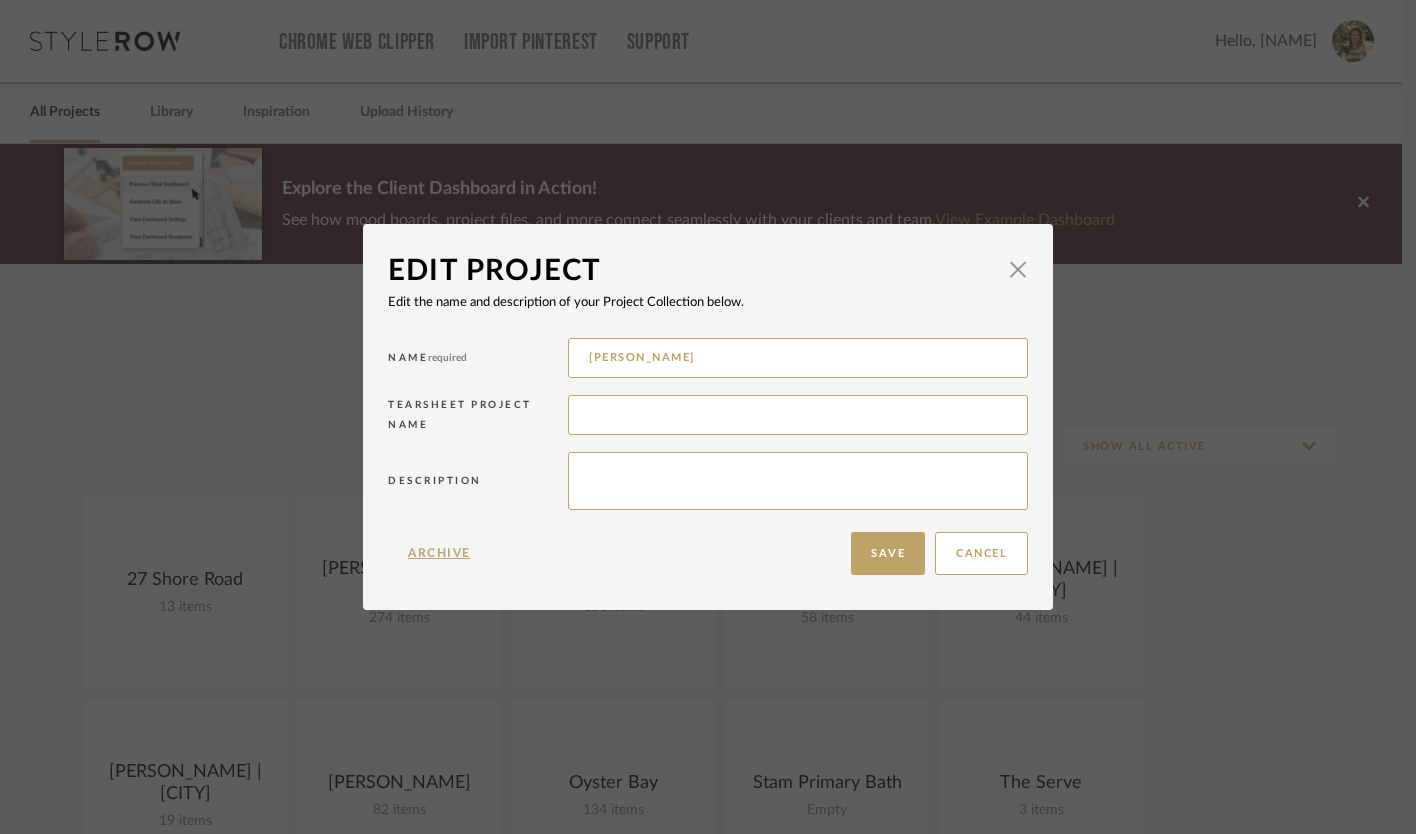 click on "Cancel  Save" at bounding box center [934, 553] 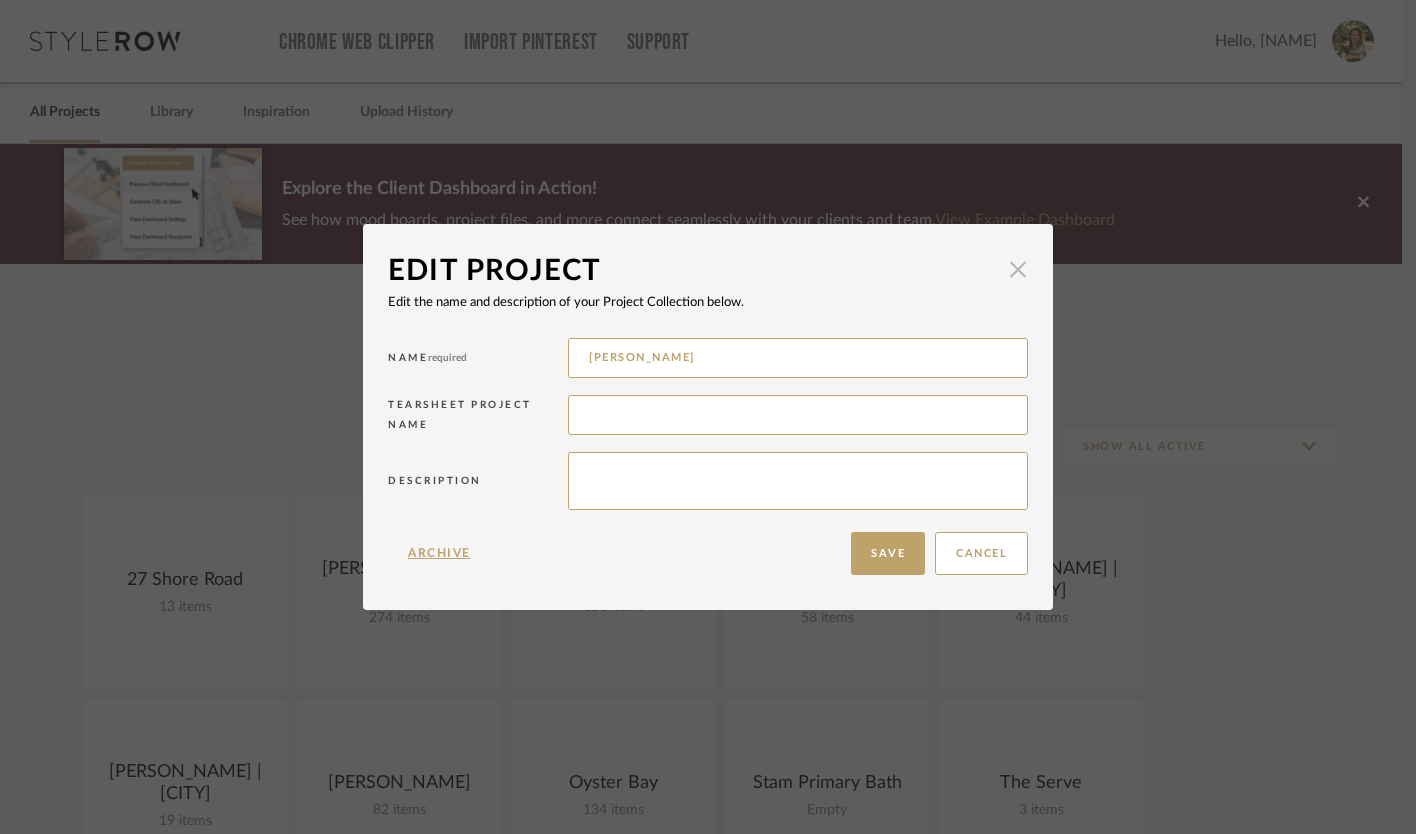 click at bounding box center (1018, 269) 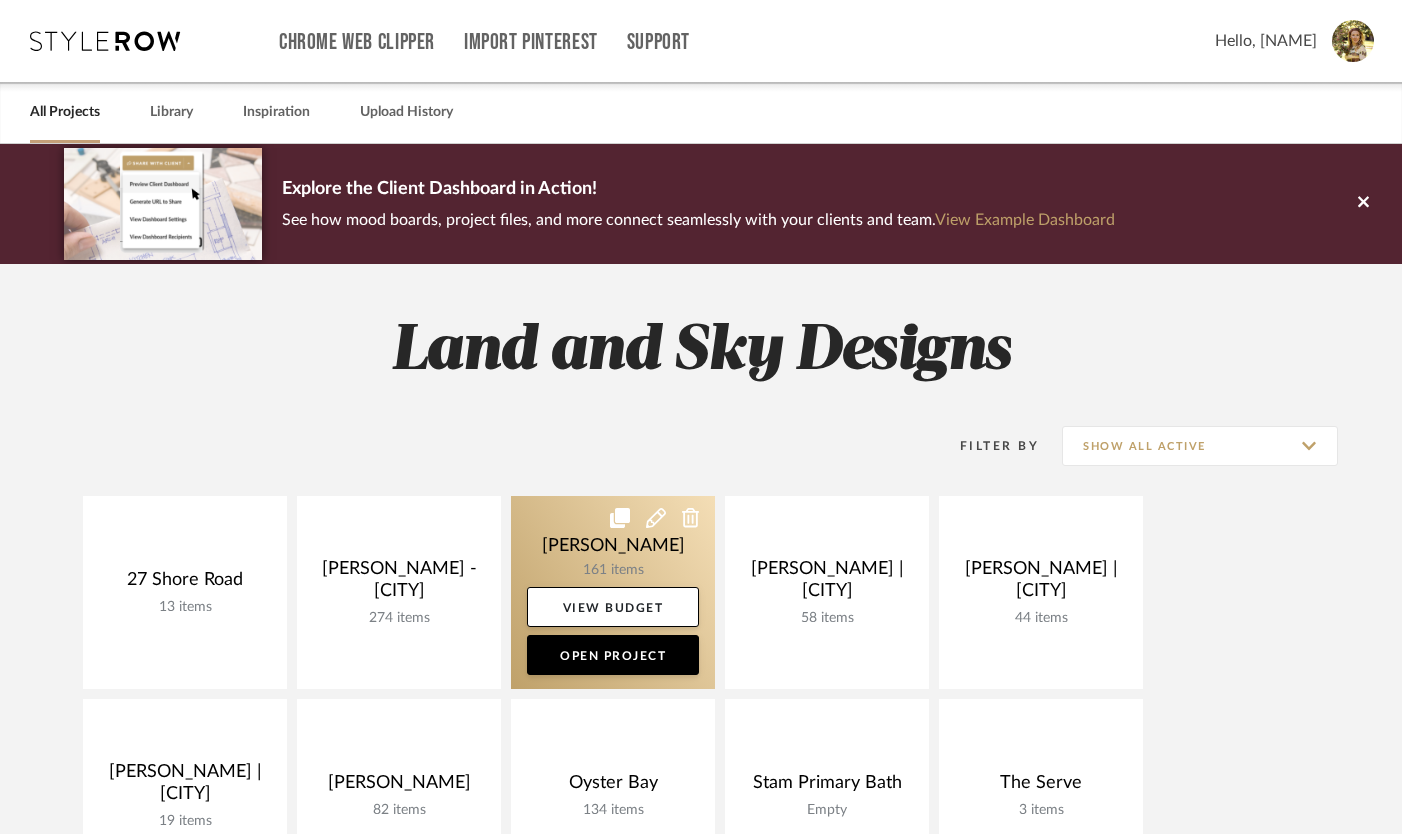 click 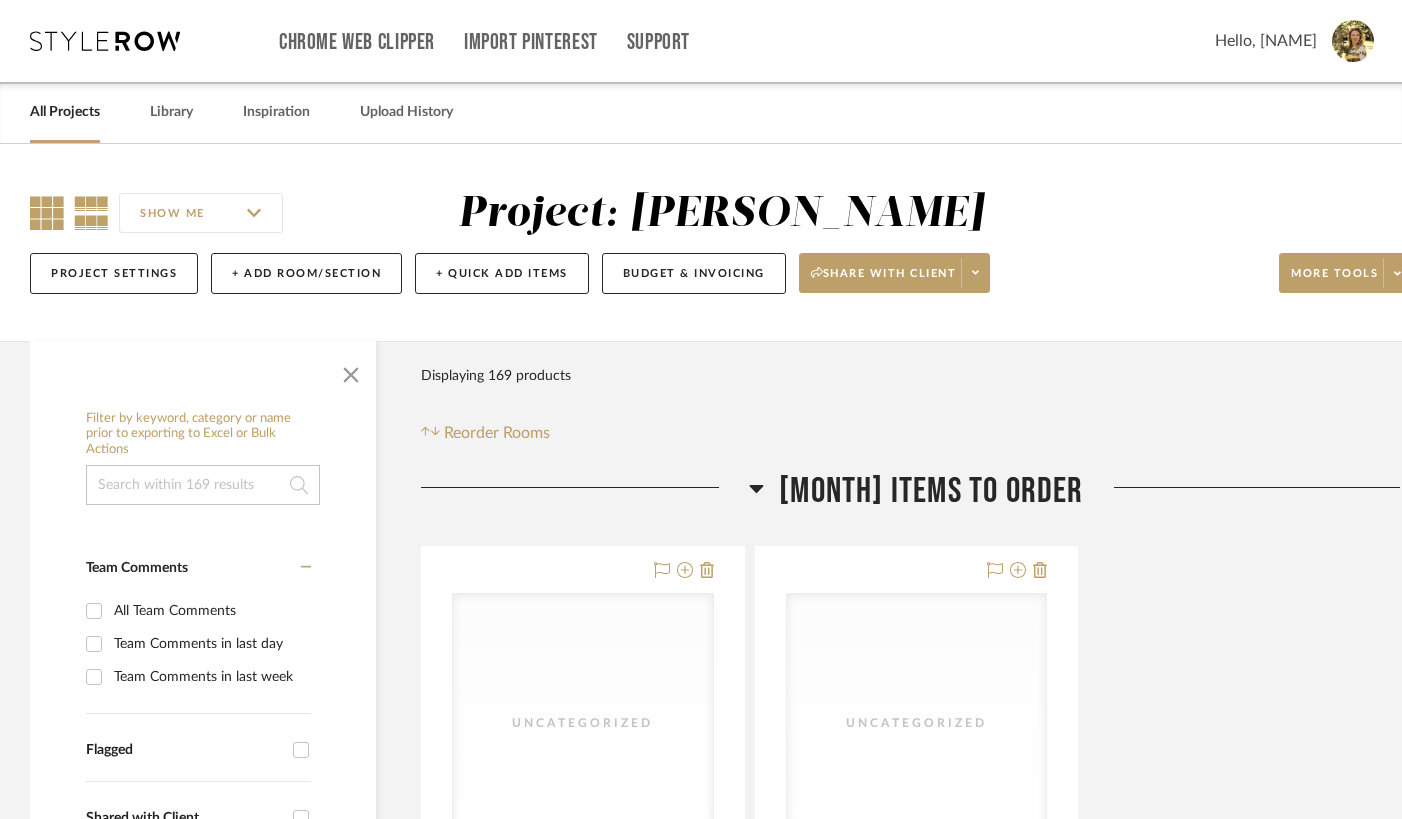 click 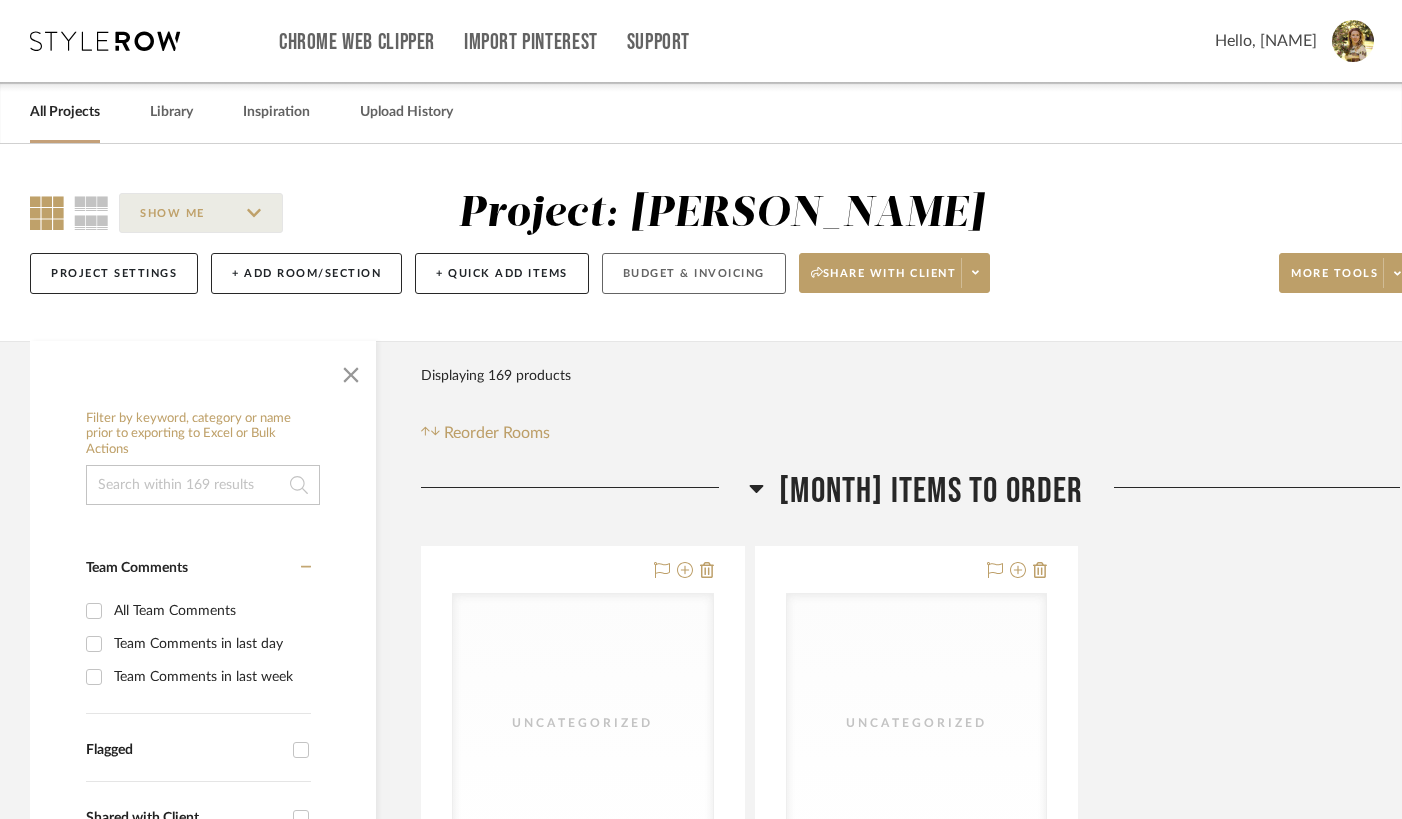click on "Budget & Invoicing" 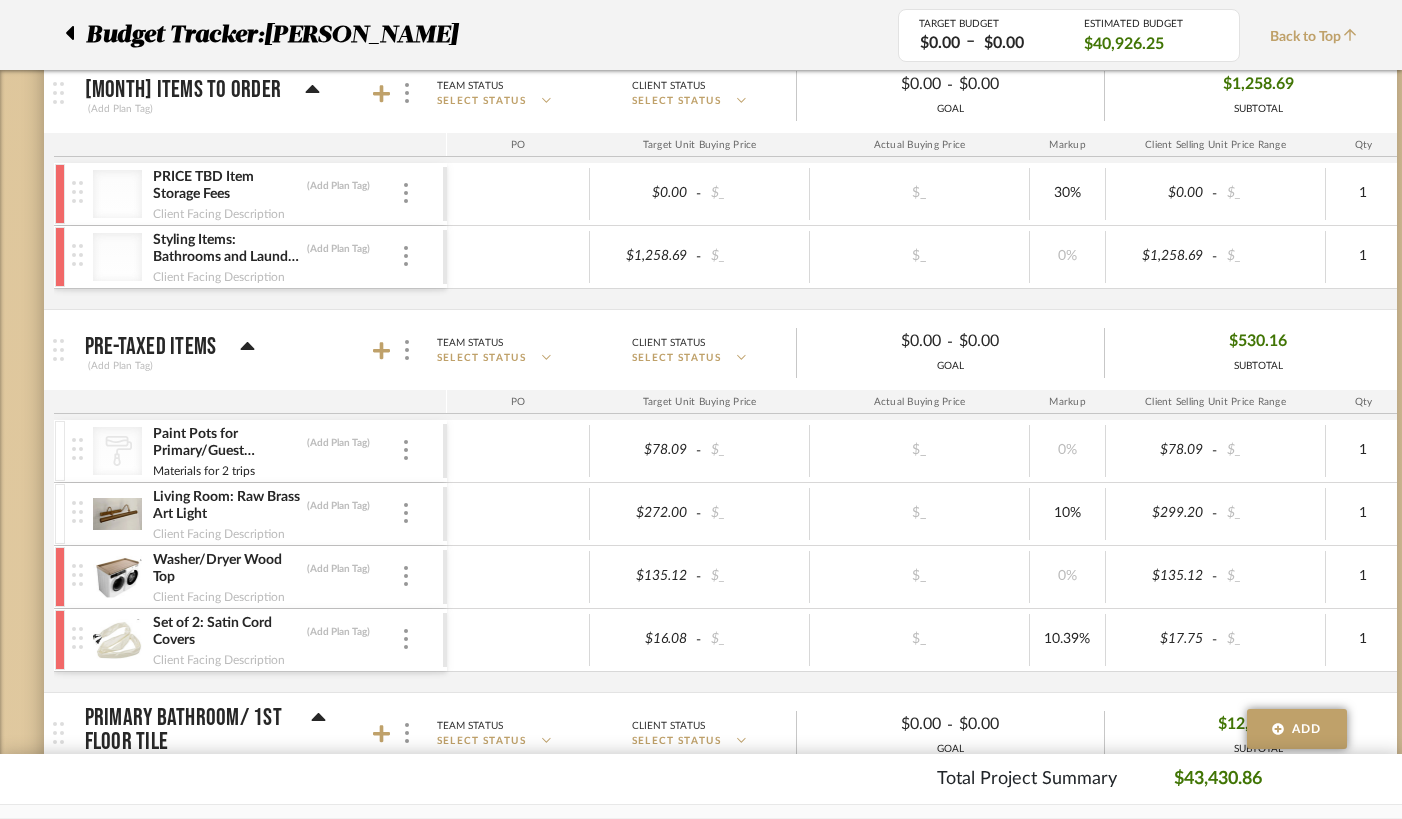 scroll, scrollTop: 671, scrollLeft: 0, axis: vertical 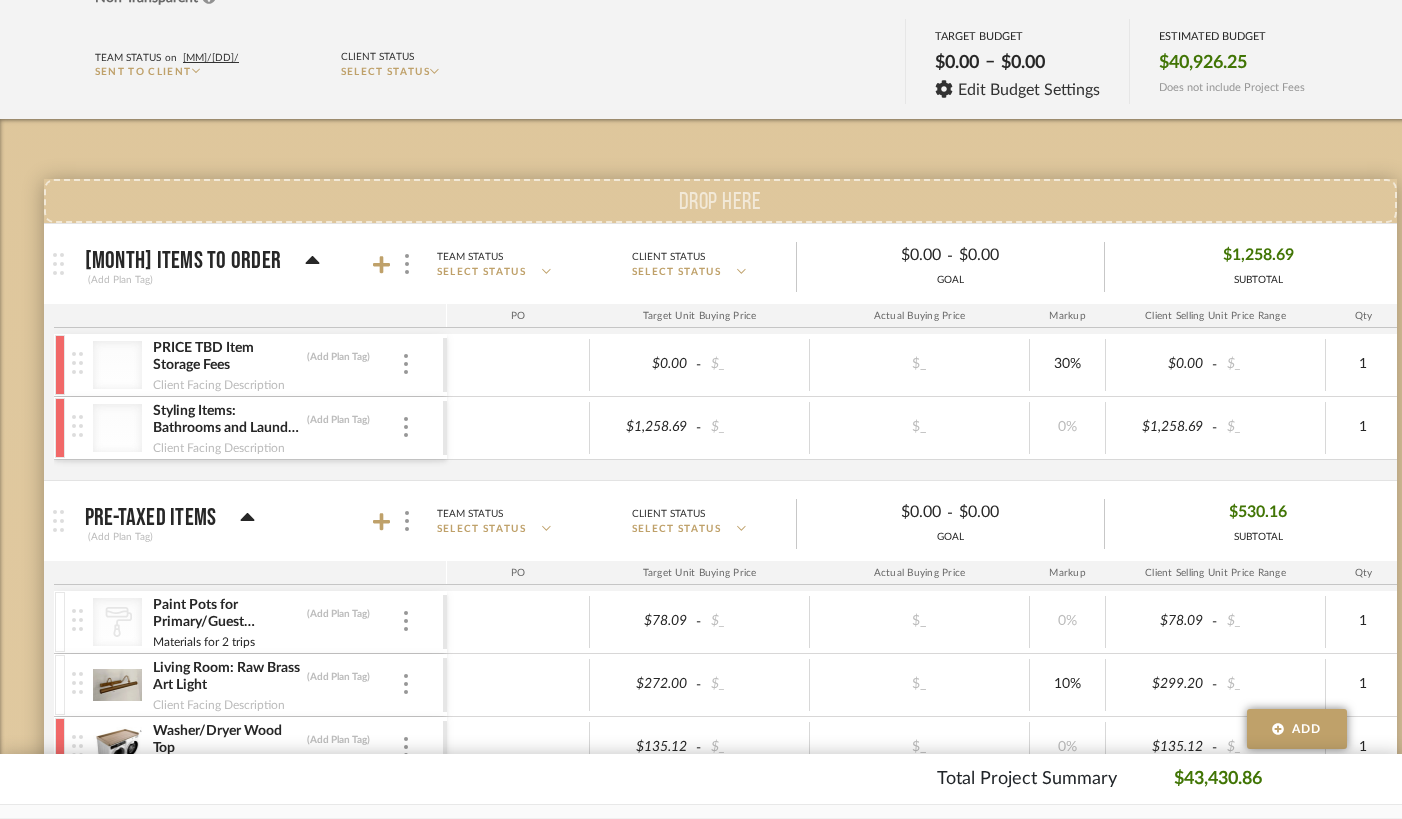 drag, startPoint x: 53, startPoint y: 399, endPoint x: 49, endPoint y: 298, distance: 101.07918 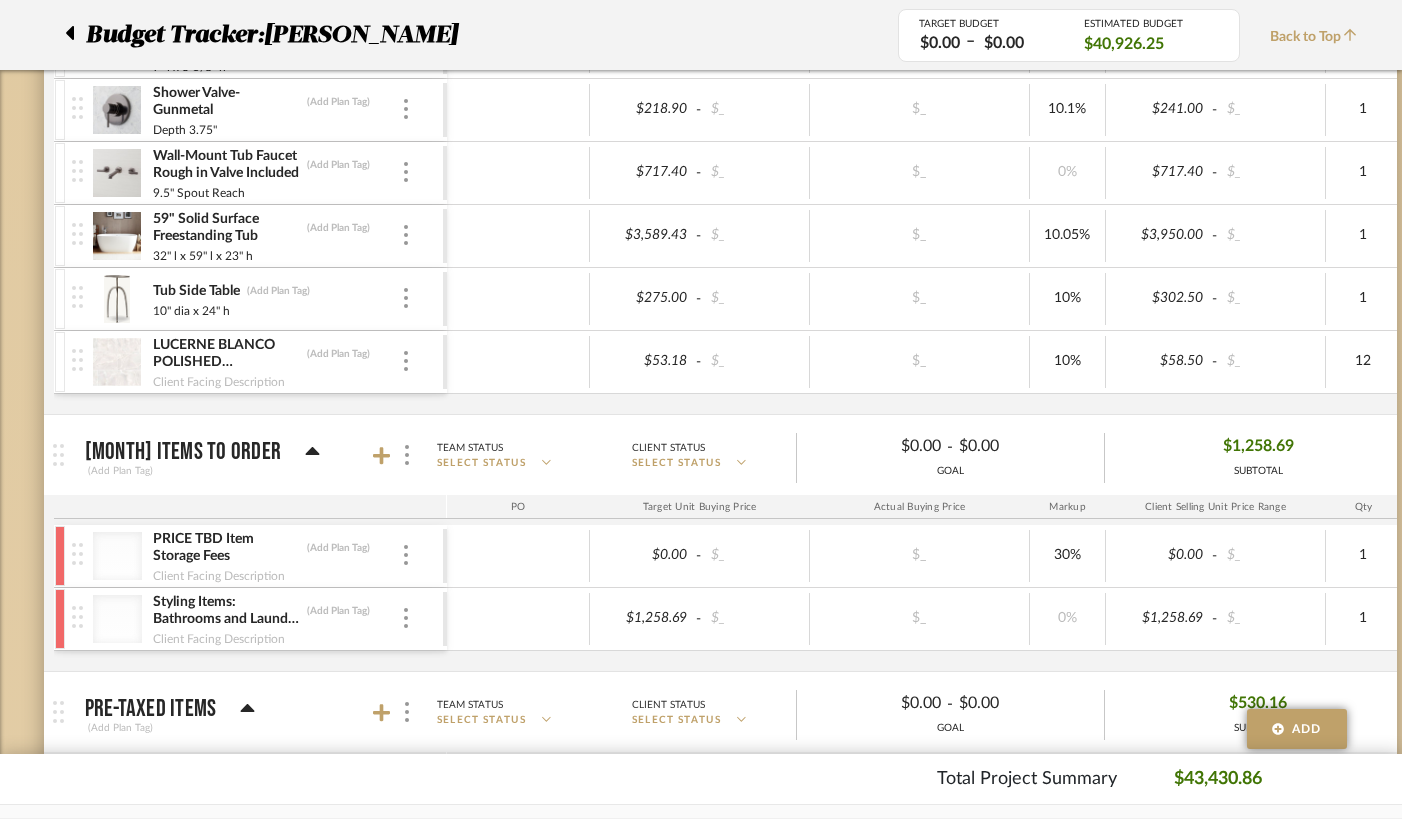 scroll, scrollTop: 1964, scrollLeft: 0, axis: vertical 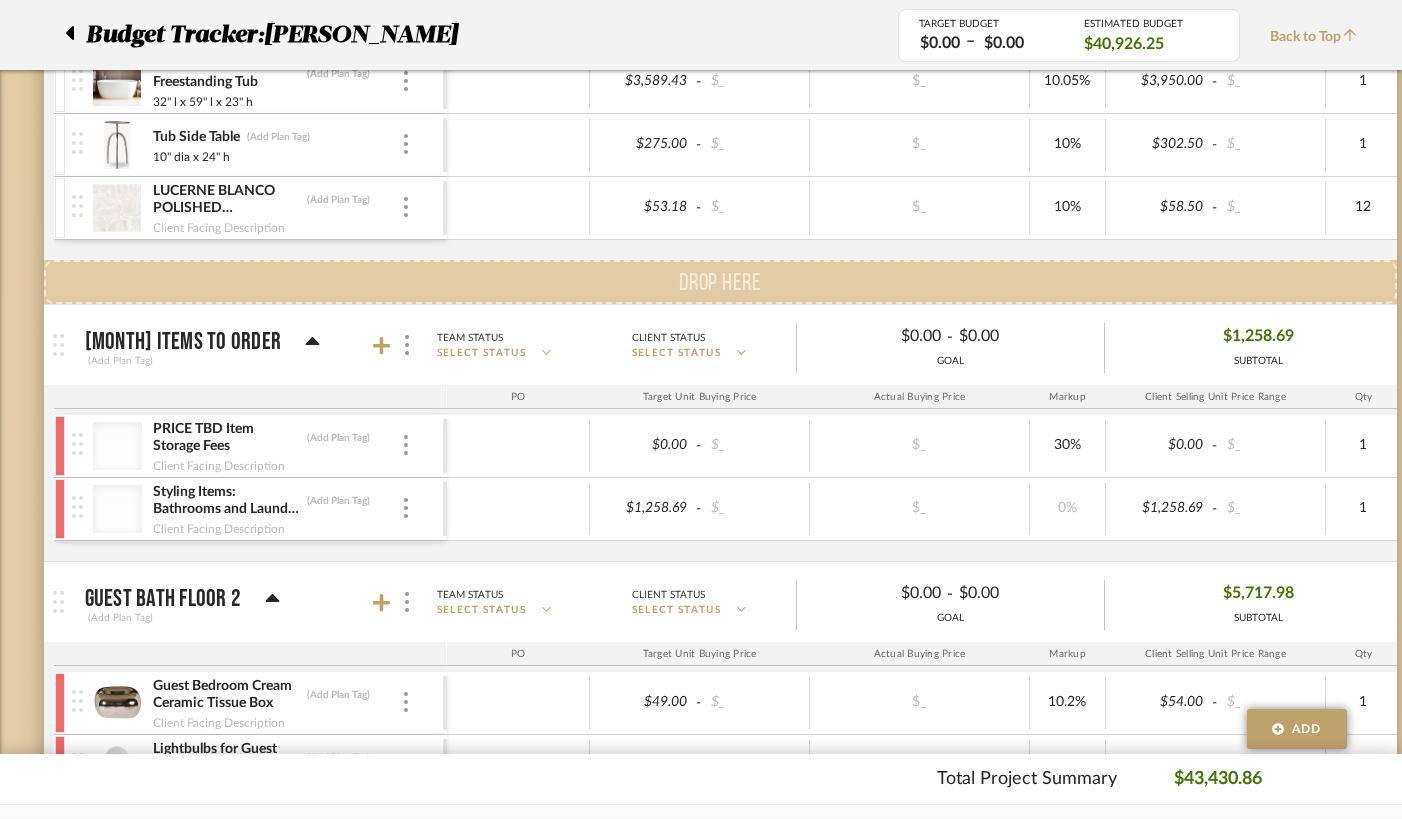 drag, startPoint x: 62, startPoint y: 566, endPoint x: 46, endPoint y: 308, distance: 258.49564 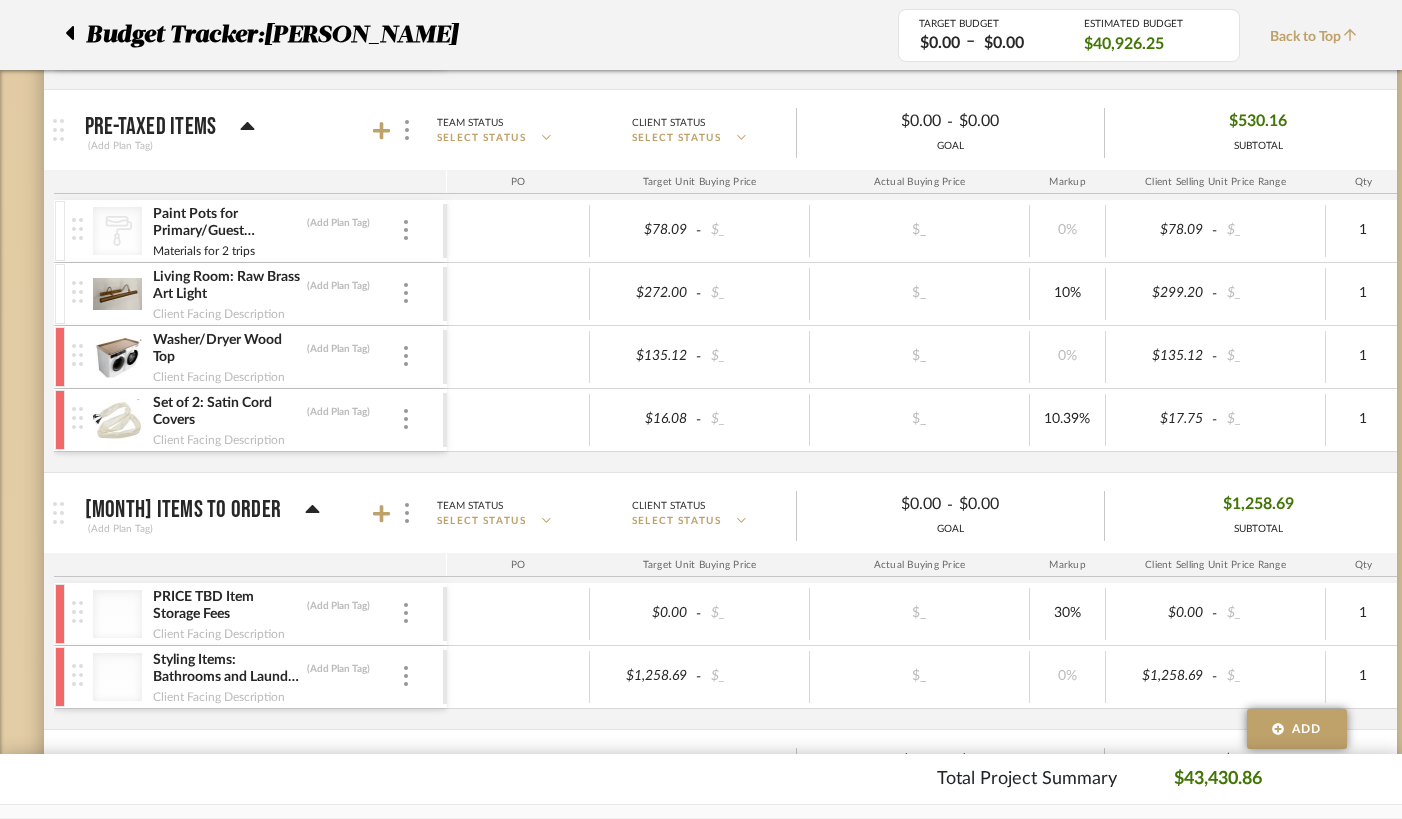 scroll, scrollTop: 2135, scrollLeft: 0, axis: vertical 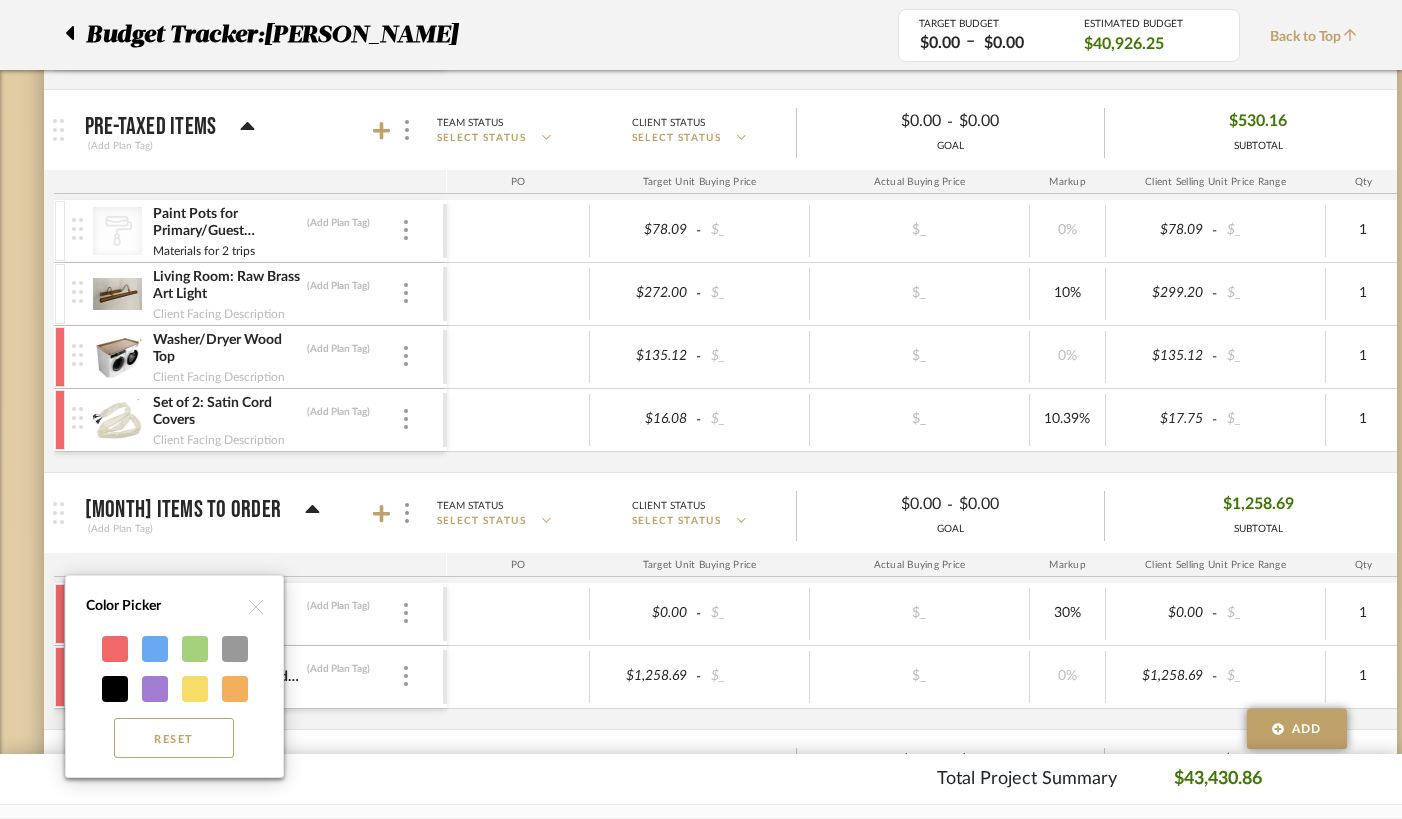 click at bounding box center [701, 409] 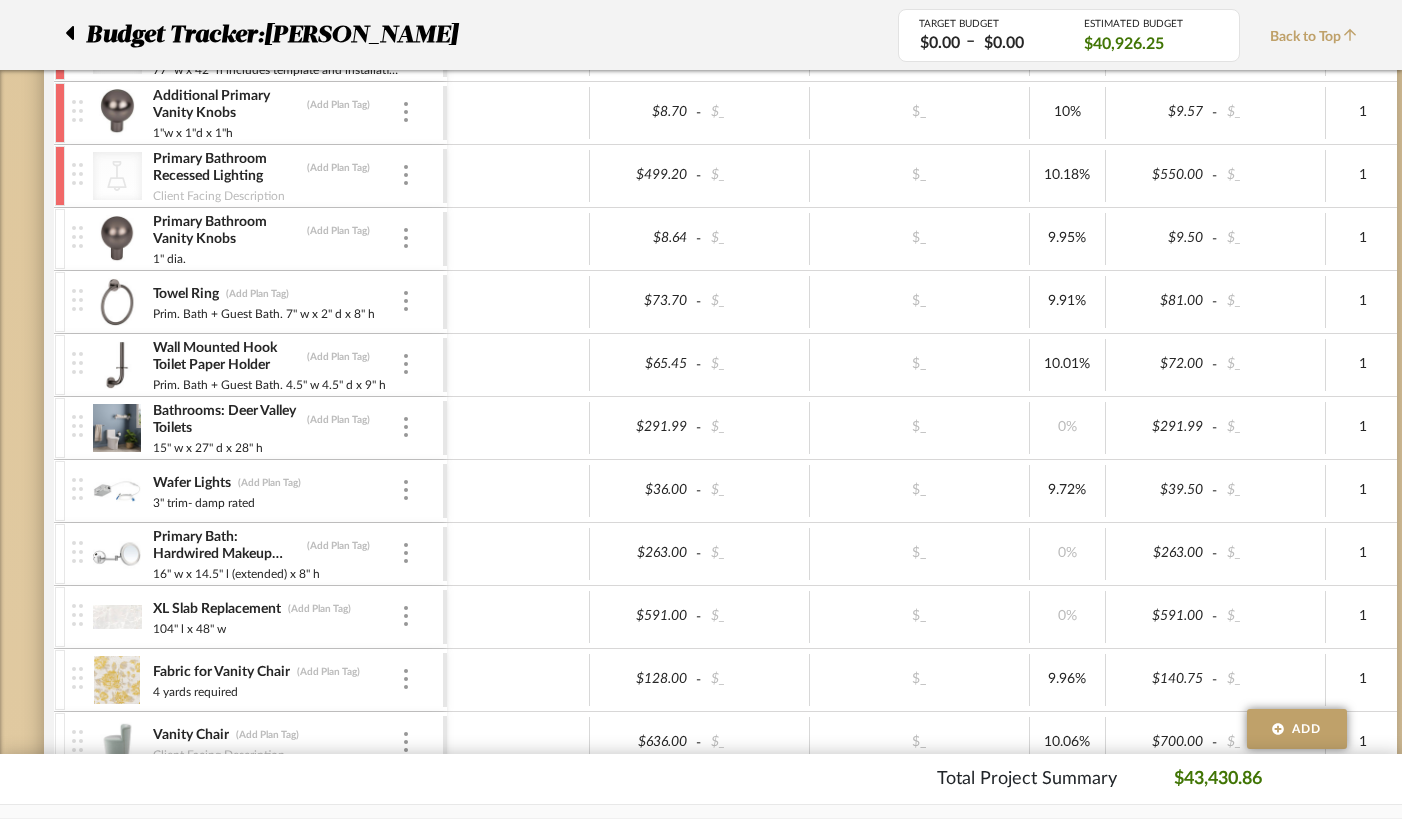 scroll, scrollTop: 482, scrollLeft: 0, axis: vertical 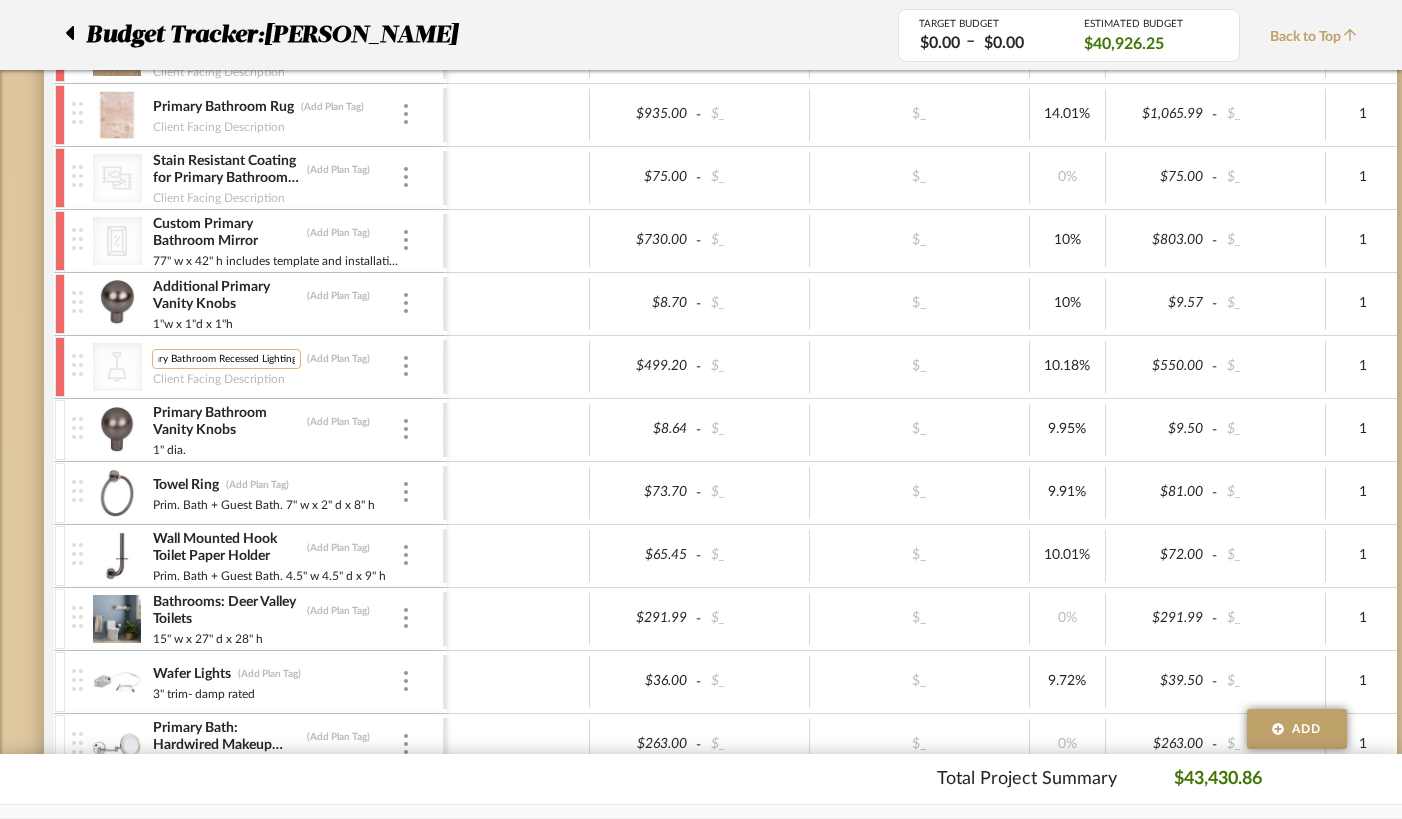click on "Primary Bathroom Recessed Lighting" at bounding box center (226, 359) 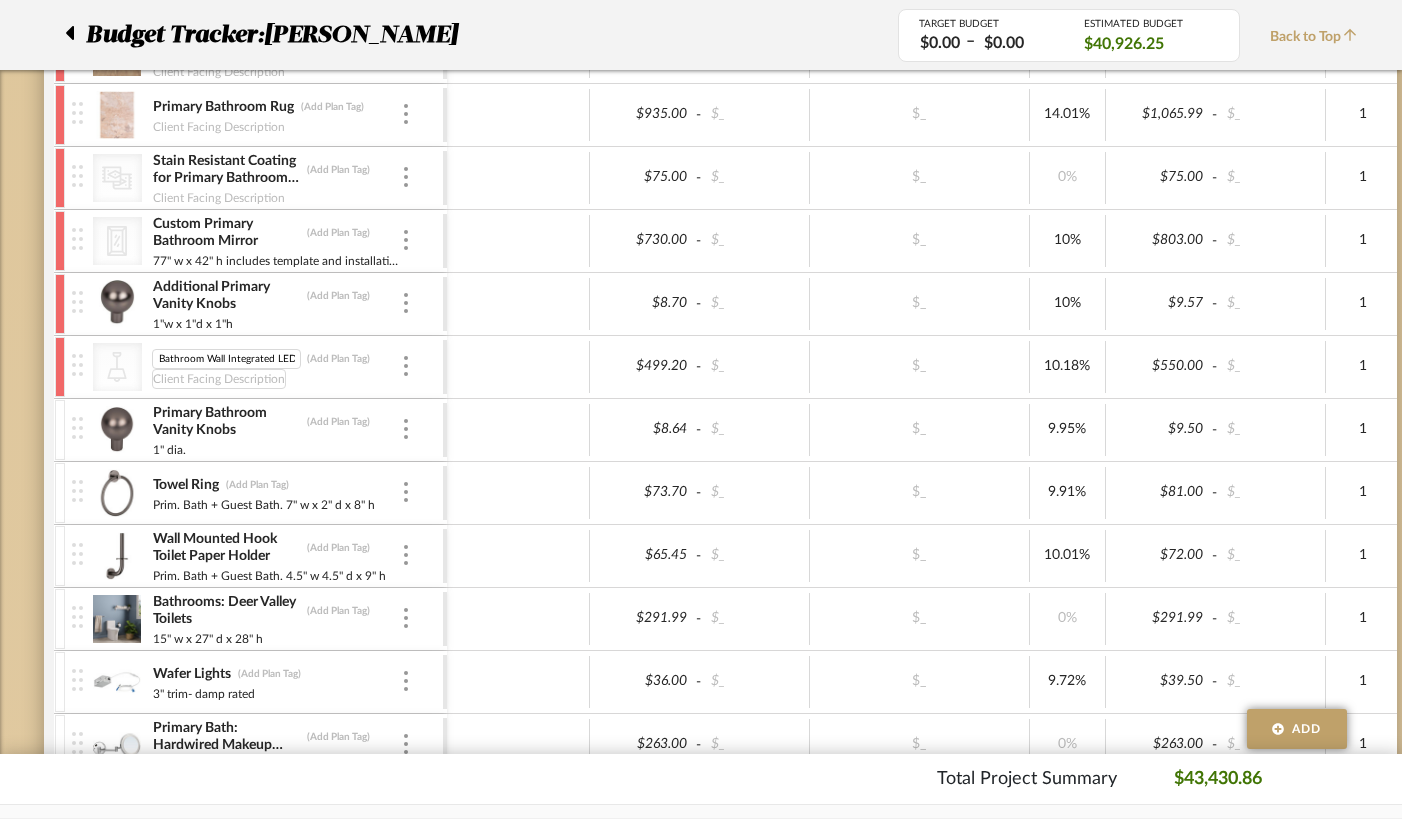 scroll, scrollTop: 0, scrollLeft: 110, axis: horizontal 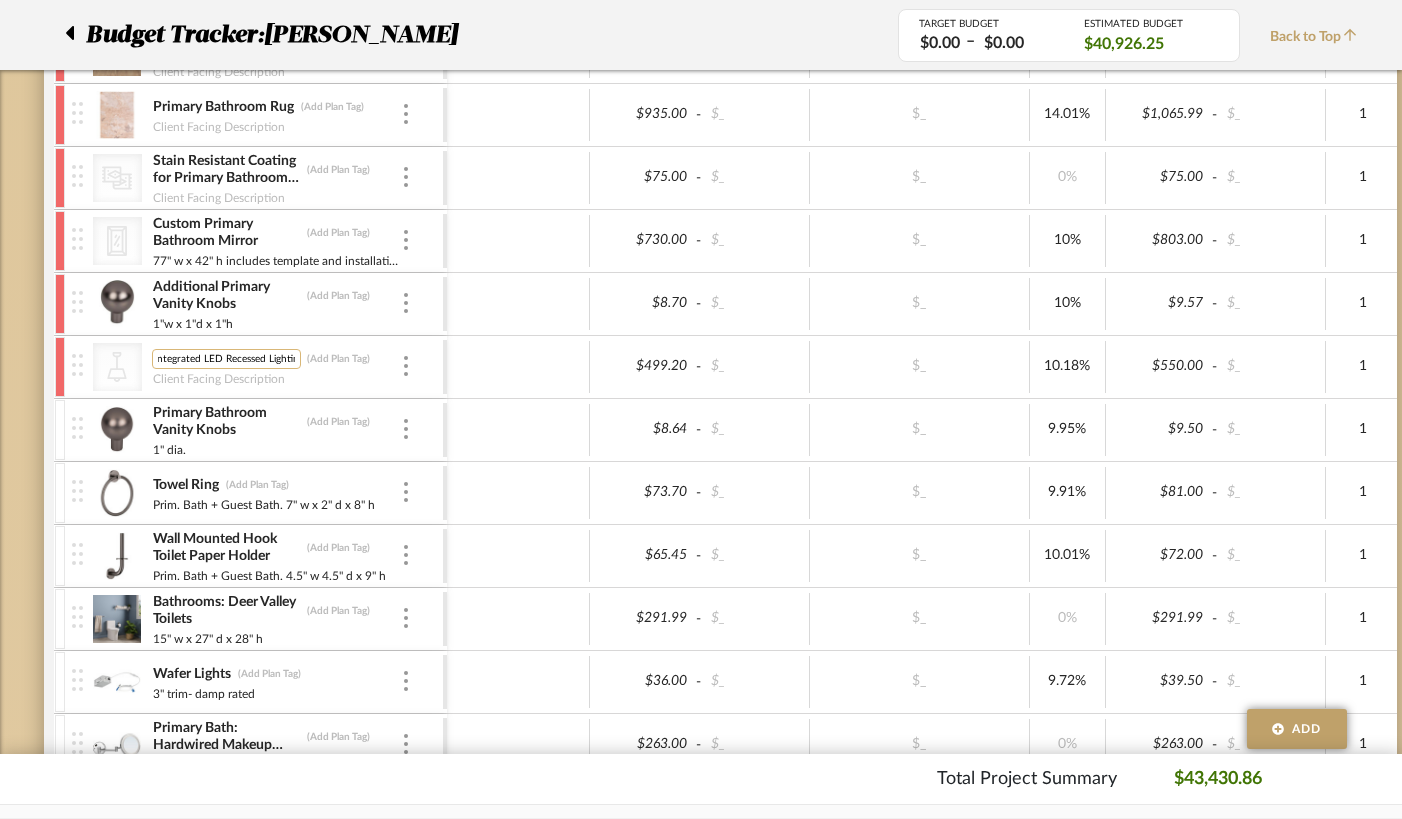 click on "Primary Bathroom Wall Integrated LED Recessed Lighting" at bounding box center [226, 359] 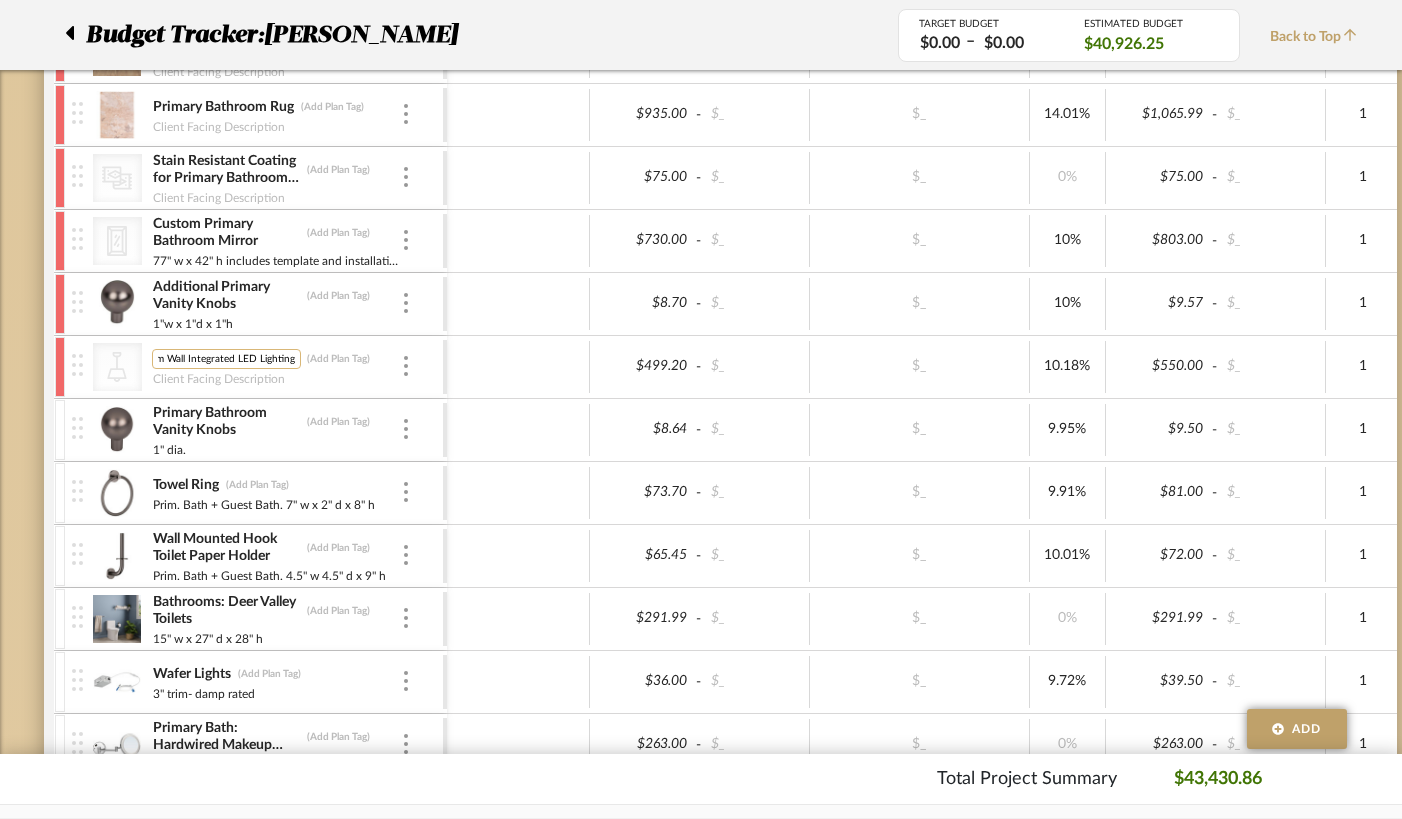 scroll, scrollTop: 0, scrollLeft: 71, axis: horizontal 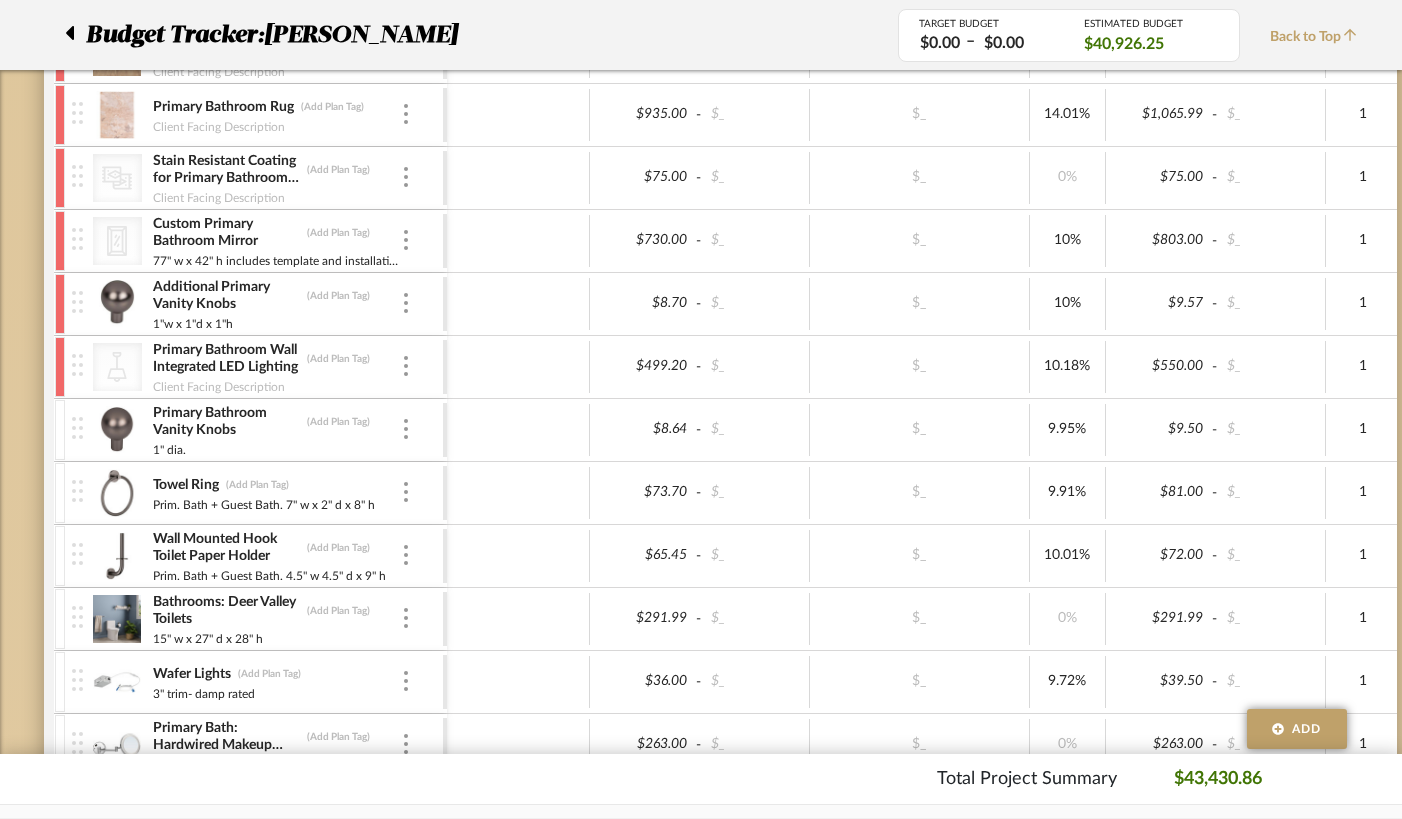click at bounding box center [518, 367] 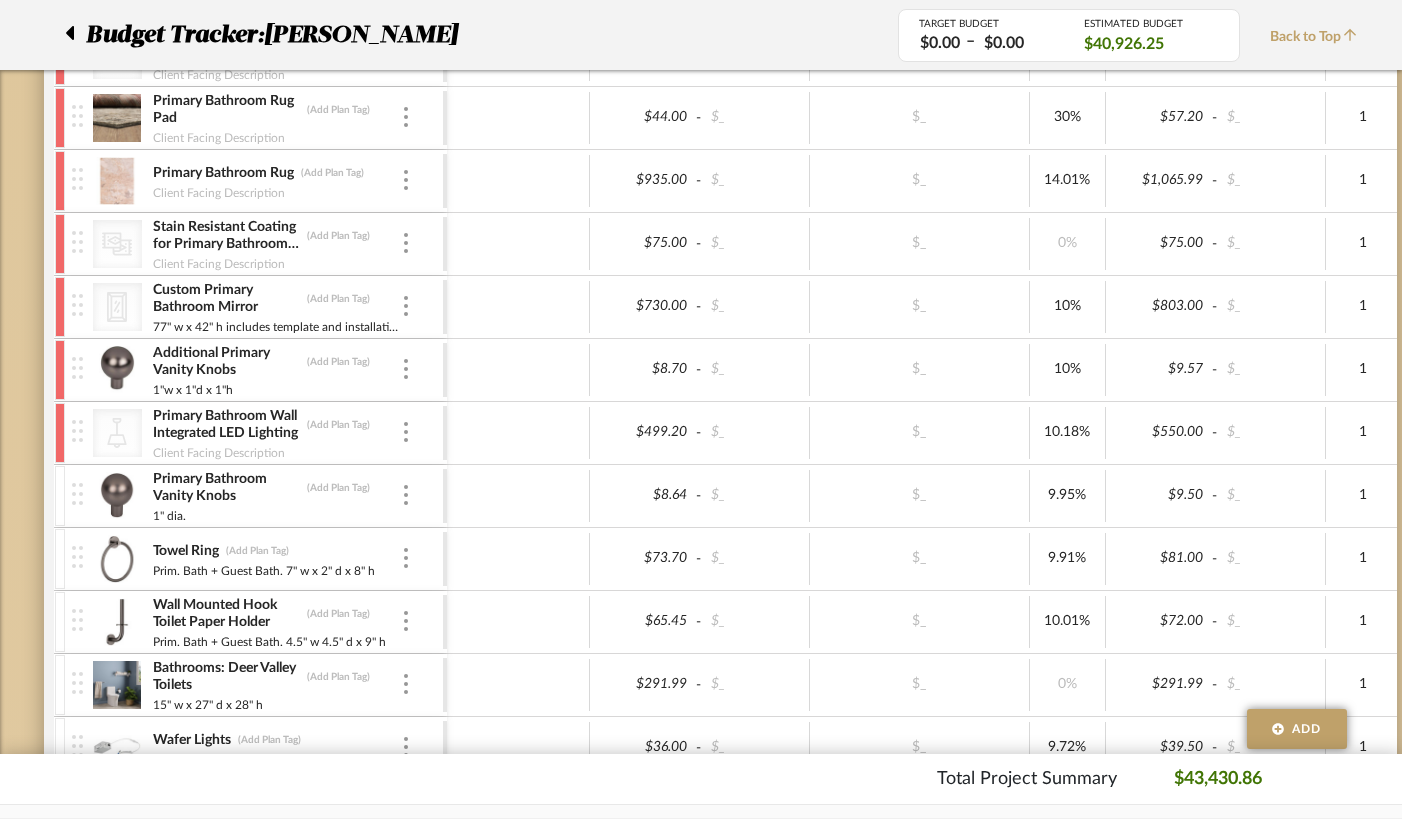 scroll, scrollTop: 478, scrollLeft: 0, axis: vertical 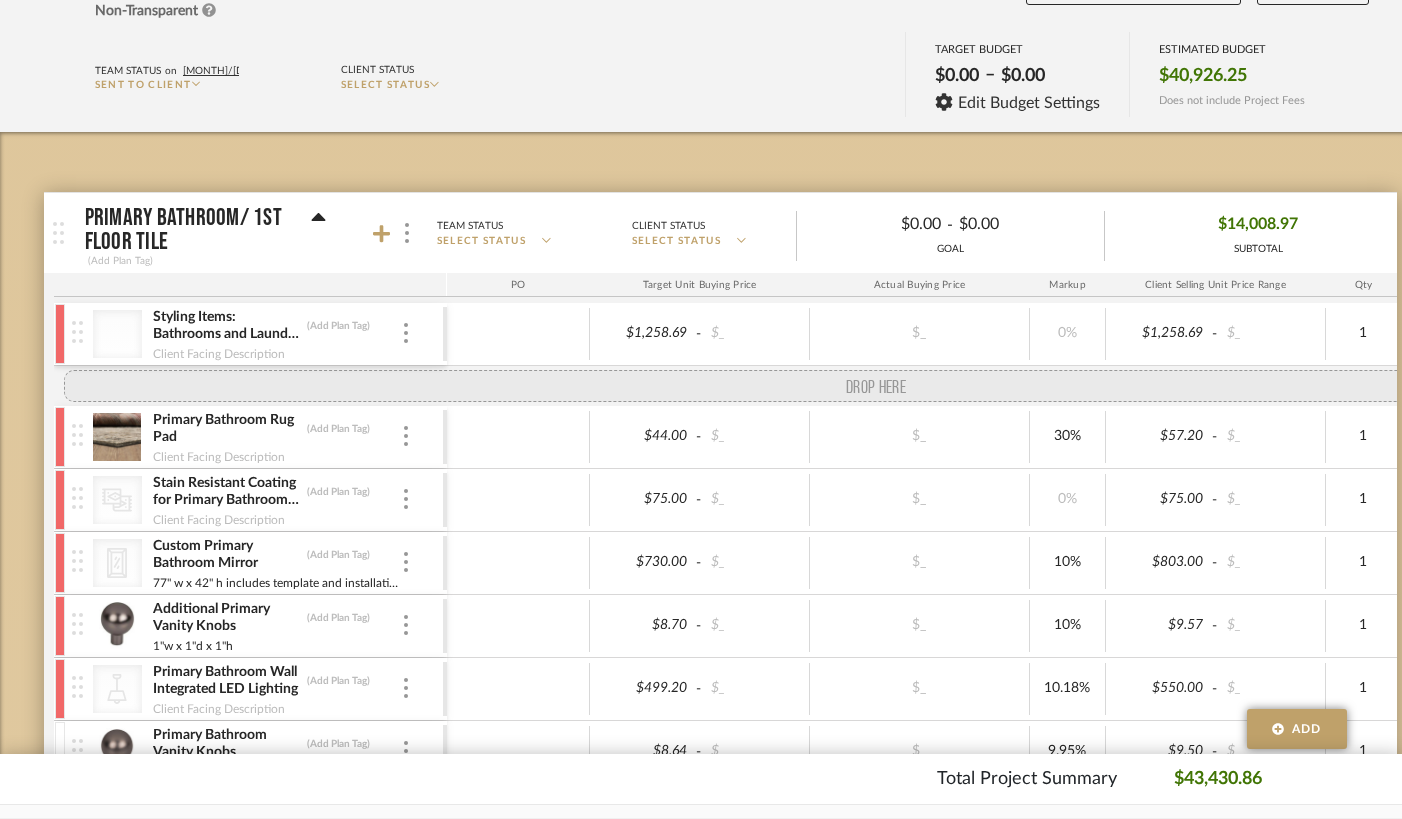 drag, startPoint x: 70, startPoint y: 468, endPoint x: 65, endPoint y: 397, distance: 71.17584 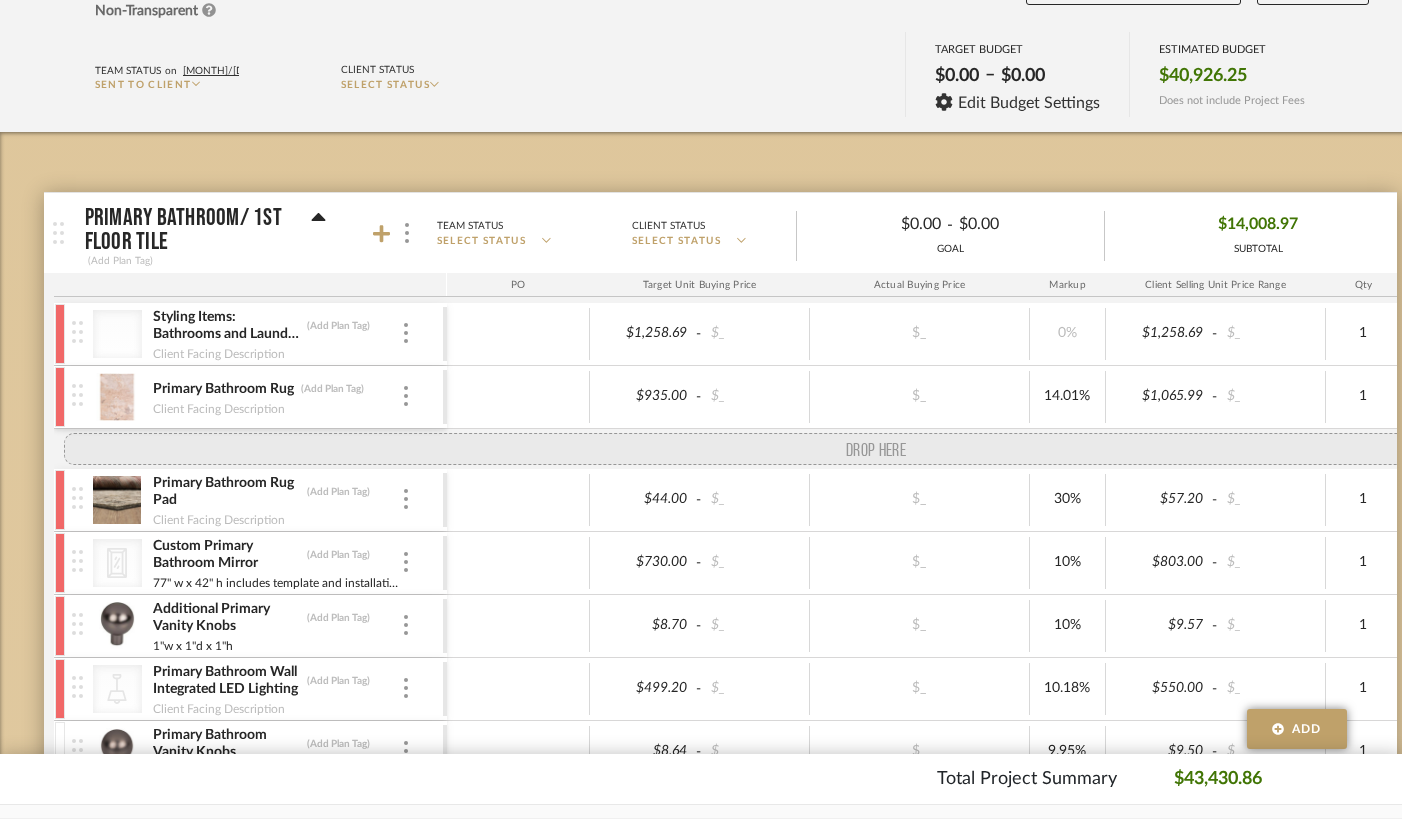 drag, startPoint x: 86, startPoint y: 521, endPoint x: 82, endPoint y: 455, distance: 66.1211 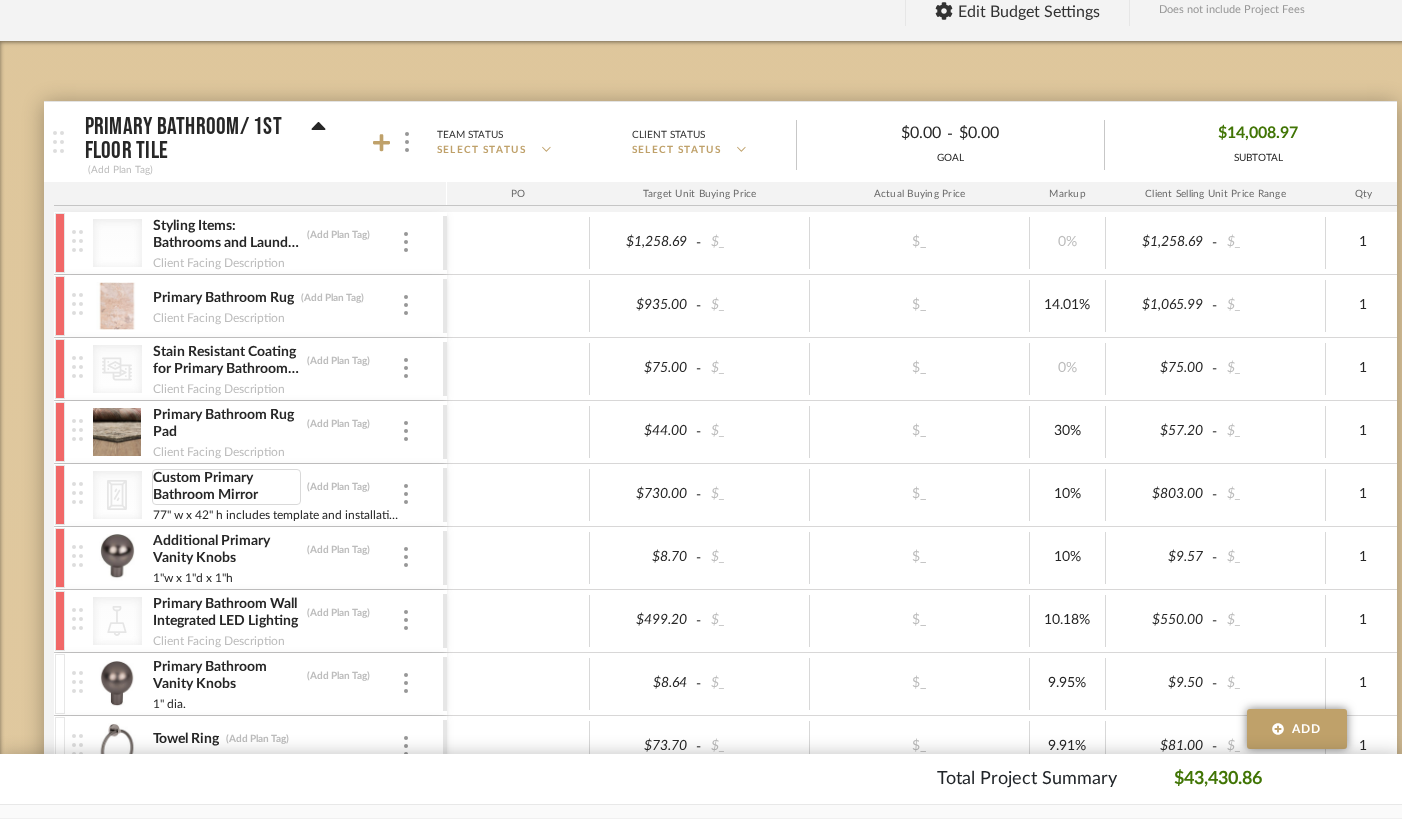scroll, scrollTop: 381, scrollLeft: 0, axis: vertical 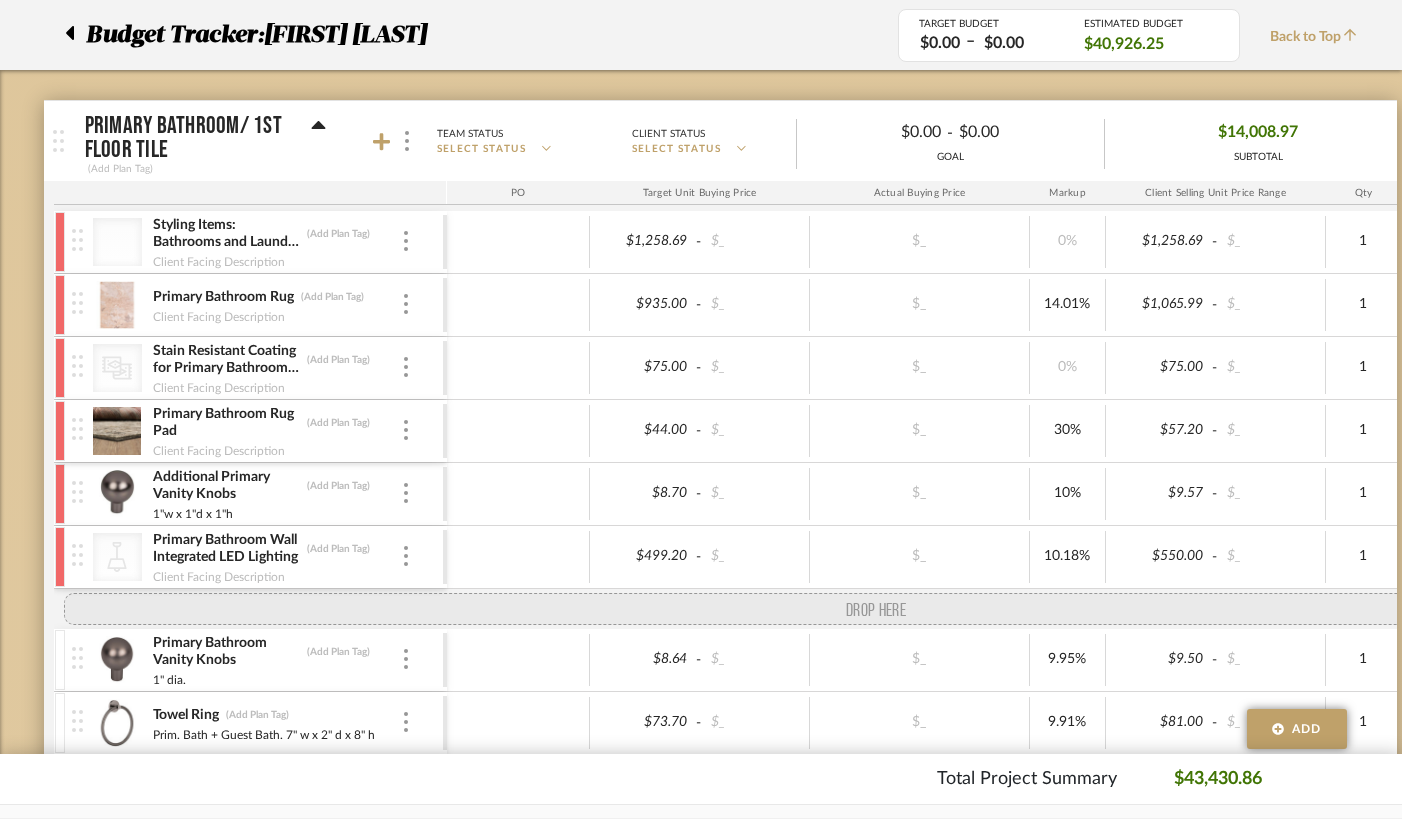 drag, startPoint x: 82, startPoint y: 493, endPoint x: 76, endPoint y: 643, distance: 150.11995 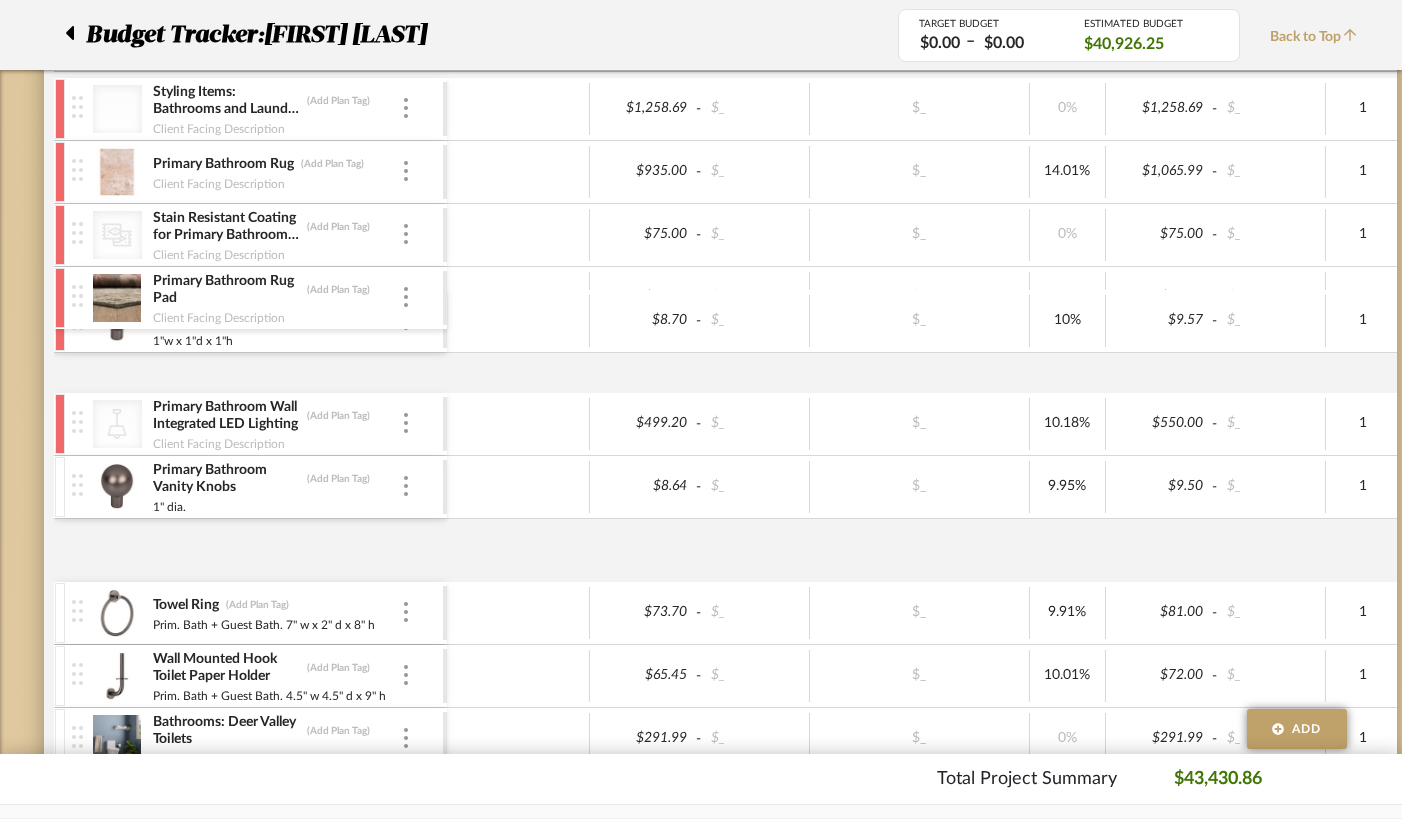 scroll, scrollTop: 409, scrollLeft: 0, axis: vertical 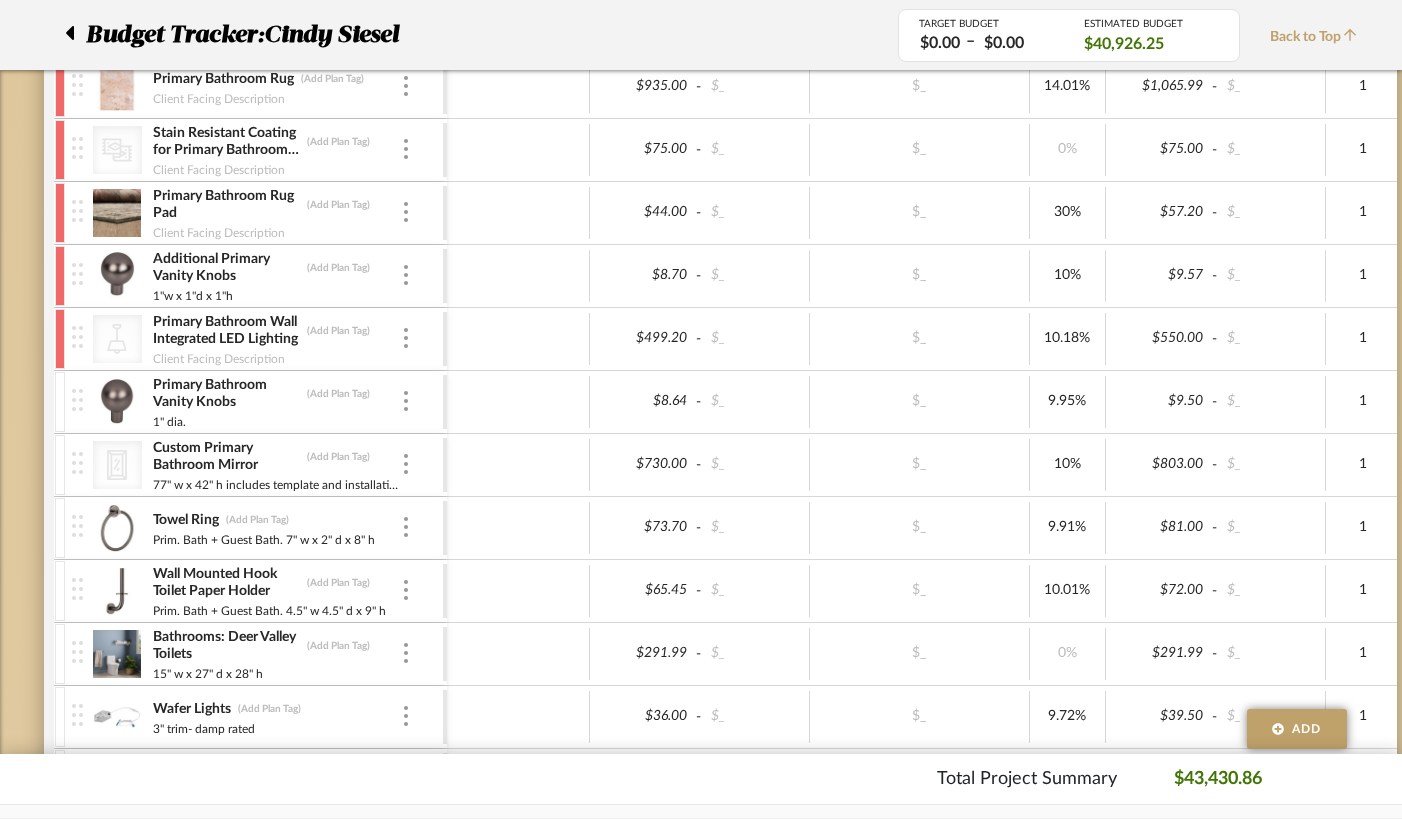 drag, startPoint x: 56, startPoint y: 468, endPoint x: 54, endPoint y: 438, distance: 30.066593 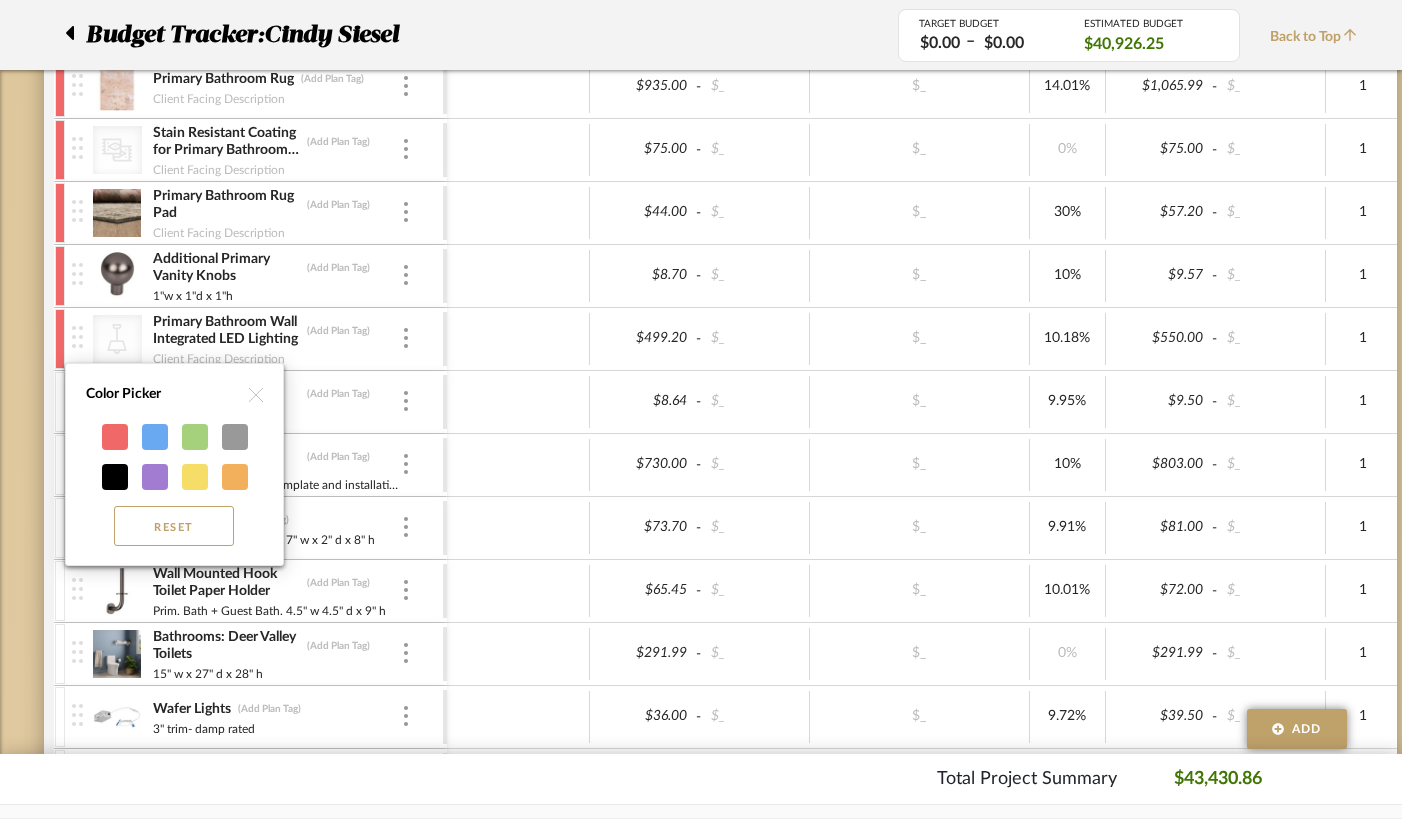 click at bounding box center (701, 409) 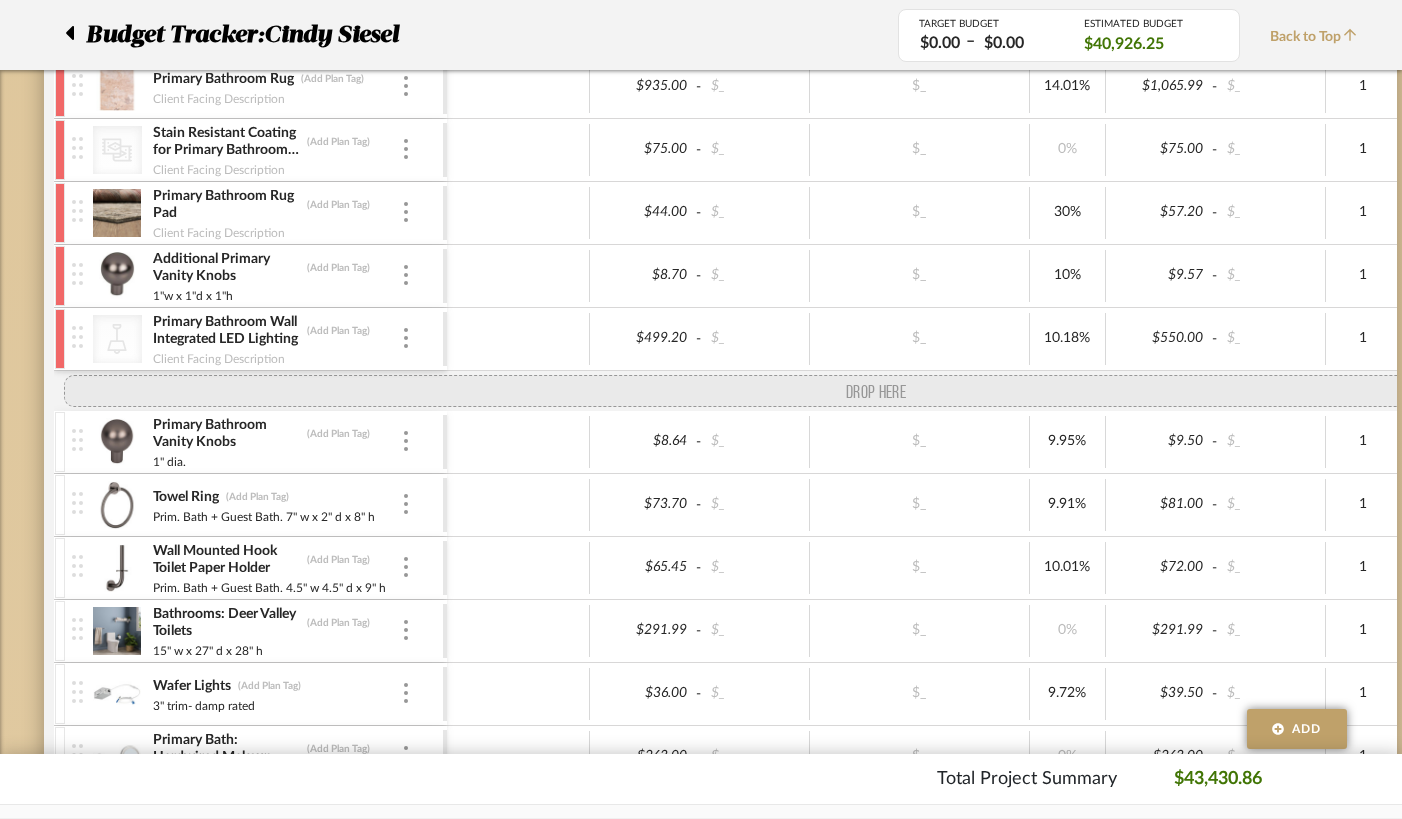 drag, startPoint x: 69, startPoint y: 465, endPoint x: 69, endPoint y: 414, distance: 51 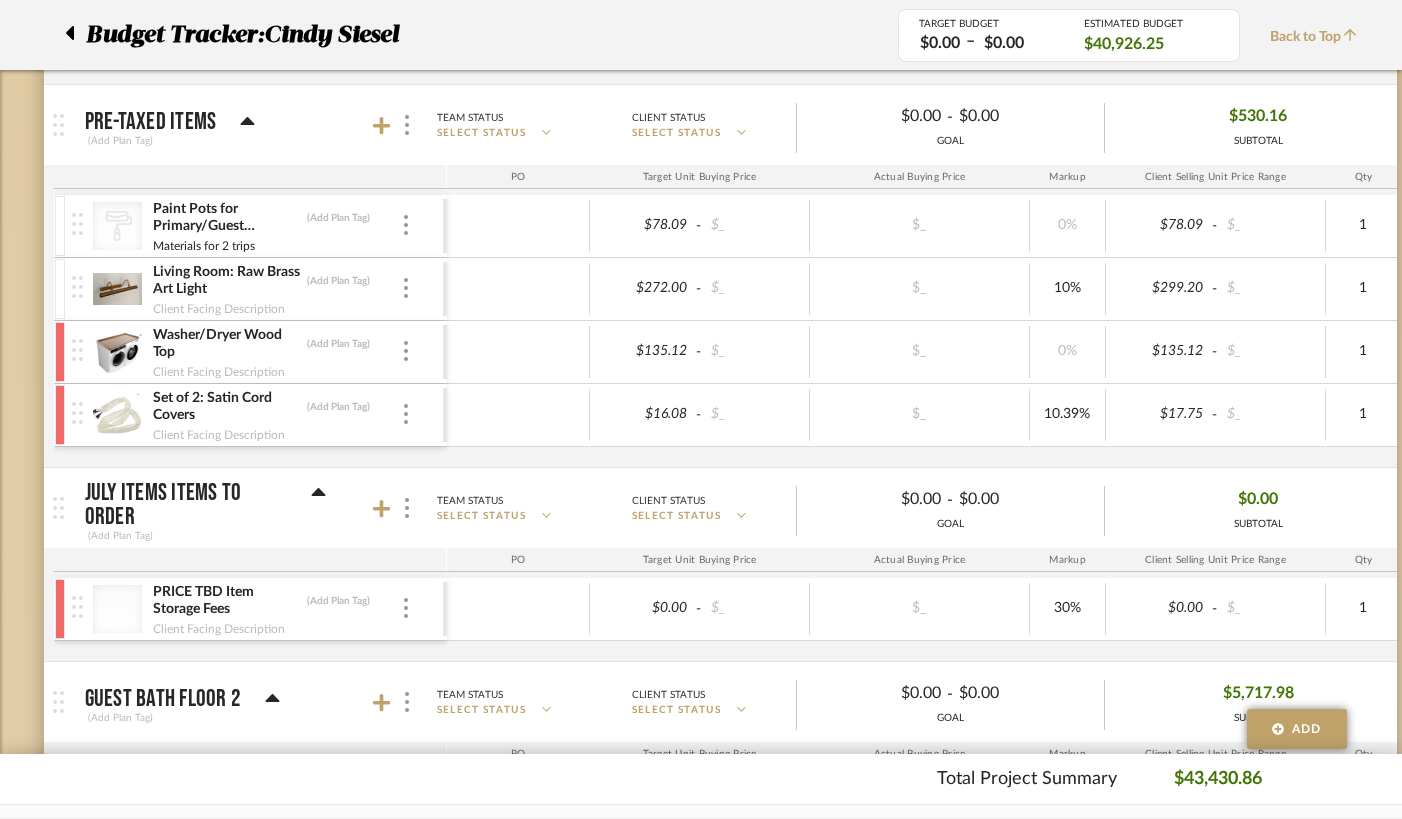 scroll, scrollTop: 2190, scrollLeft: 0, axis: vertical 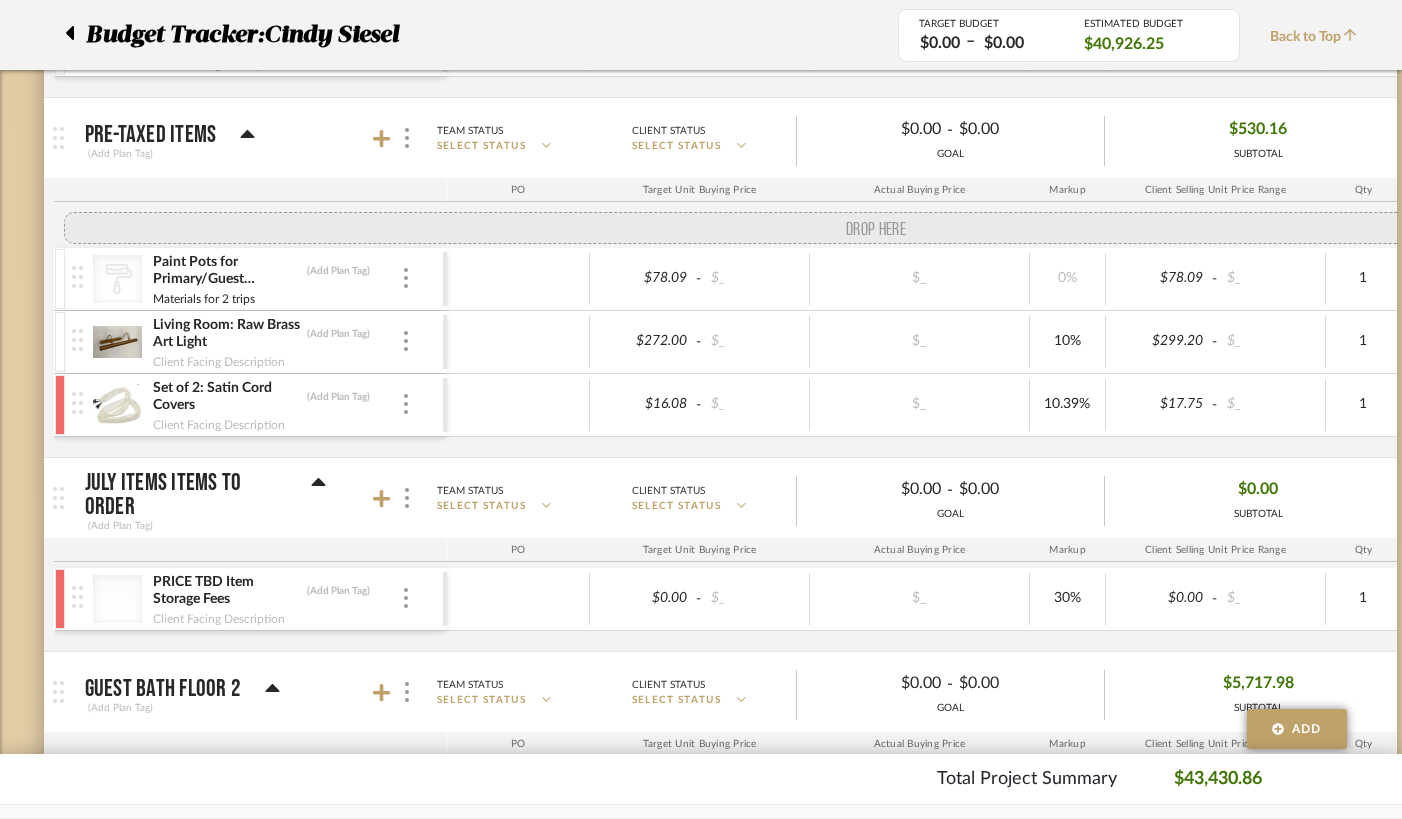 drag, startPoint x: 80, startPoint y: 365, endPoint x: 80, endPoint y: 228, distance: 137 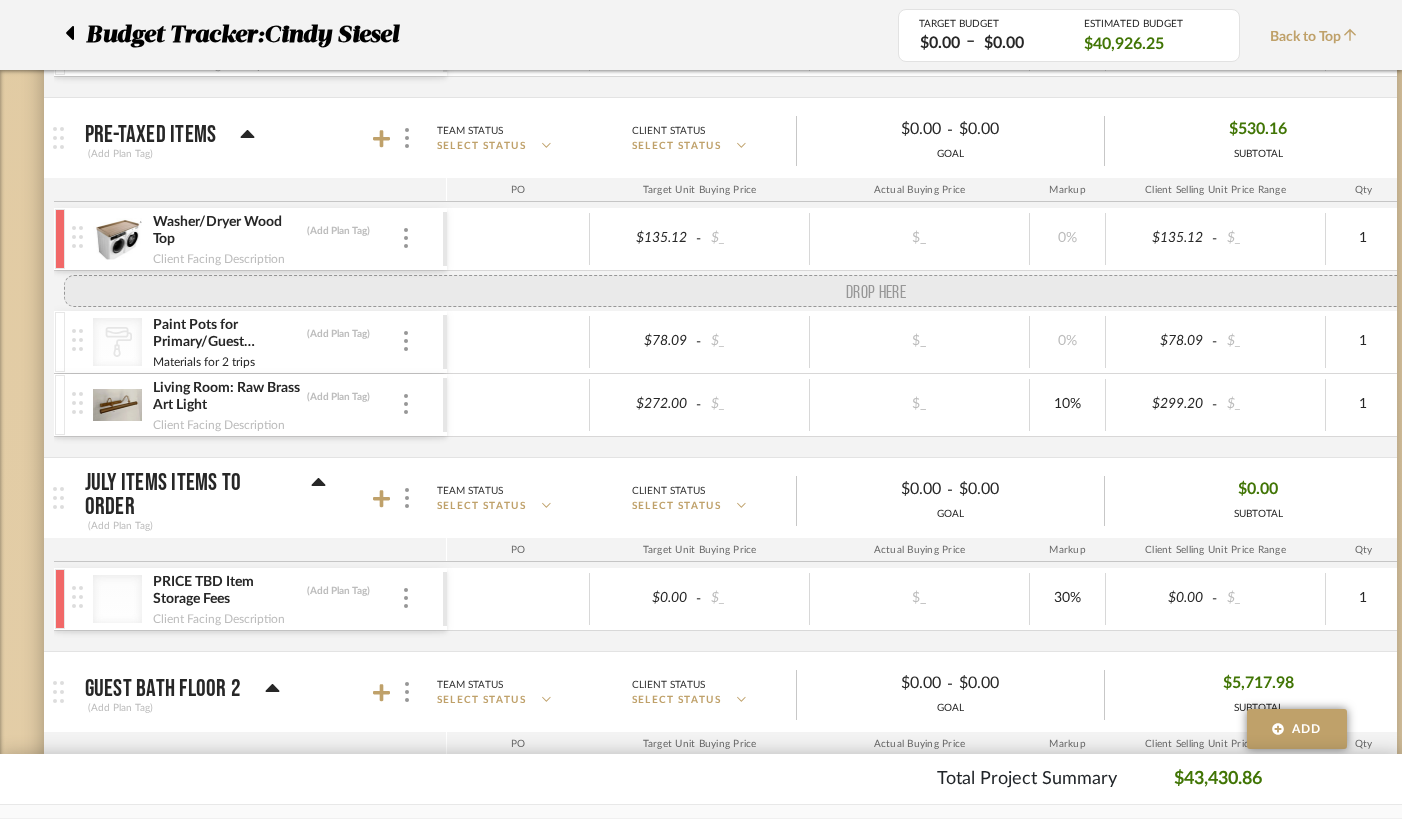 drag, startPoint x: 81, startPoint y: 422, endPoint x: 74, endPoint y: 309, distance: 113.216606 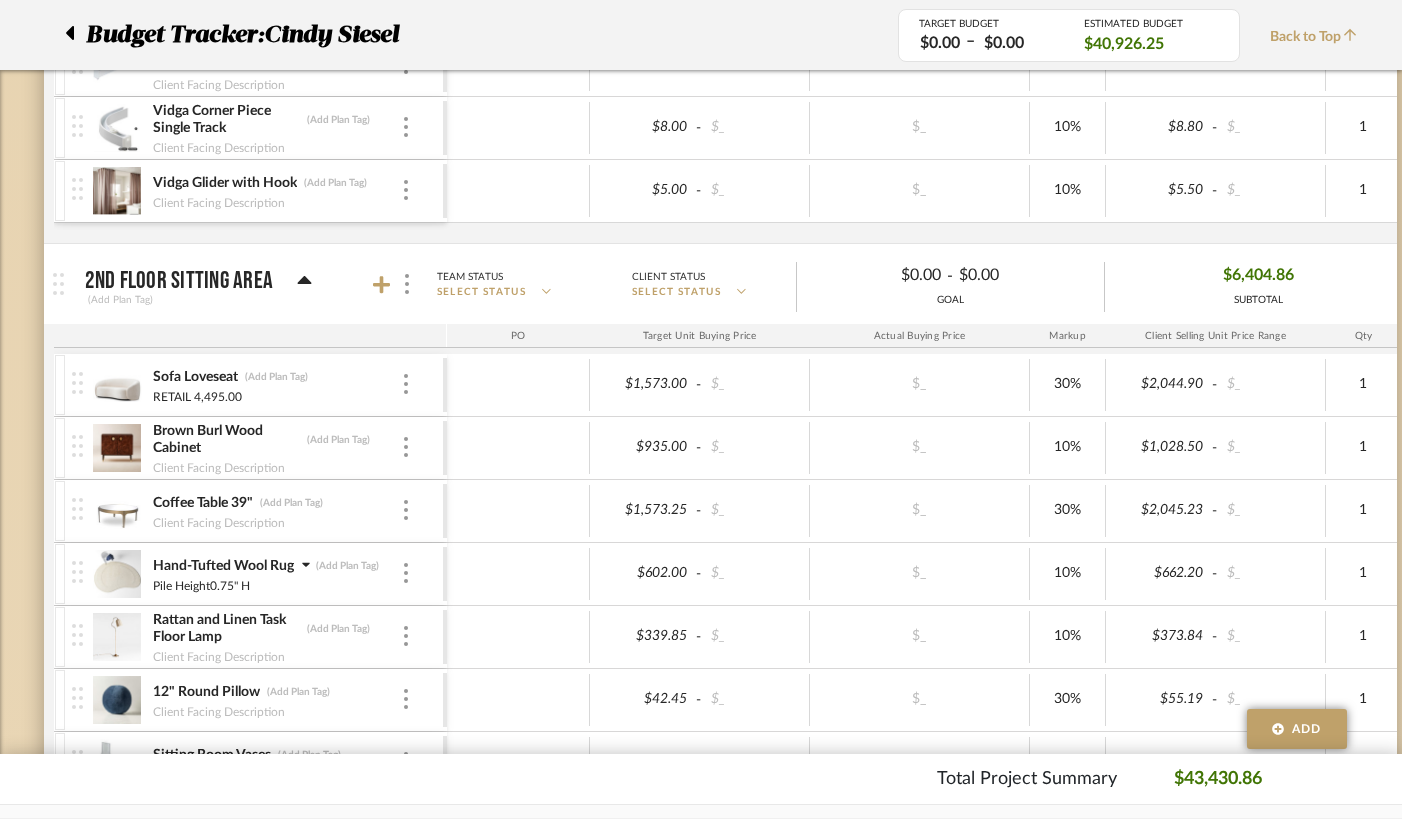 scroll, scrollTop: 5667, scrollLeft: 0, axis: vertical 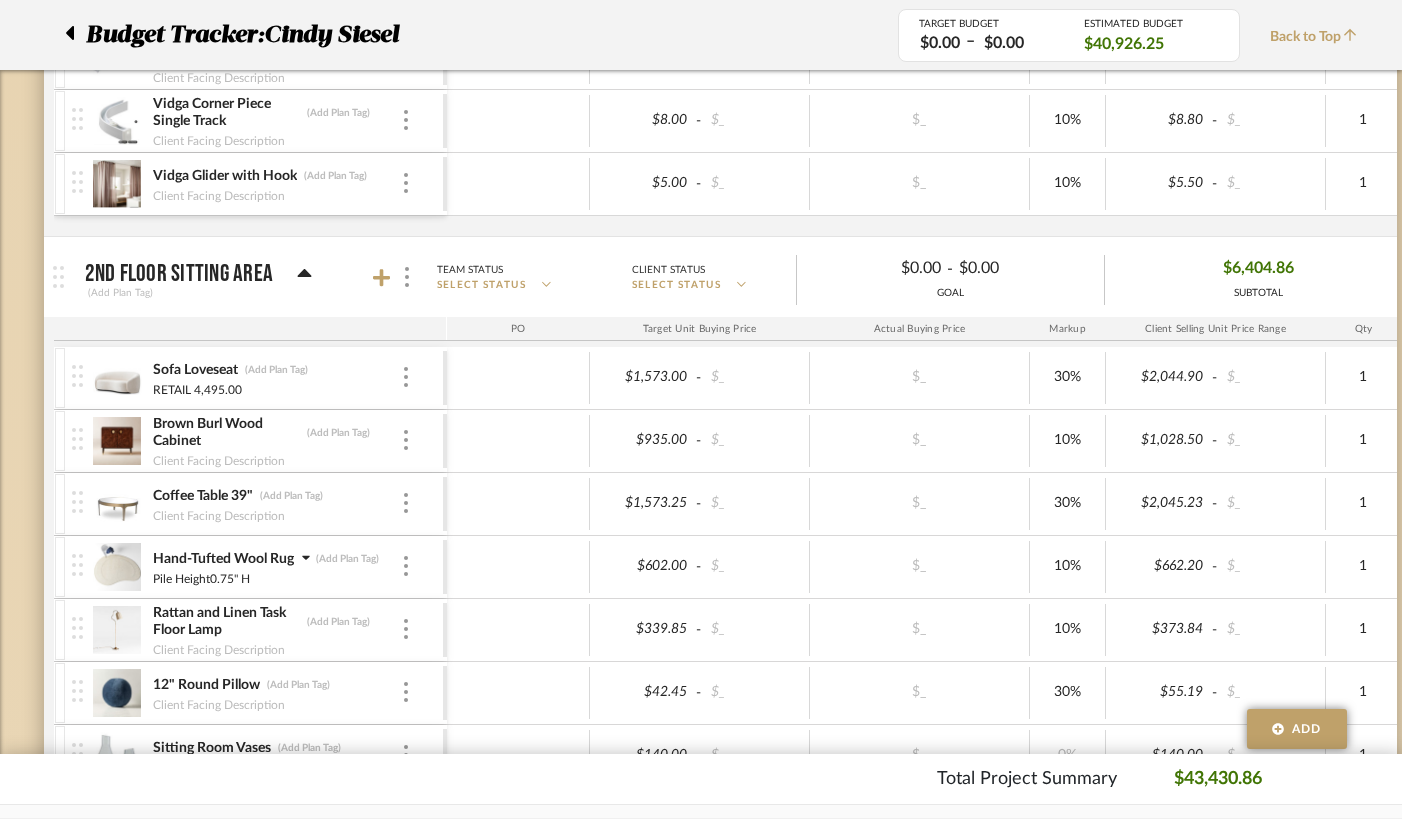 click 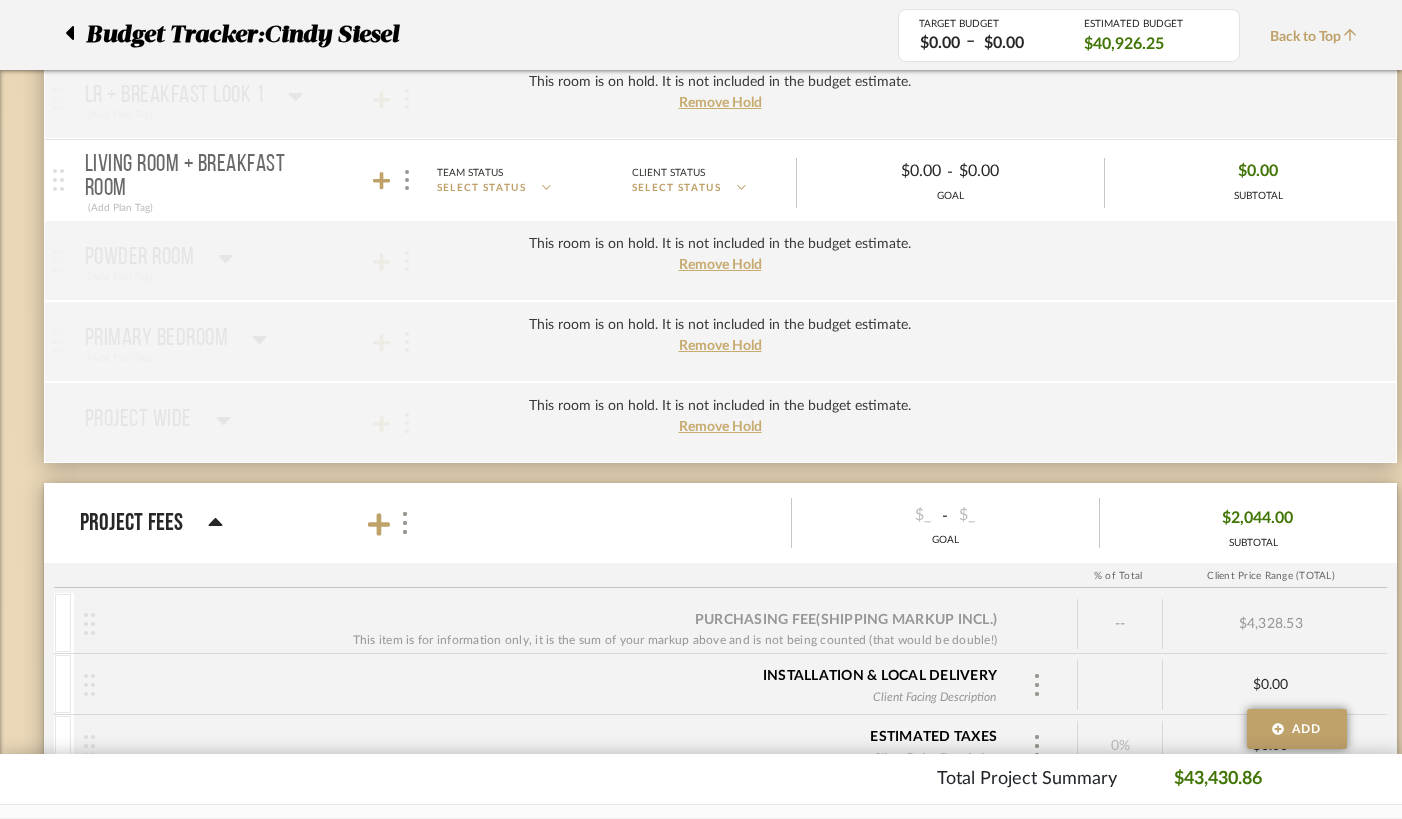 scroll, scrollTop: 5984, scrollLeft: 0, axis: vertical 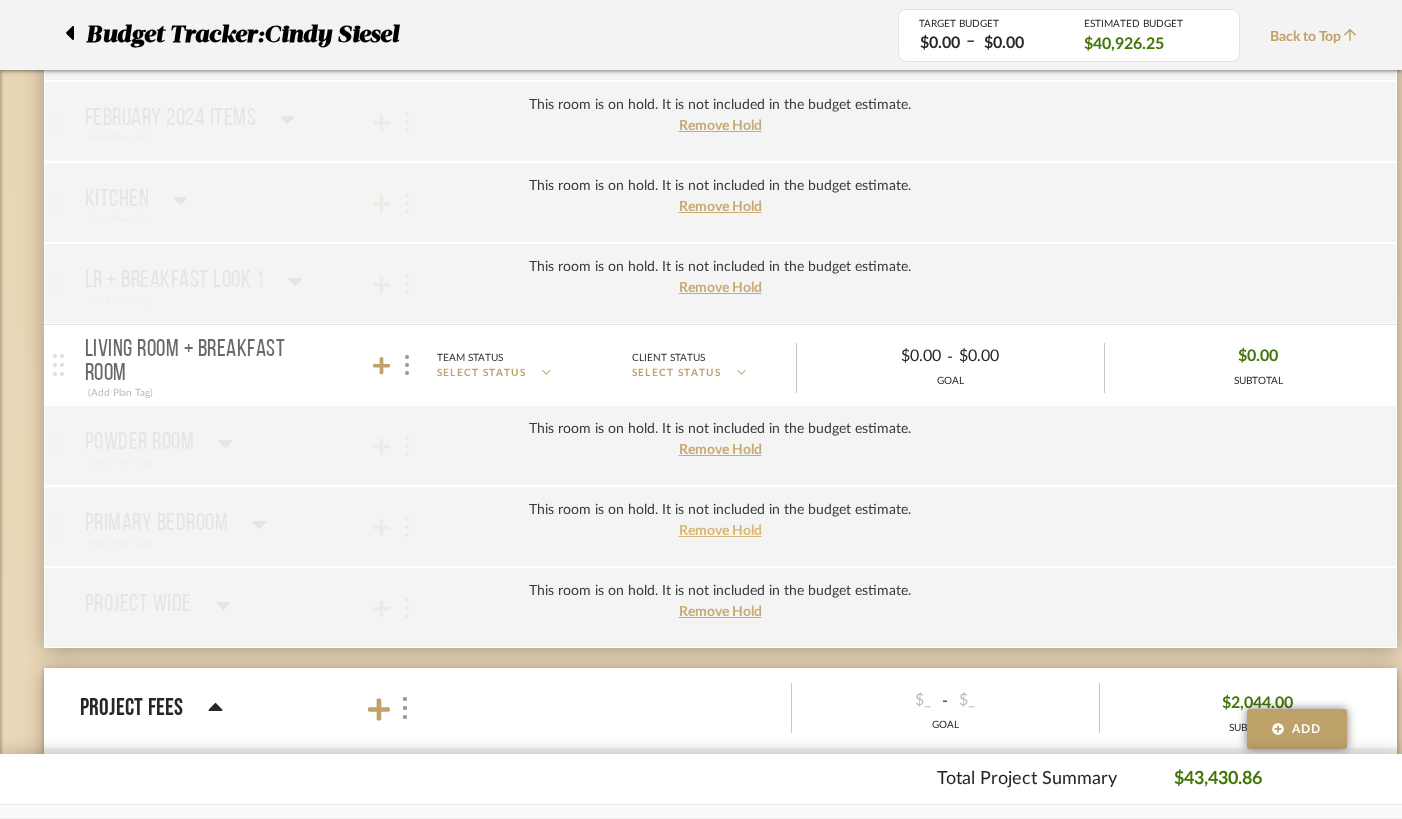 click on "Remove Hold" at bounding box center (720, 531) 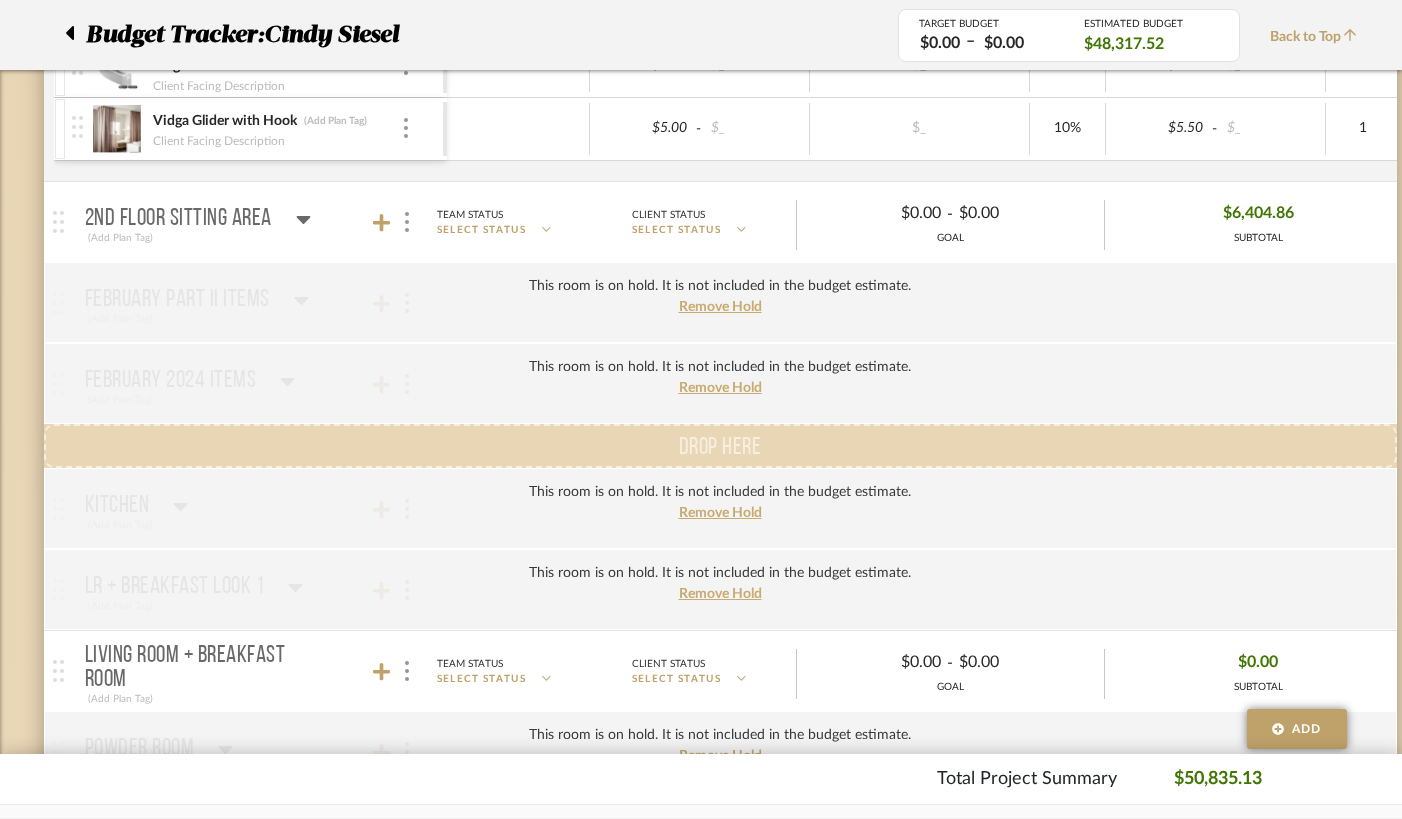 scroll, scrollTop: 5722, scrollLeft: 0, axis: vertical 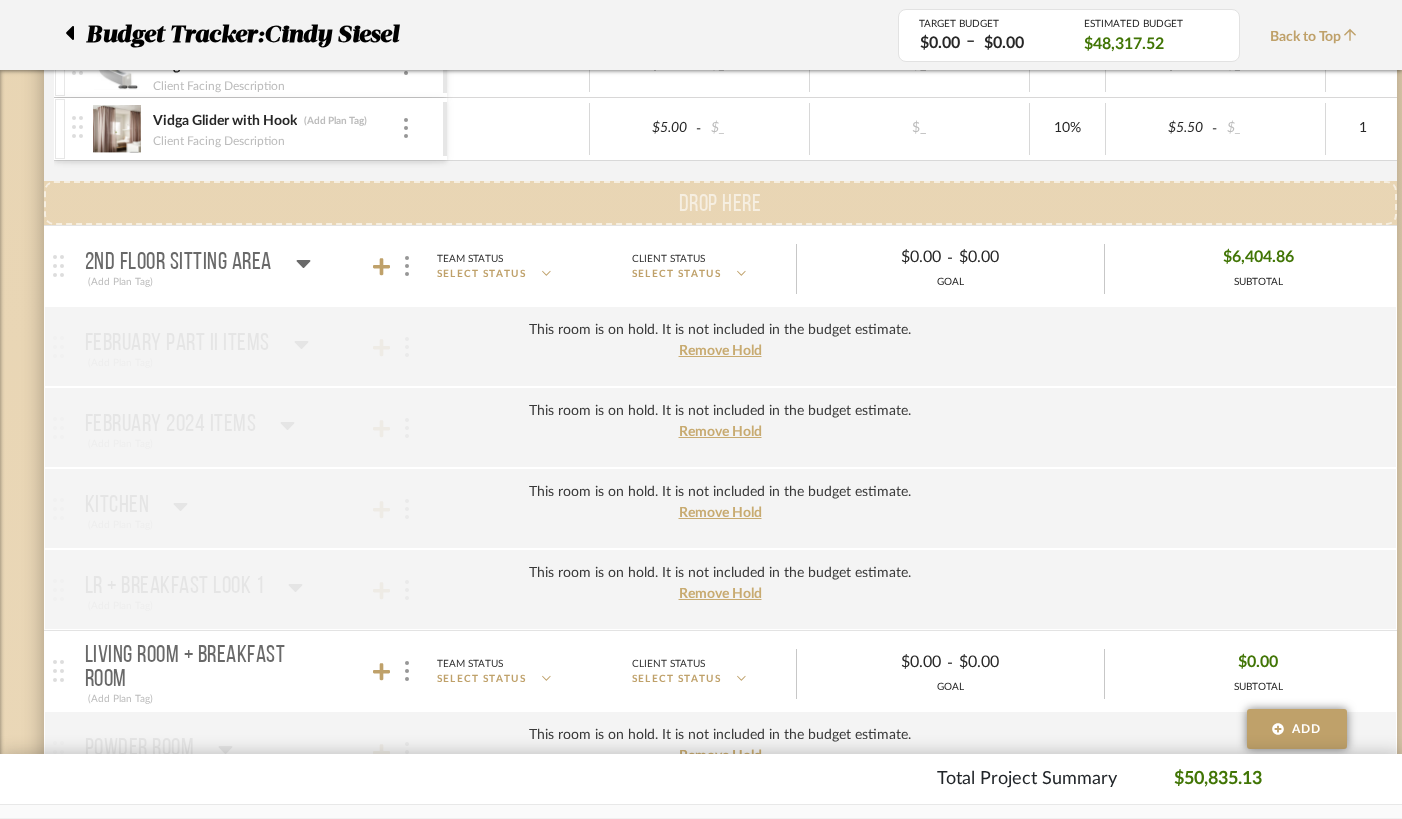 drag, startPoint x: 60, startPoint y: 522, endPoint x: 56, endPoint y: 202, distance: 320.025 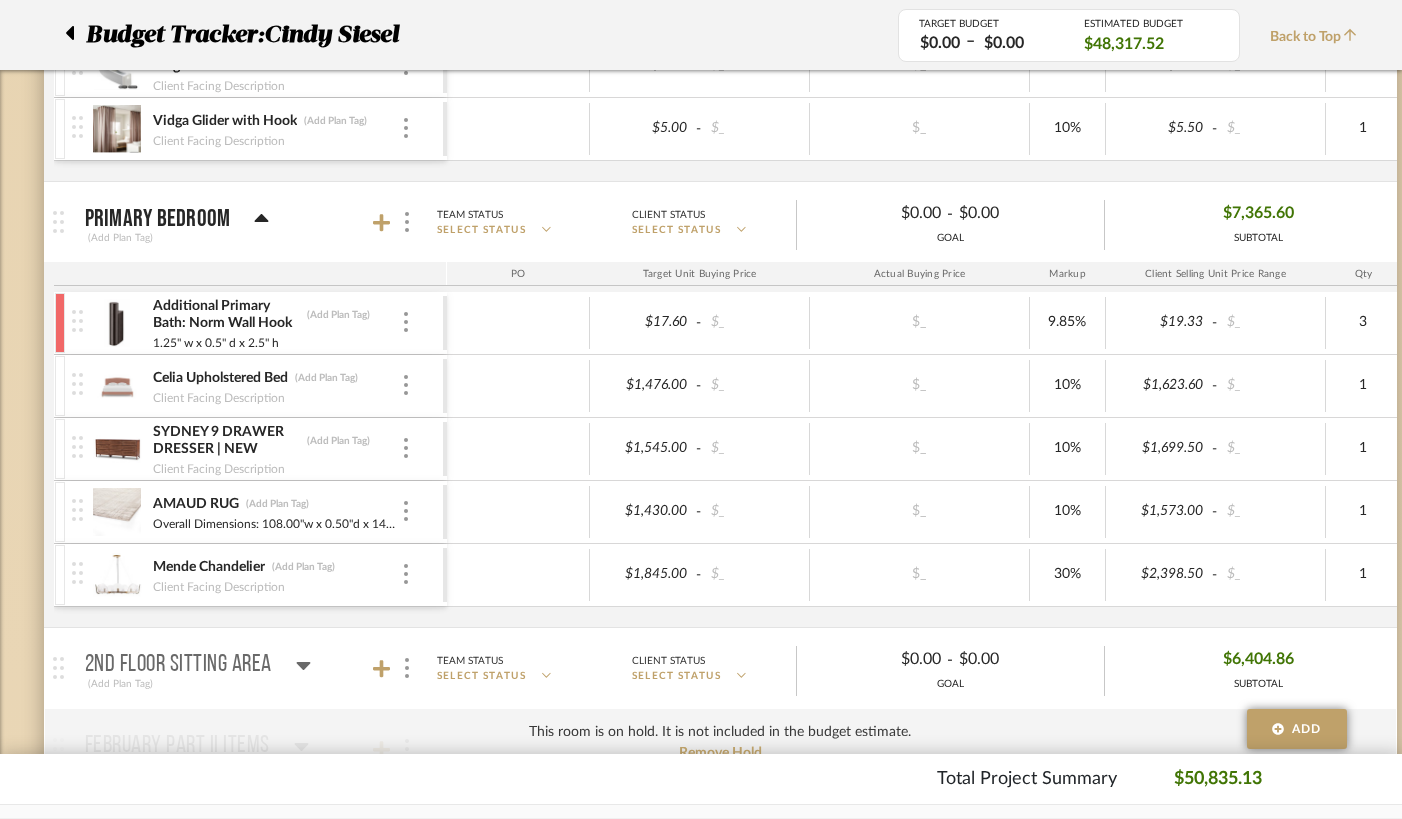scroll, scrollTop: 0, scrollLeft: 14, axis: horizontal 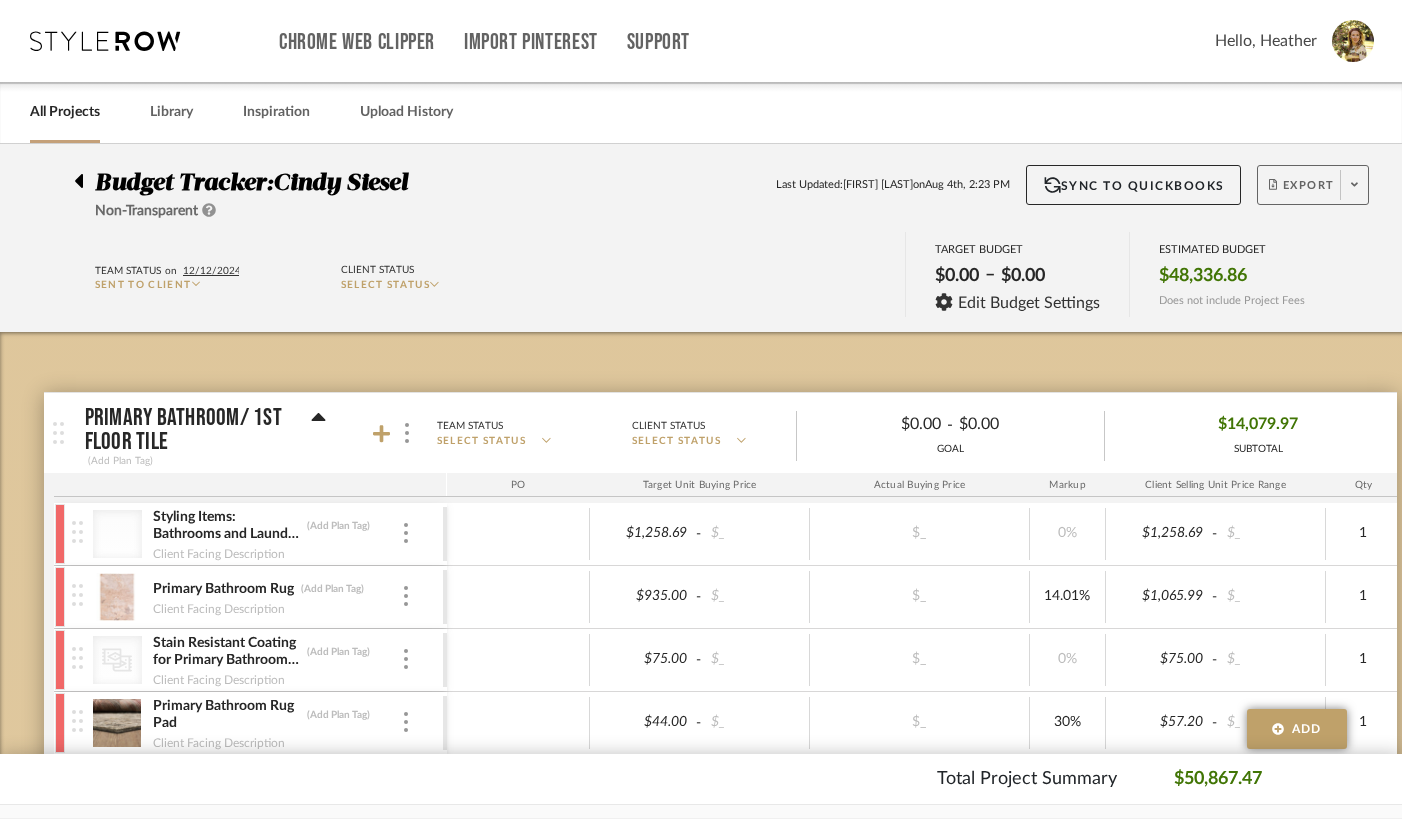 click on "Export" 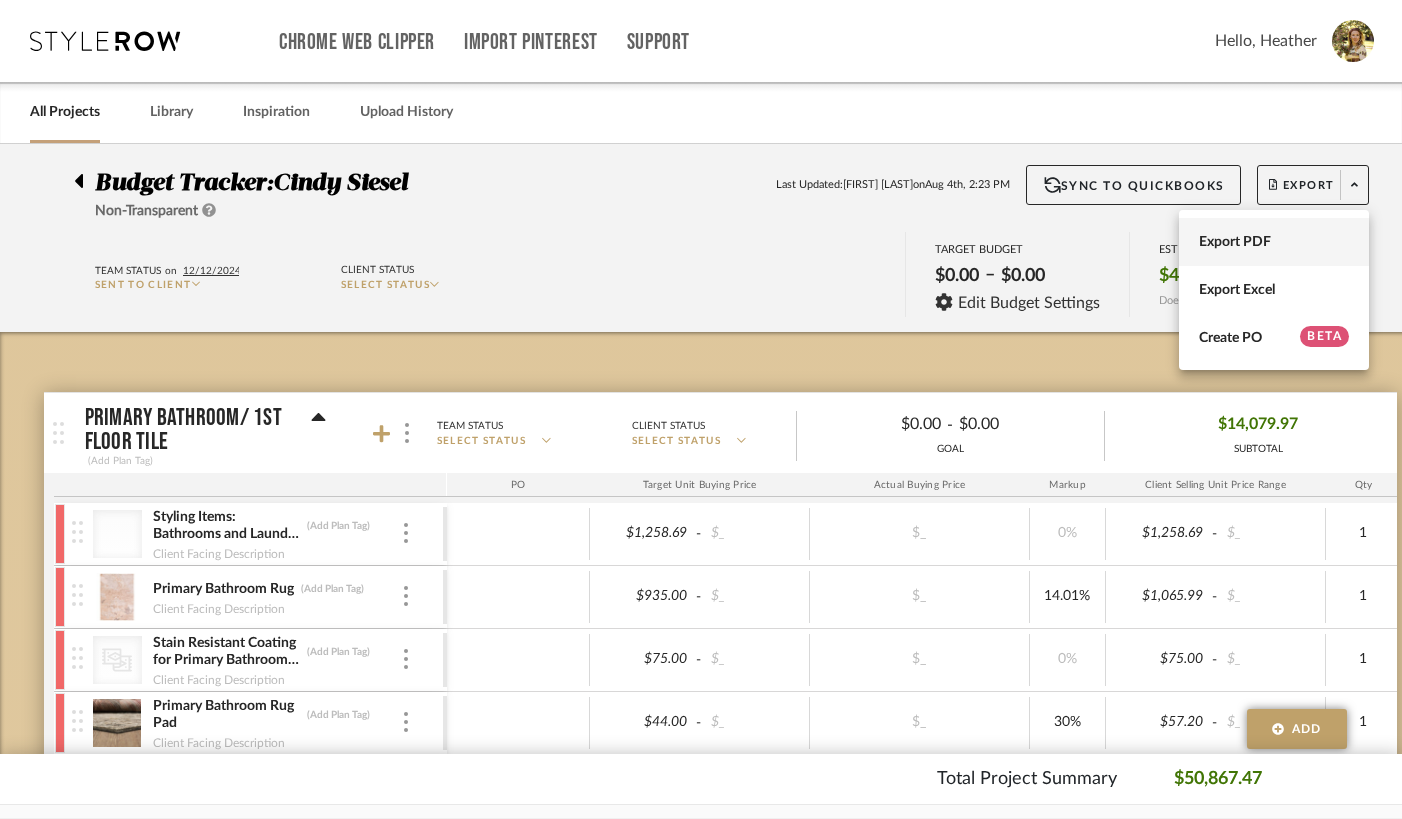 click on "Export PDF" at bounding box center (1274, 242) 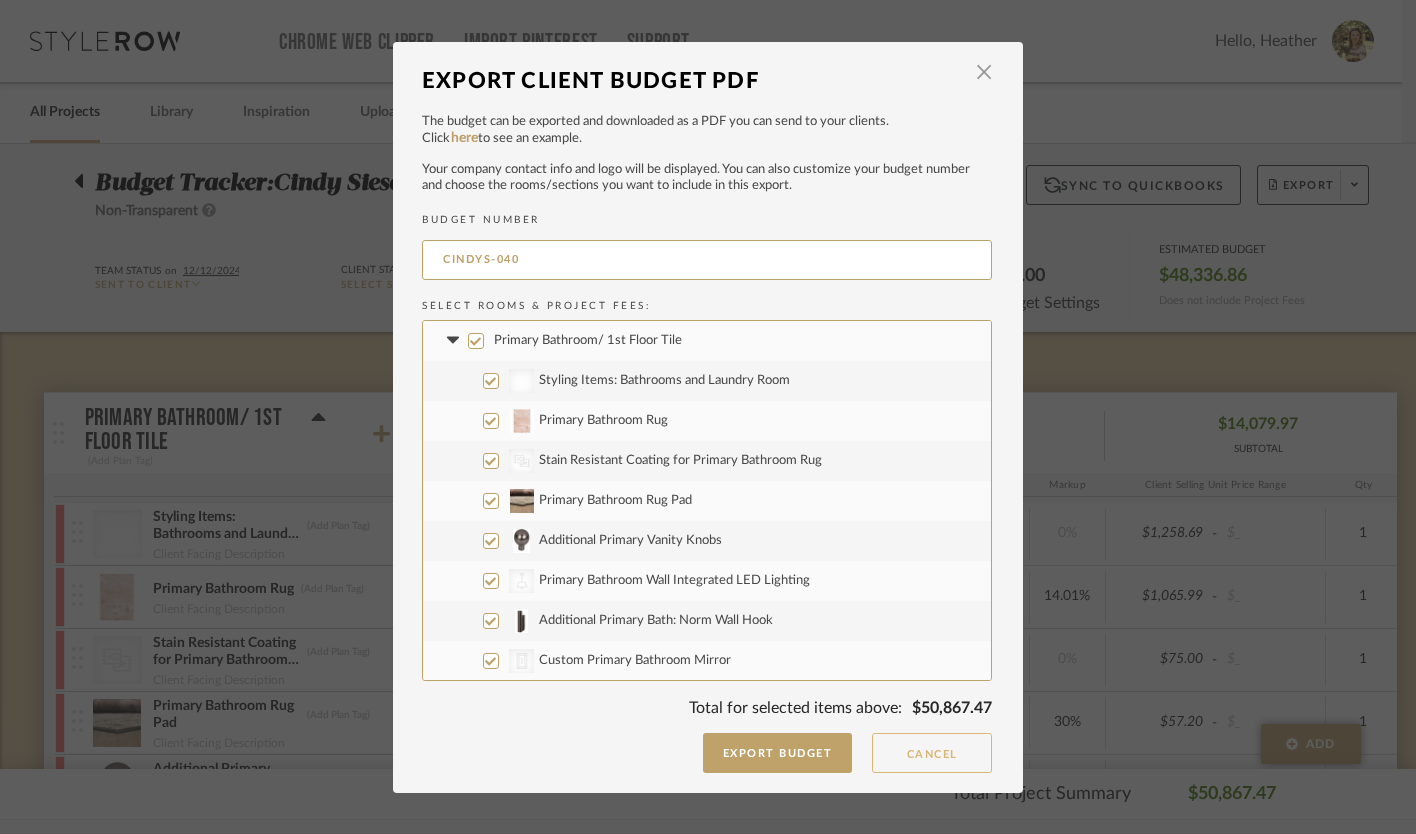 click on "Cancel" at bounding box center (932, 753) 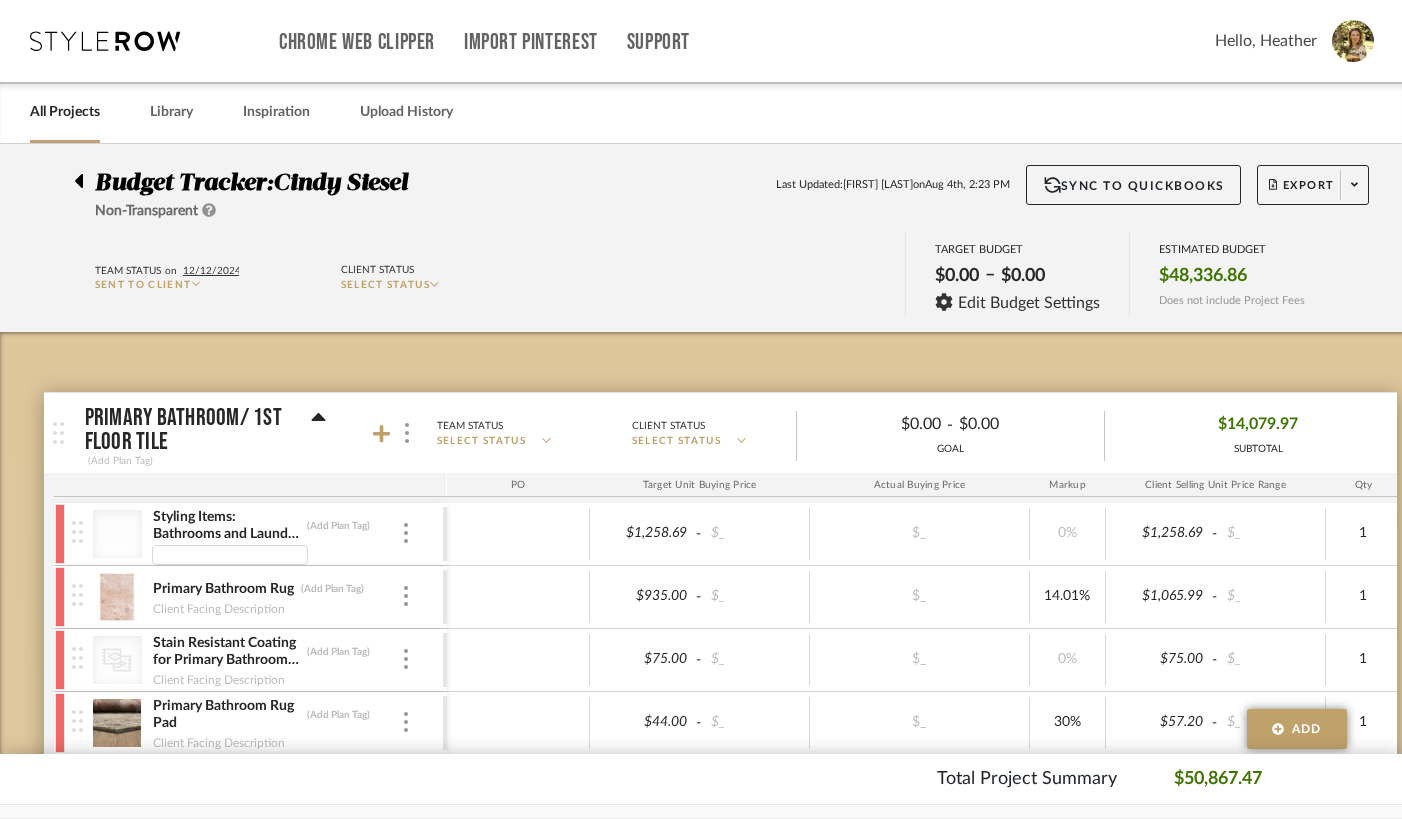 scroll, scrollTop: 0, scrollLeft: 0, axis: both 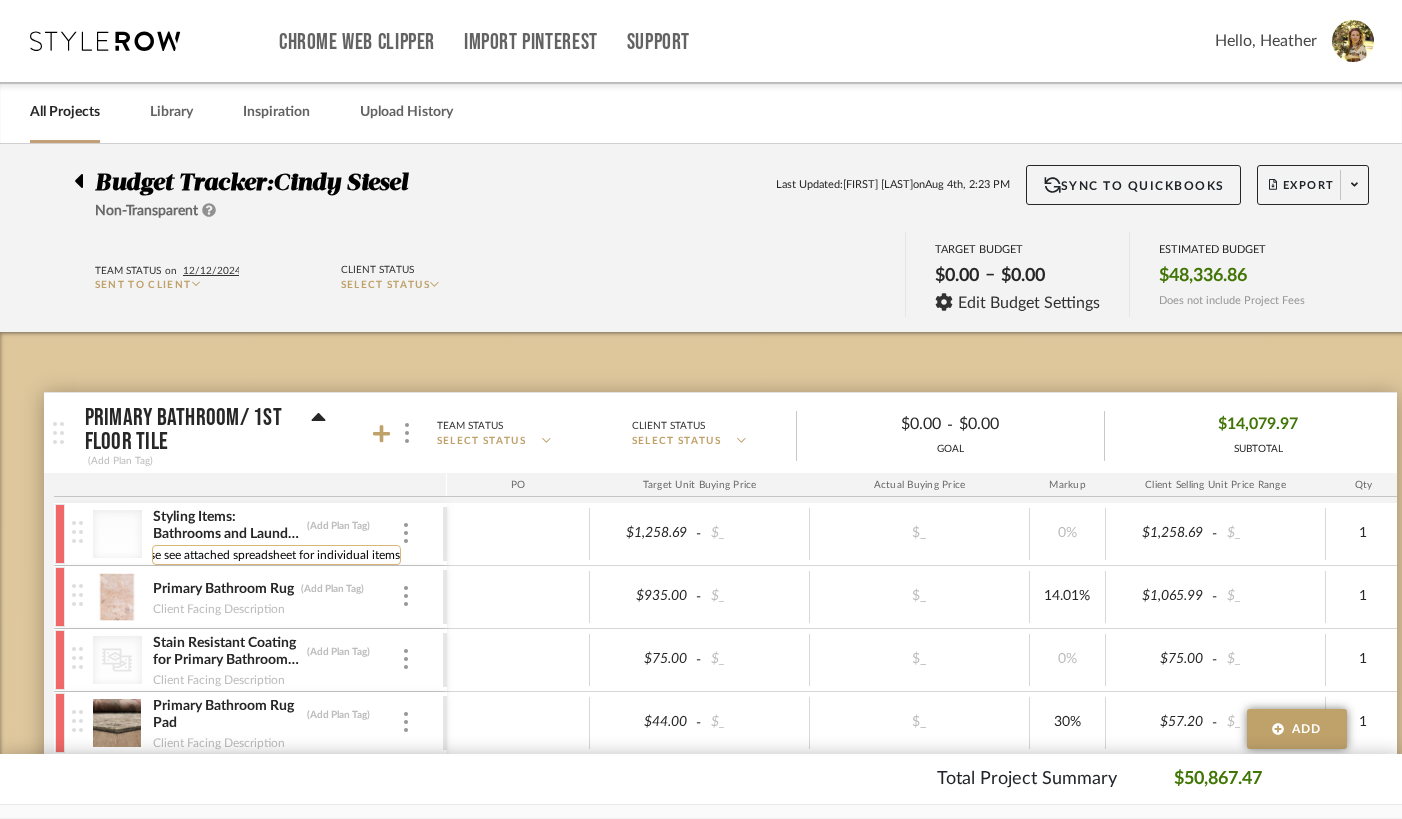 click on "Please see attached spreadsheet for individual items" at bounding box center [276, 555] 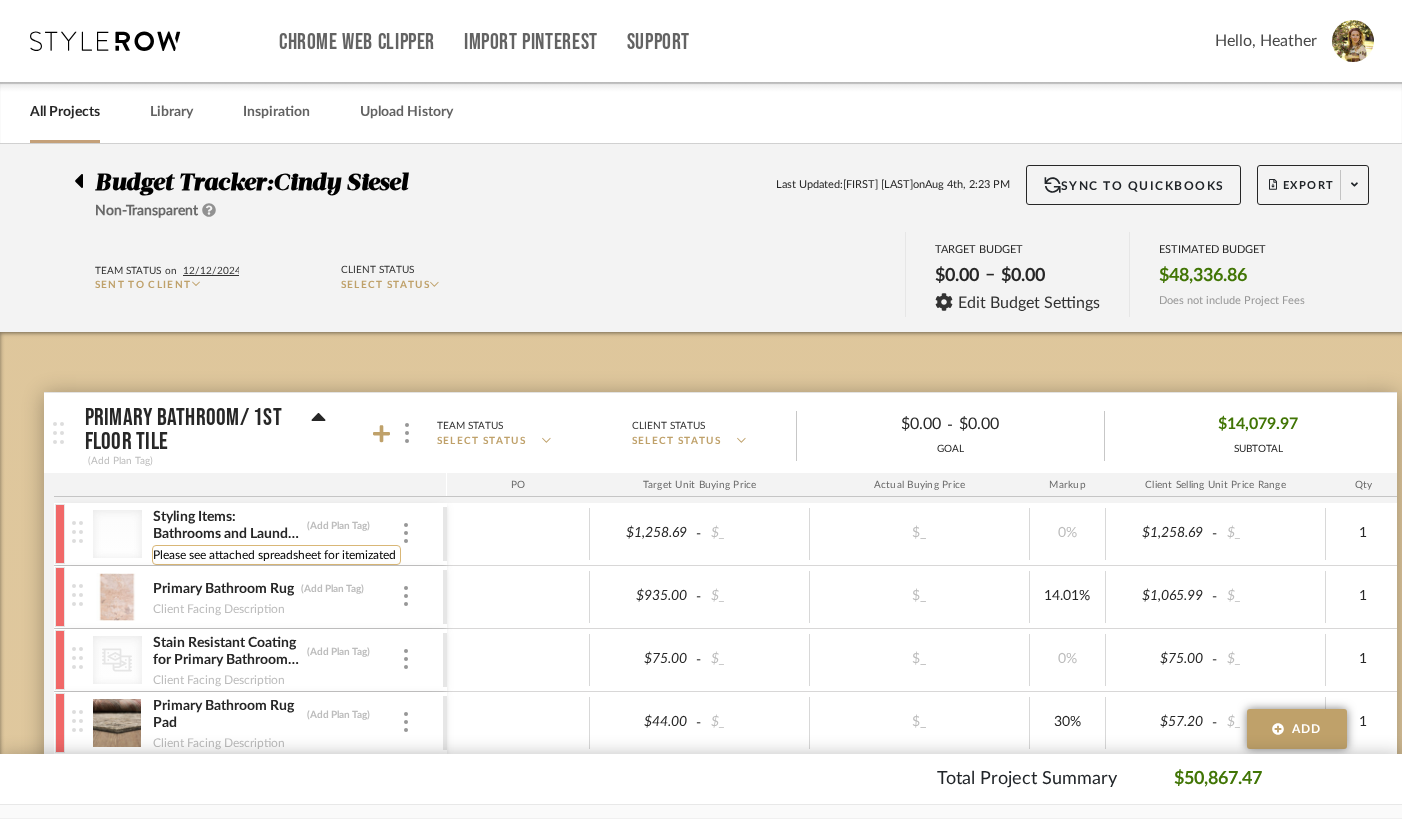scroll, scrollTop: 0, scrollLeft: 0, axis: both 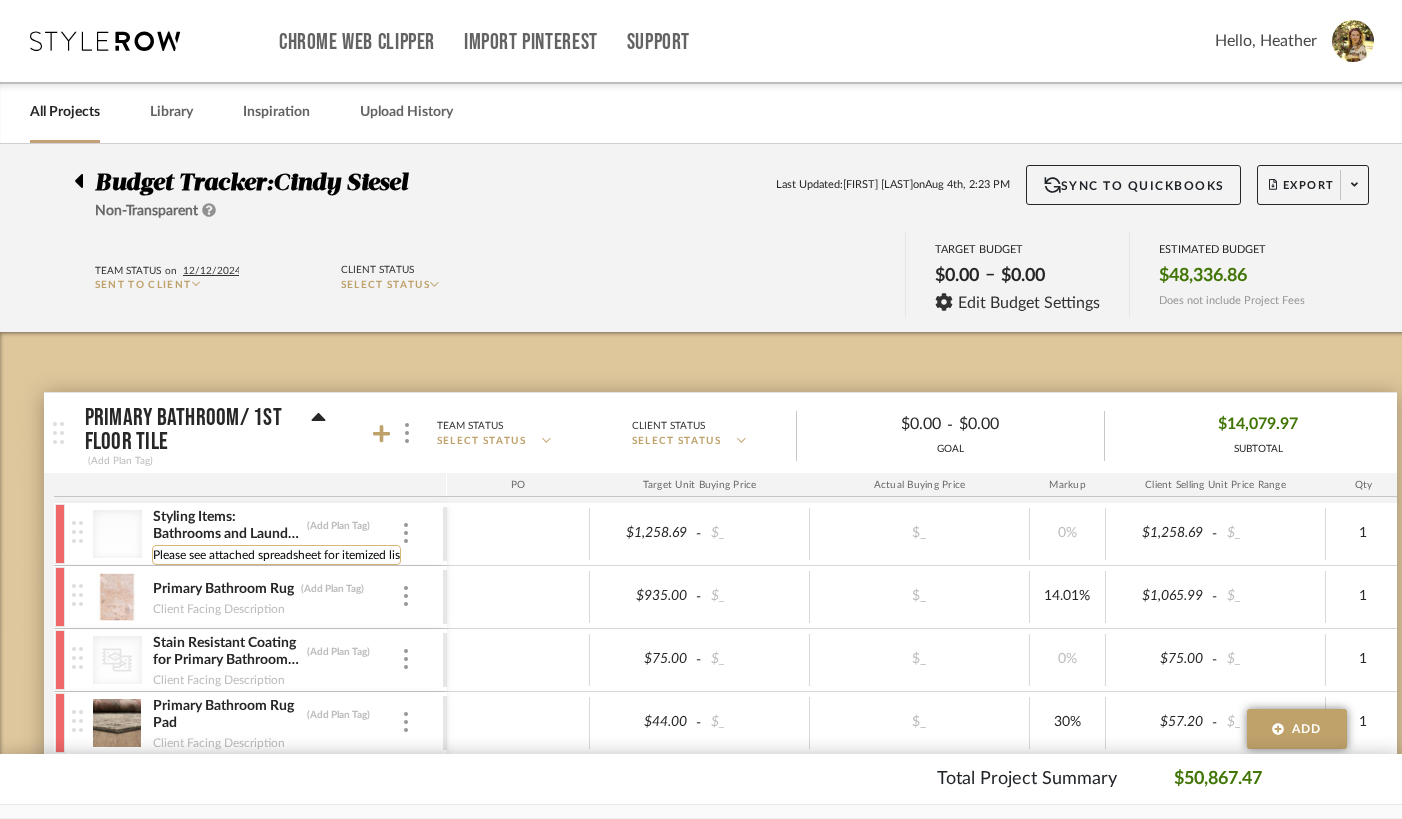 type on "Please see attached spreadsheet for itemized list" 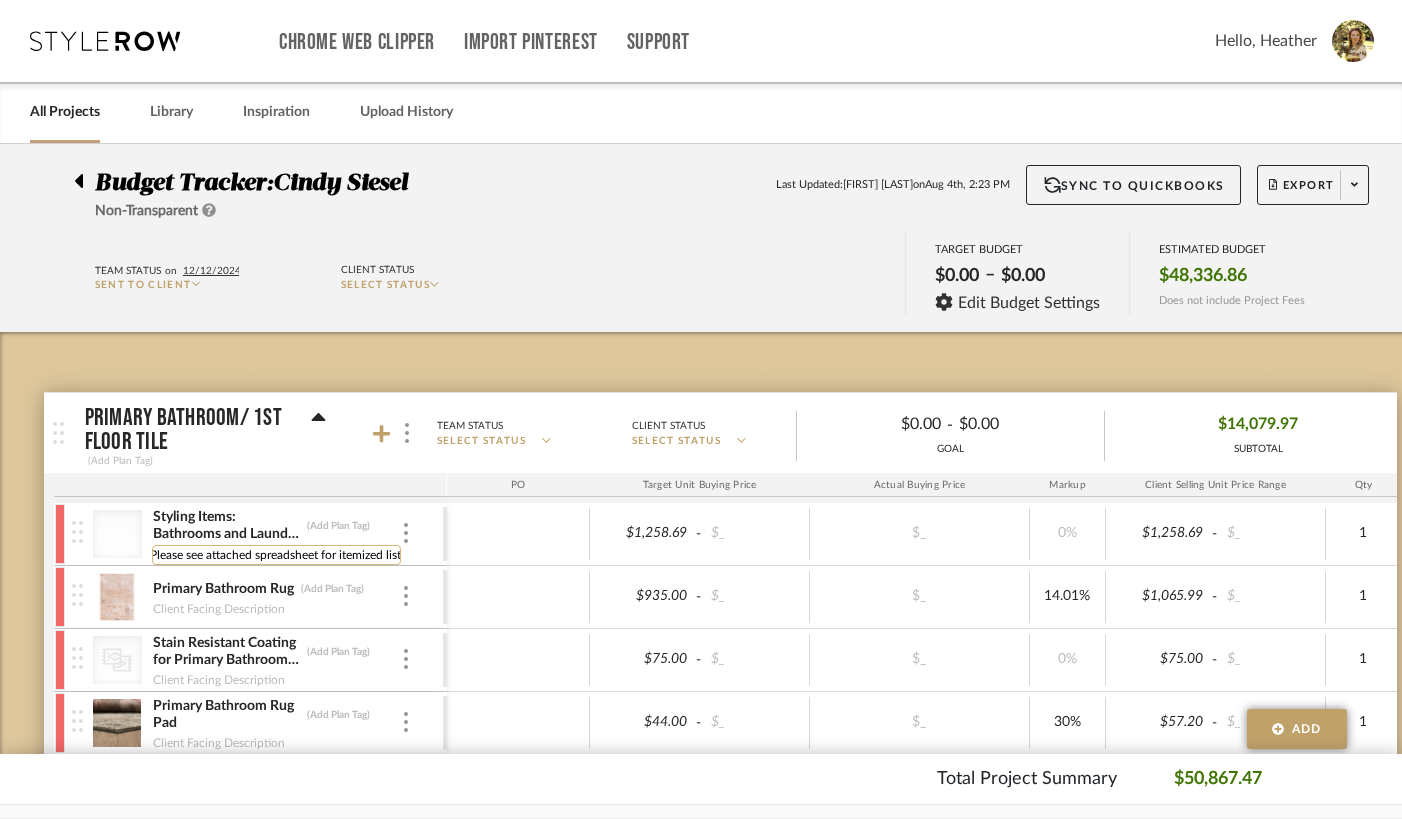 scroll, scrollTop: 0, scrollLeft: 7, axis: horizontal 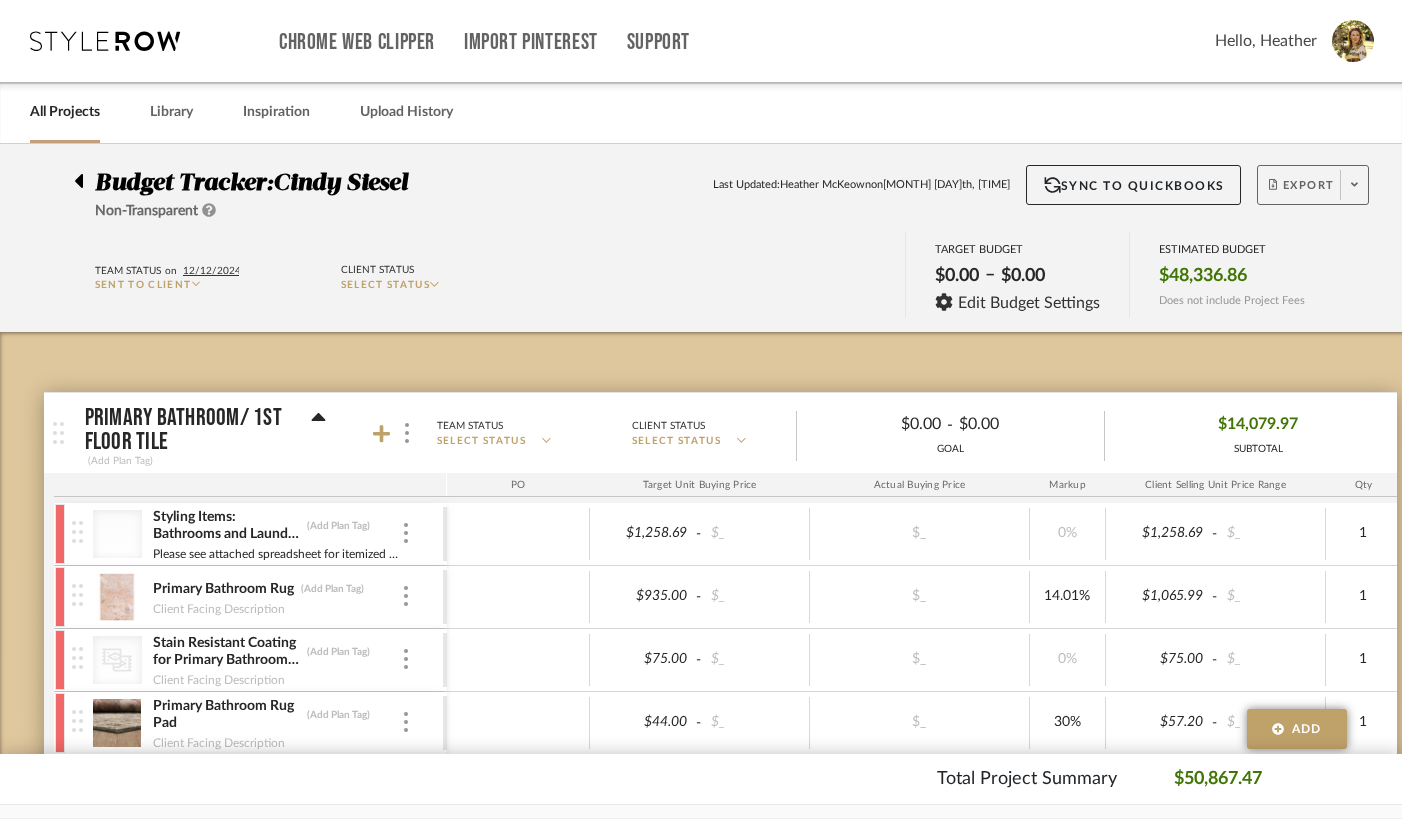 click on "Export" 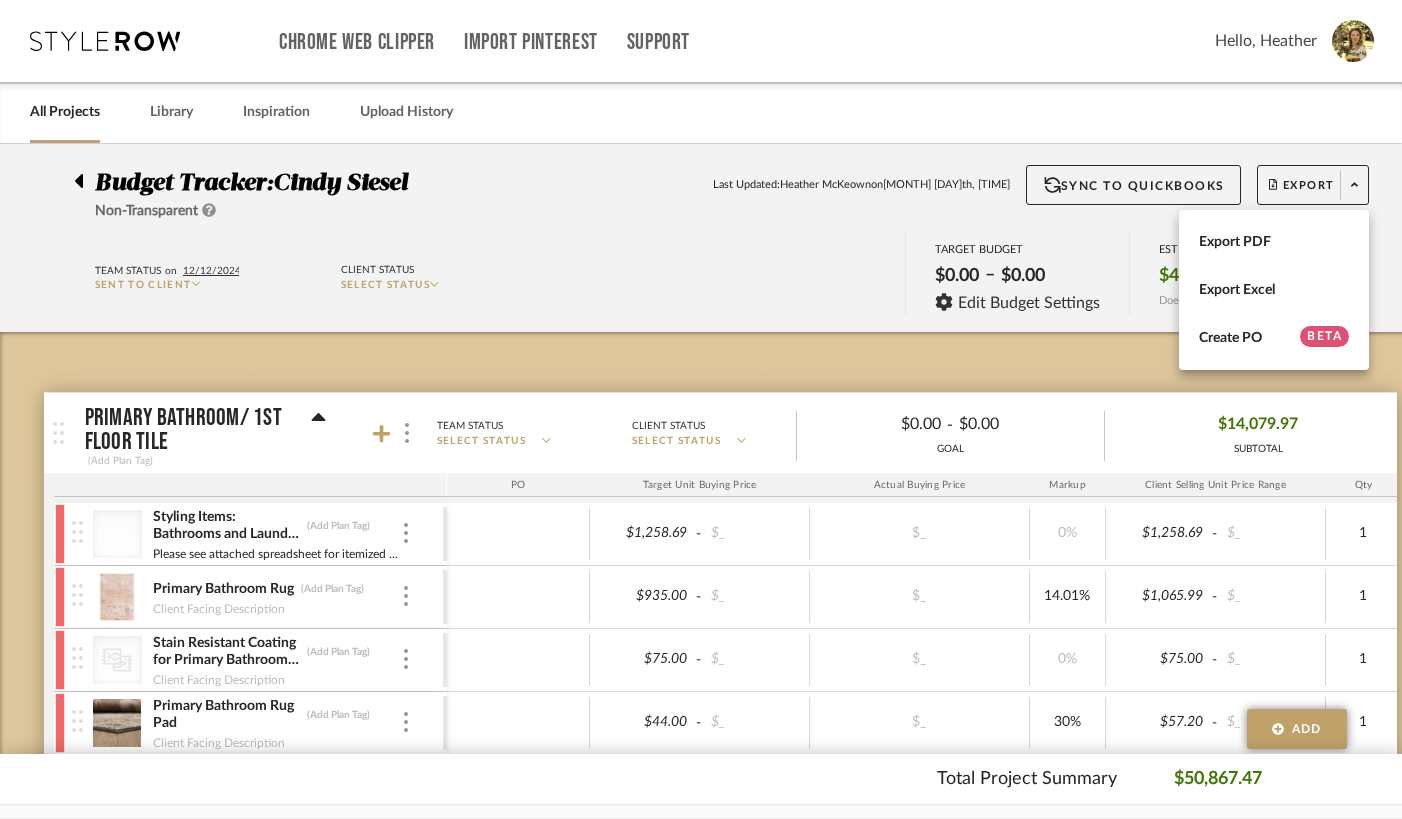 click at bounding box center [701, 409] 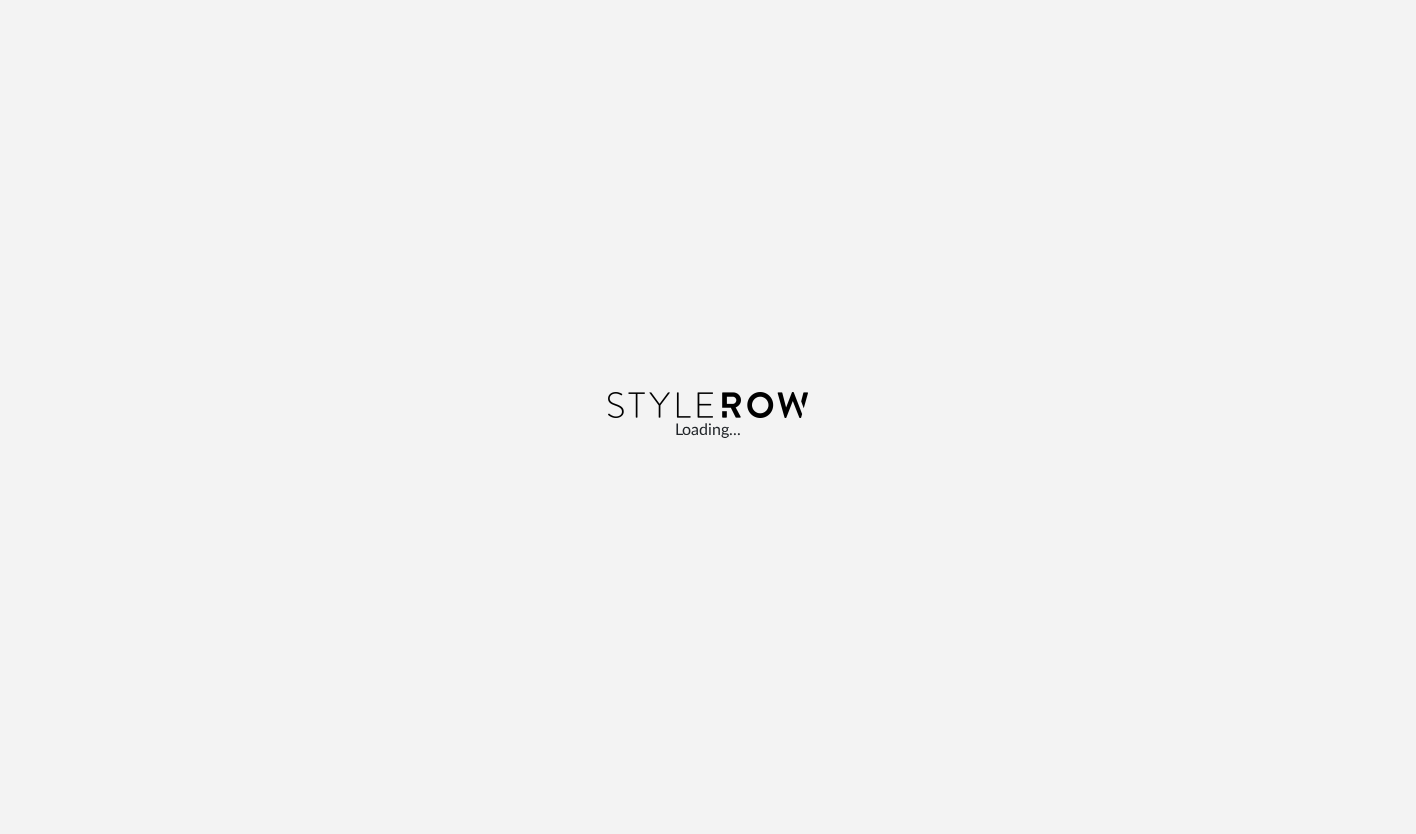 scroll, scrollTop: 0, scrollLeft: 0, axis: both 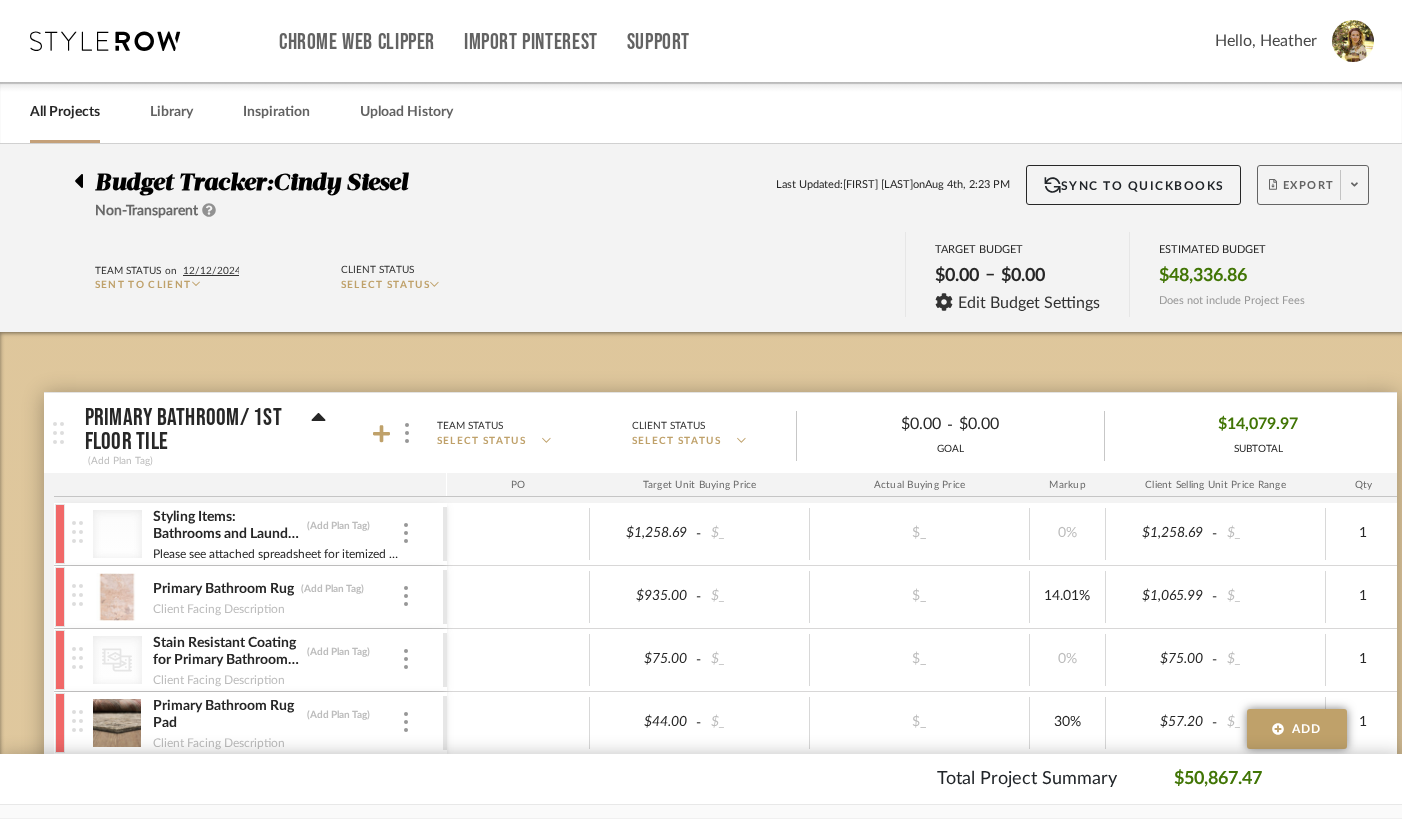 click on "Export" 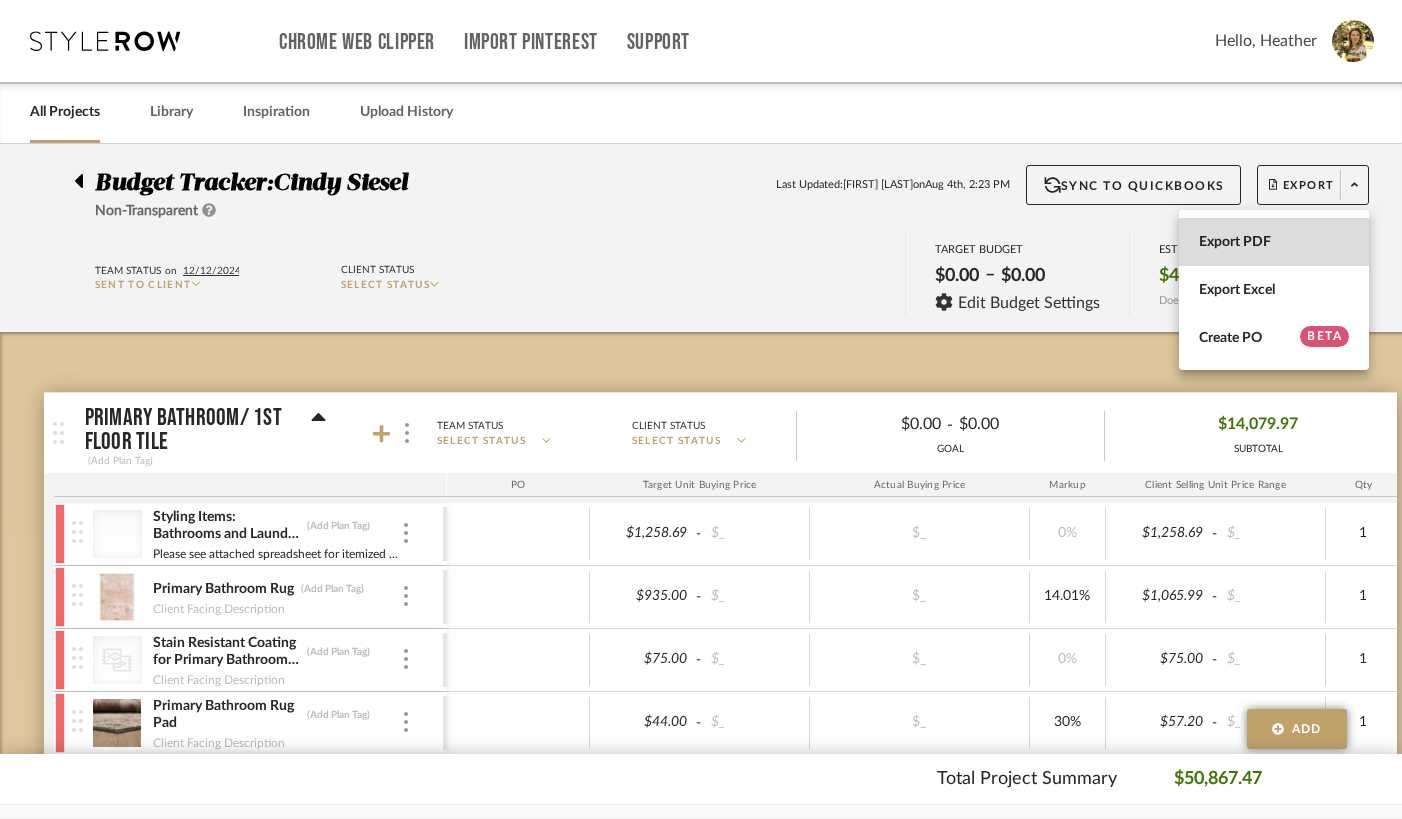 click on "Export PDF" at bounding box center [1274, 242] 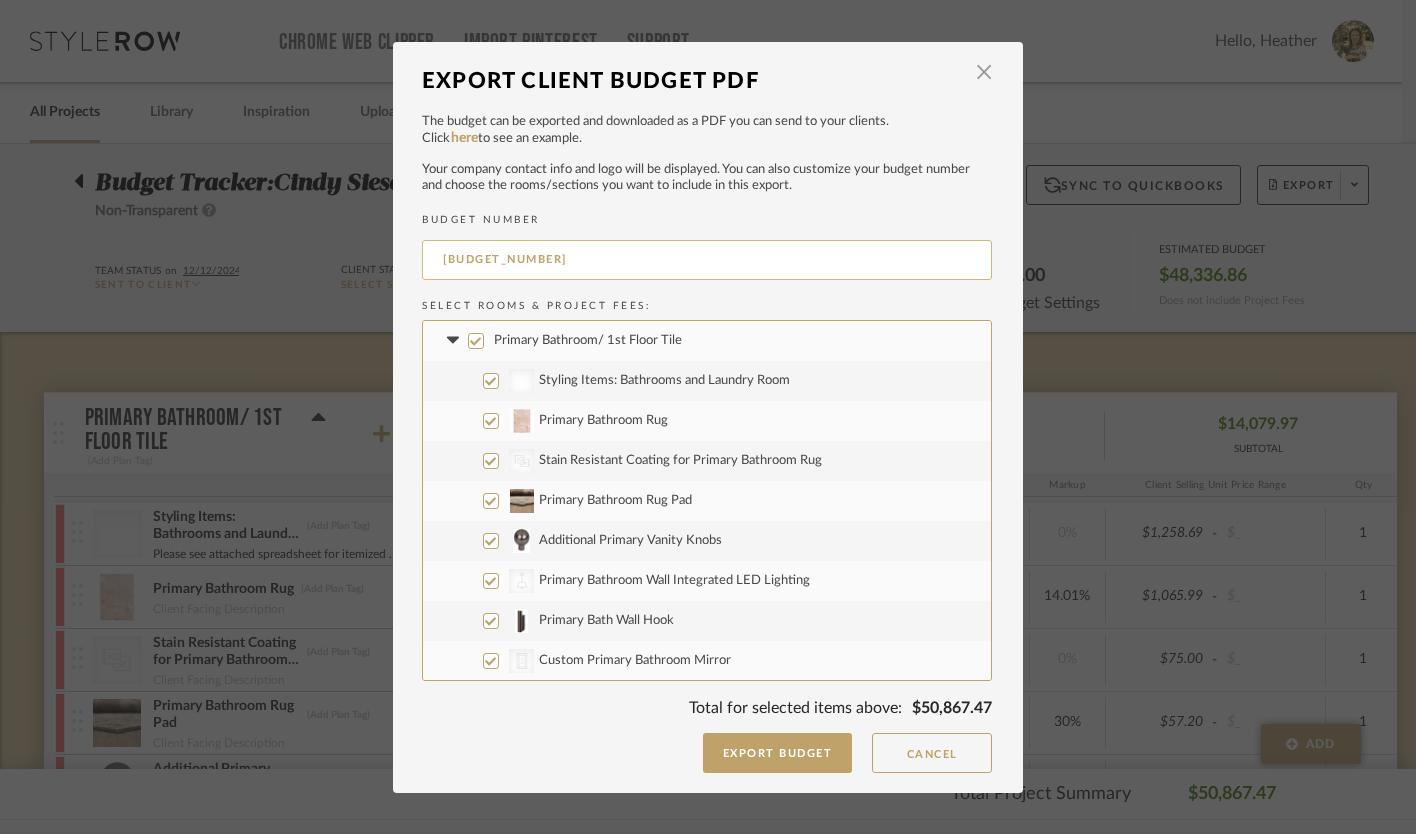 click on "[BUDGET_NUMBER]" at bounding box center (707, 260) 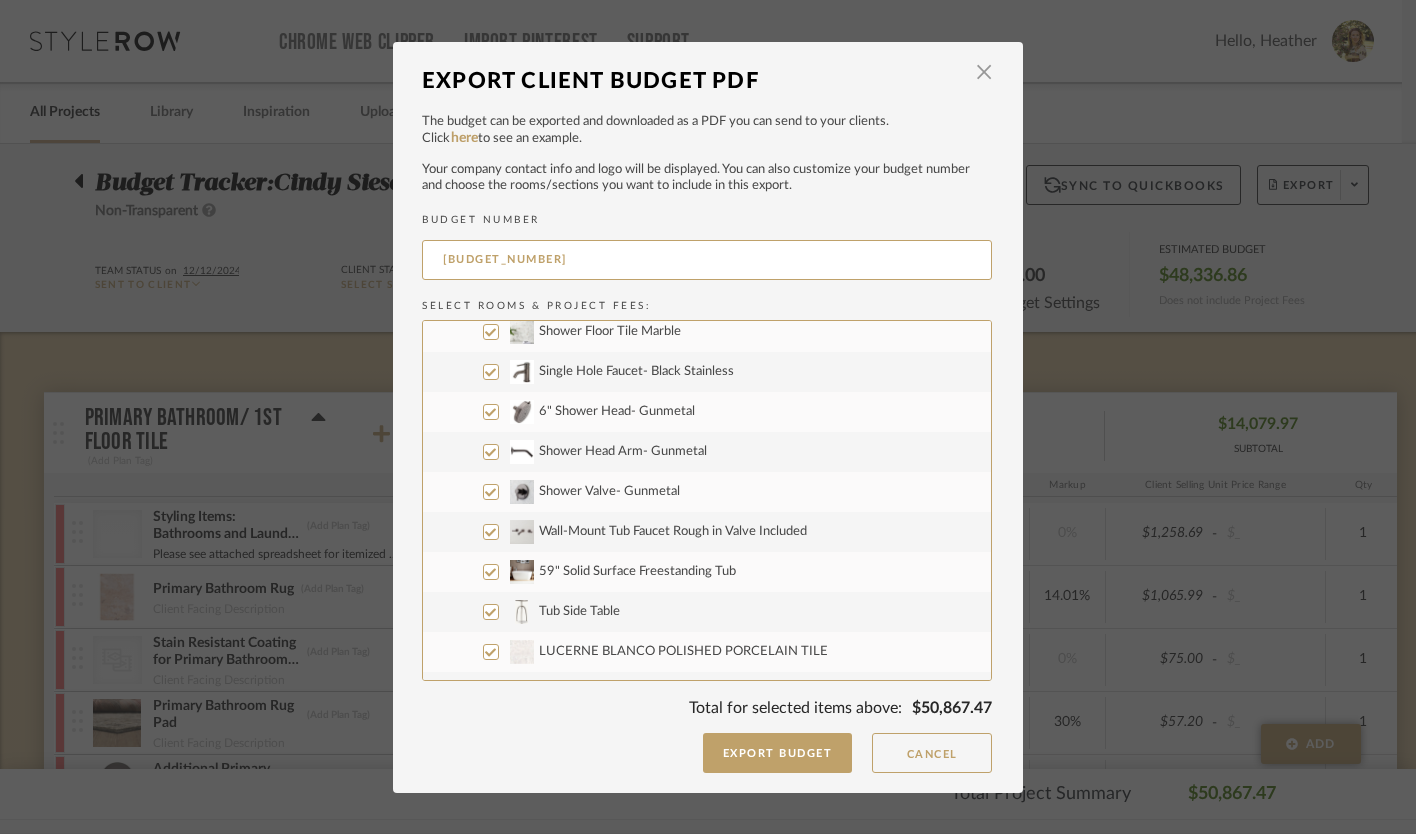 scroll, scrollTop: 1072, scrollLeft: 0, axis: vertical 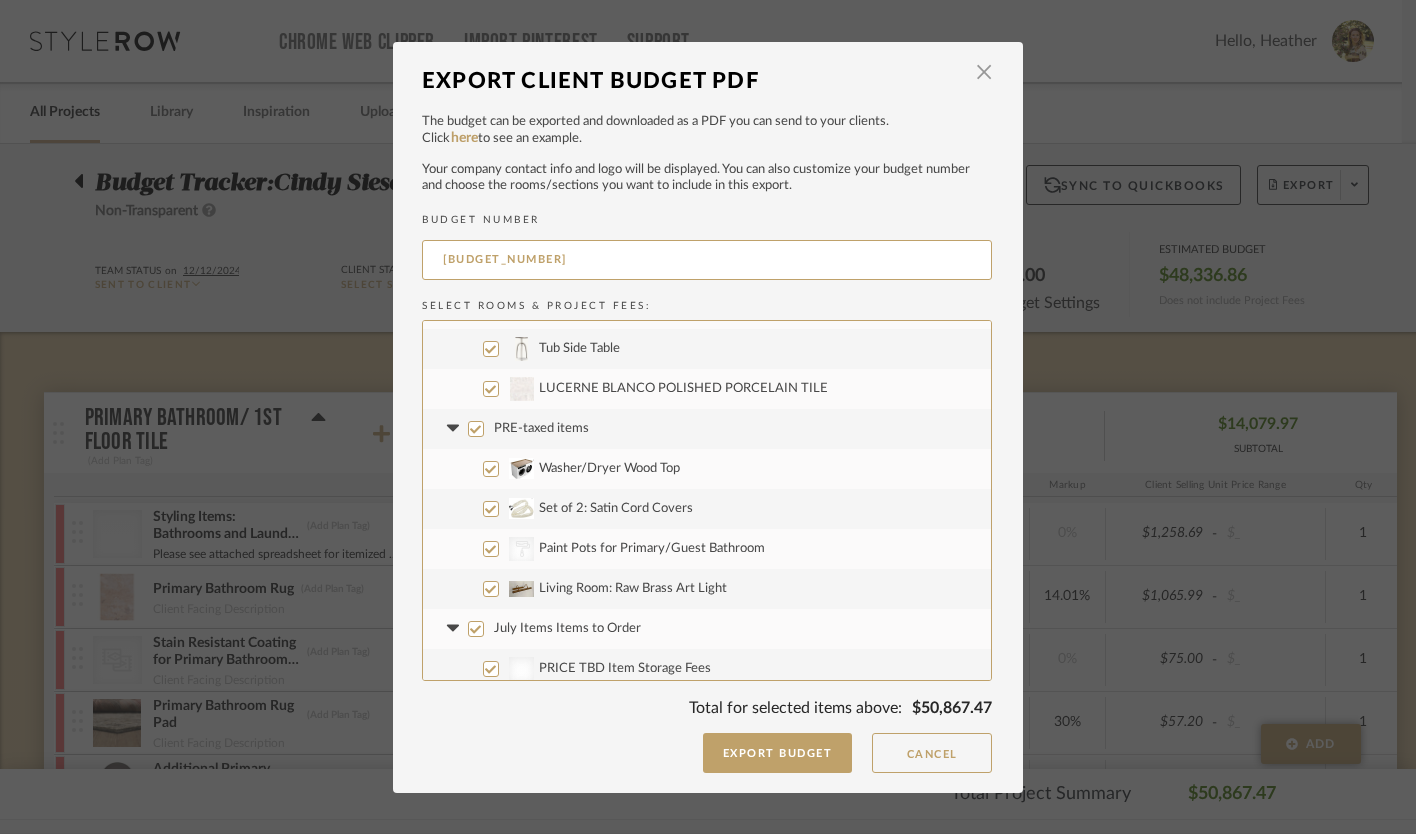 type on "[BUDGET_NUMBER]" 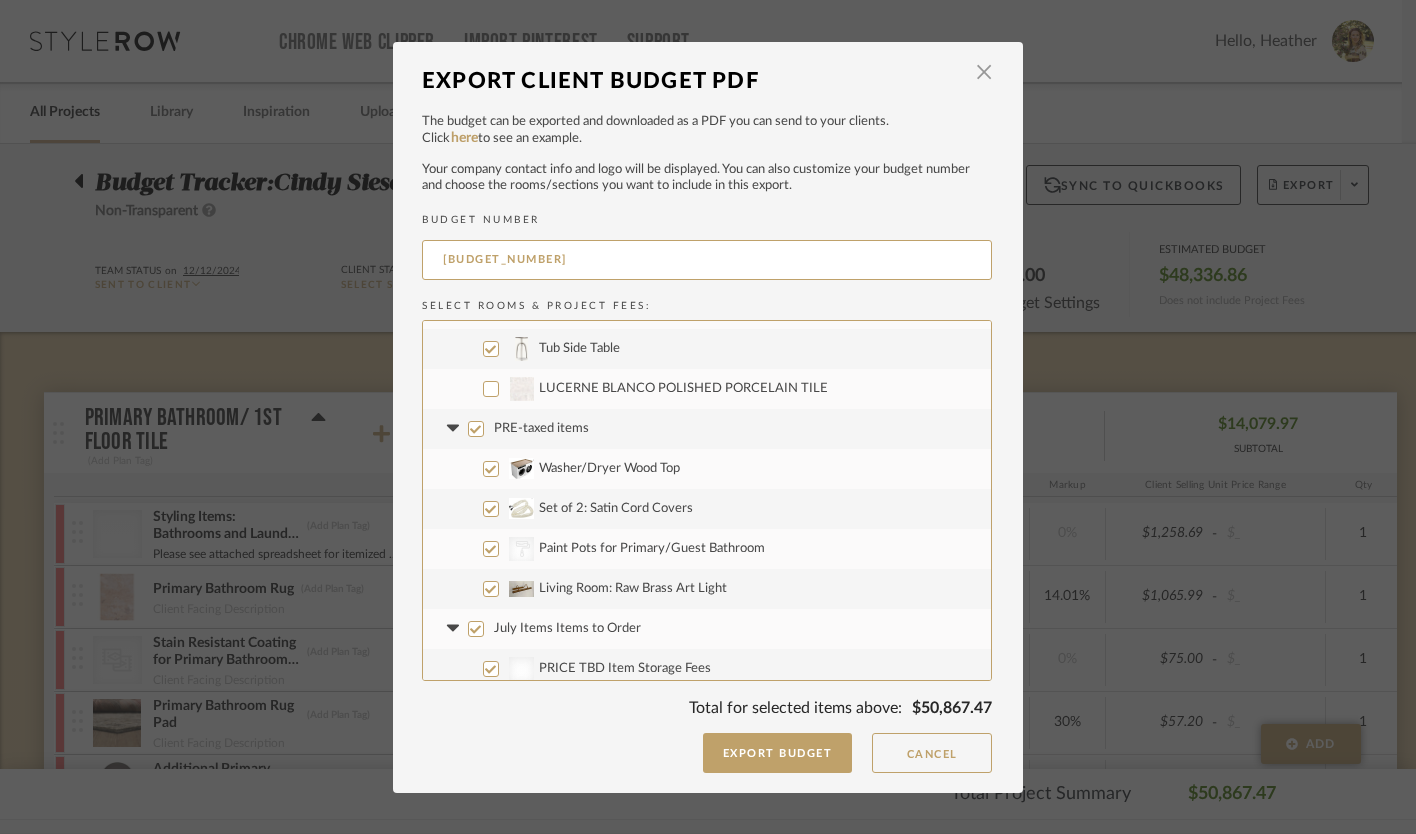 checkbox on "false" 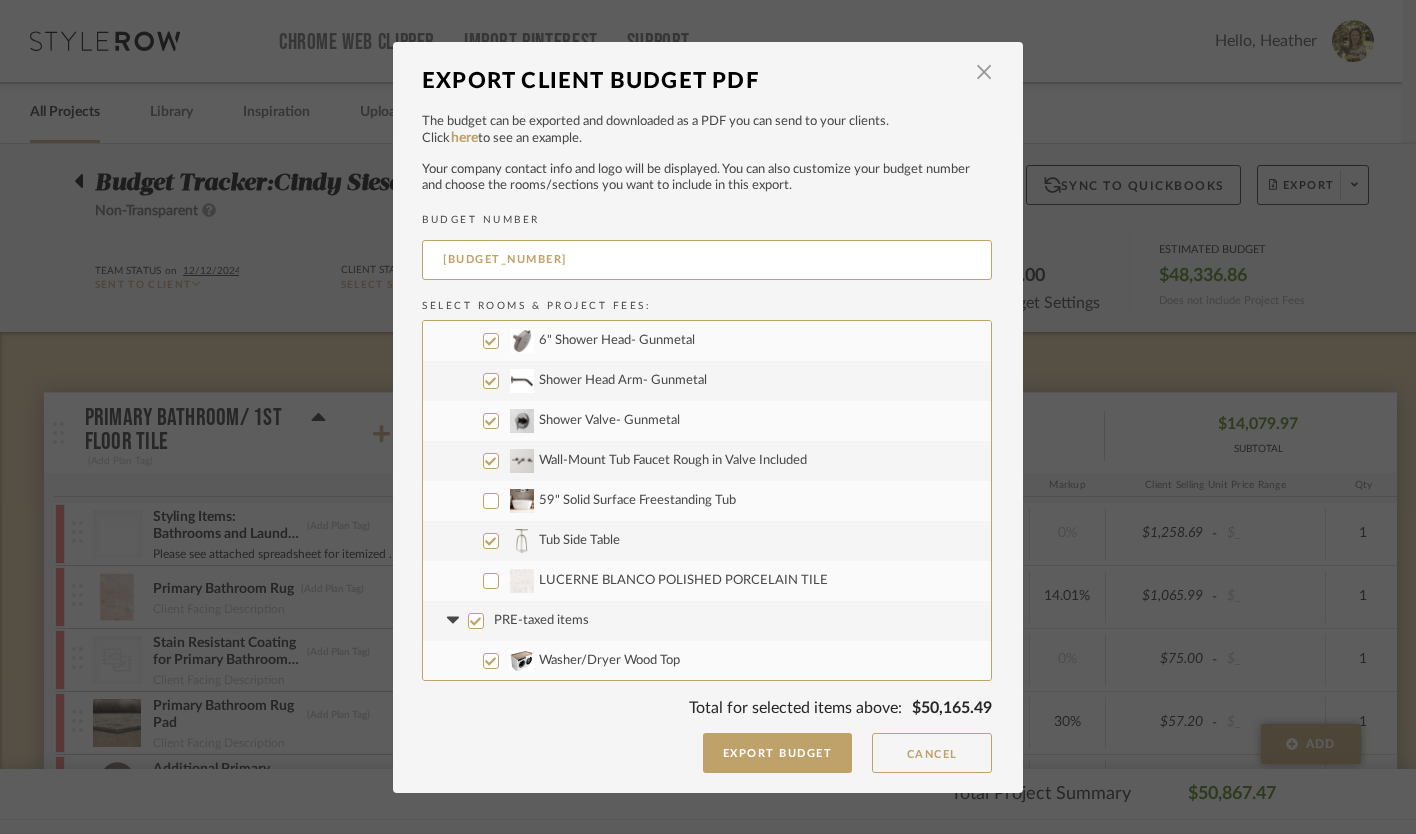 click on "Tub Side Table" at bounding box center (491, 541) 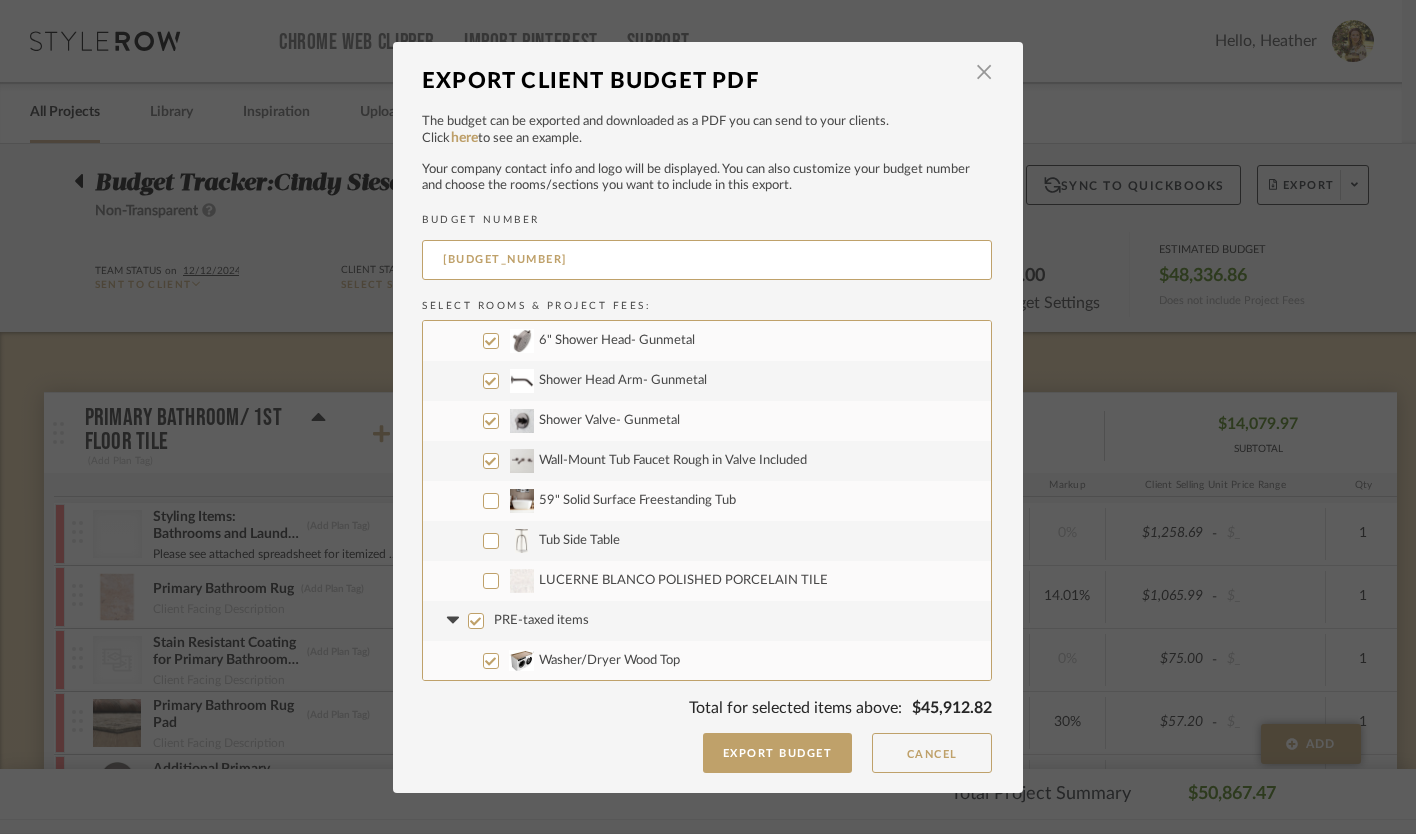 click on "Wall-Mount Tub Faucet Rough in Valve Included" at bounding box center [491, 461] 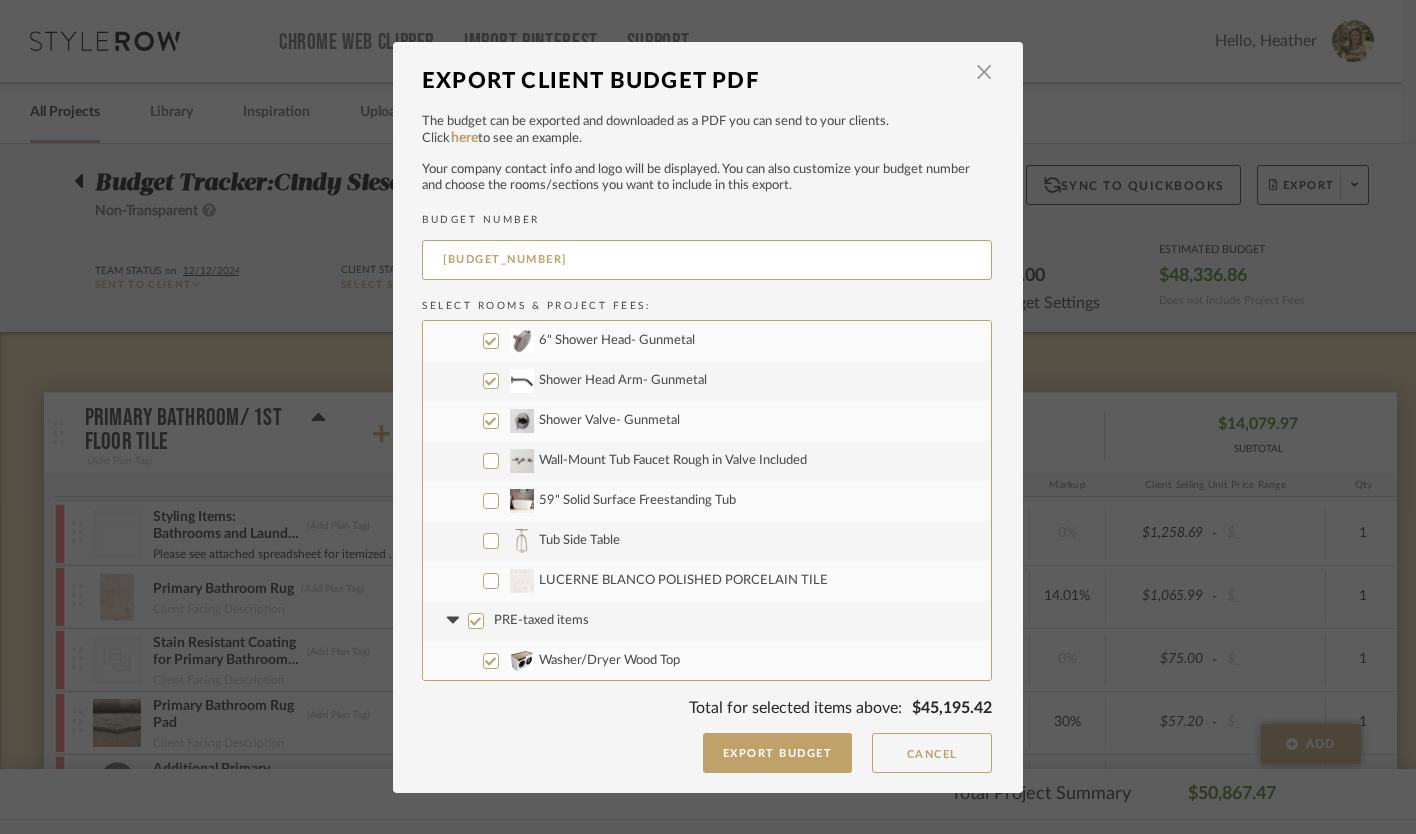 click on "Shower Valve- Gunmetal" at bounding box center (707, 421) 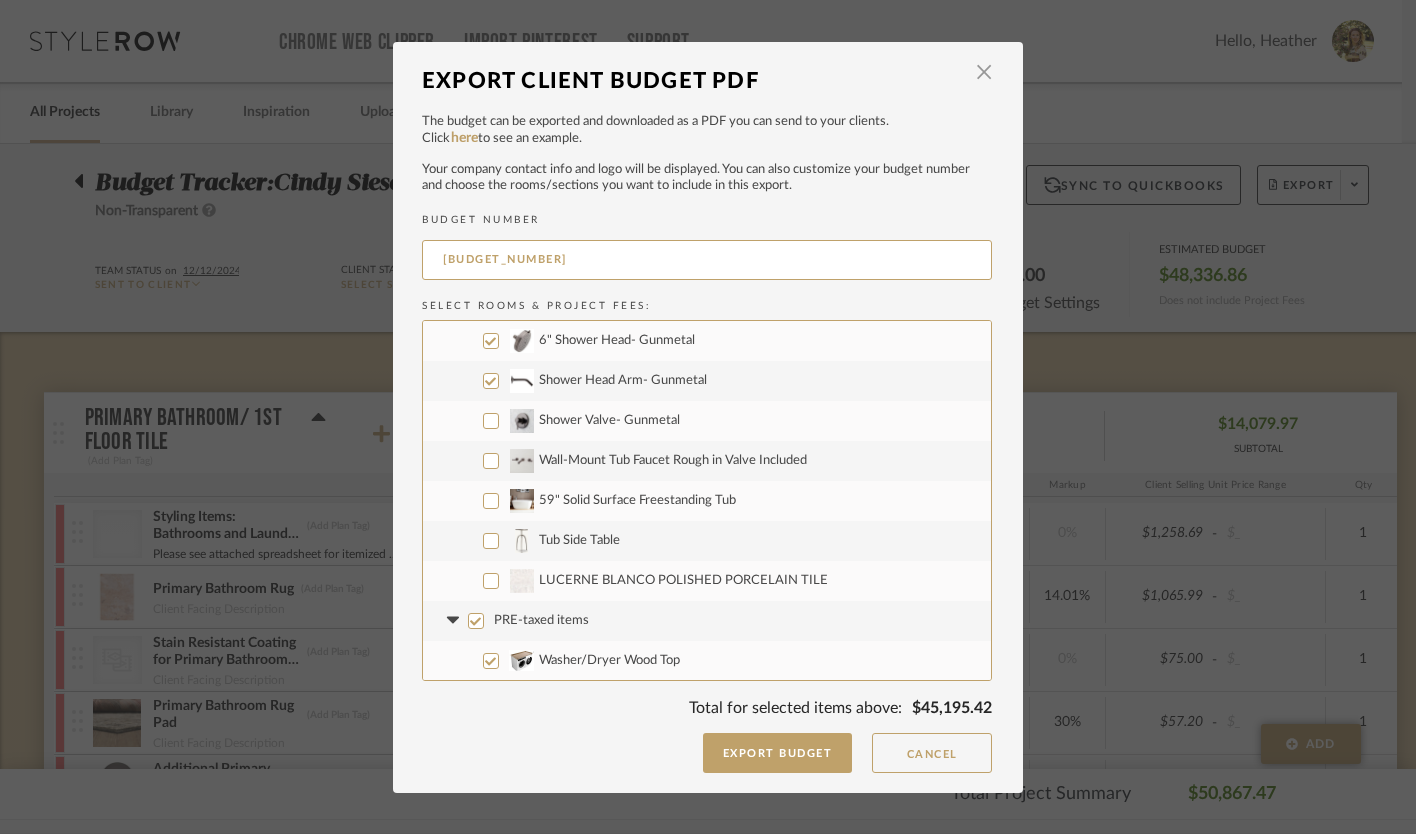 click on "Shower Head Arm- Gunmetal" at bounding box center (491, 381) 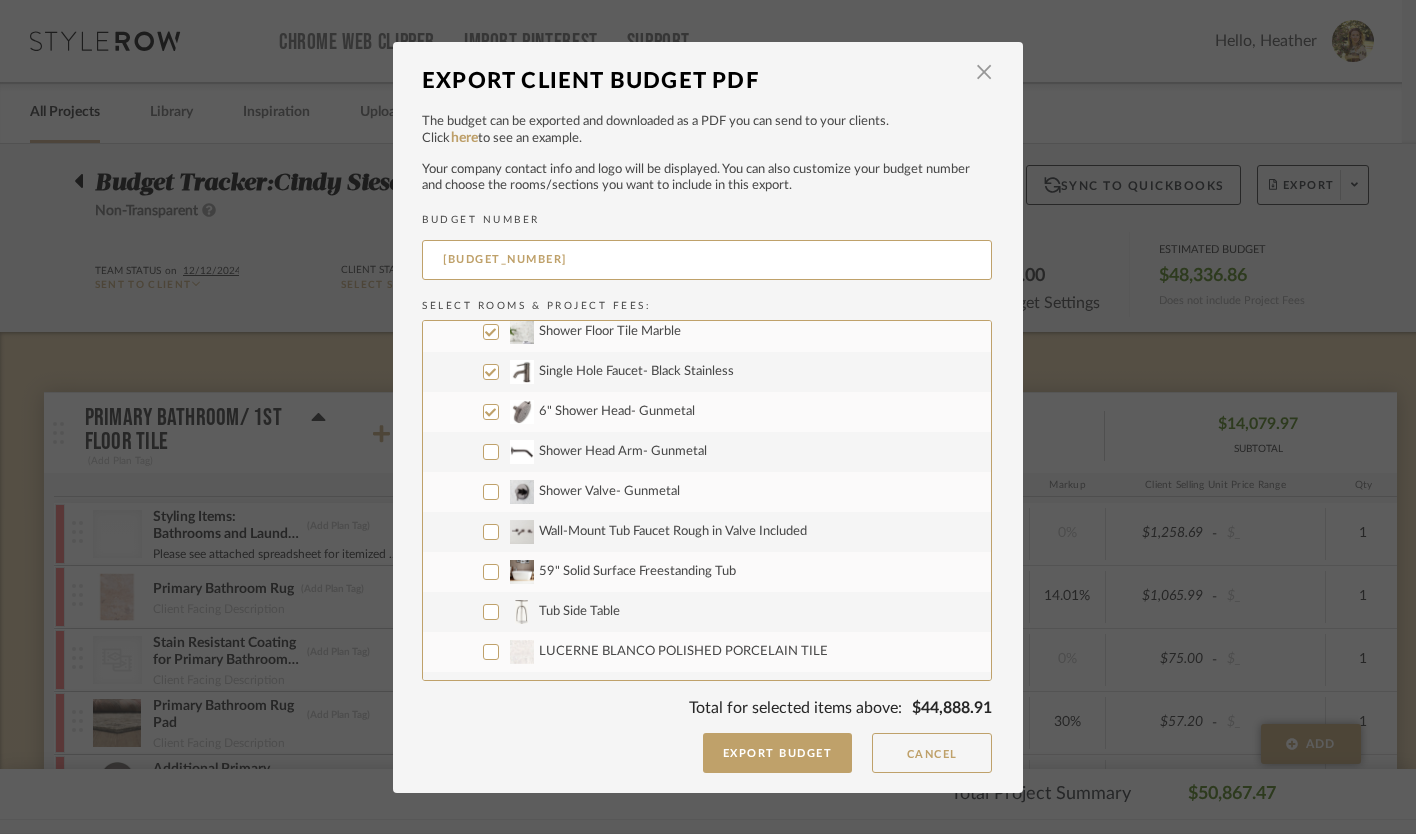scroll, scrollTop: 809, scrollLeft: 0, axis: vertical 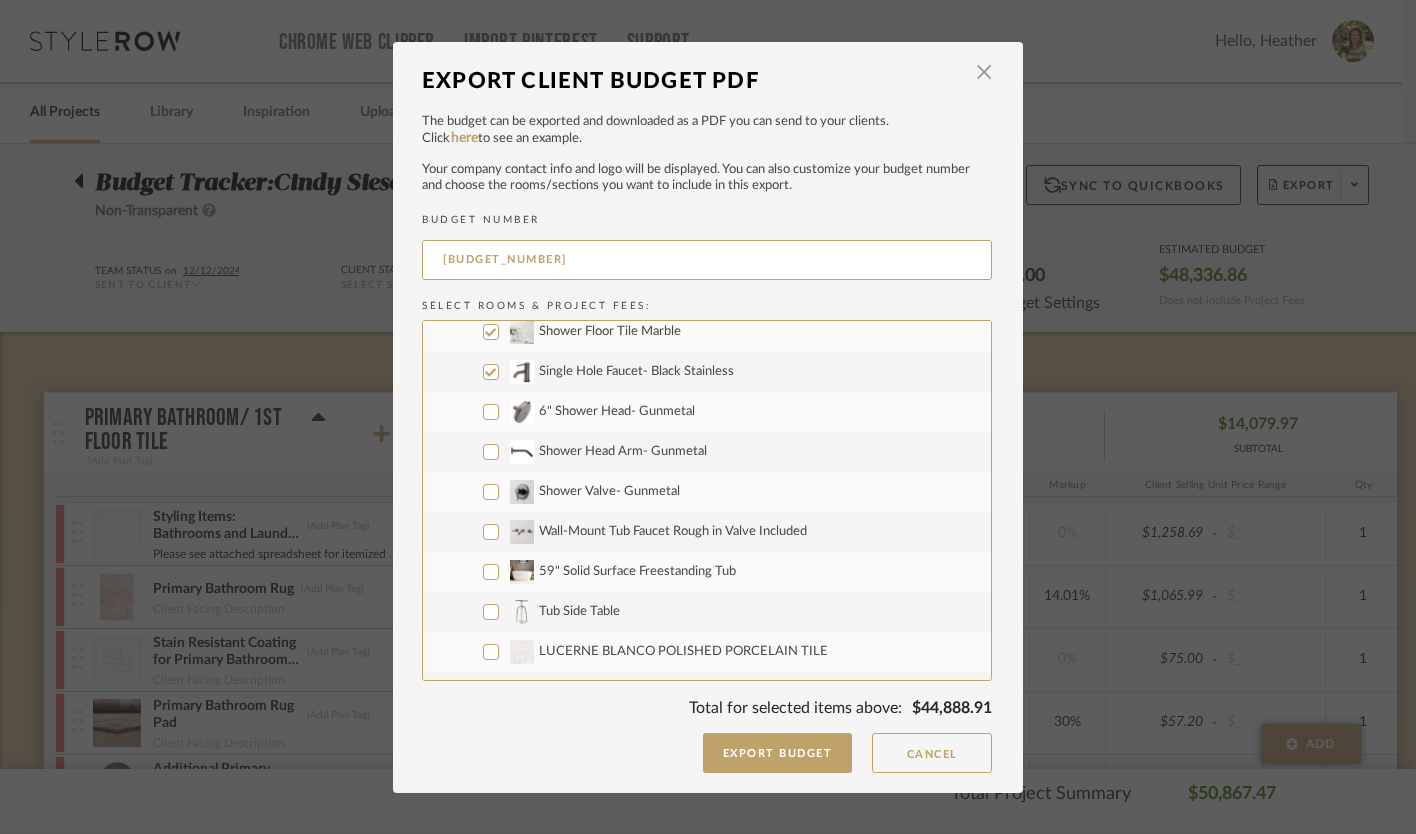 click on "Single Hole Faucet- Black Stainless" at bounding box center [491, 372] 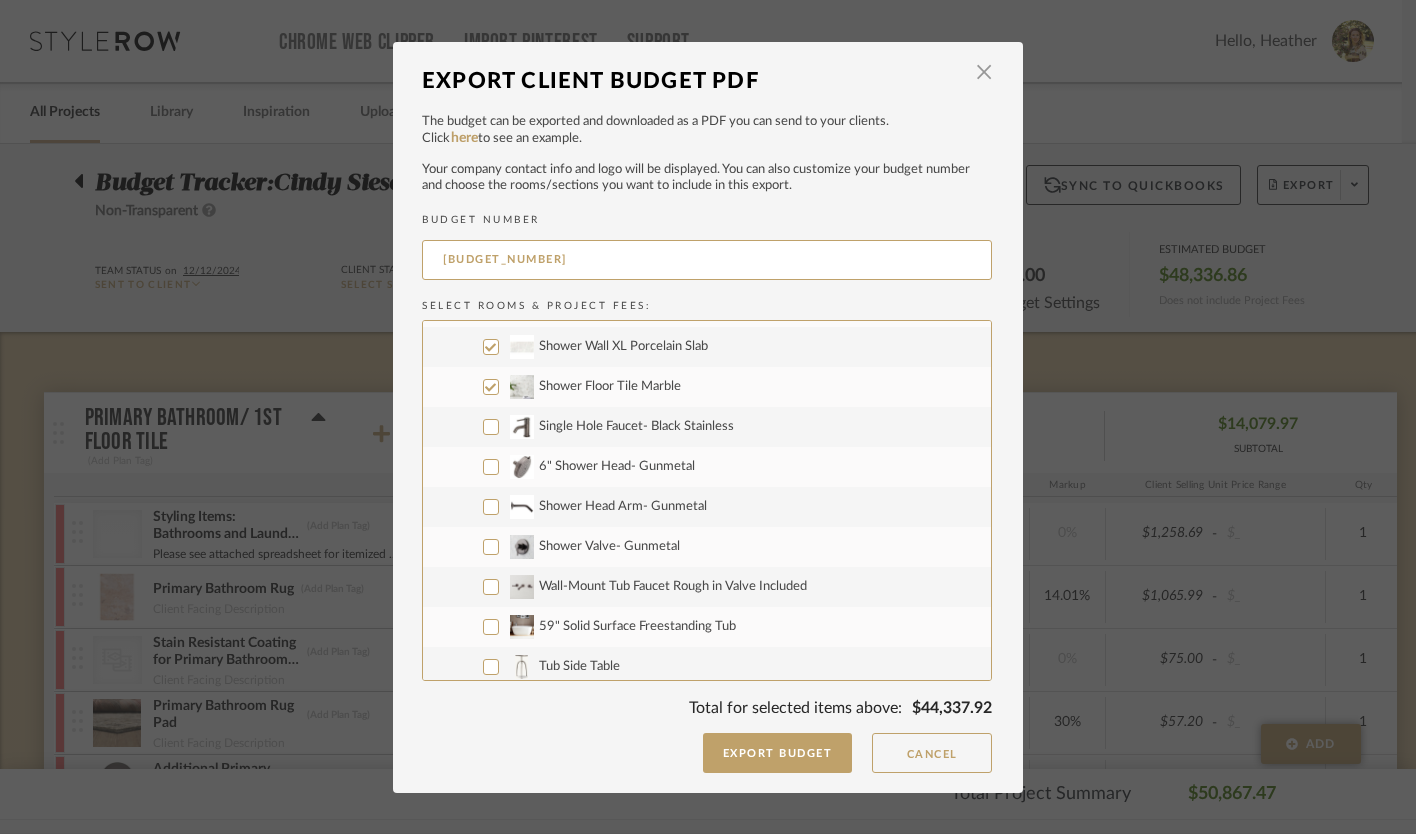 scroll, scrollTop: 643, scrollLeft: 0, axis: vertical 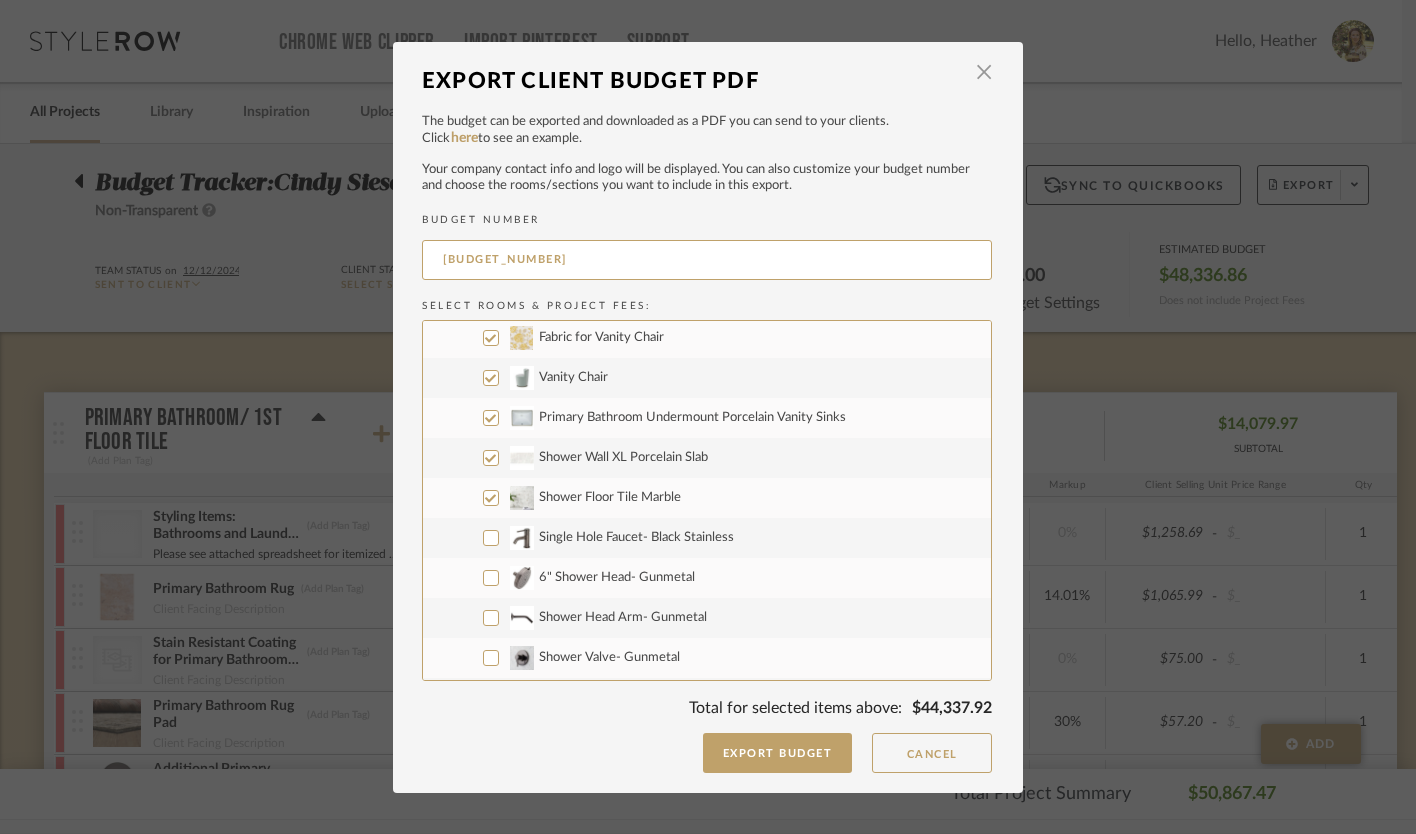 click on "Shower Floor Tile Marble" at bounding box center (491, 498) 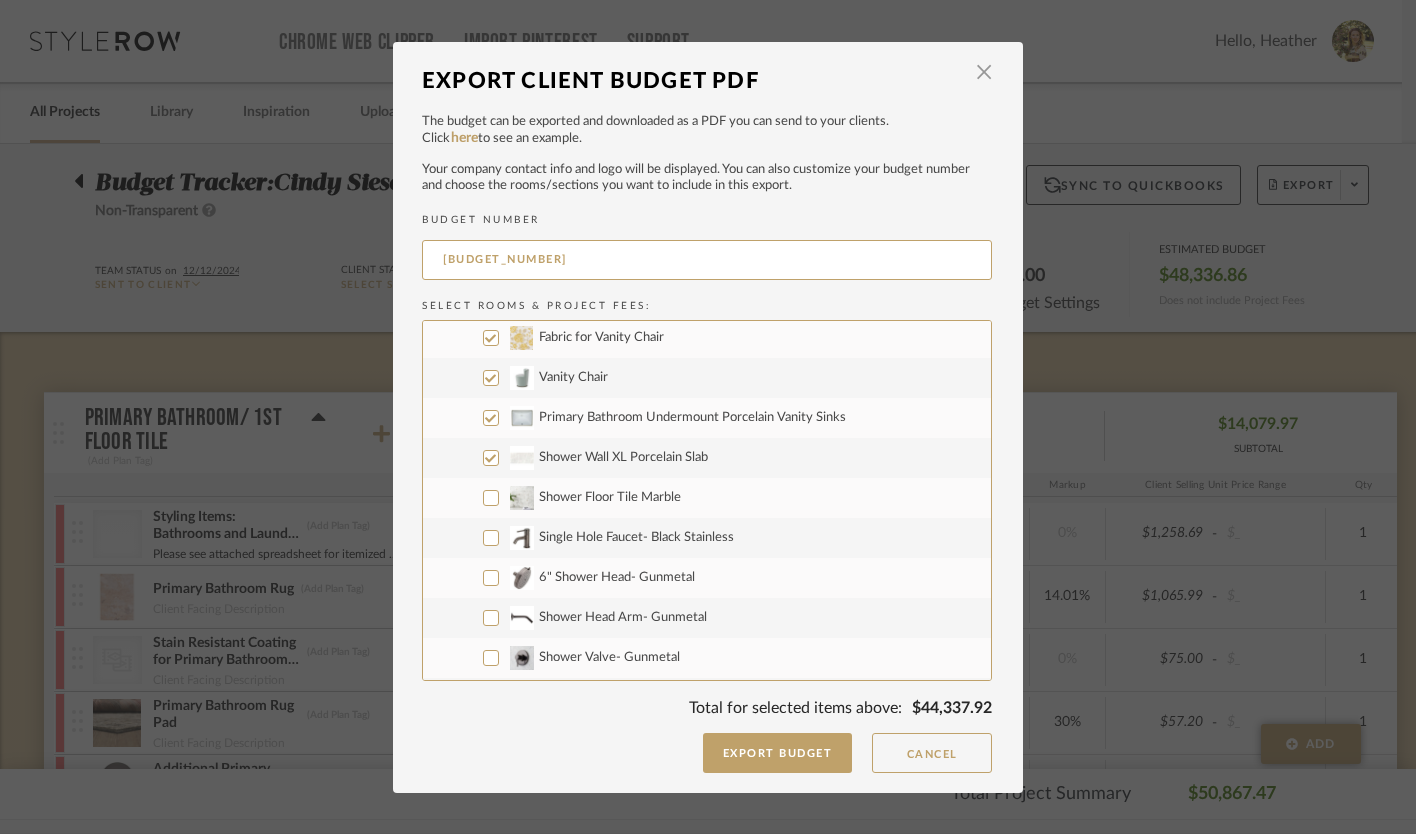 click on "Shower Wall XL Porcelain Slab" at bounding box center (491, 458) 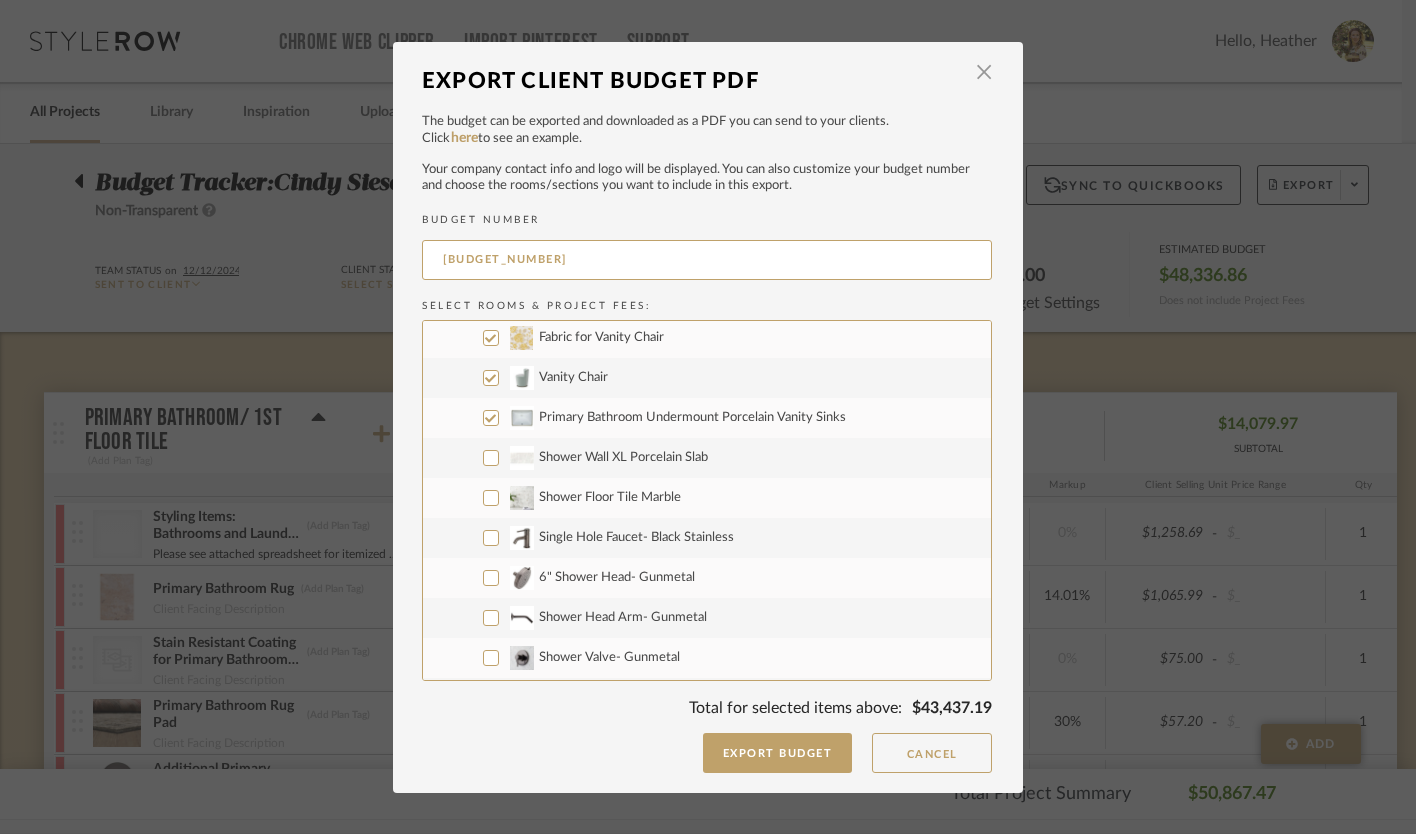 click on "Primary Bathroom Undermount Porcelain Vanity Sinks" at bounding box center (491, 418) 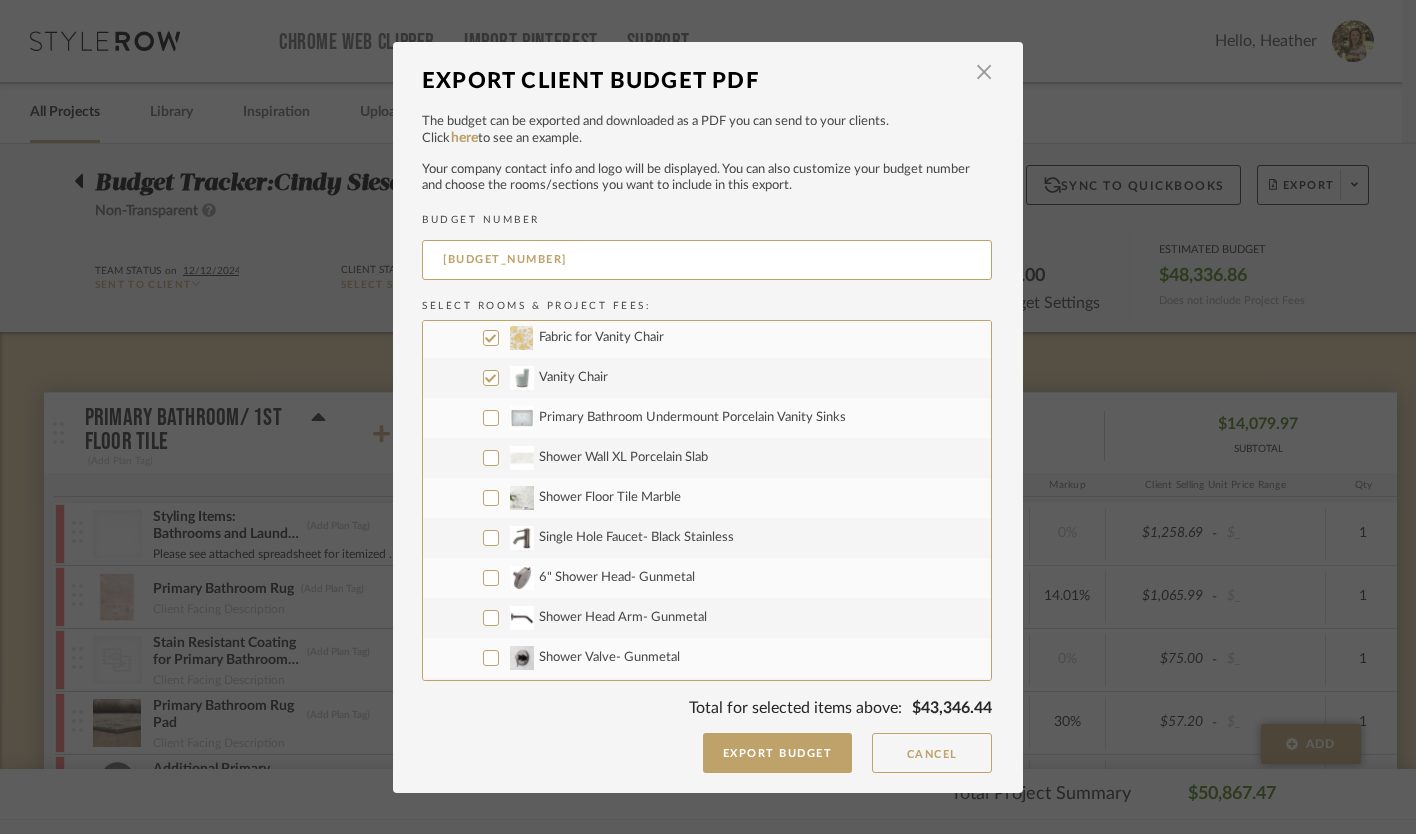 drag, startPoint x: 485, startPoint y: 377, endPoint x: 485, endPoint y: 345, distance: 32 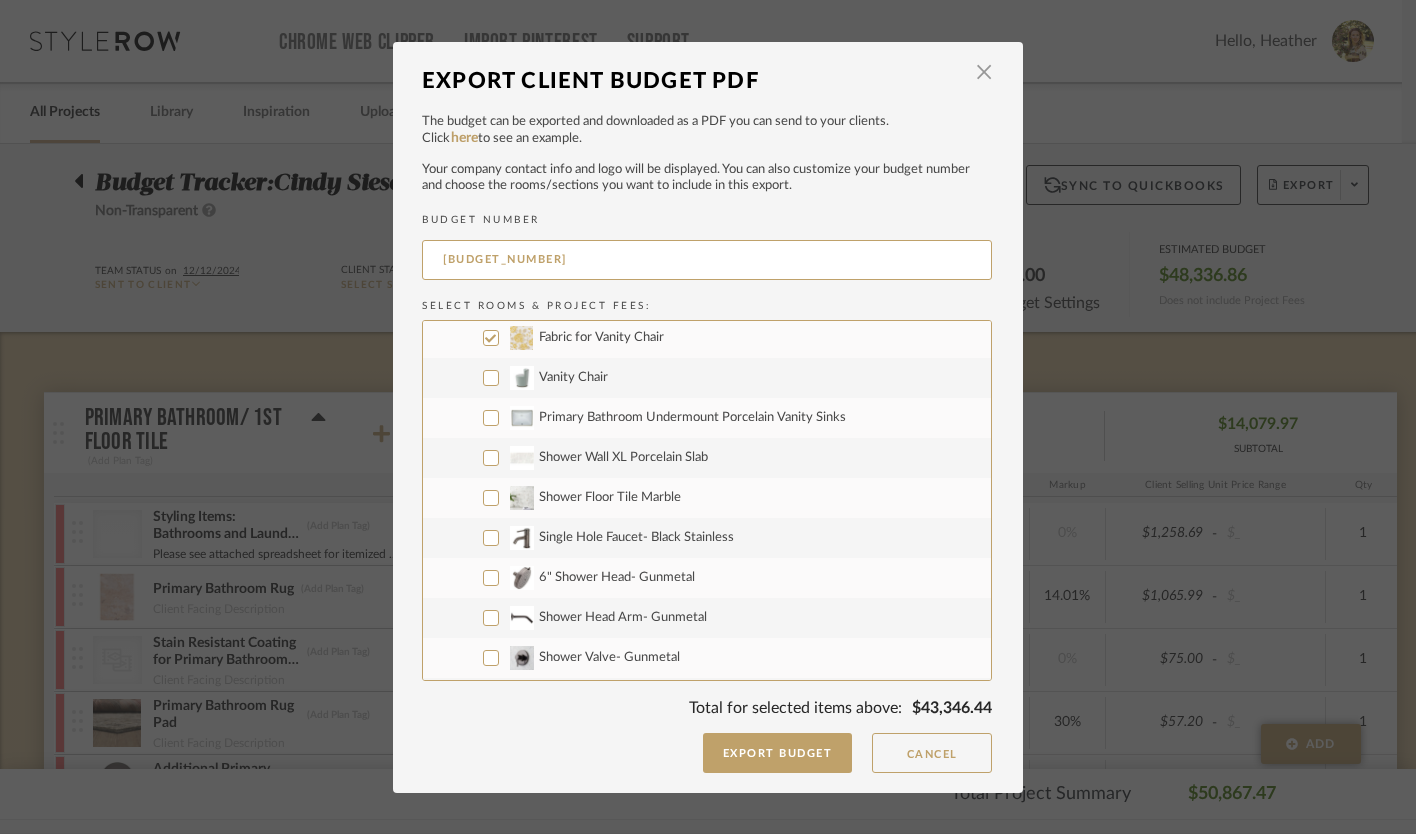 drag, startPoint x: 482, startPoint y: 338, endPoint x: 489, endPoint y: 358, distance: 21.189621 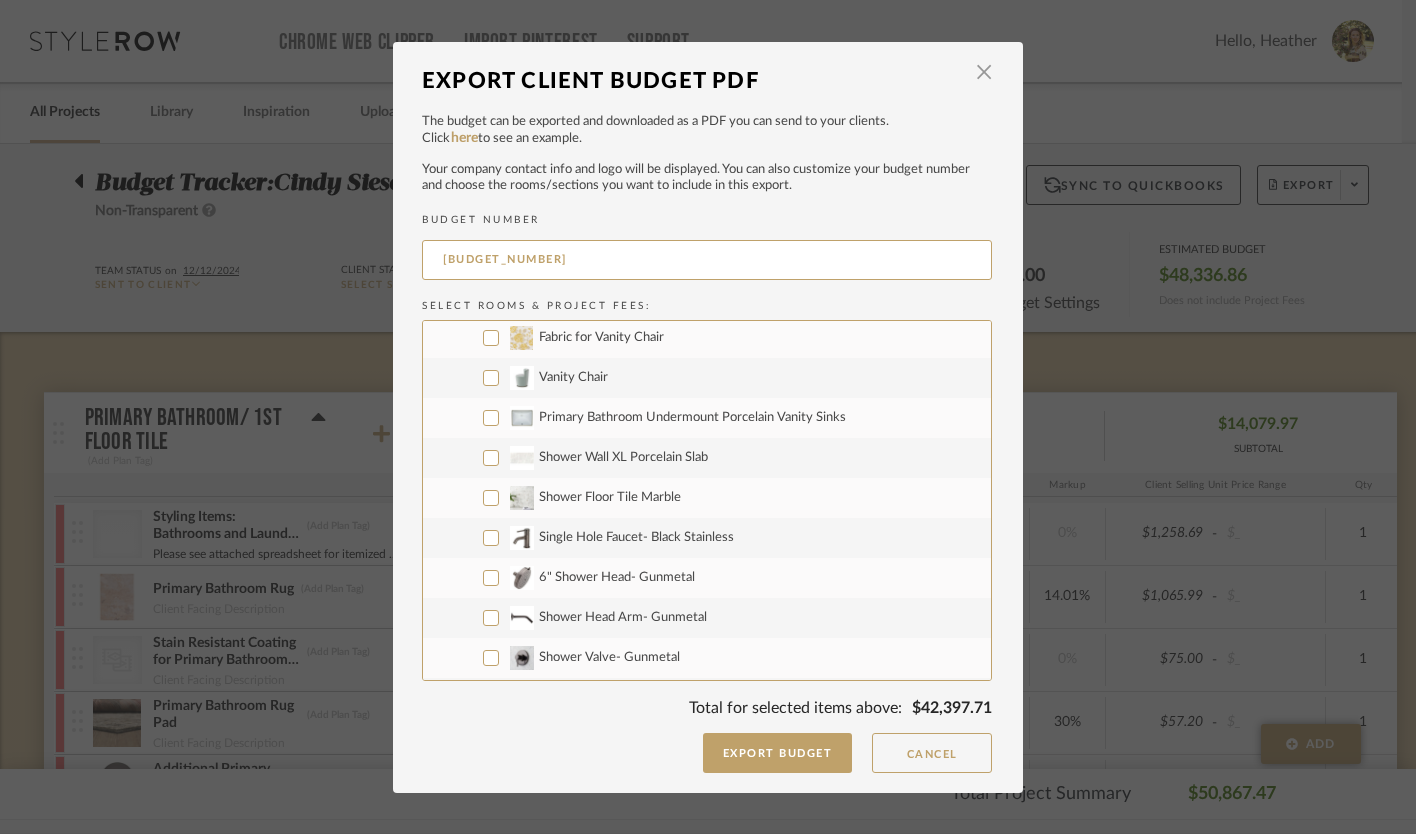 scroll, scrollTop: 496, scrollLeft: 0, axis: vertical 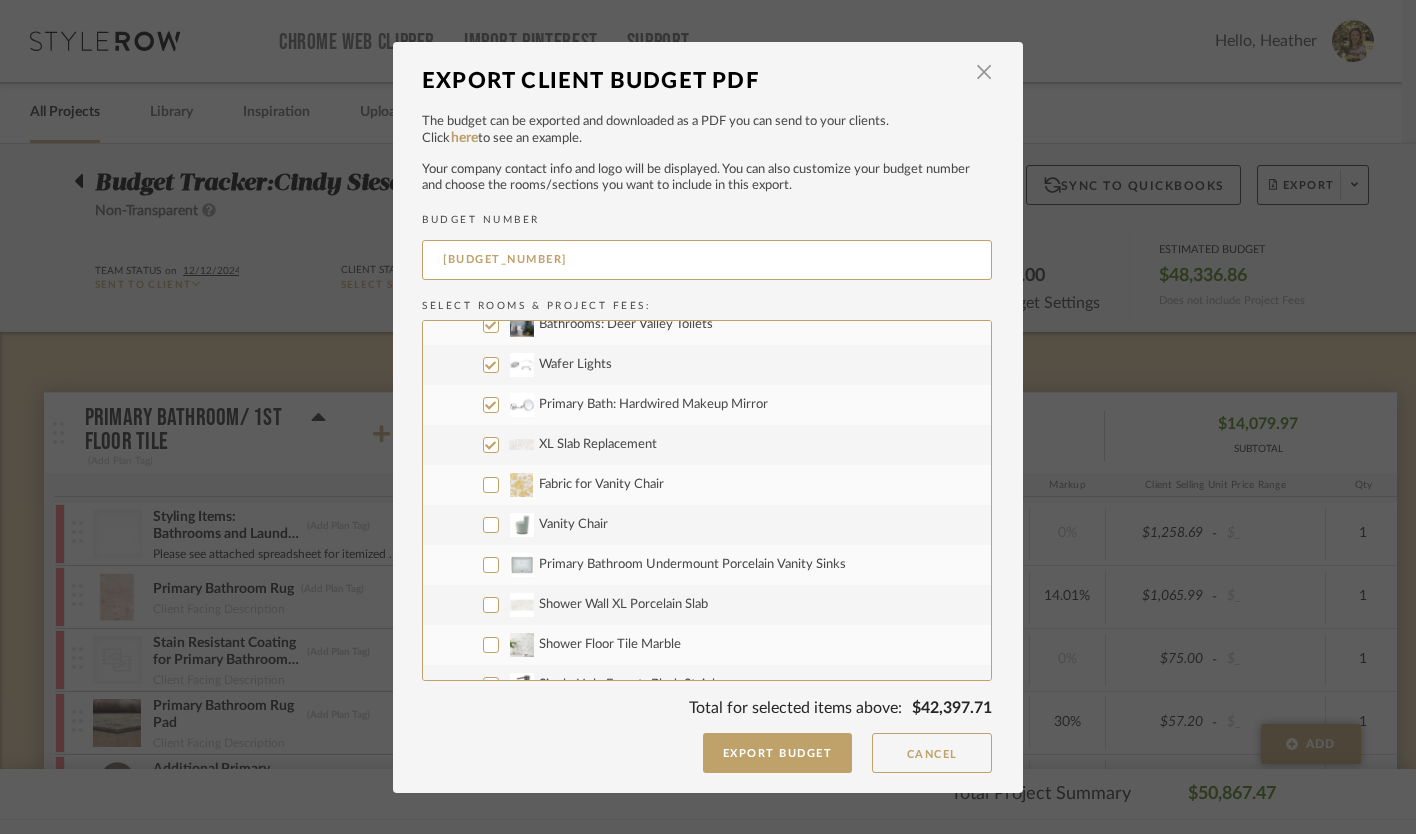 click on "XL Slab Replacement" at bounding box center (491, 445) 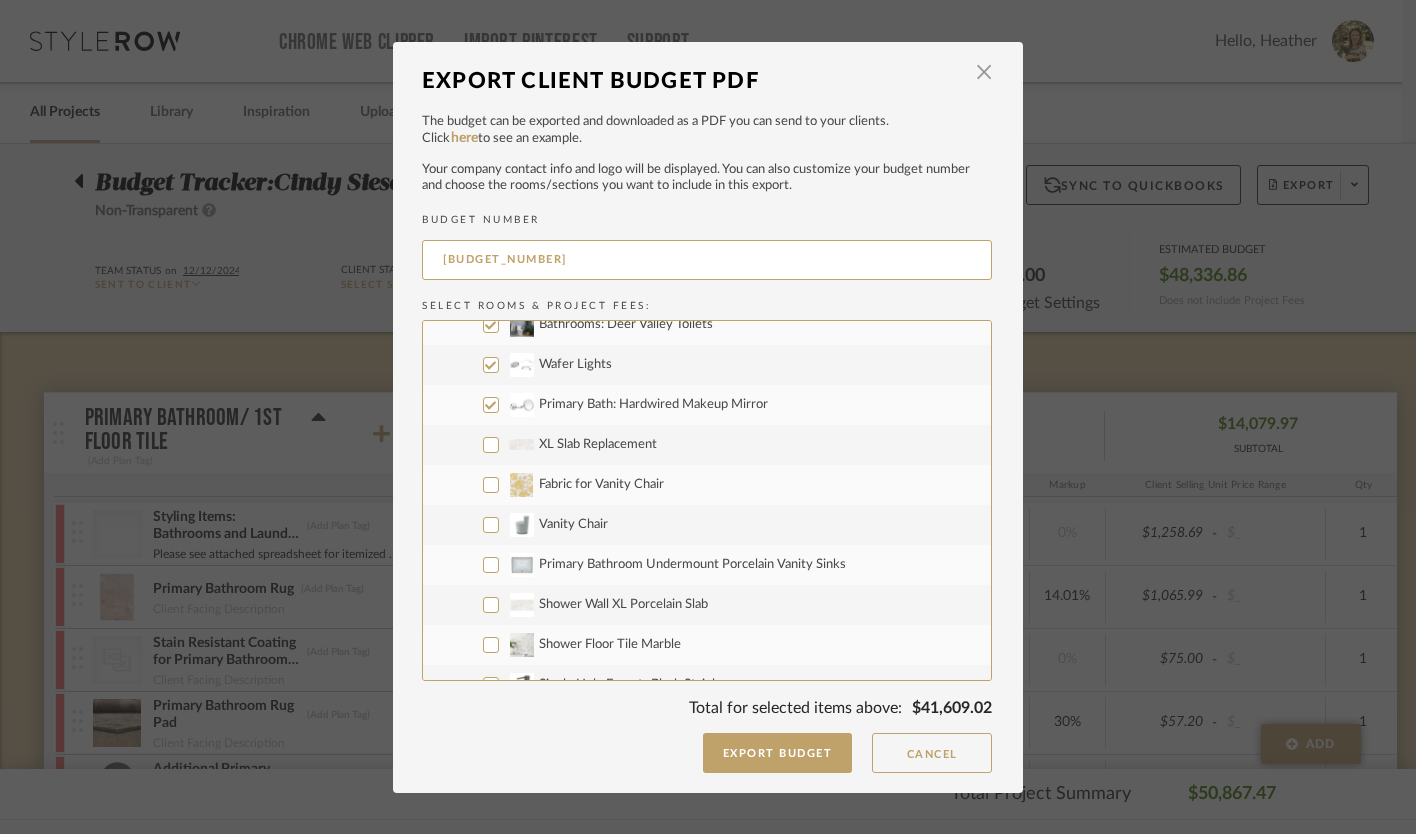 click on "Primary Bath: Hardwired Makeup Mirror" at bounding box center (491, 405) 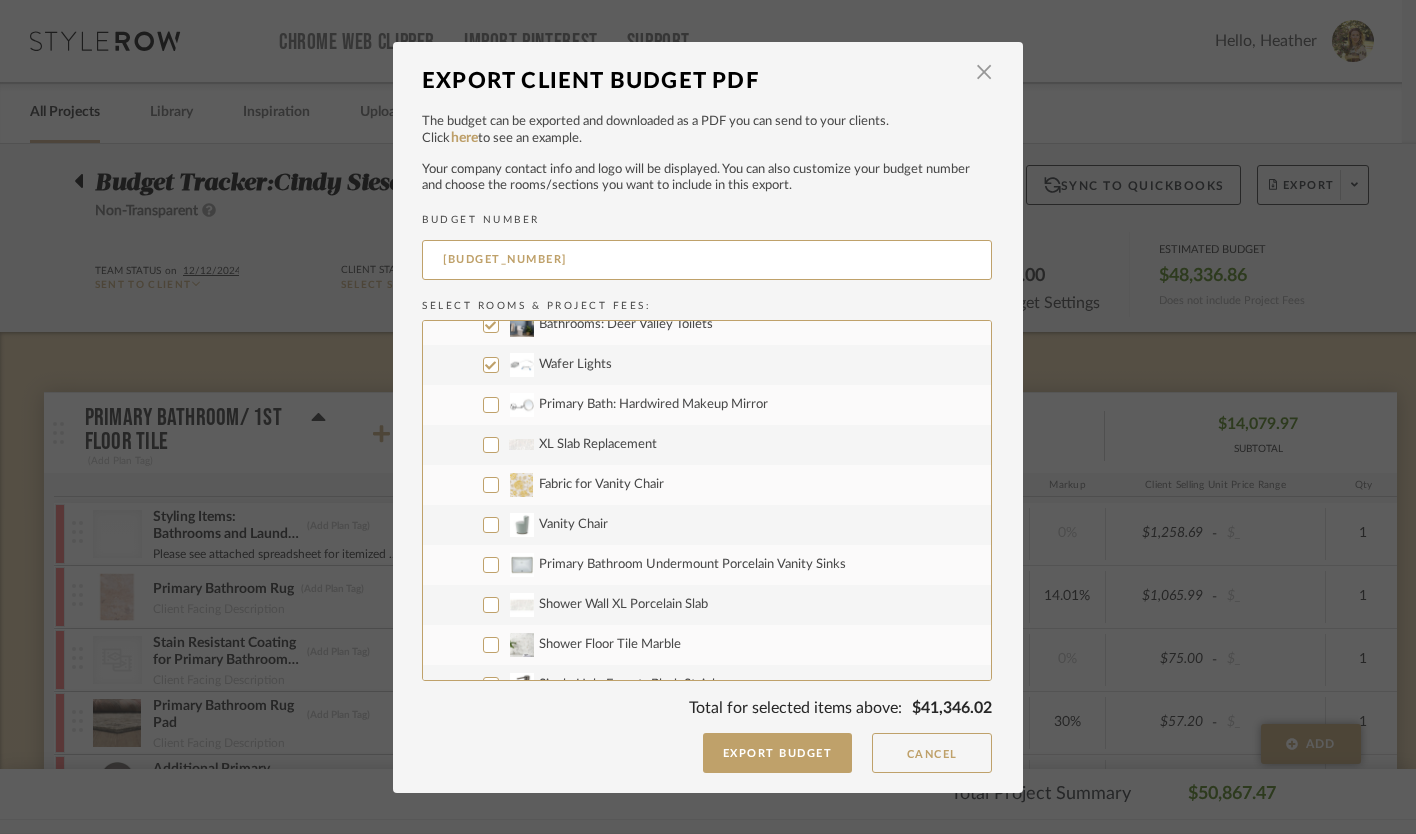 click on "Wafer Lights" at bounding box center [491, 365] 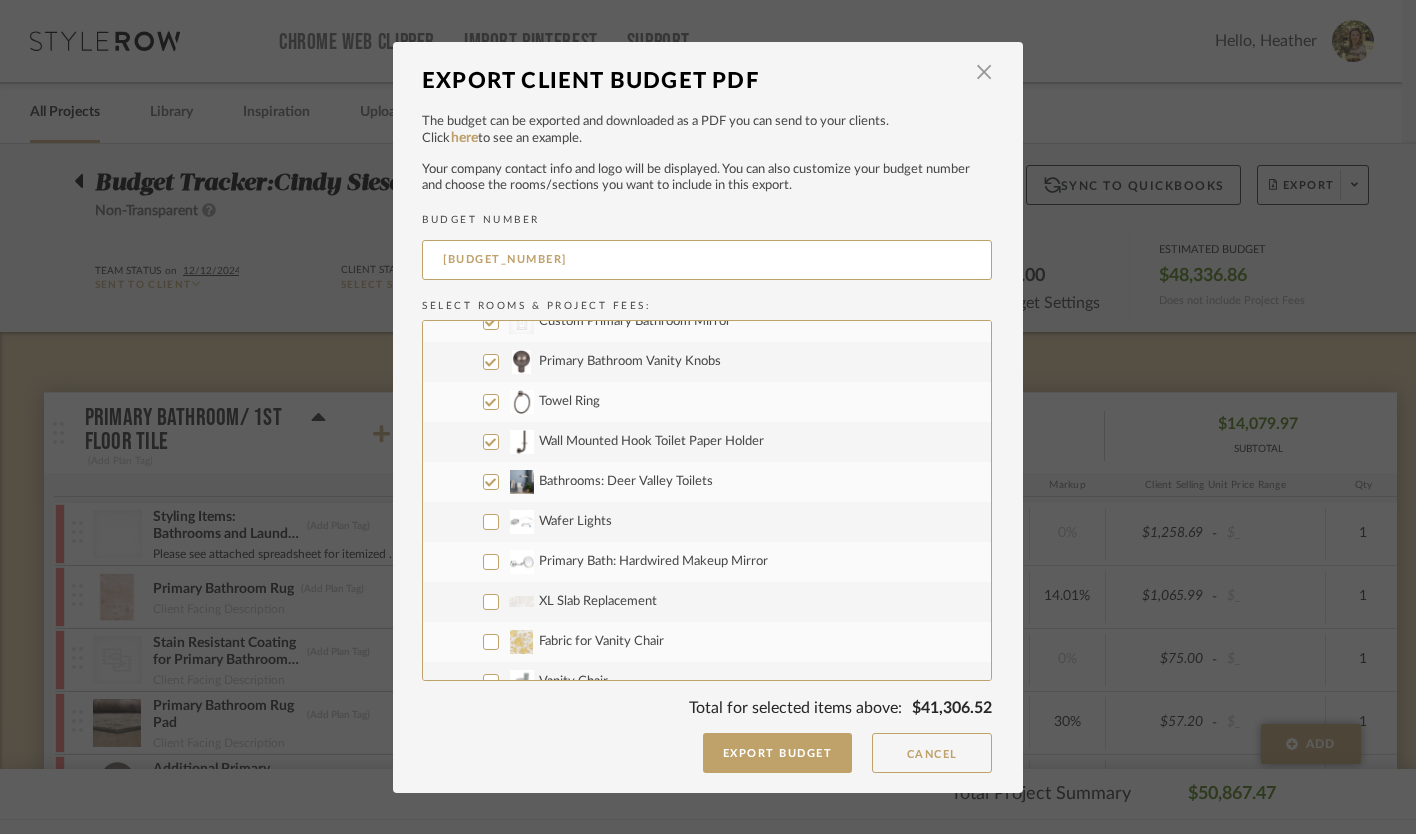 scroll, scrollTop: 310, scrollLeft: 0, axis: vertical 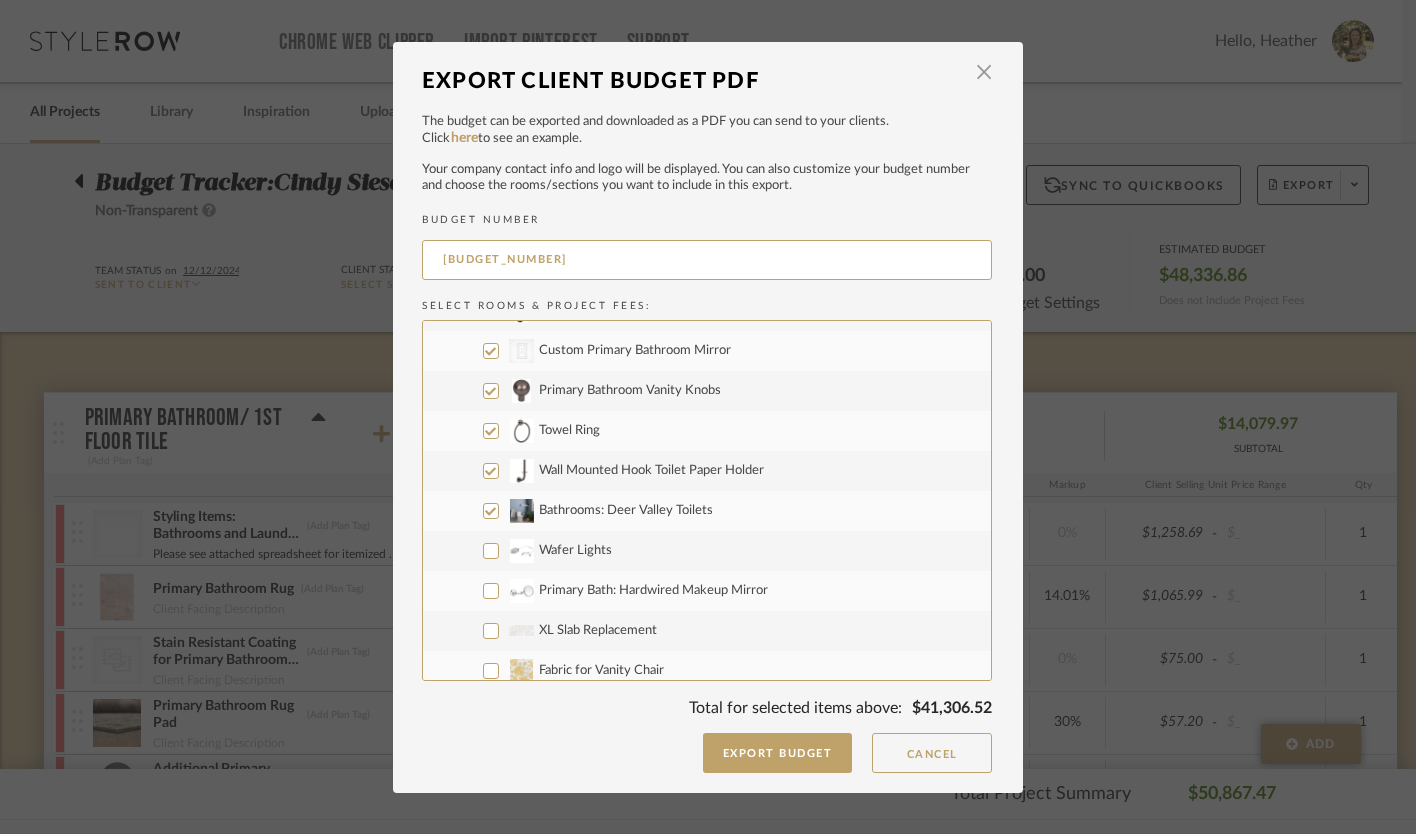 click on "Bathrooms: Deer Valley Toilets" at bounding box center (491, 511) 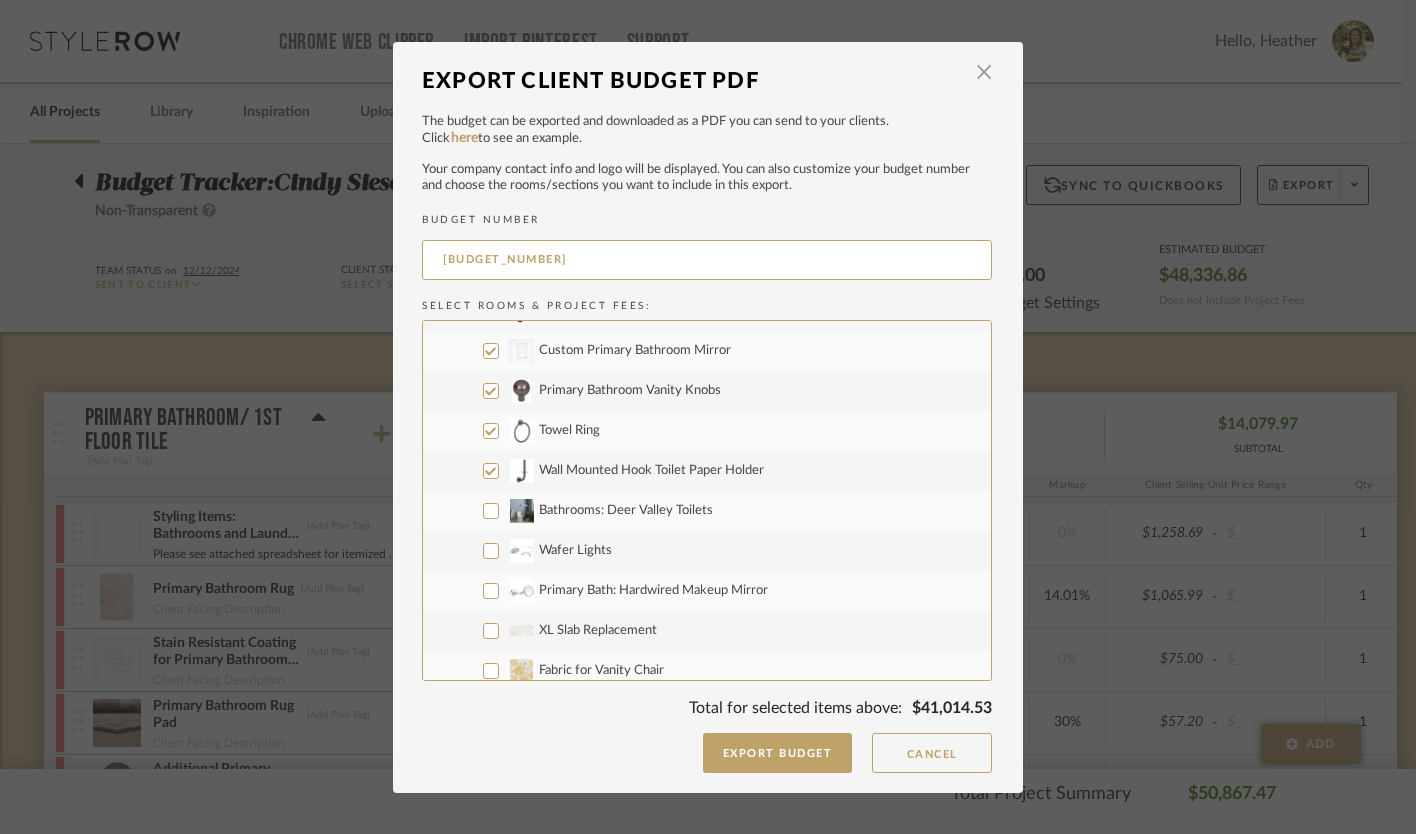 click on "Wall Mounted Hook Toilet Paper Holder" at bounding box center [491, 471] 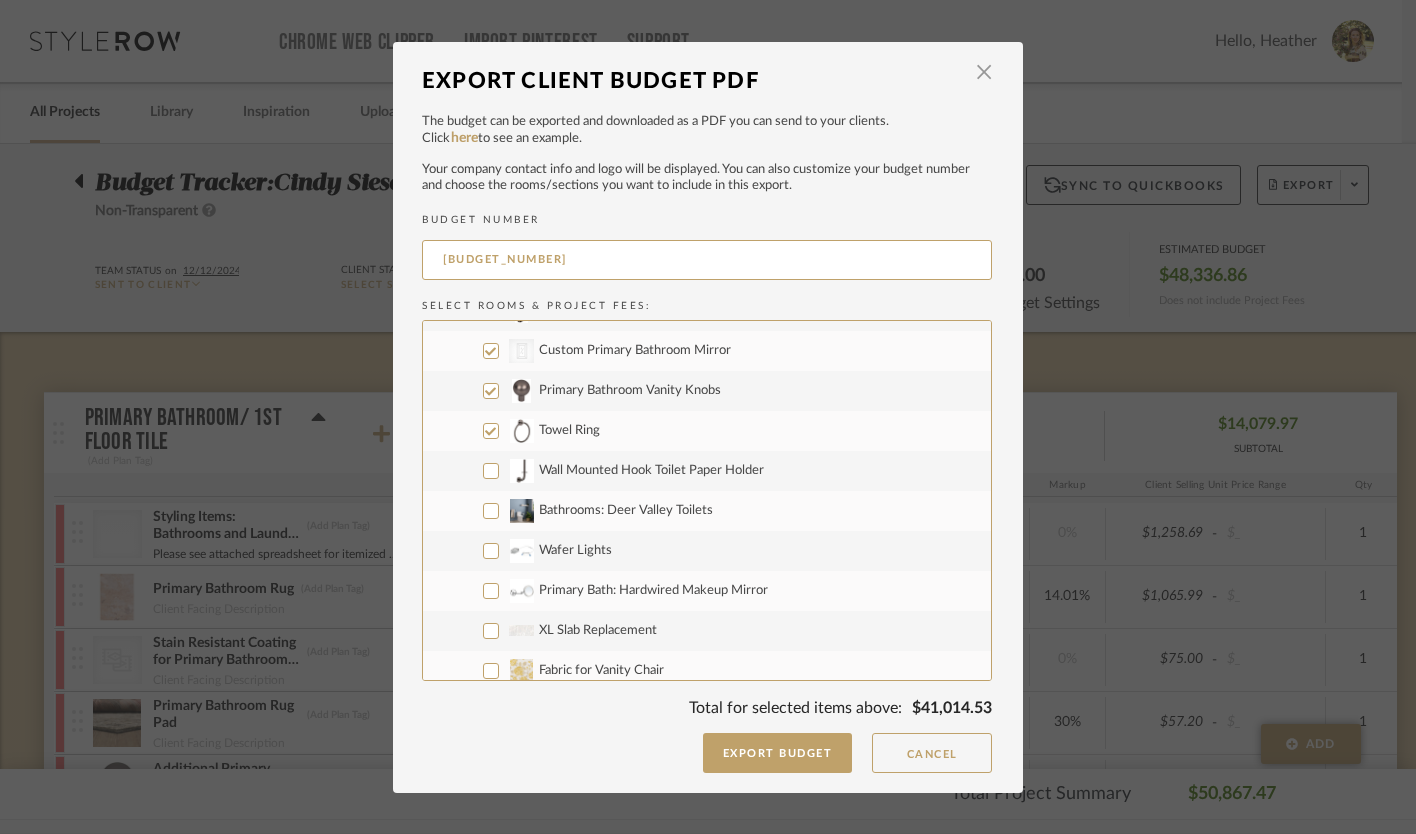 click on "Towel Ring" at bounding box center [491, 431] 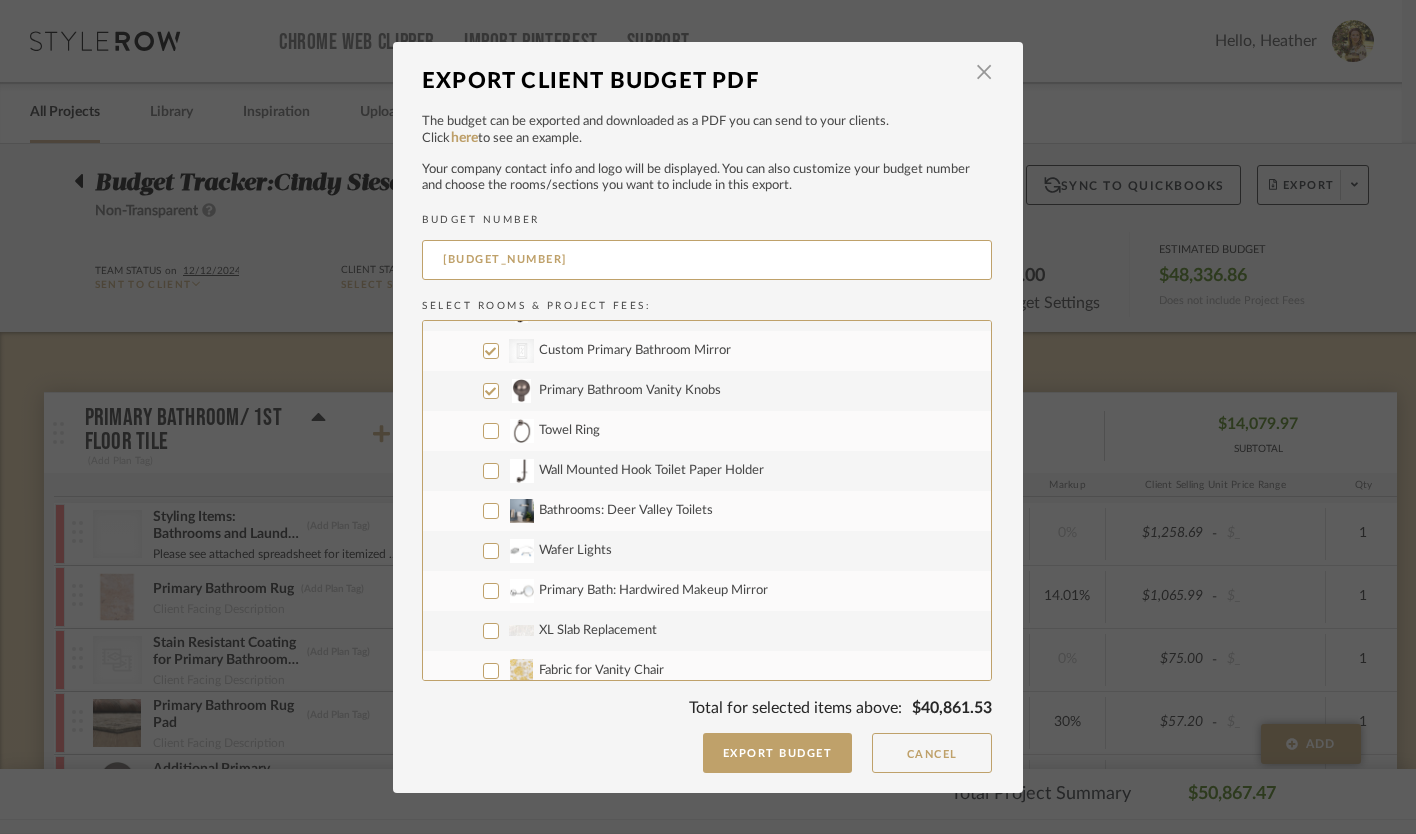 drag, startPoint x: 485, startPoint y: 395, endPoint x: 487, endPoint y: 381, distance: 14.142136 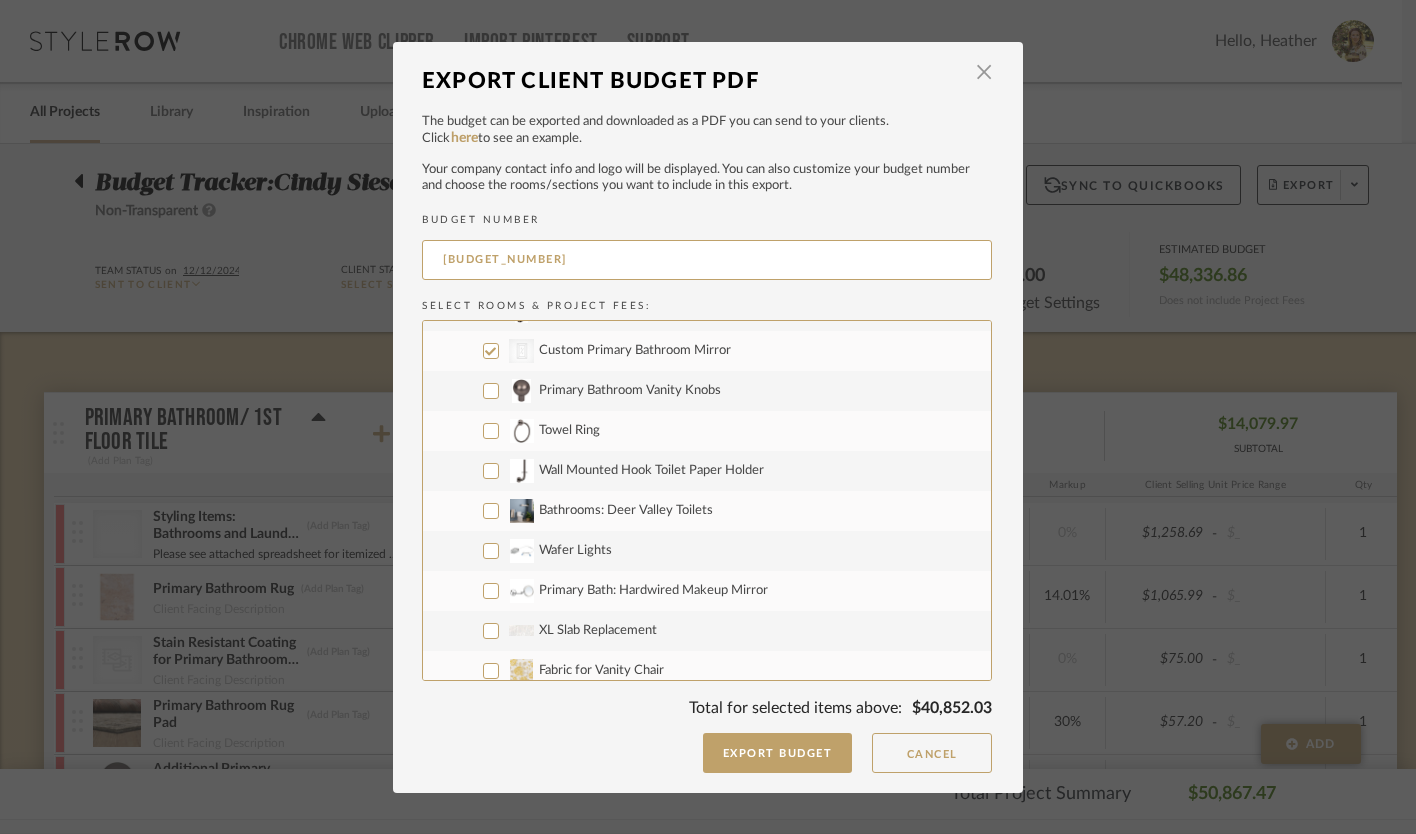 click on "CategoryIconMirrors
Created with Sketch.
Custom Primary Bathroom Mirror" at bounding box center (491, 351) 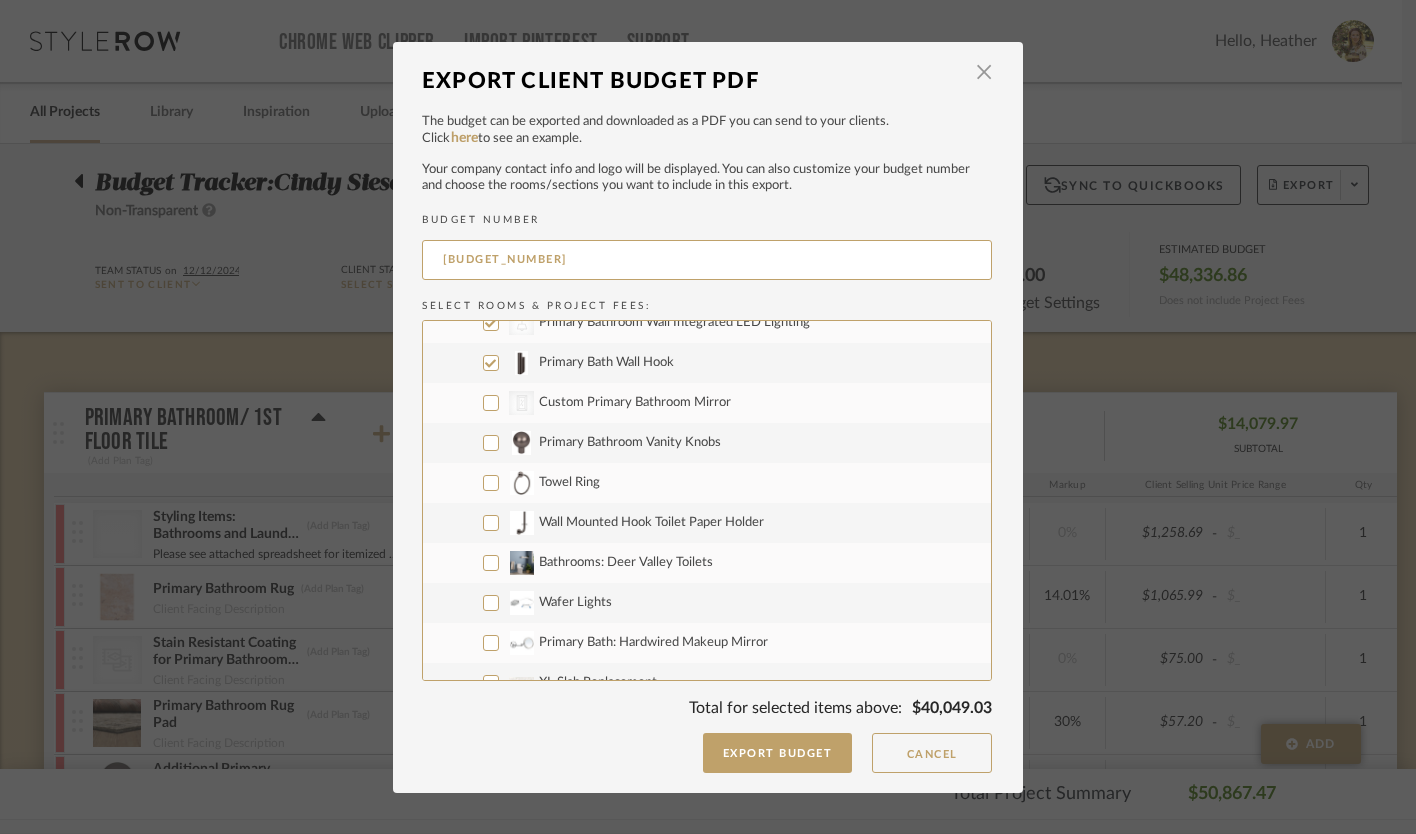 scroll, scrollTop: 256, scrollLeft: 0, axis: vertical 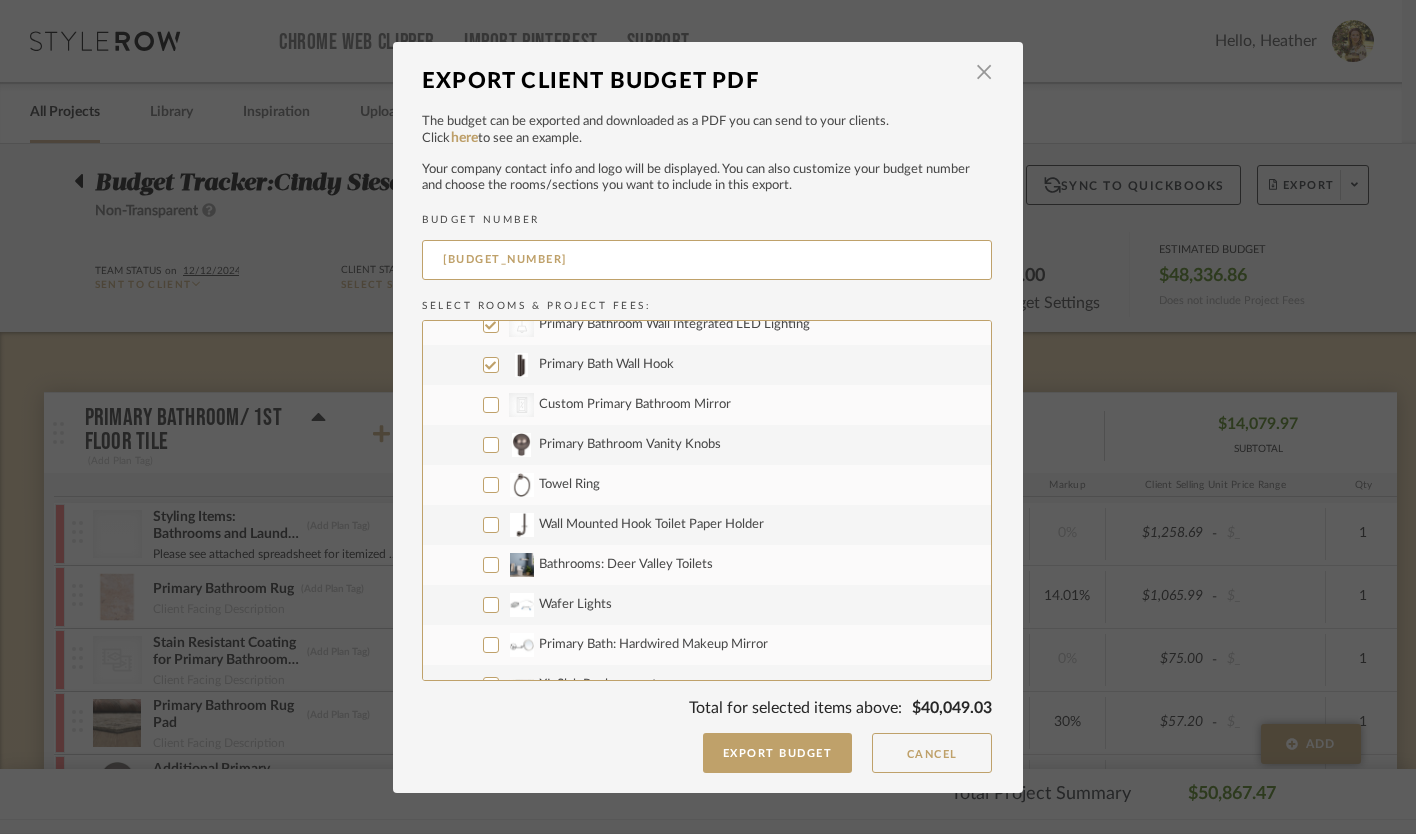 click on "Primary Bath Wall Hook" at bounding box center (707, 365) 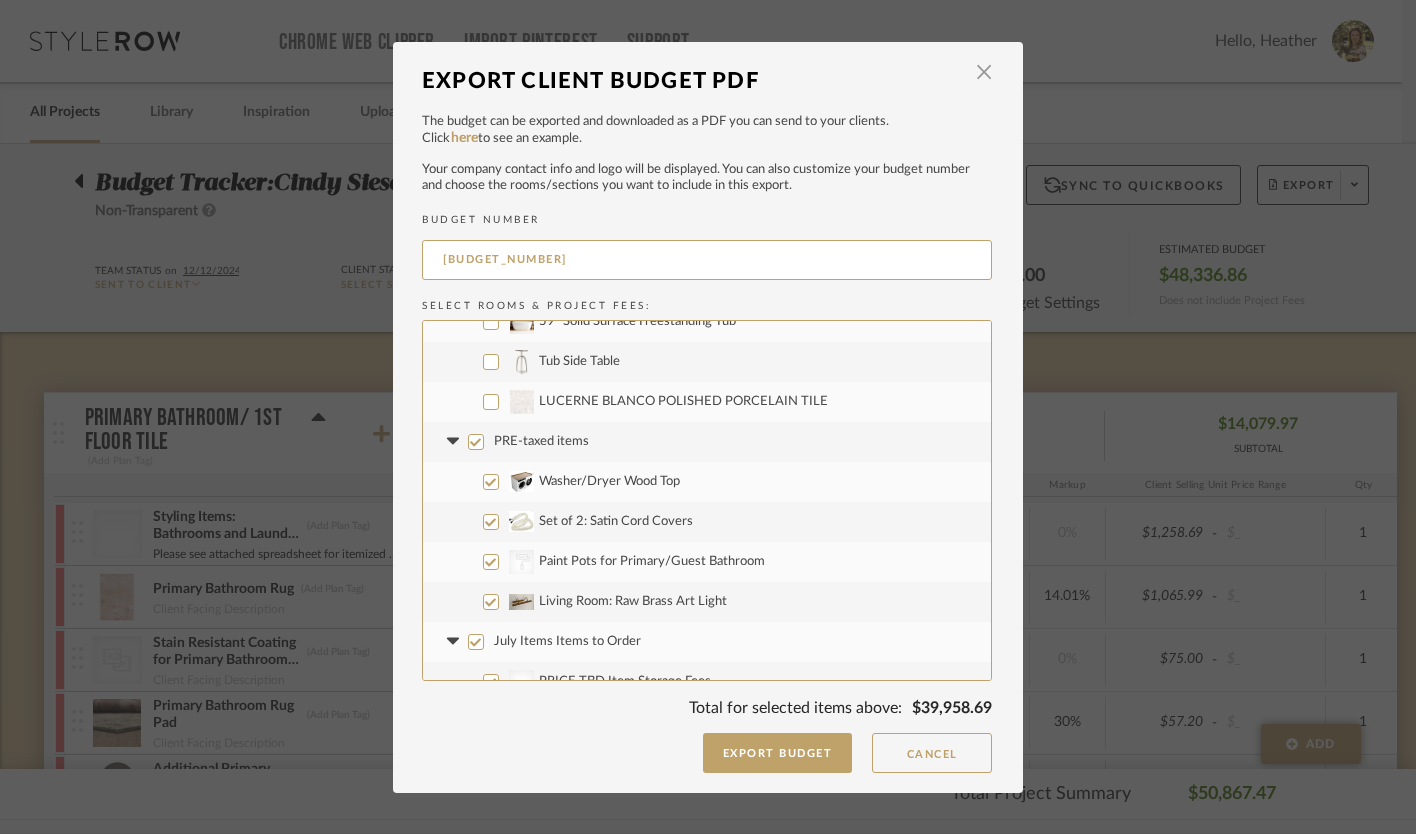 scroll, scrollTop: 1073, scrollLeft: 0, axis: vertical 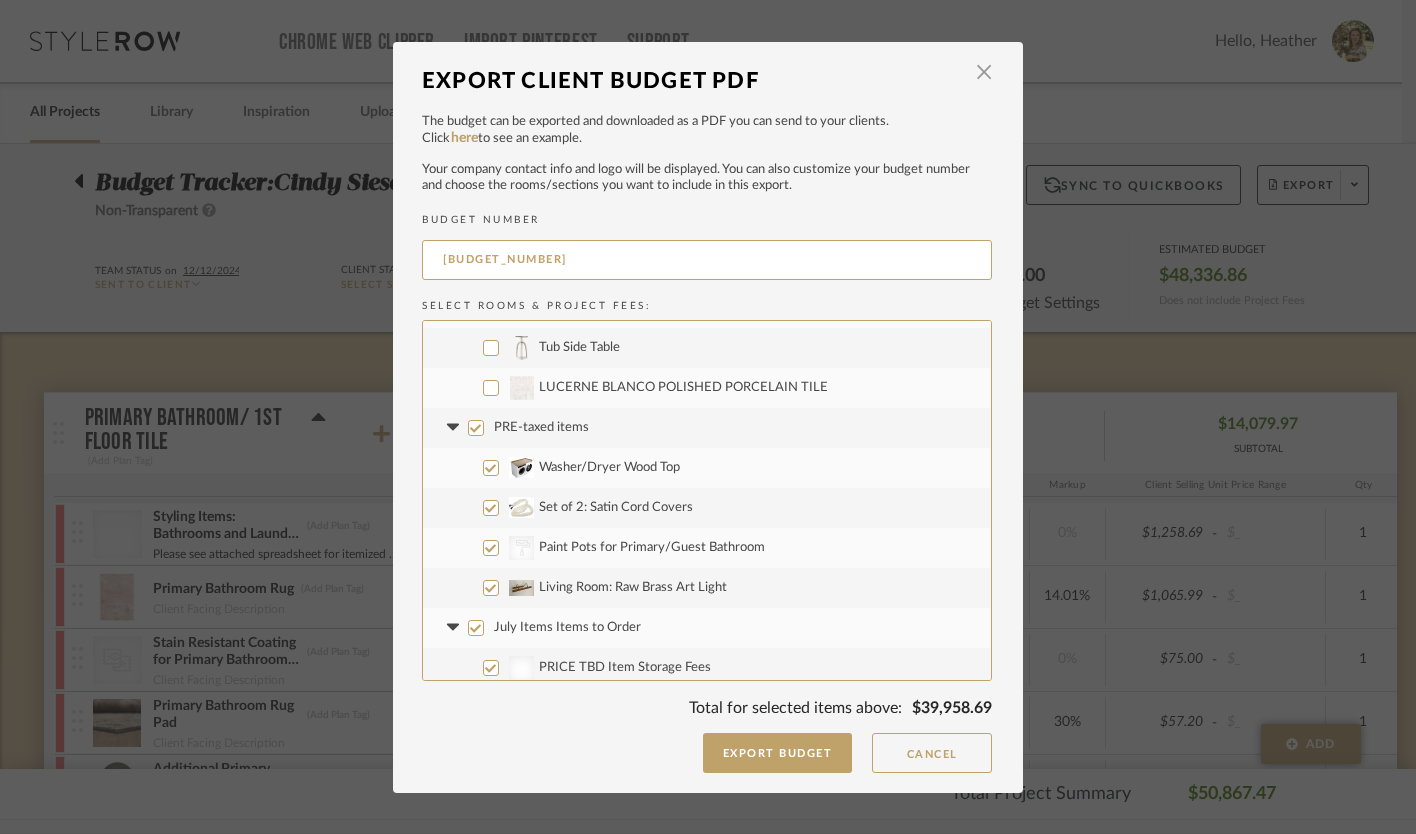 click on "Living Room: Raw Brass Art Light" at bounding box center (491, 588) 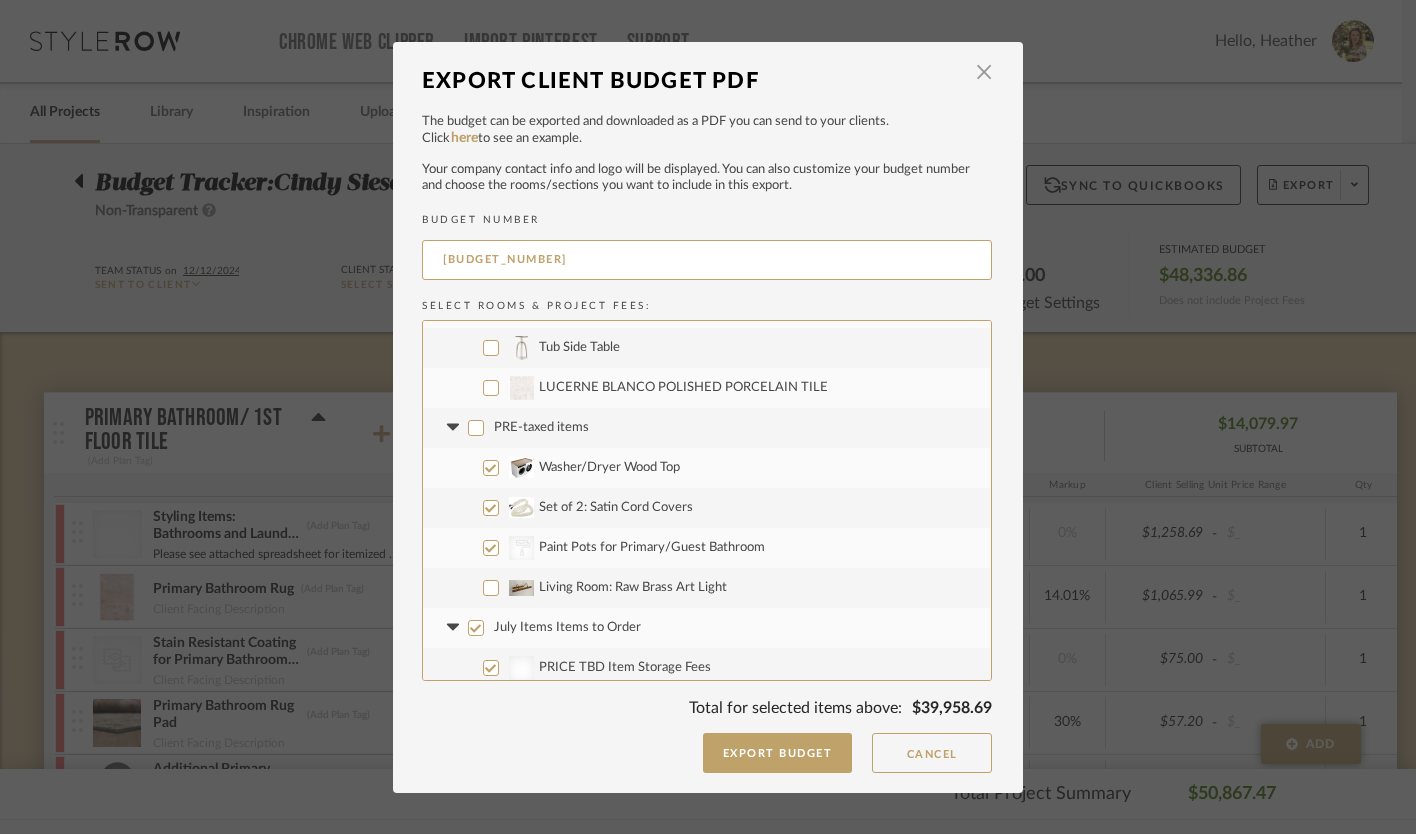 checkbox on "false" 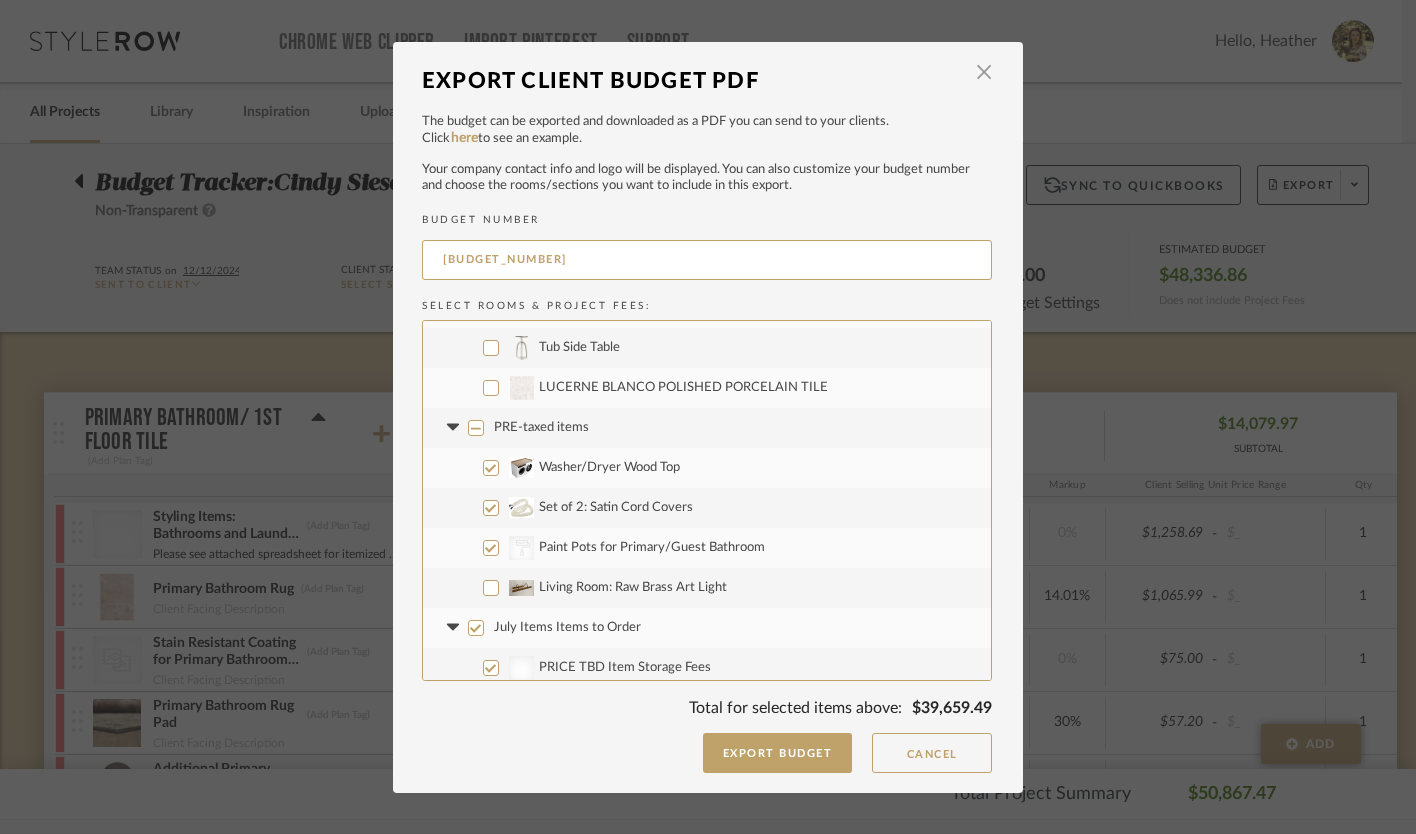 click on "CategoryIconPaint
Created with Sketch.
Paint Pots for Primary/Guest Bathroom" at bounding box center (491, 548) 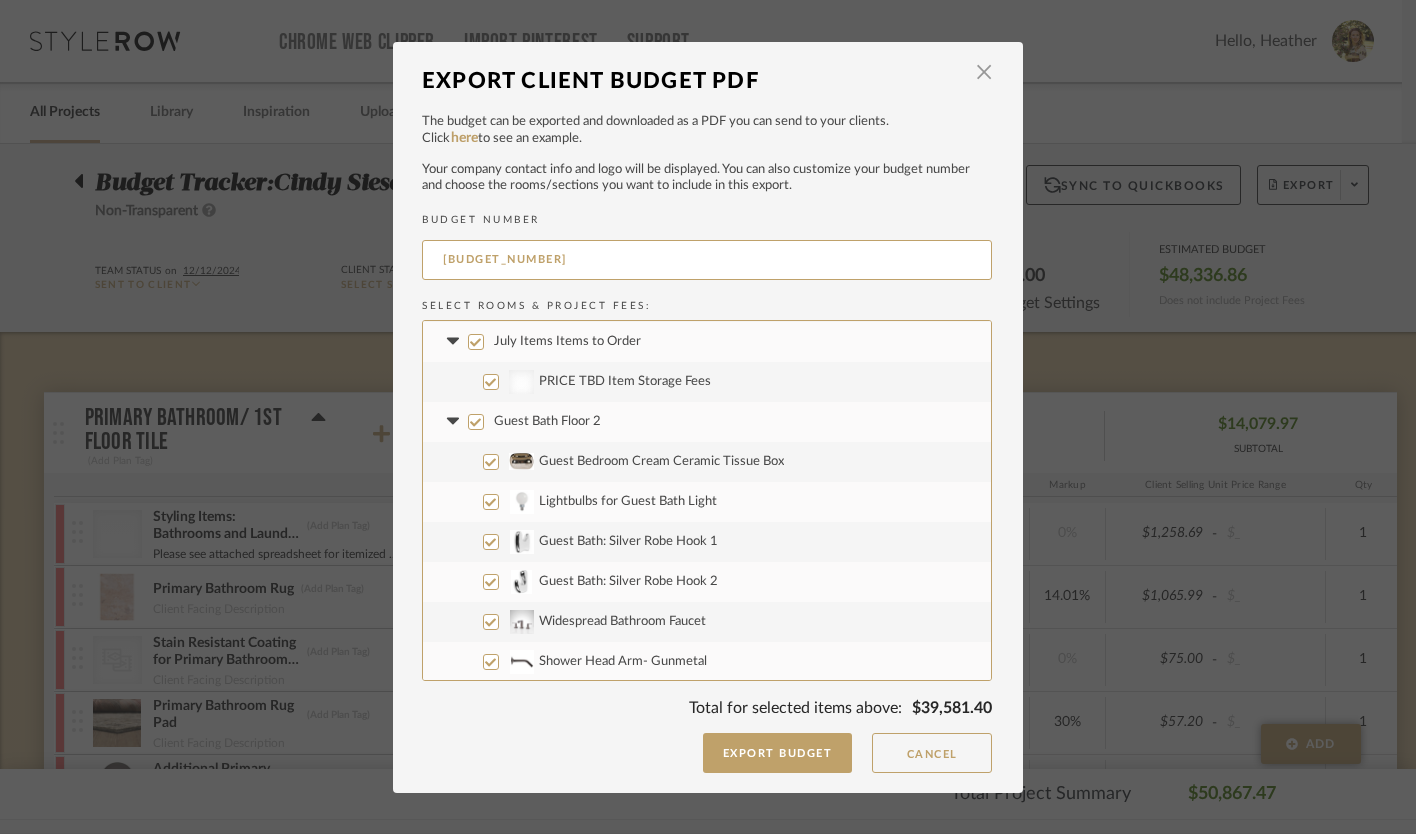 scroll, scrollTop: 1296, scrollLeft: 0, axis: vertical 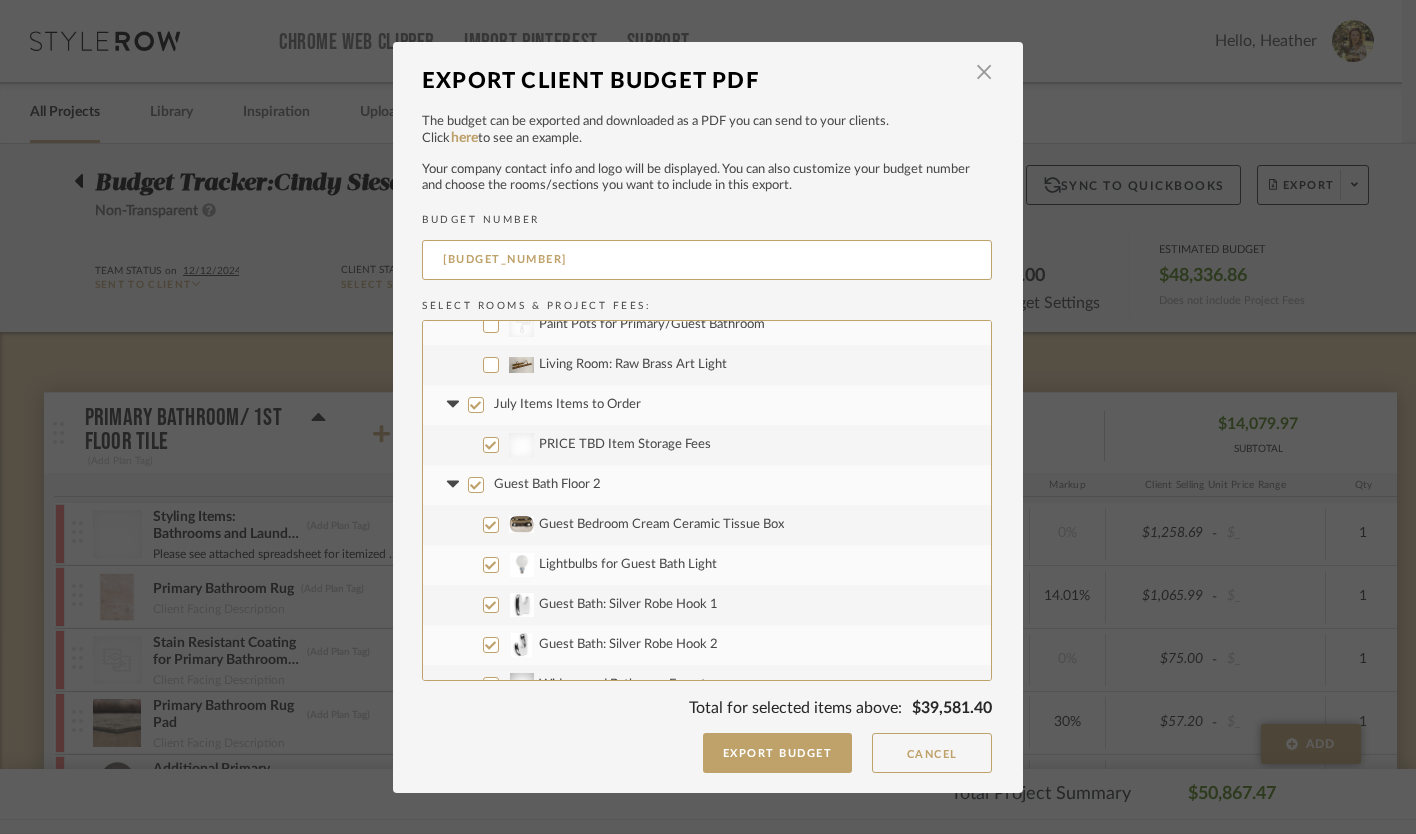 click on "July Items Items to Order" at bounding box center [476, 405] 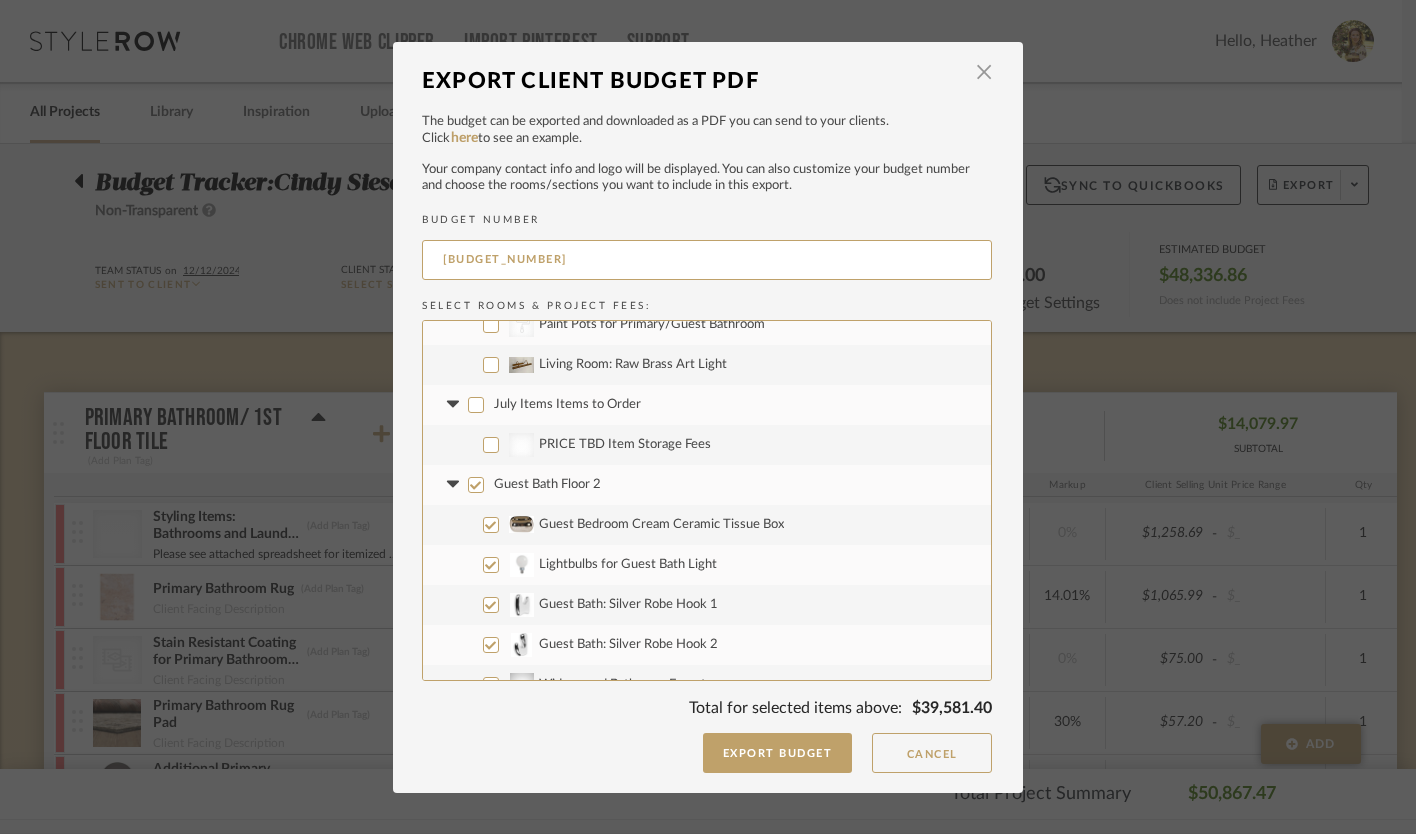 checkbox on "false" 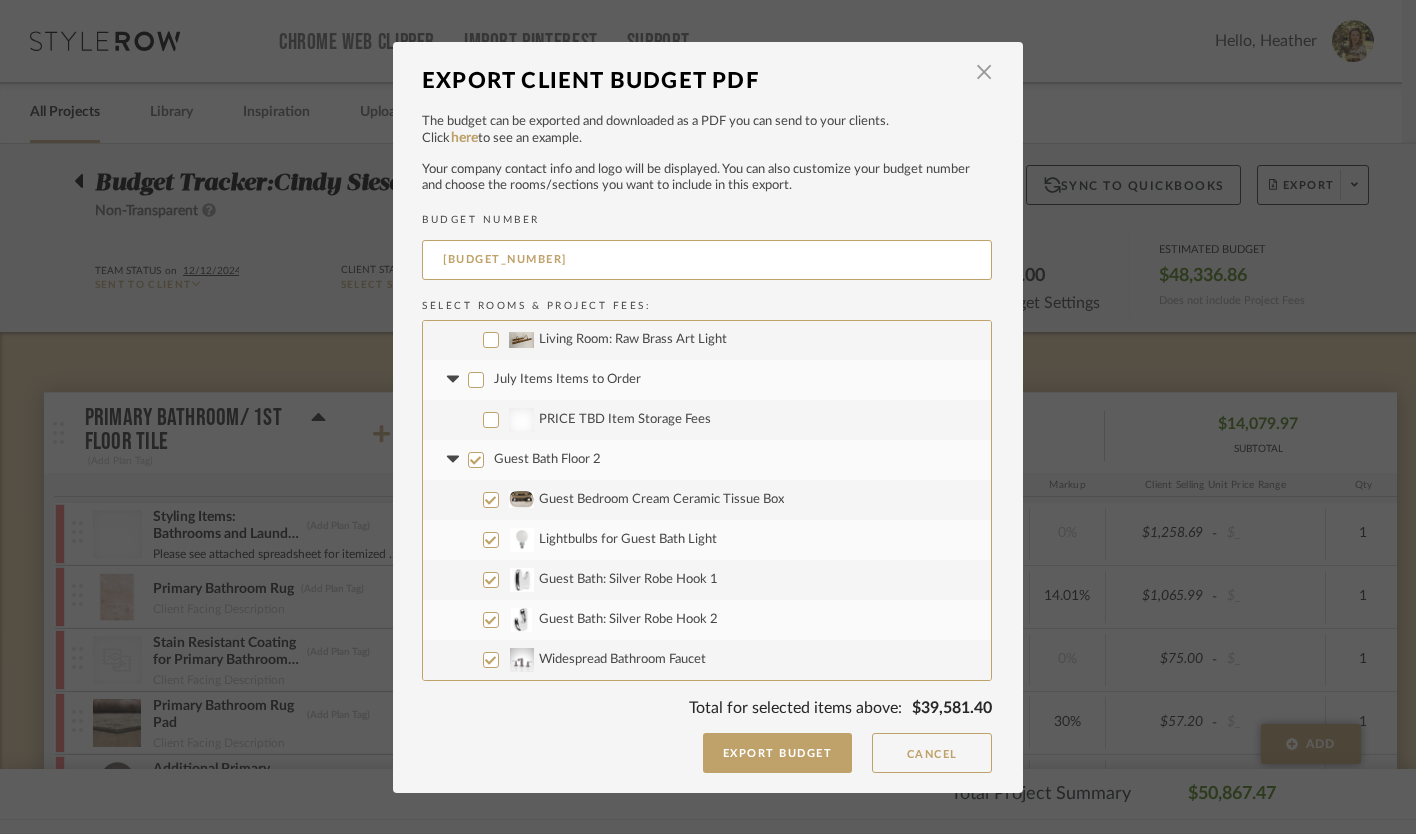 scroll, scrollTop: 1322, scrollLeft: 0, axis: vertical 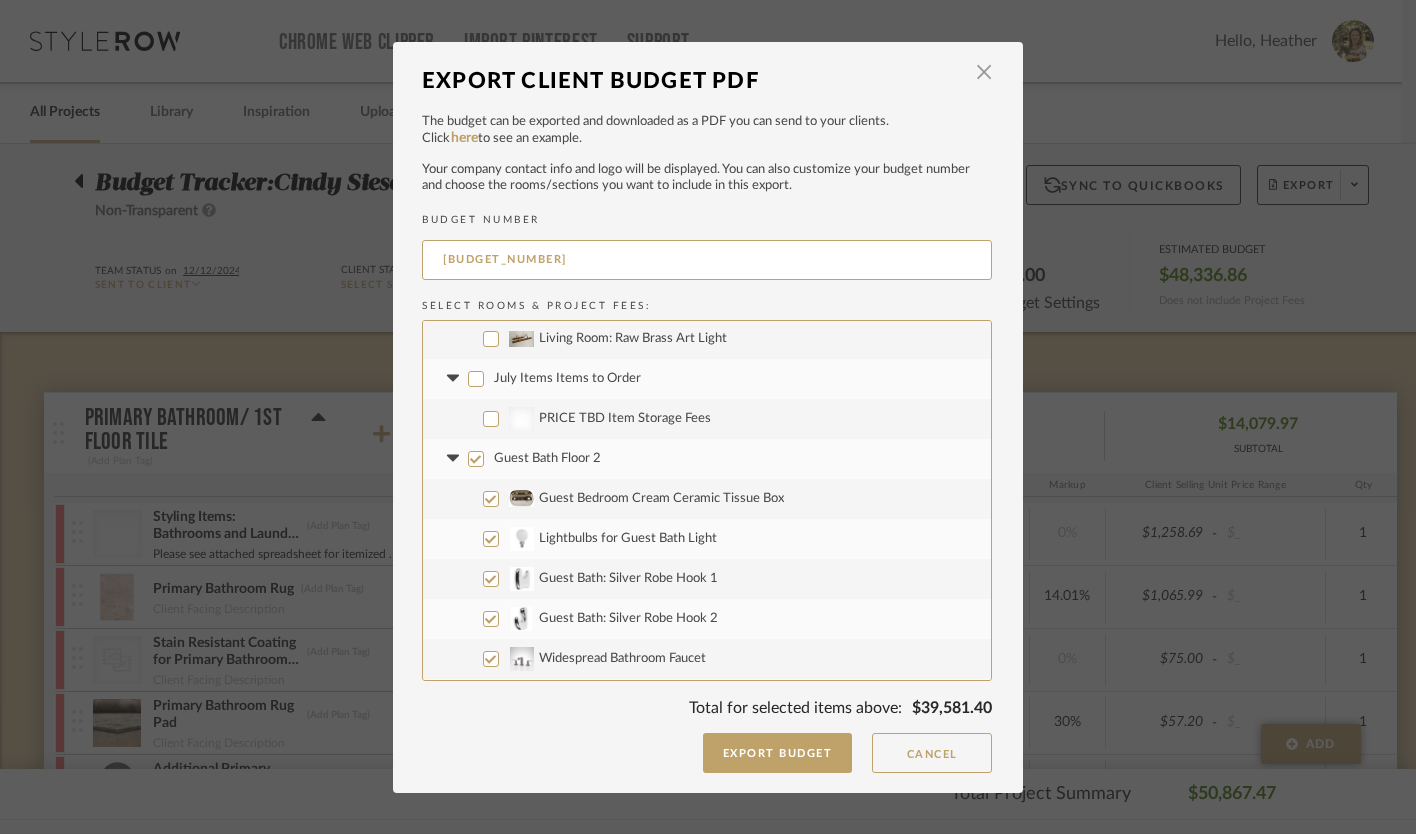 click on "Guest Bath: Silver Robe Hook 1" at bounding box center (491, 579) 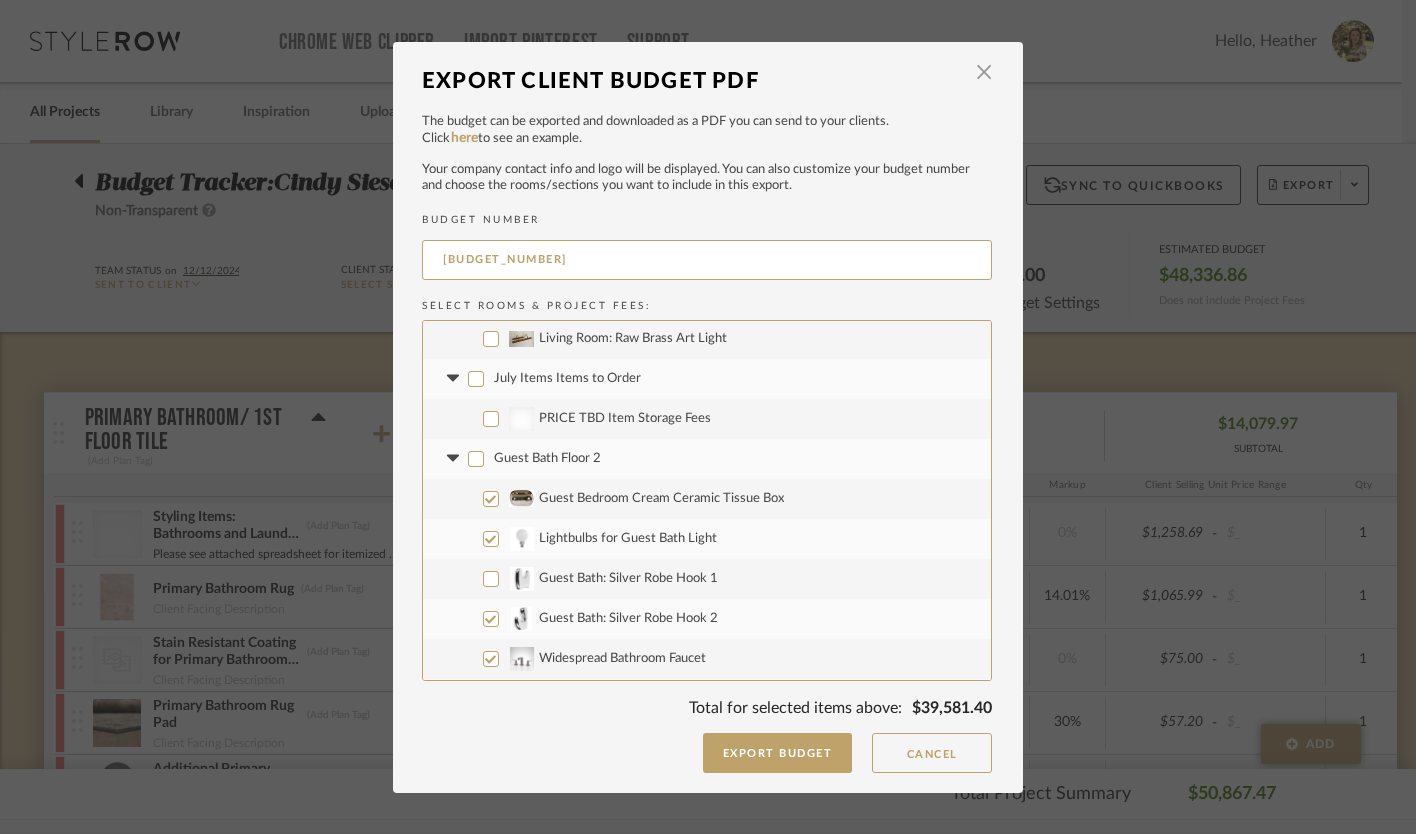 checkbox on "false" 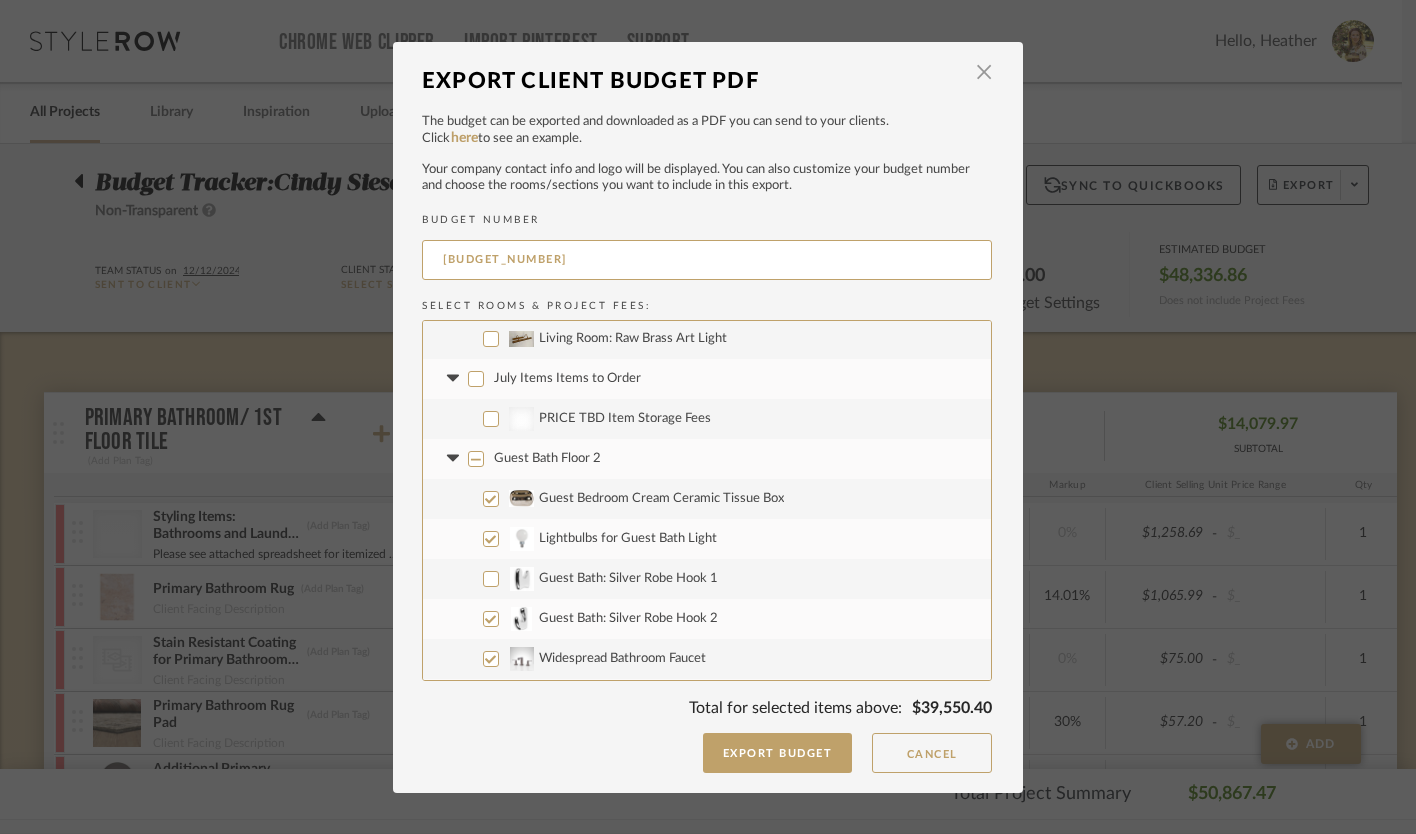 click on "Guest Bath: Silver Robe Hook 2" at bounding box center (707, 619) 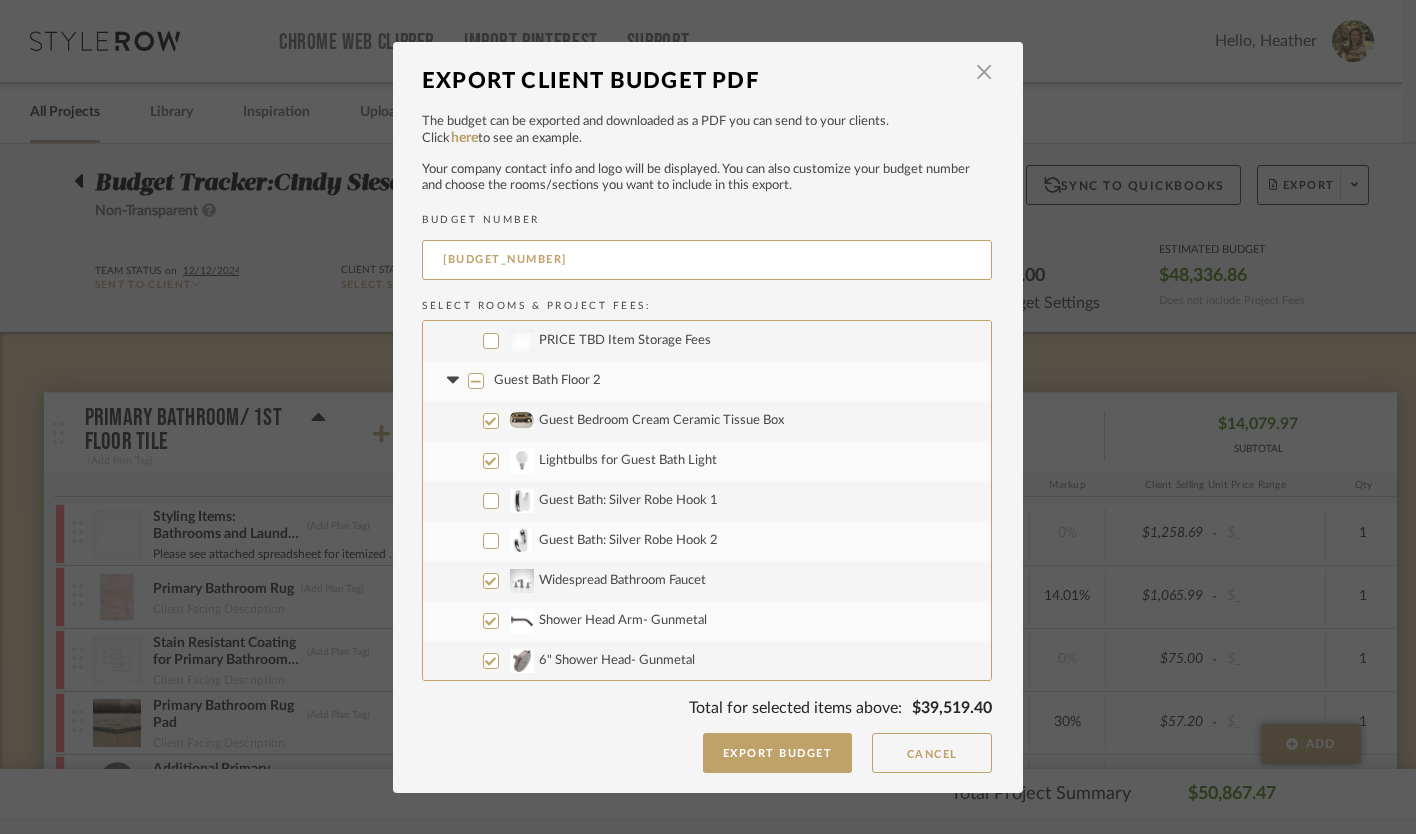 scroll, scrollTop: 1487, scrollLeft: 0, axis: vertical 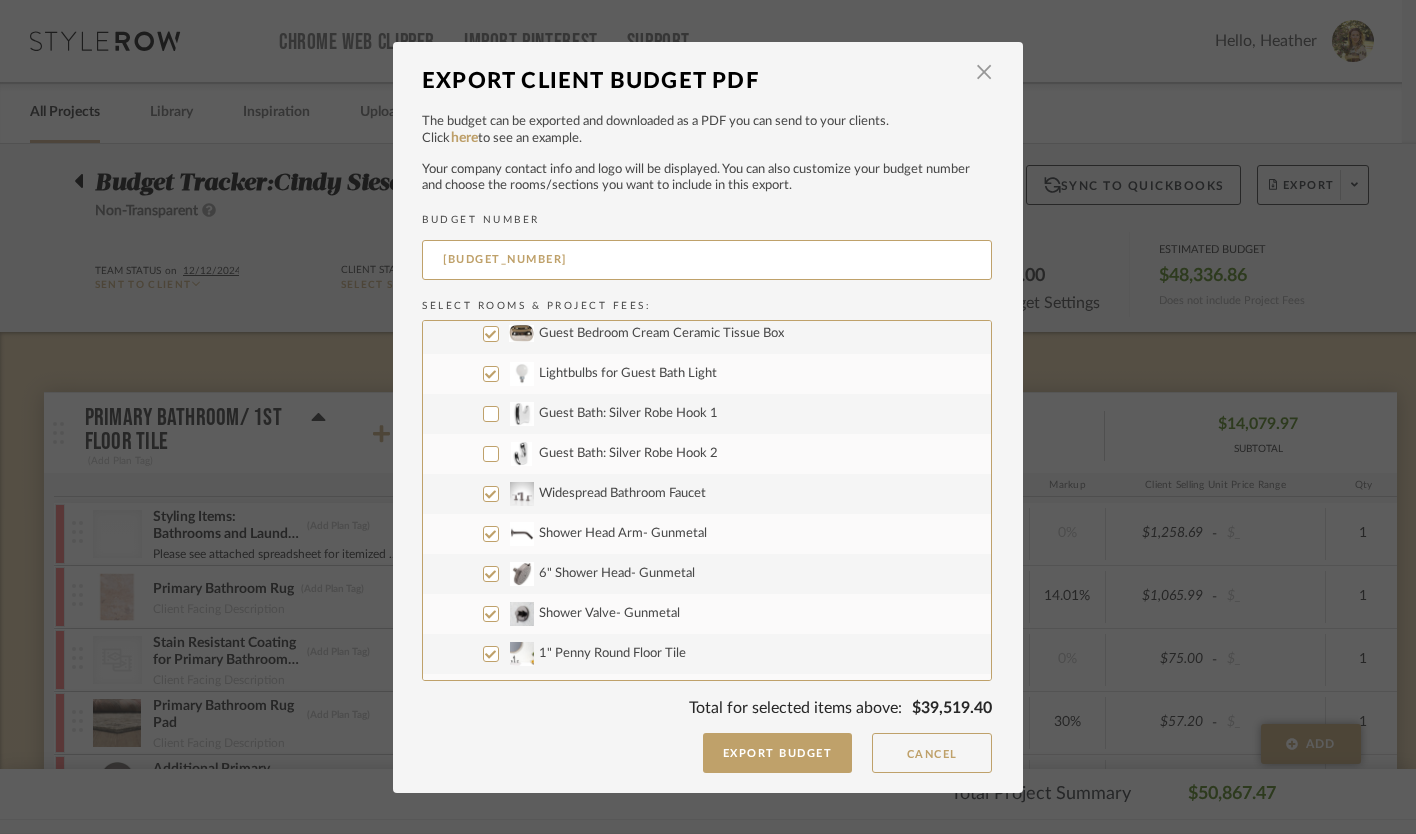 click on "Widespread Bathroom Faucet" at bounding box center [491, 494] 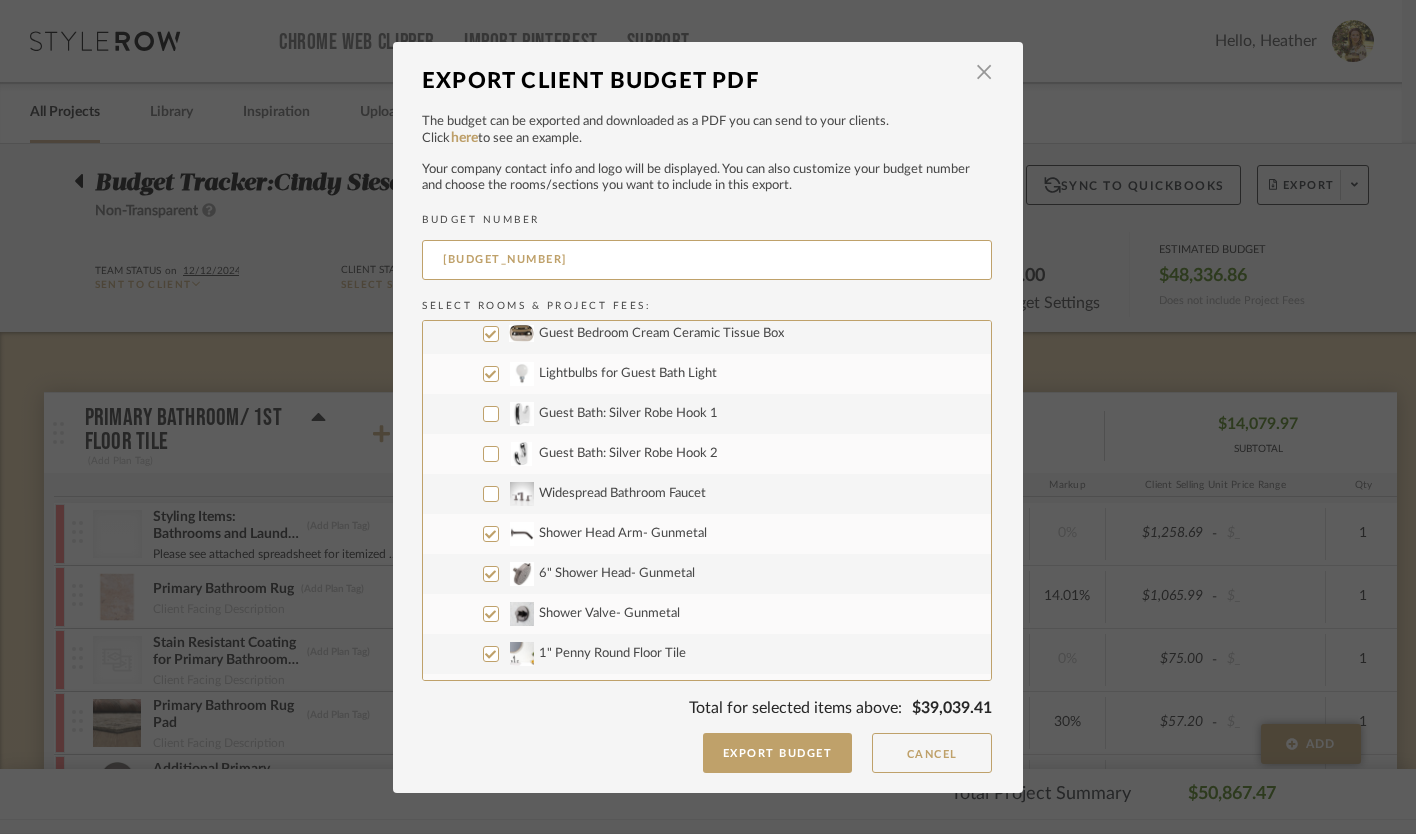 click on "Shower Head Arm- Gunmetal" at bounding box center [707, 534] 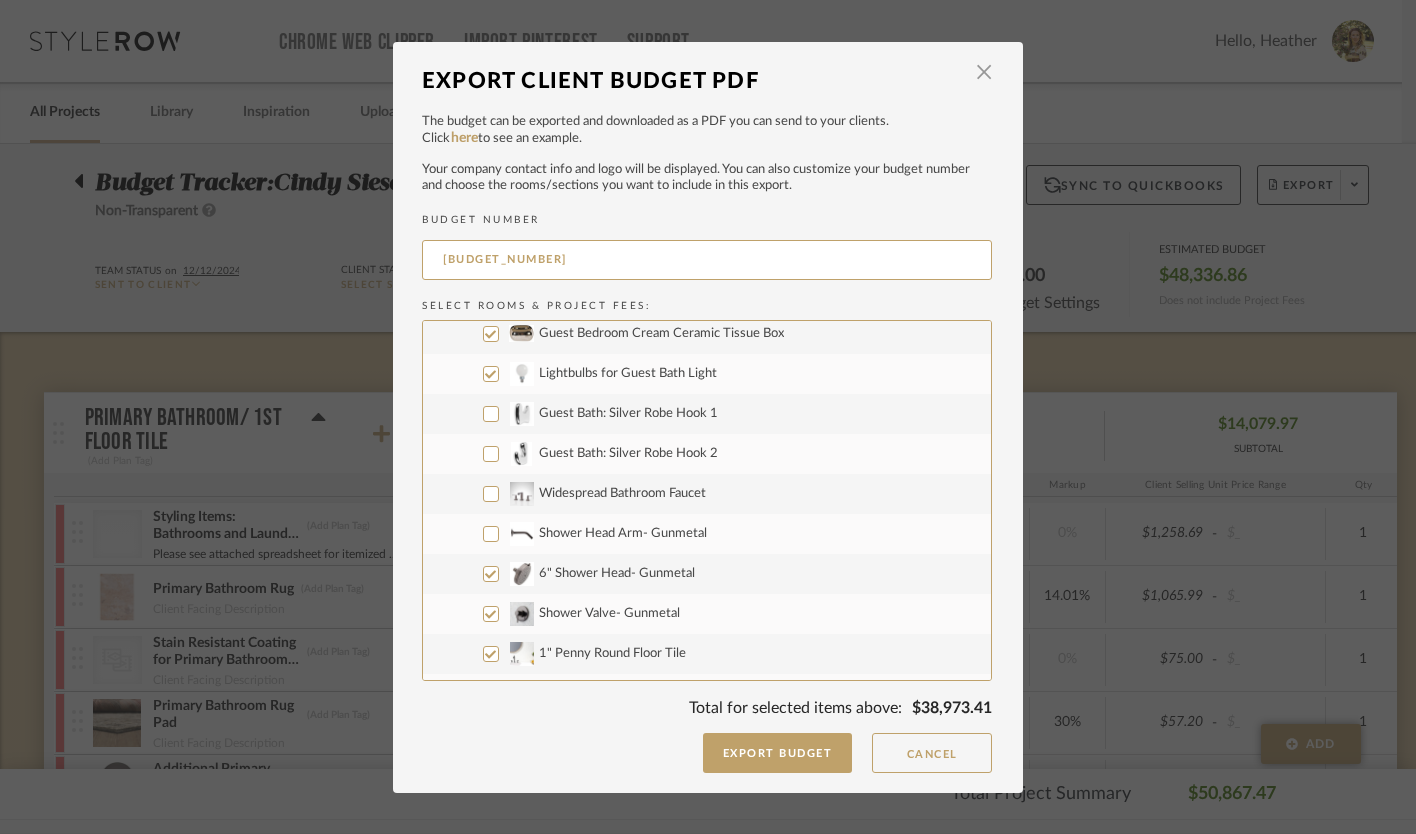 click on "6" Shower Head- Gunmetal" at bounding box center [491, 574] 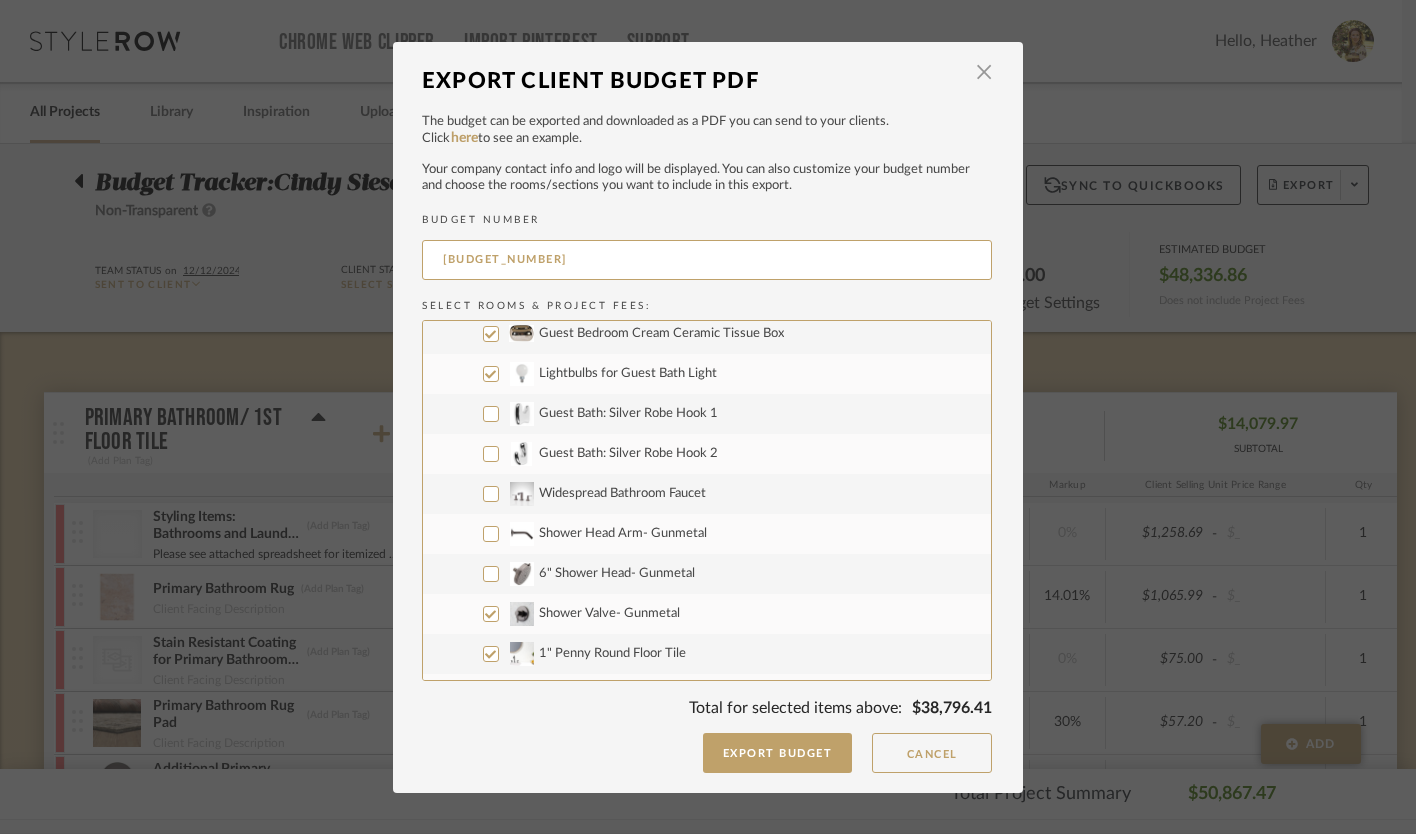 click on "Shower Valve- Gunmetal" at bounding box center (491, 614) 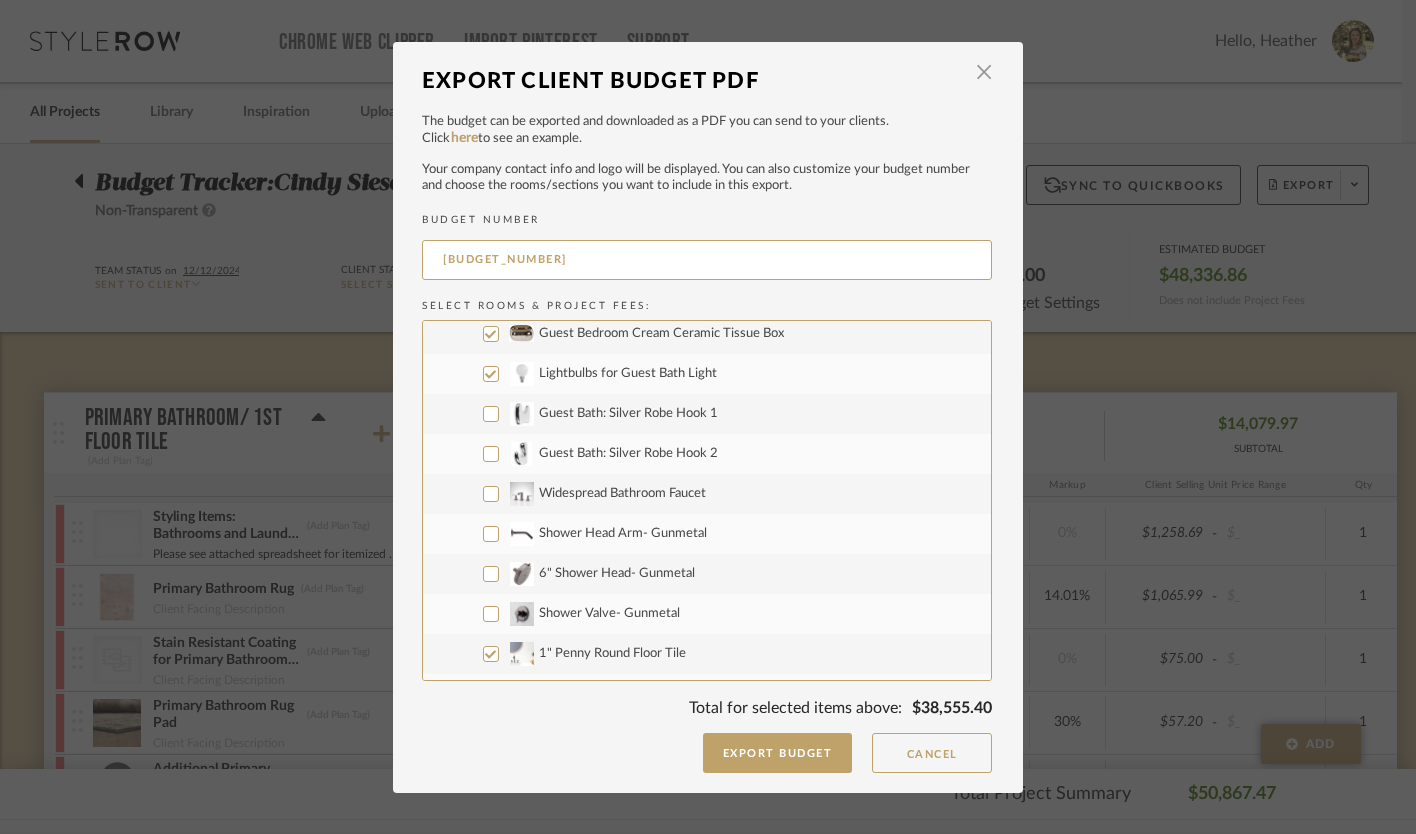 click on "1" Penny Round Floor Tile" at bounding box center (491, 654) 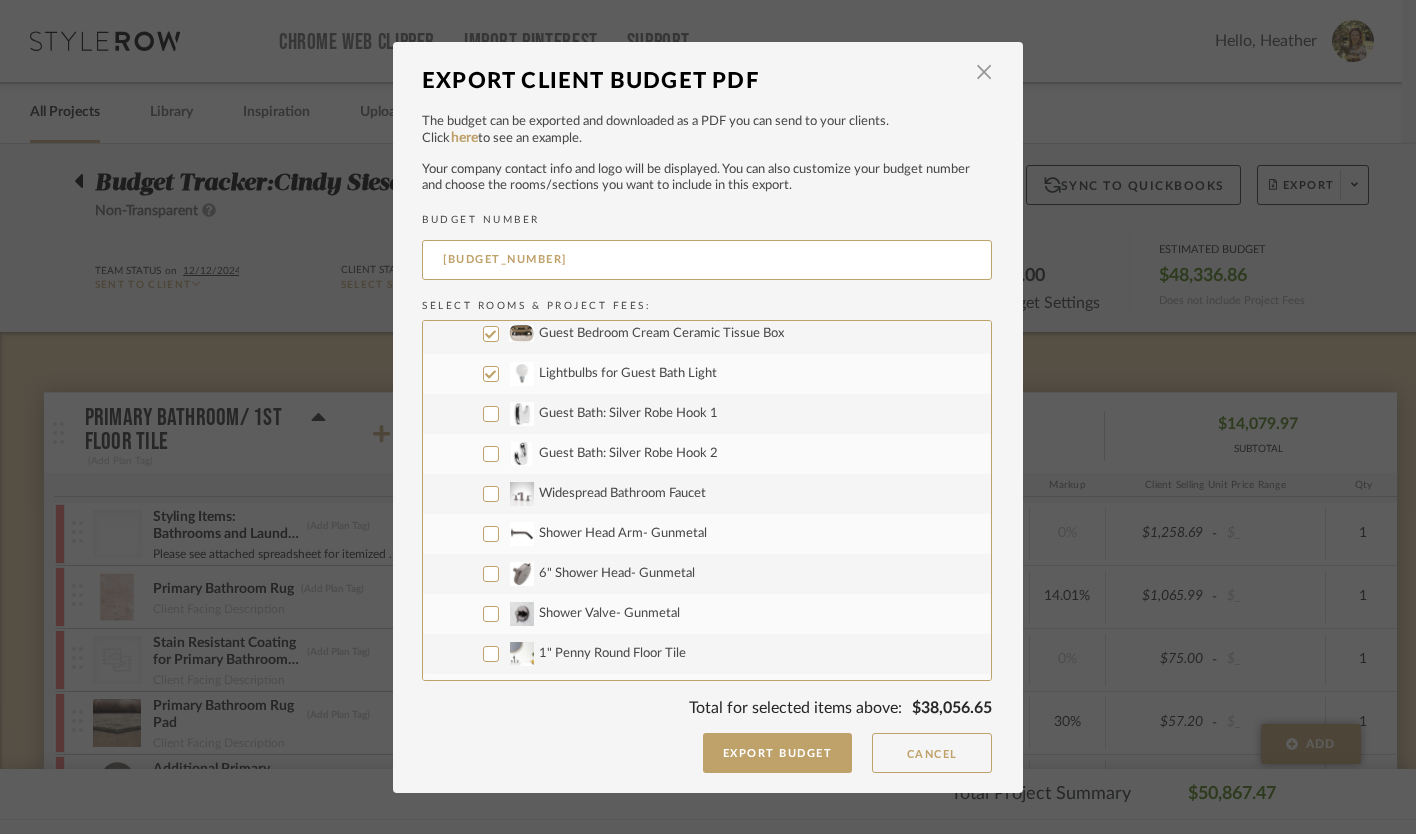 scroll, scrollTop: 1680, scrollLeft: 0, axis: vertical 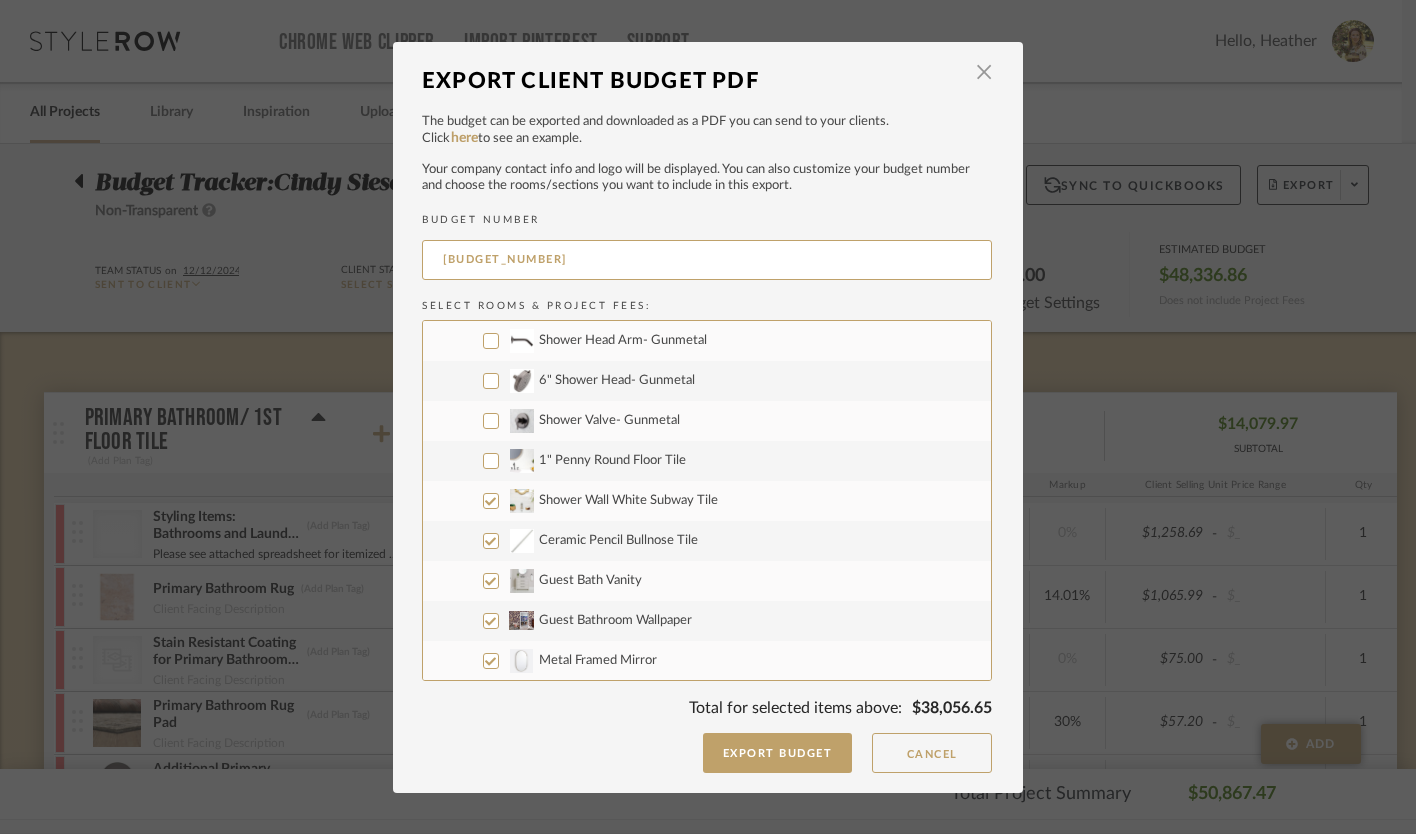 click on "Shower Wall White Subway Tile" at bounding box center [491, 501] 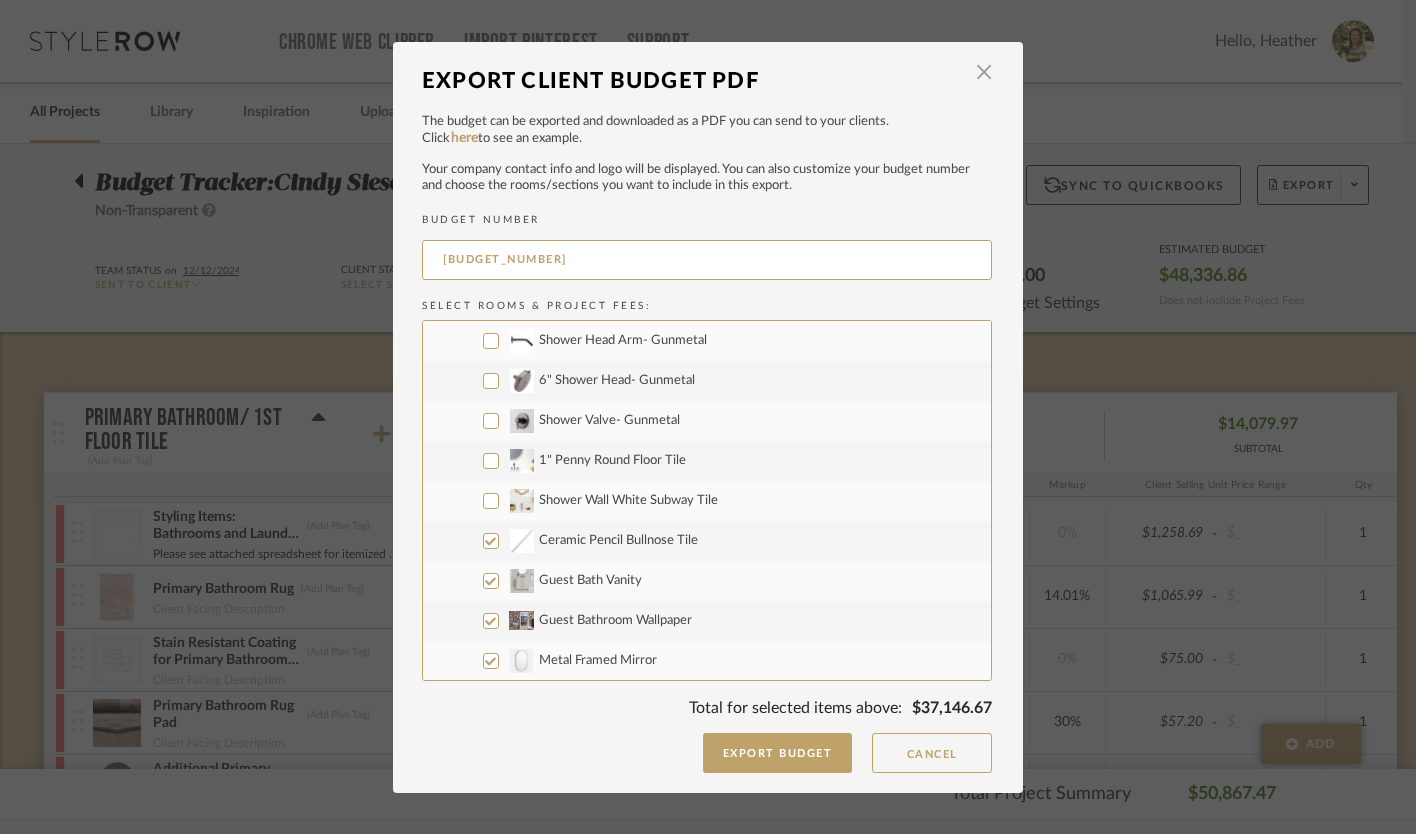 click on "Ceramic Pencil Bullnose Tile" at bounding box center (491, 541) 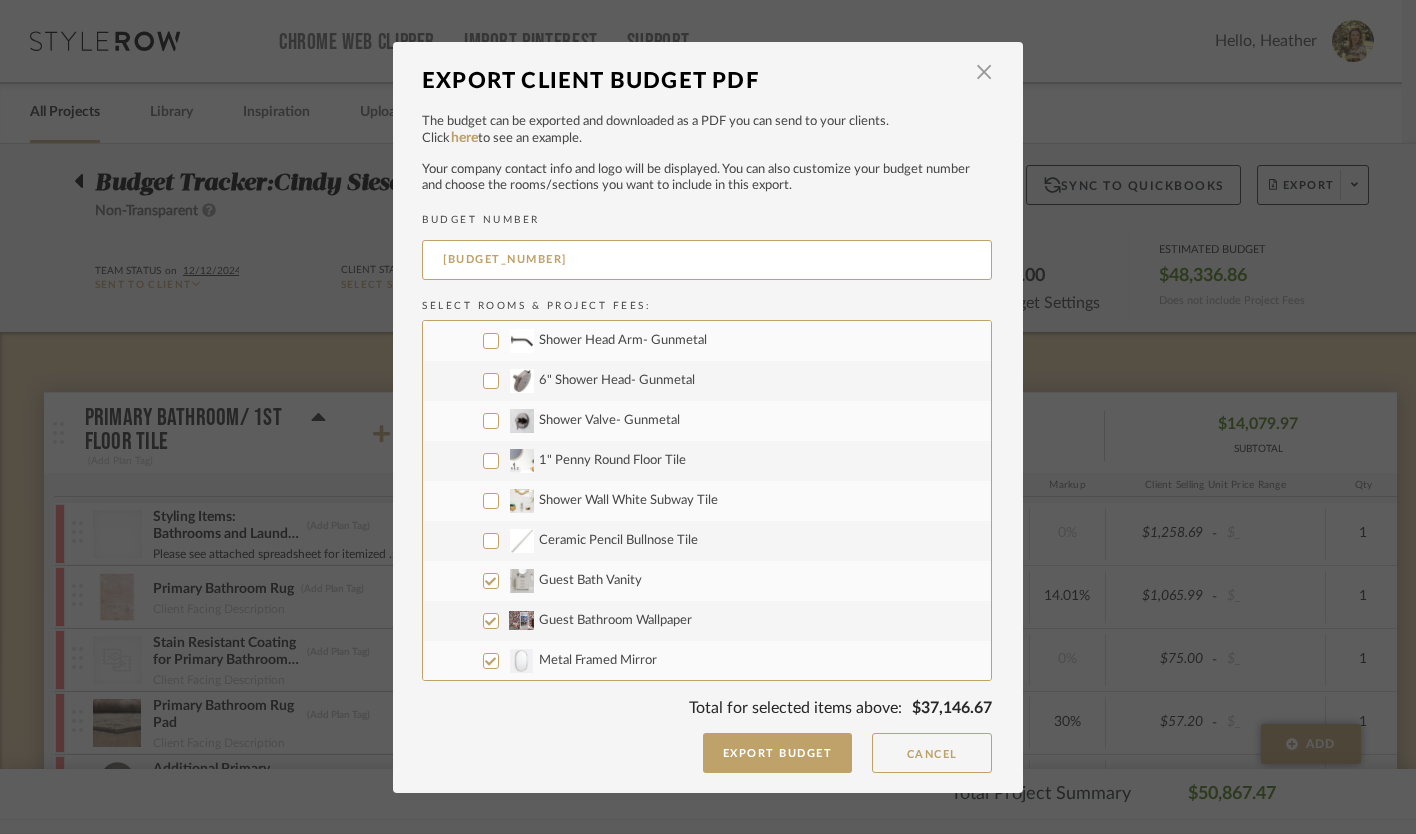 click on "Guest Bath Vanity" at bounding box center [491, 581] 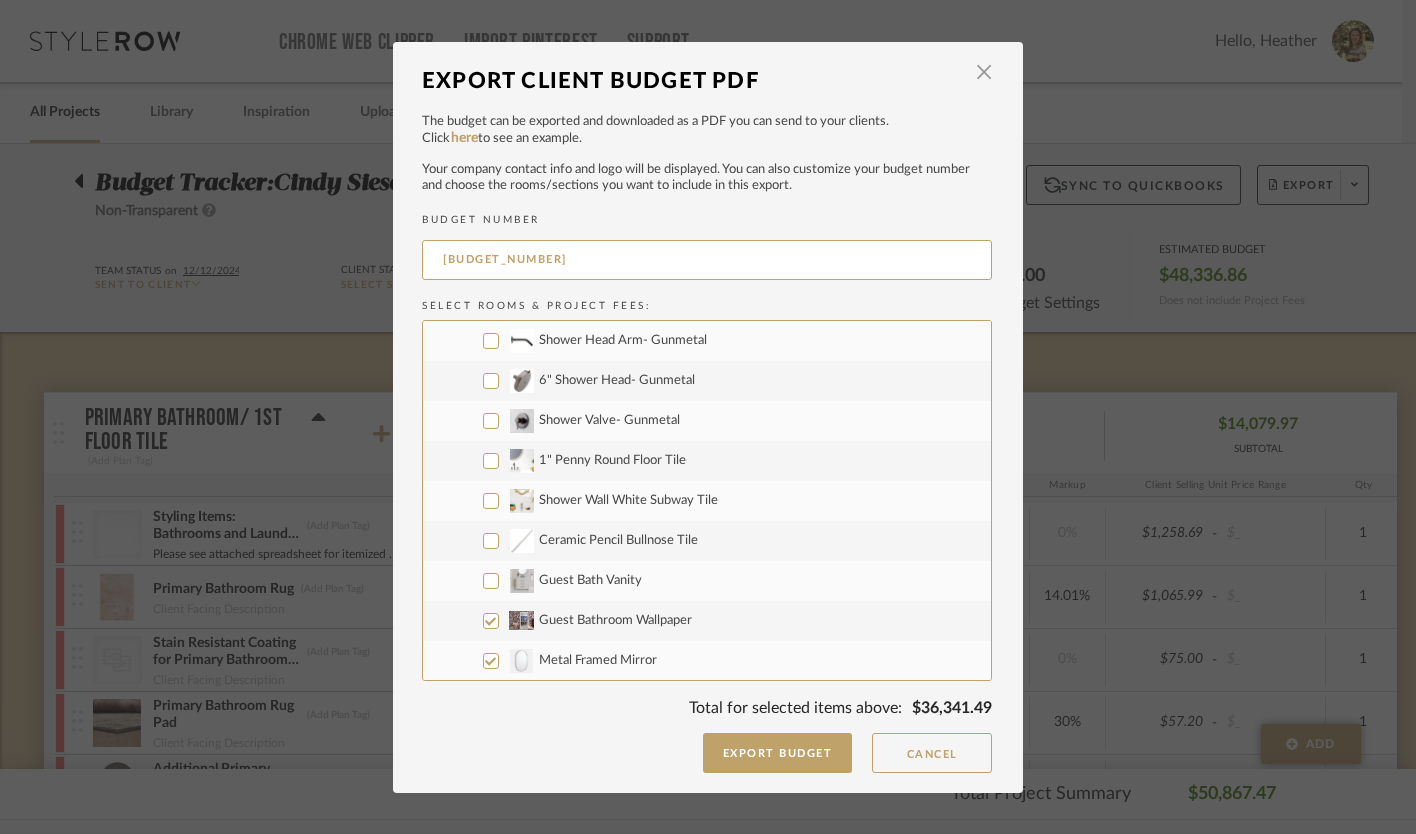 click on "Guest Bathroom Wallpaper" at bounding box center (491, 621) 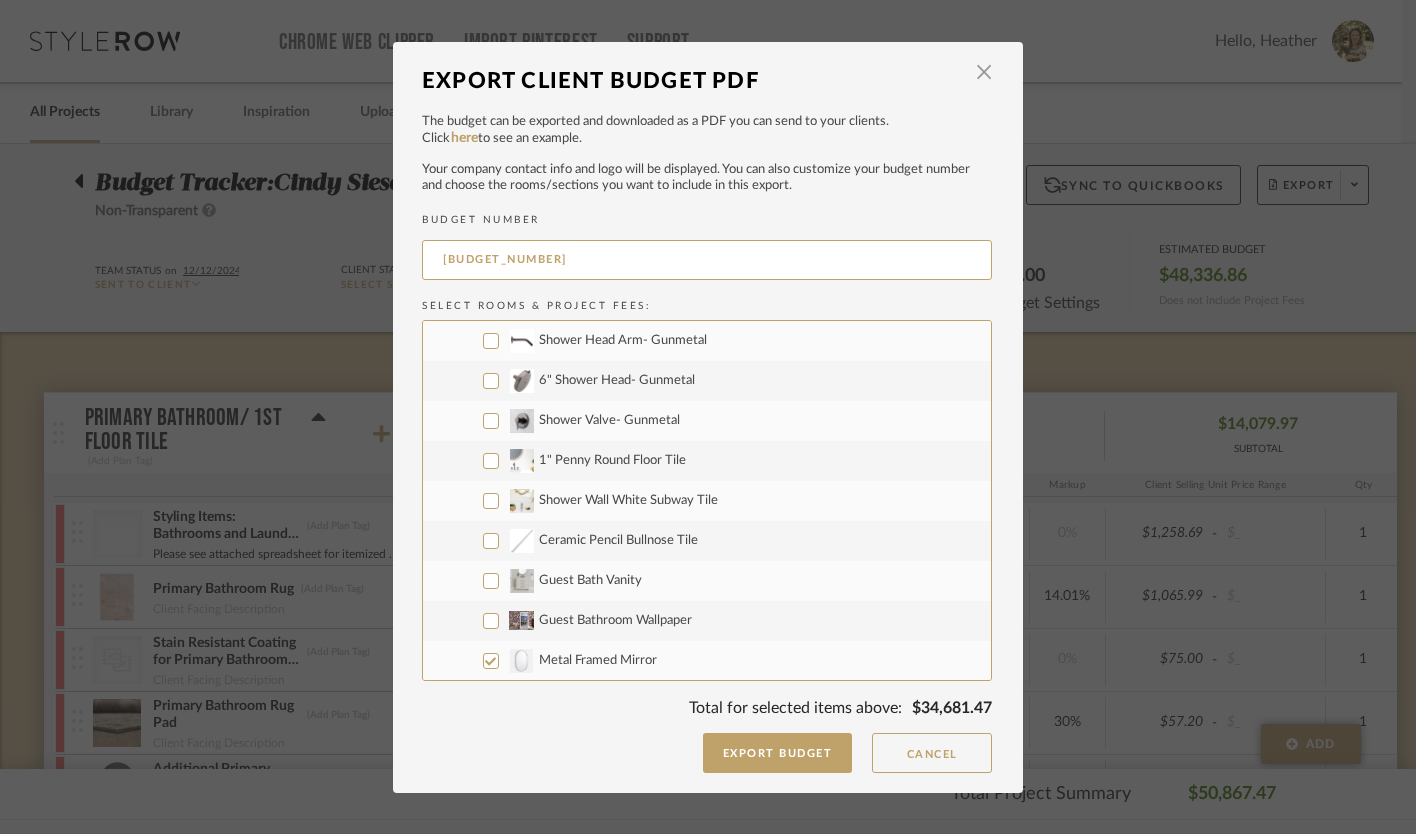 click on "Metal Framed Mirror" at bounding box center (491, 661) 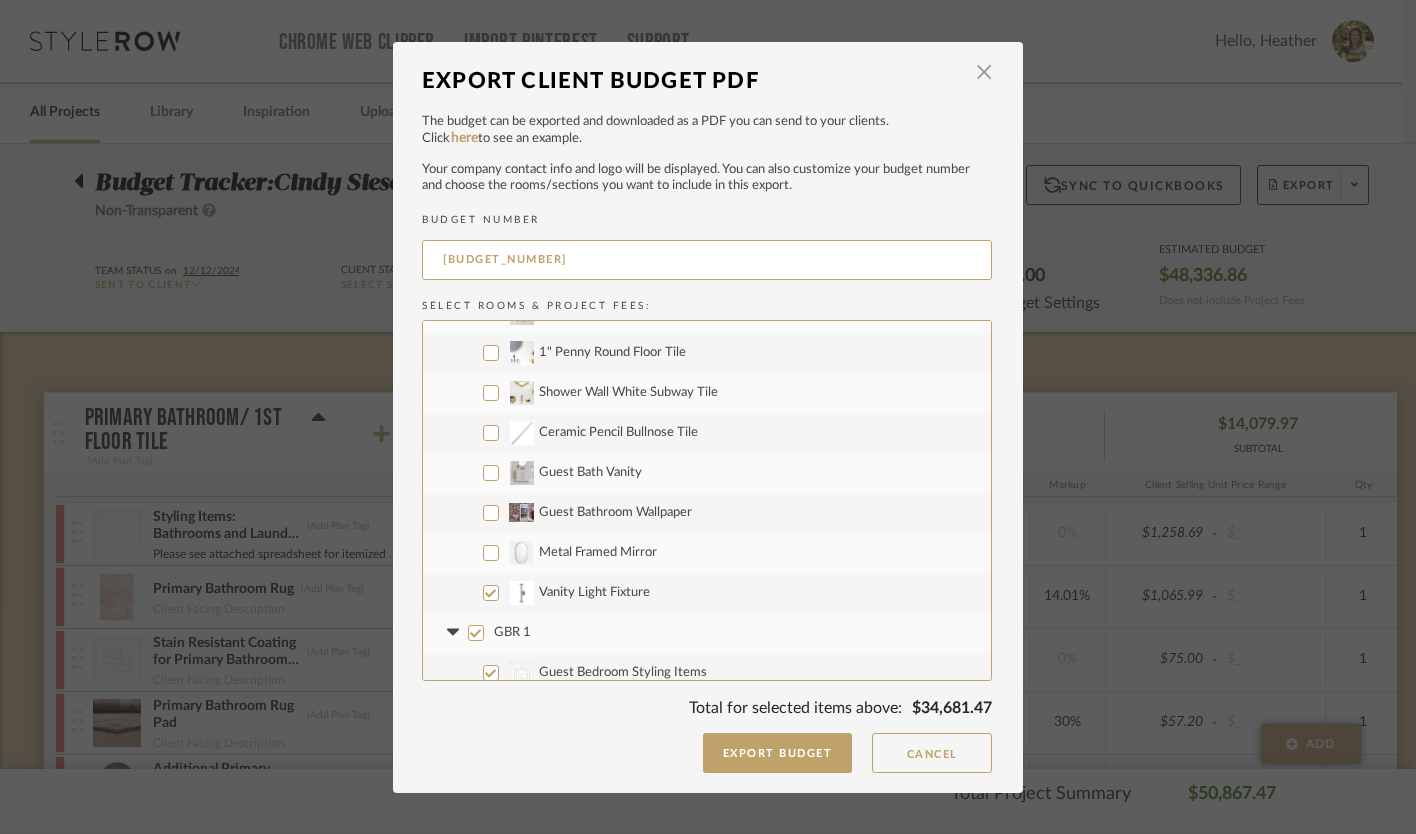 scroll, scrollTop: 1852, scrollLeft: 0, axis: vertical 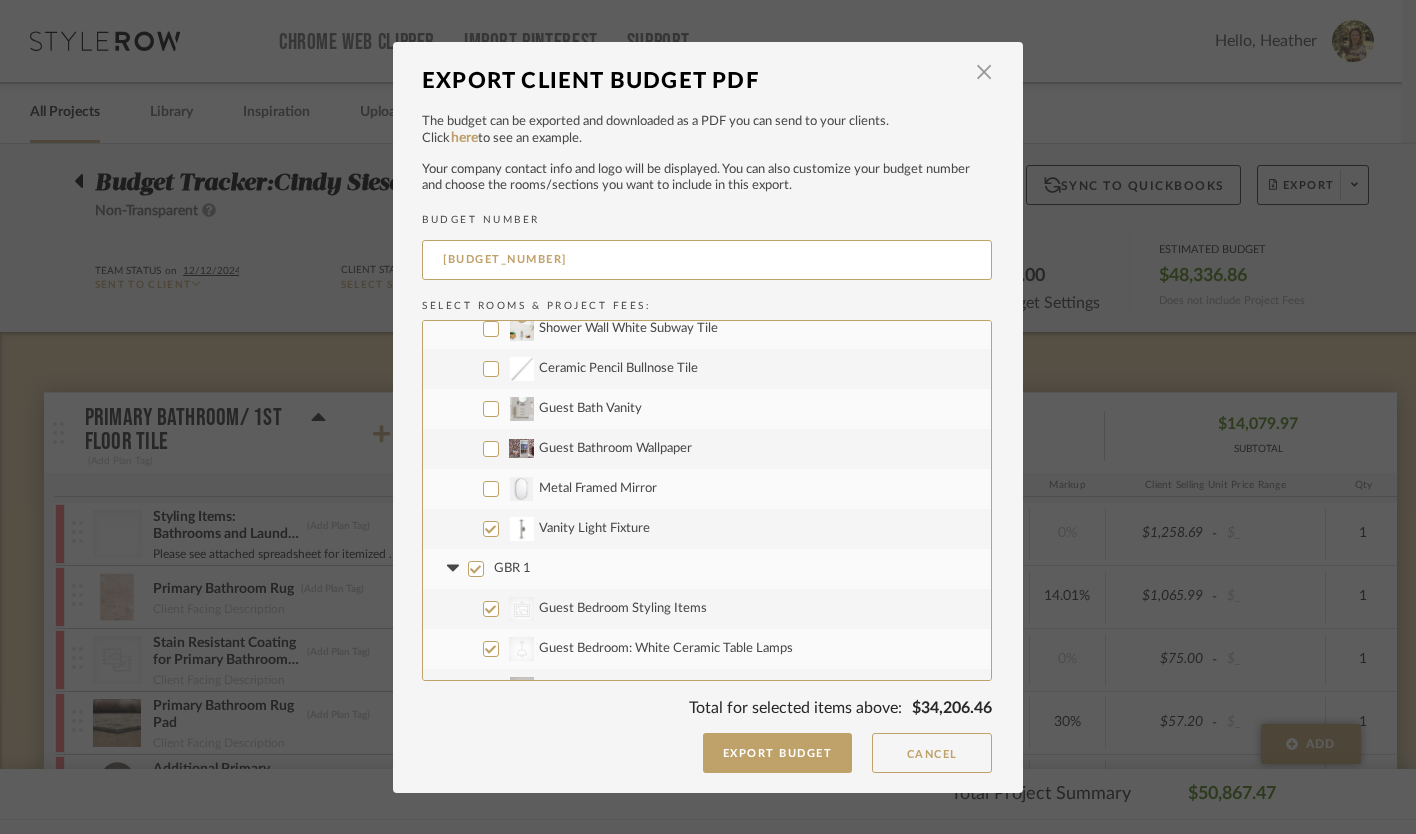 click on "Vanity Light Fixture" at bounding box center [491, 529] 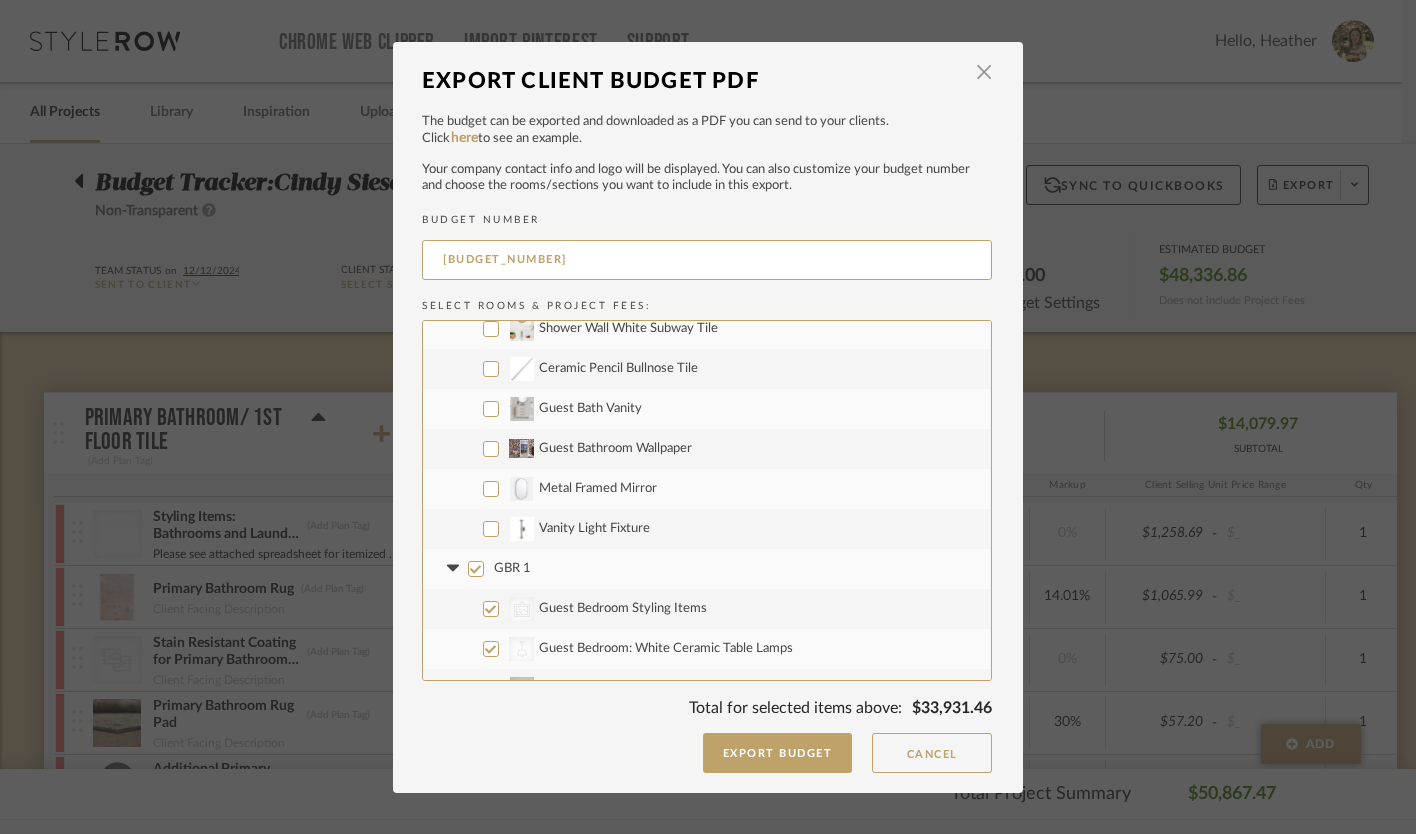 scroll, scrollTop: 2010, scrollLeft: 0, axis: vertical 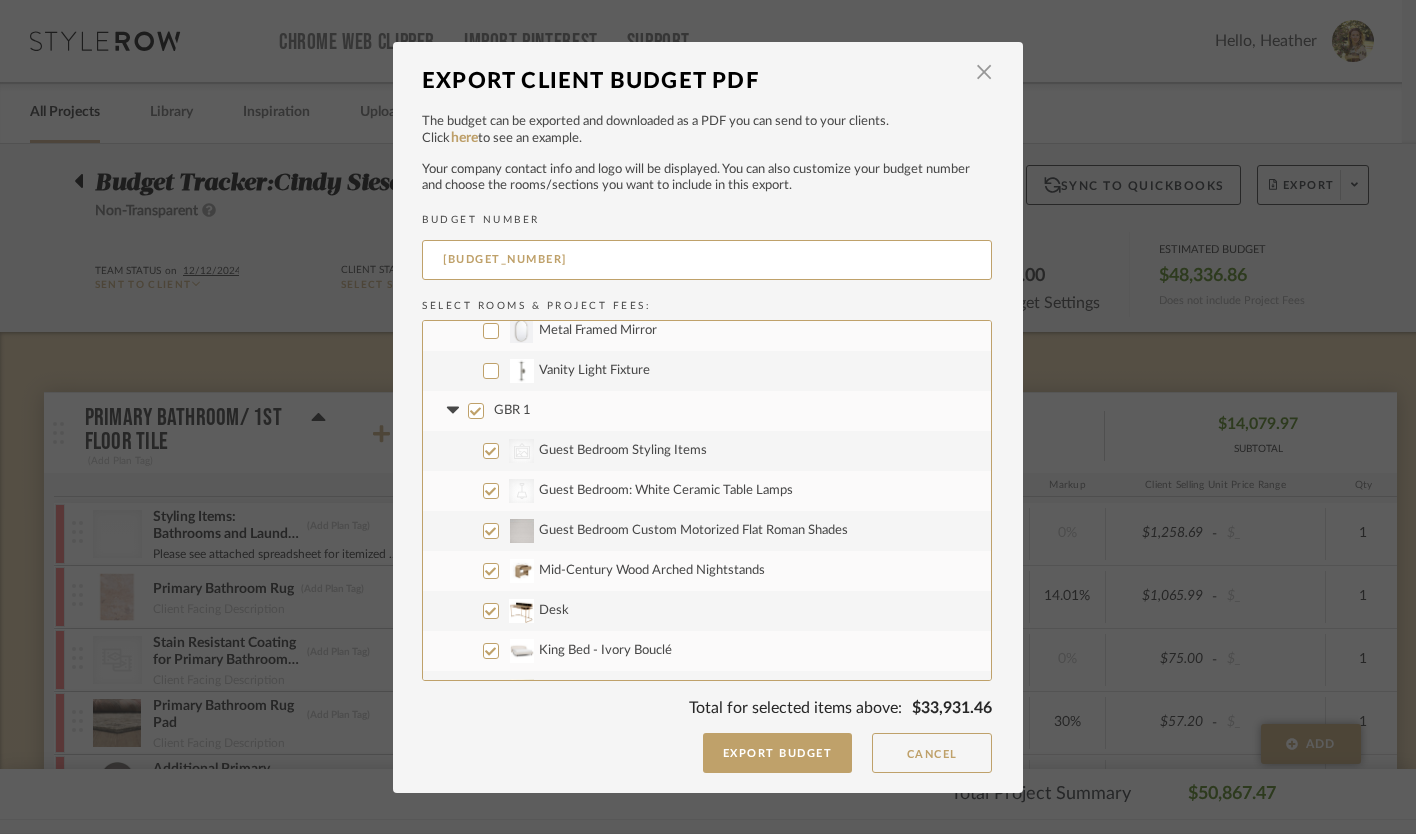 click on "Guest Bedroom Custom Motorized Flat Roman Shades" at bounding box center [707, 531] 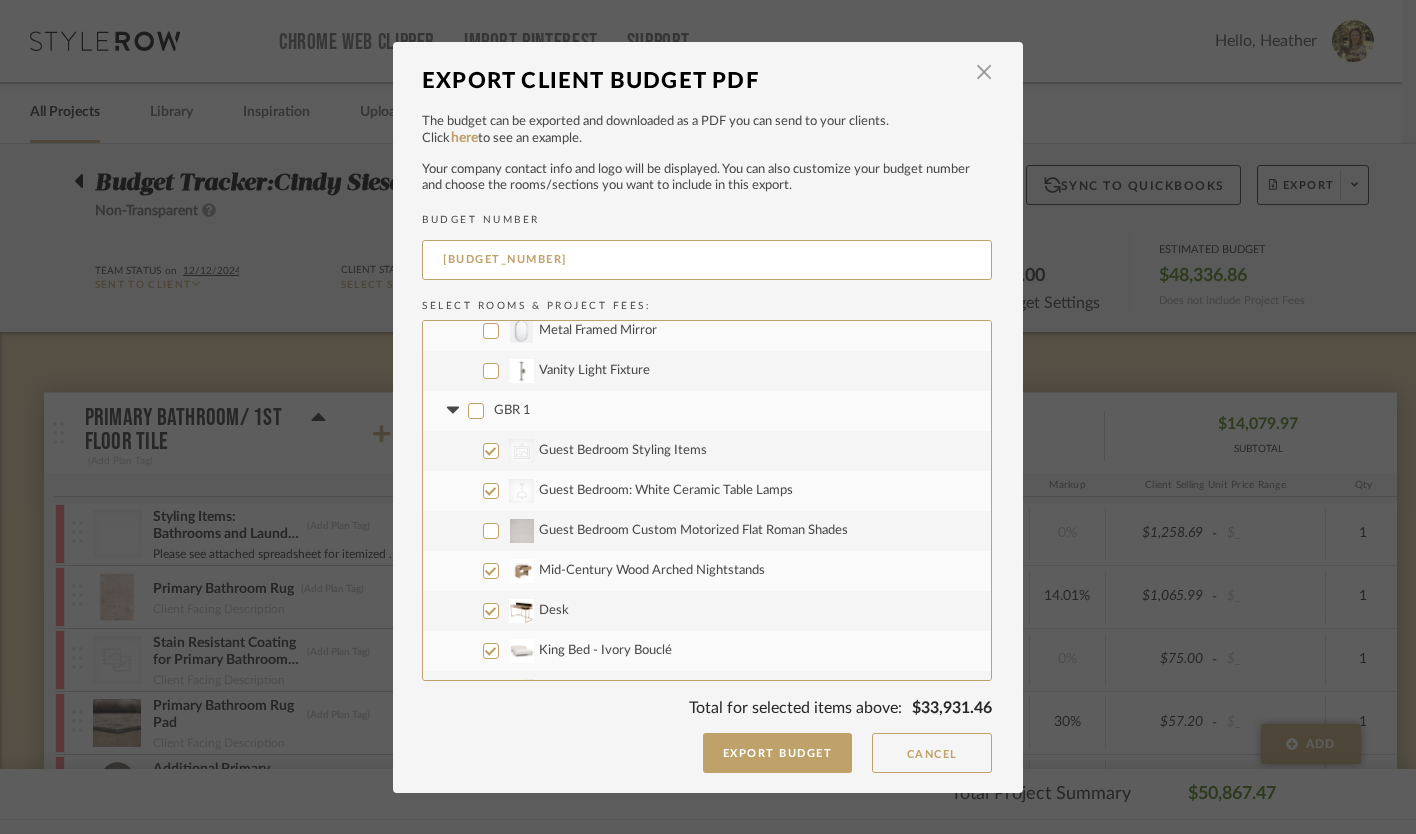 checkbox on "false" 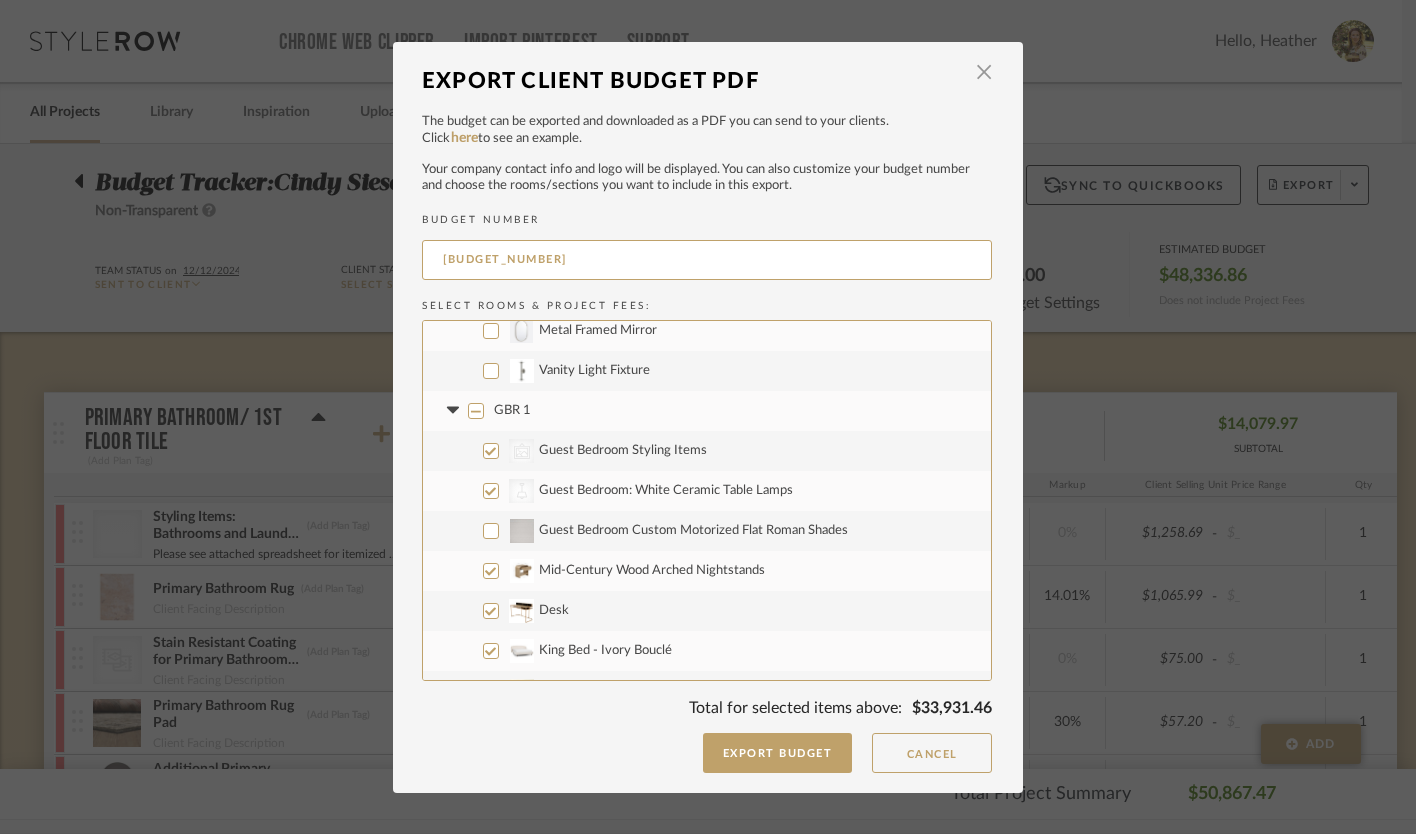click on "Mid-Century Wood Arched Nightstands" at bounding box center (707, 571) 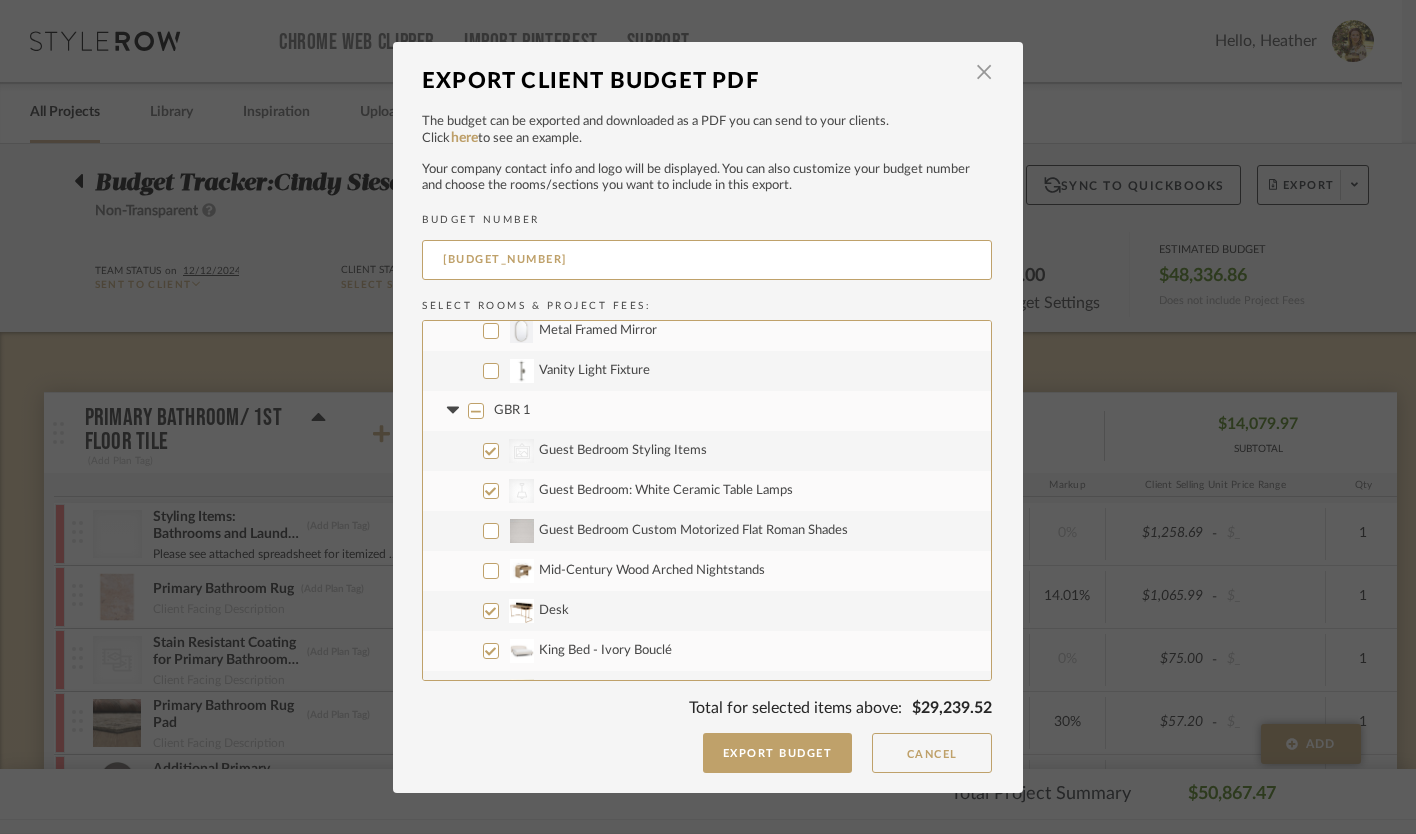 click on "Desk" at bounding box center [491, 611] 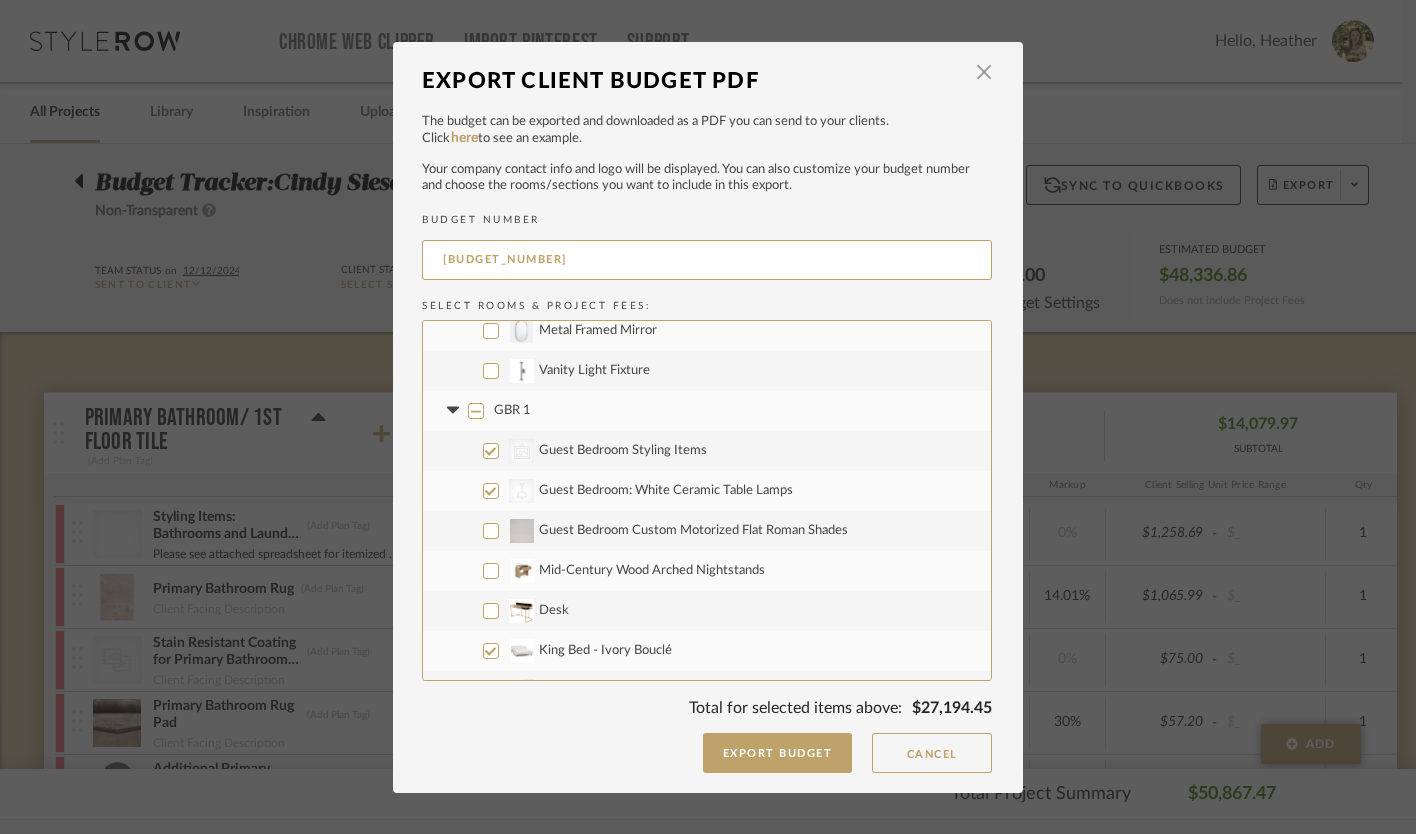 click on "King Bed - Ivory Bouclé" at bounding box center [491, 651] 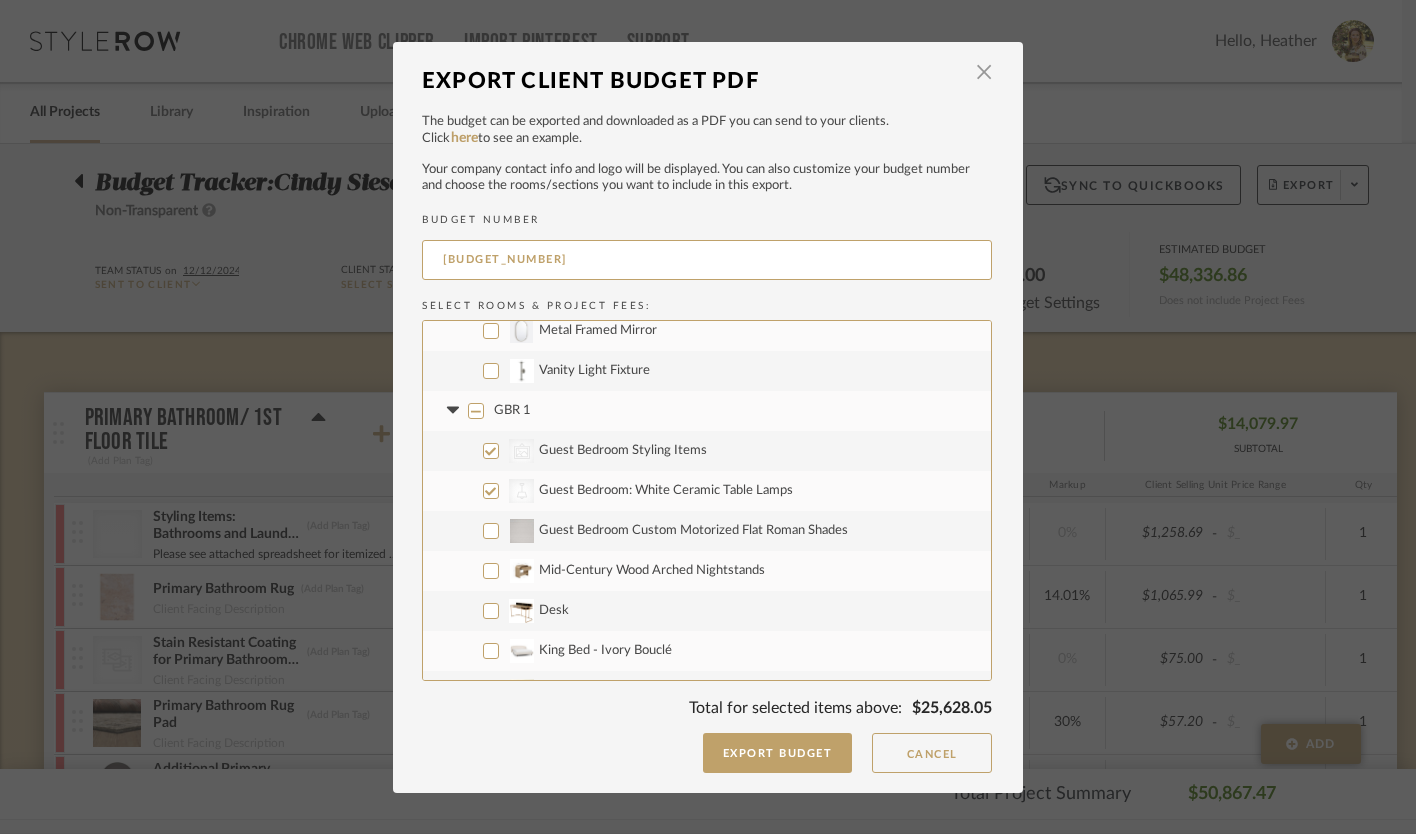 click on "CategoryIconLighting
Created with Sketch.
Guest Bedroom: White Ceramic Table Lamps" at bounding box center (707, 491) 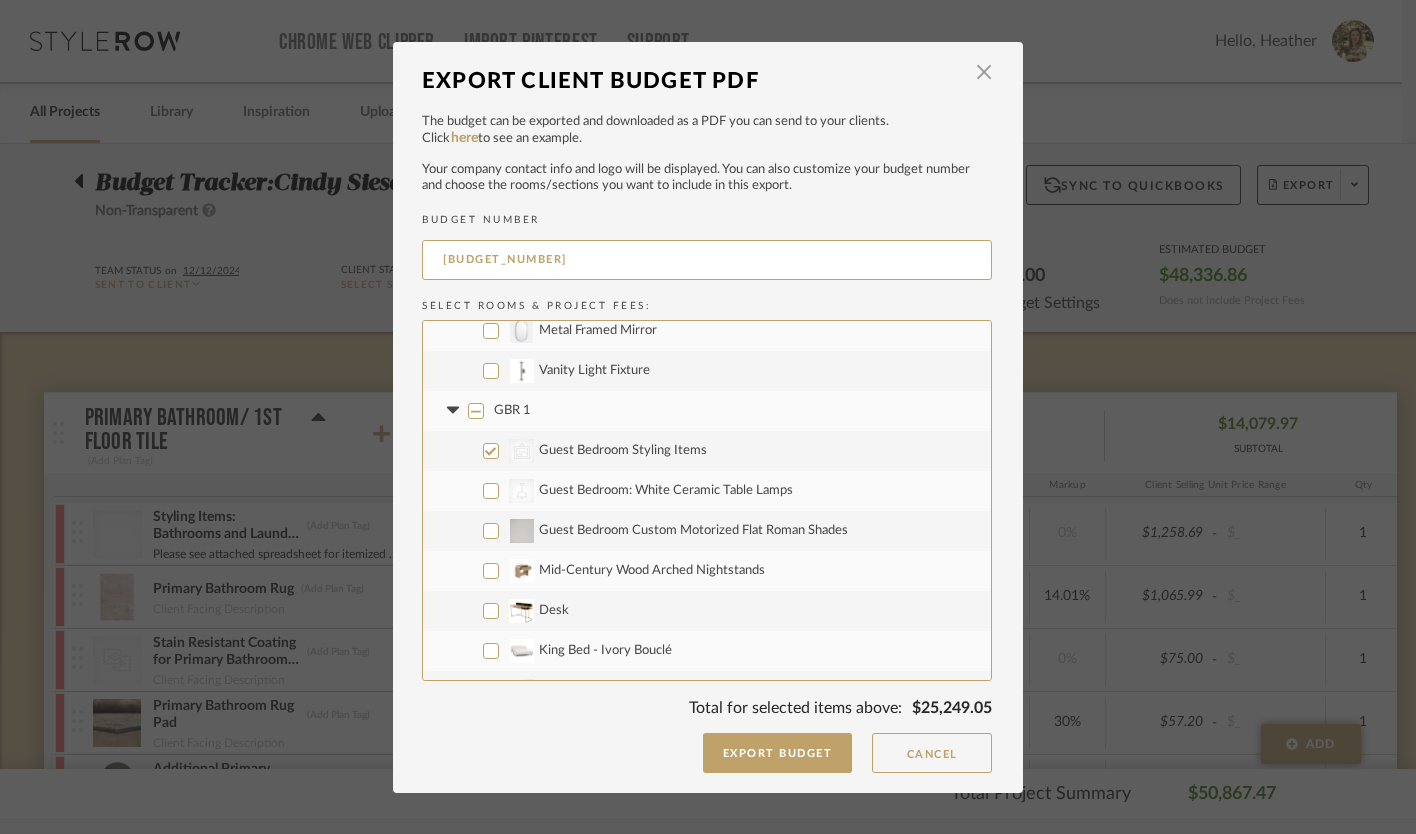click on "CategoryIconArt
Created with Sketch.
Guest Bedroom Styling Items" at bounding box center [491, 451] 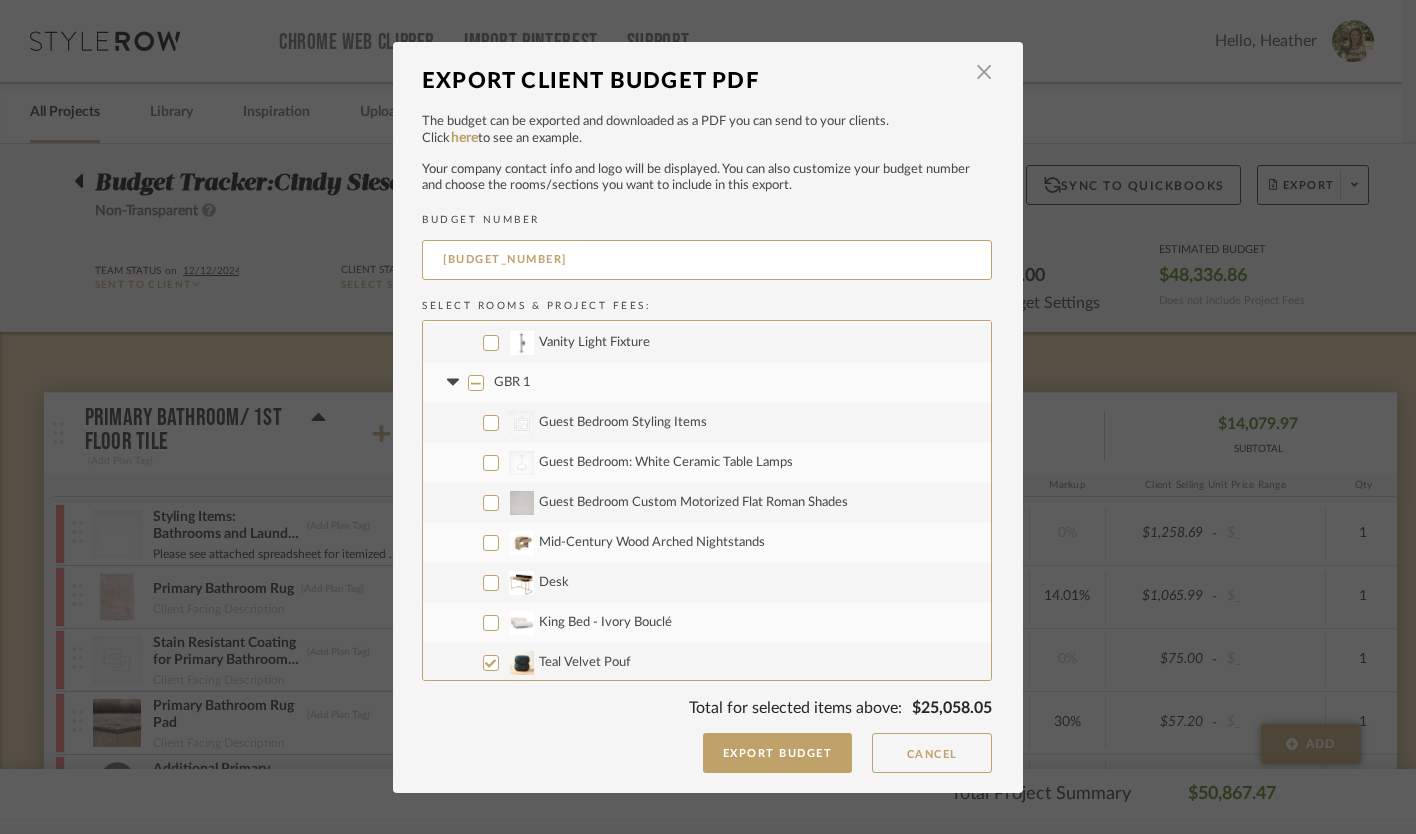 scroll, scrollTop: 1971, scrollLeft: 0, axis: vertical 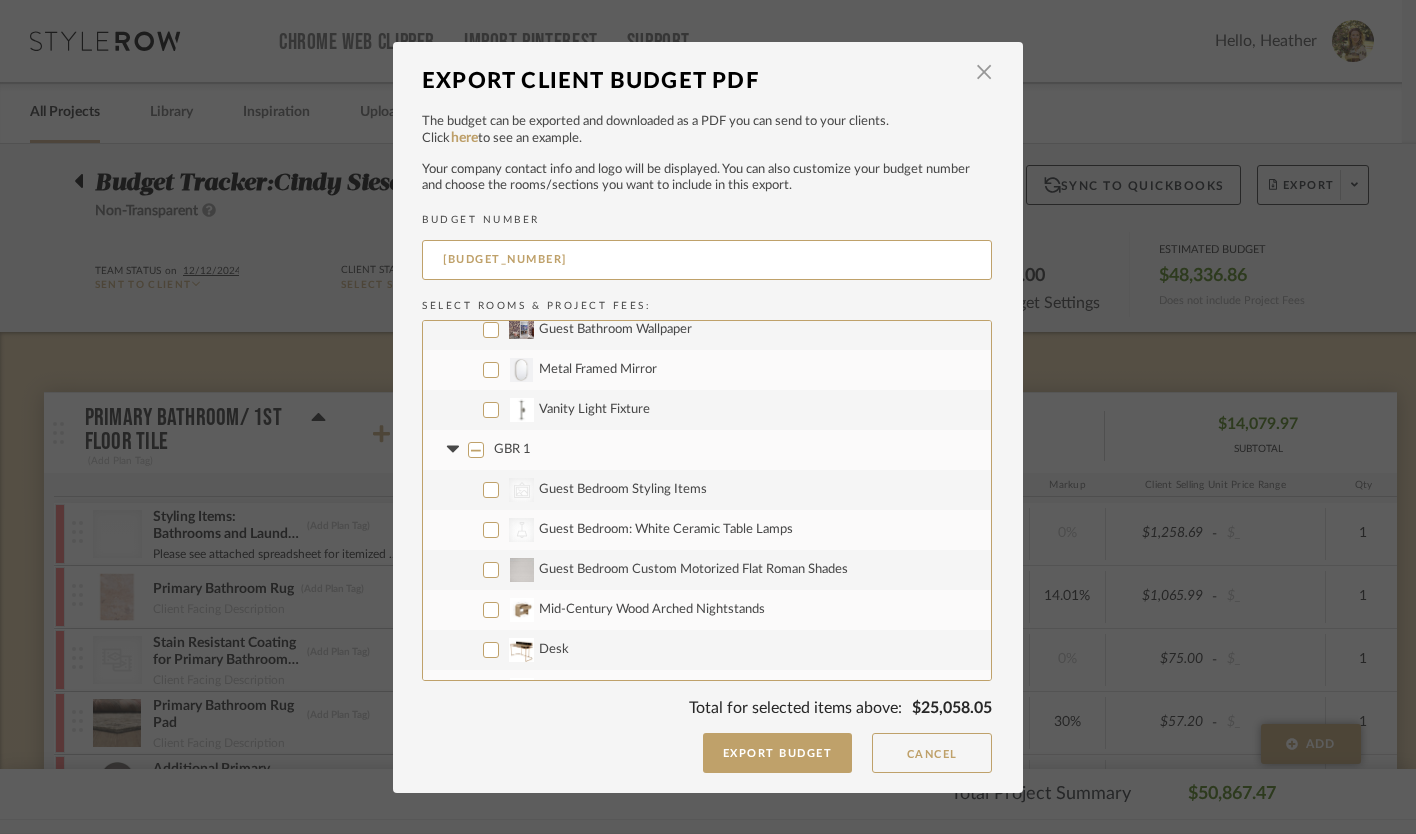 click on "GBR 1" at bounding box center [476, 450] 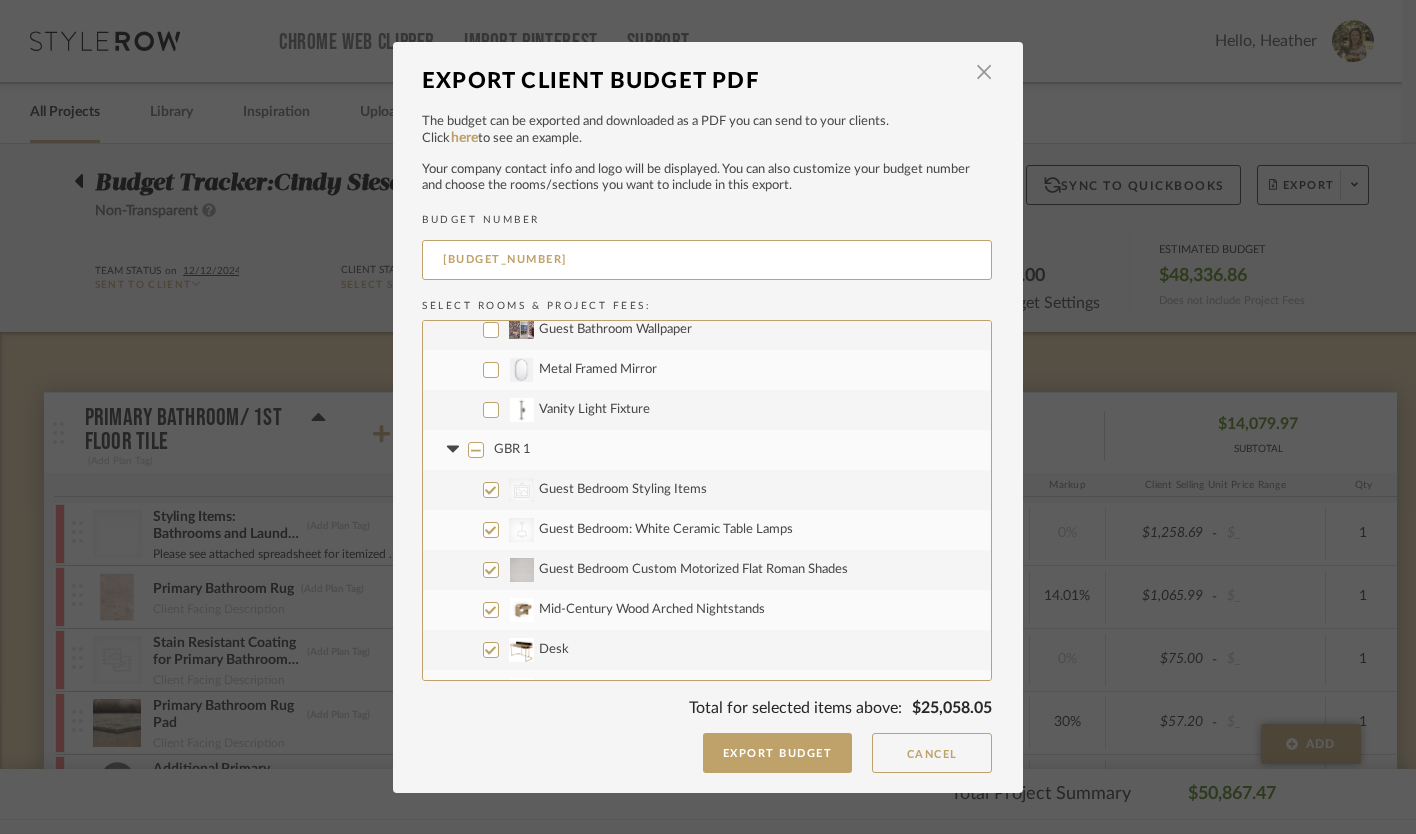 checkbox on "true" 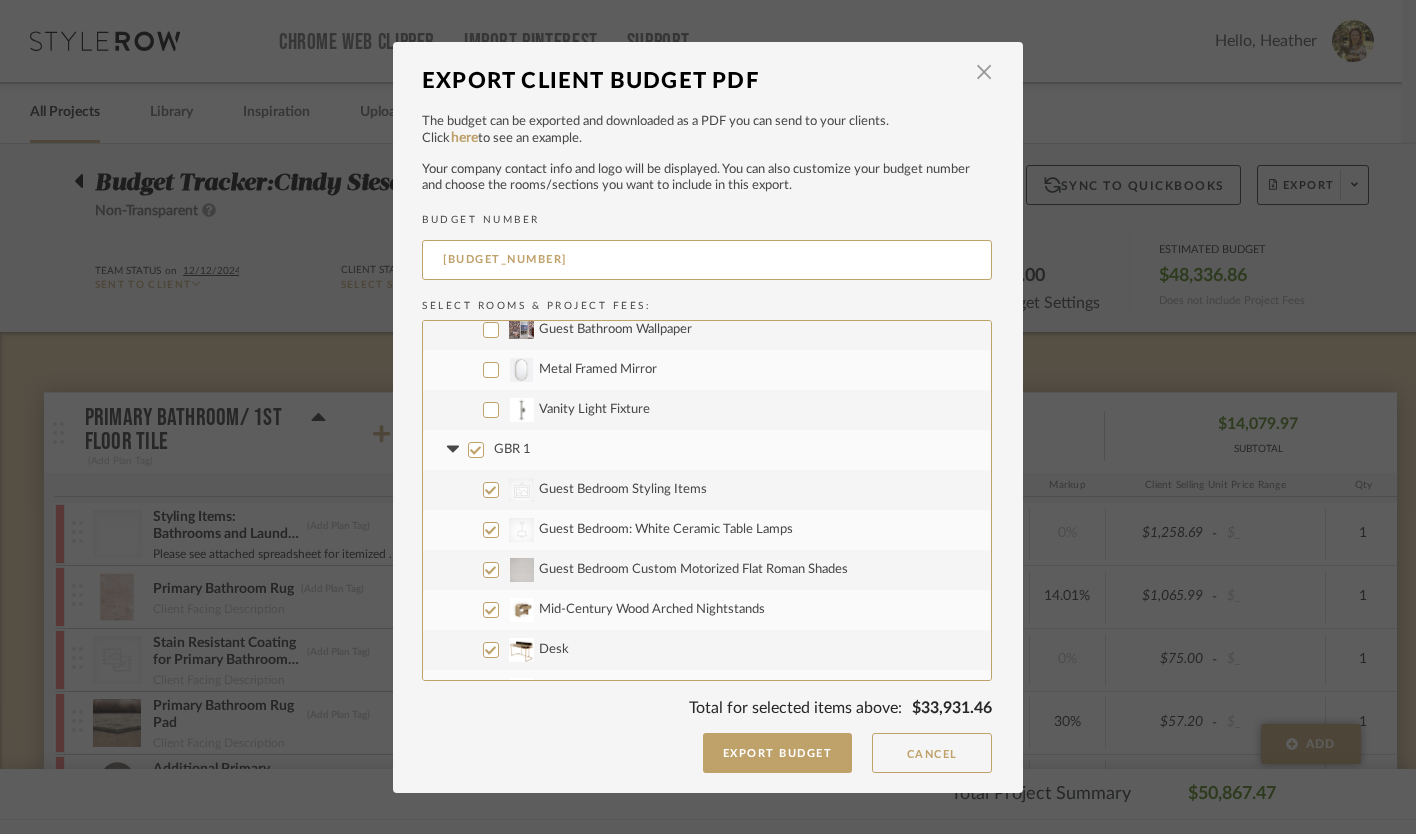 click on "GBR 1" at bounding box center (476, 450) 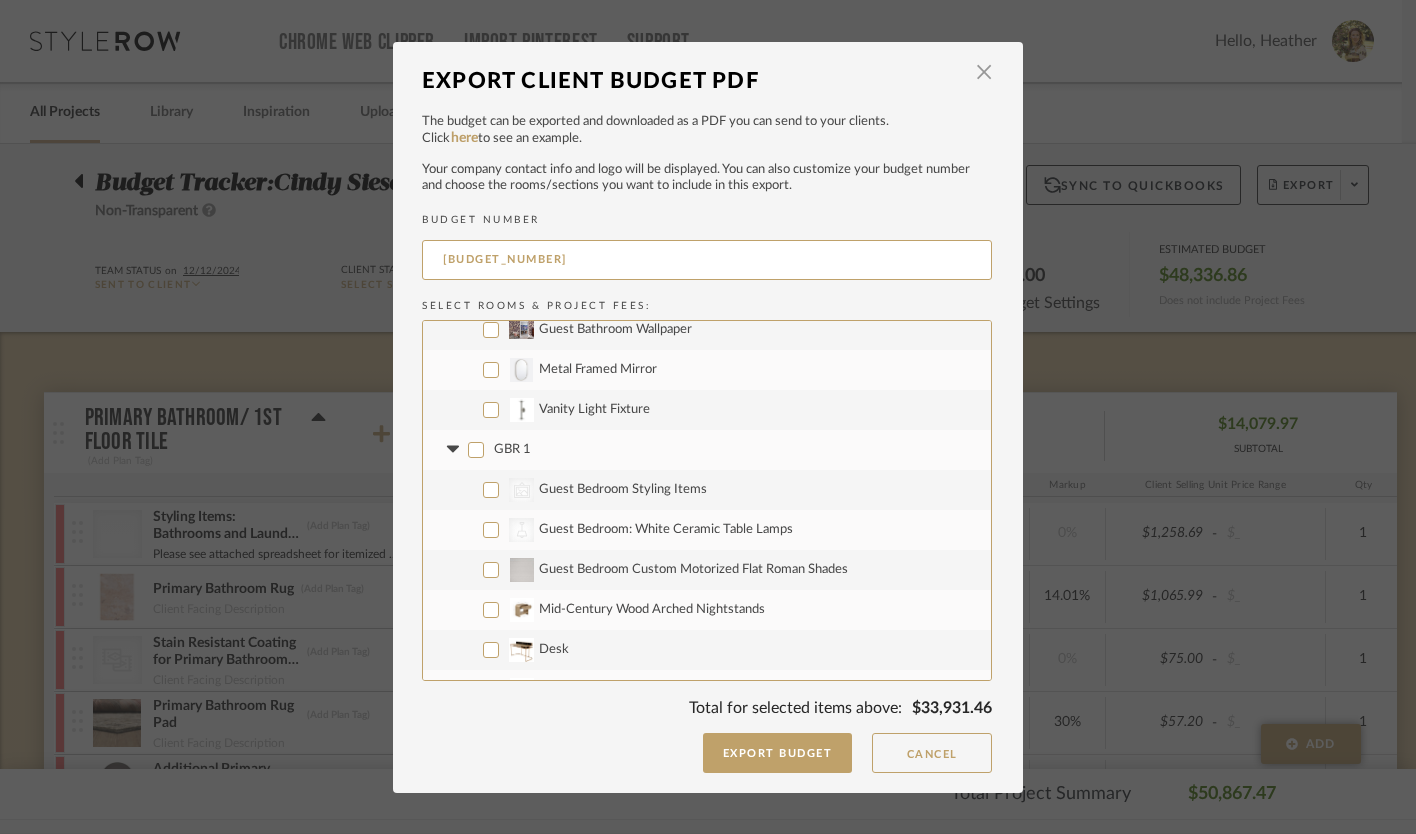 checkbox on "false" 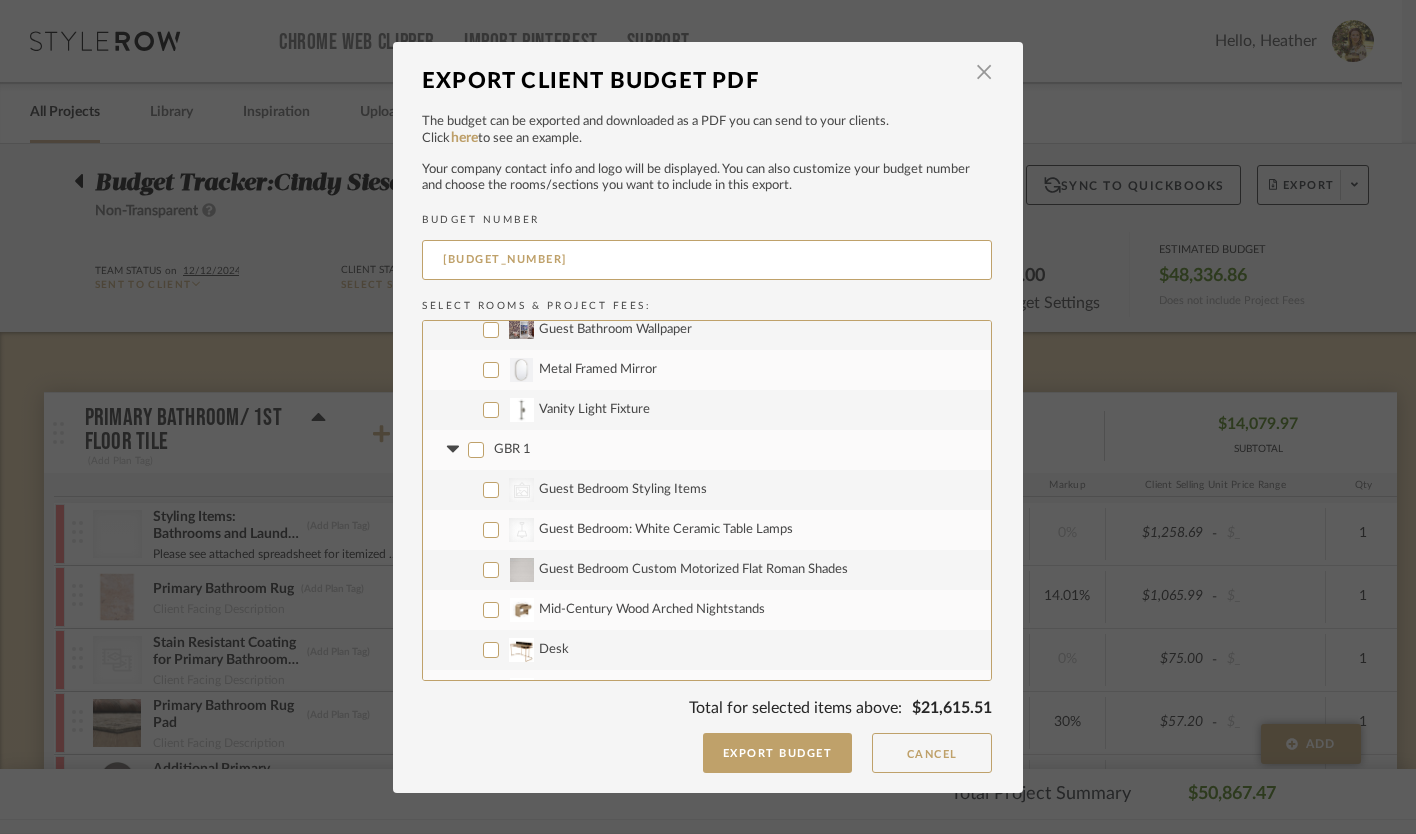 click 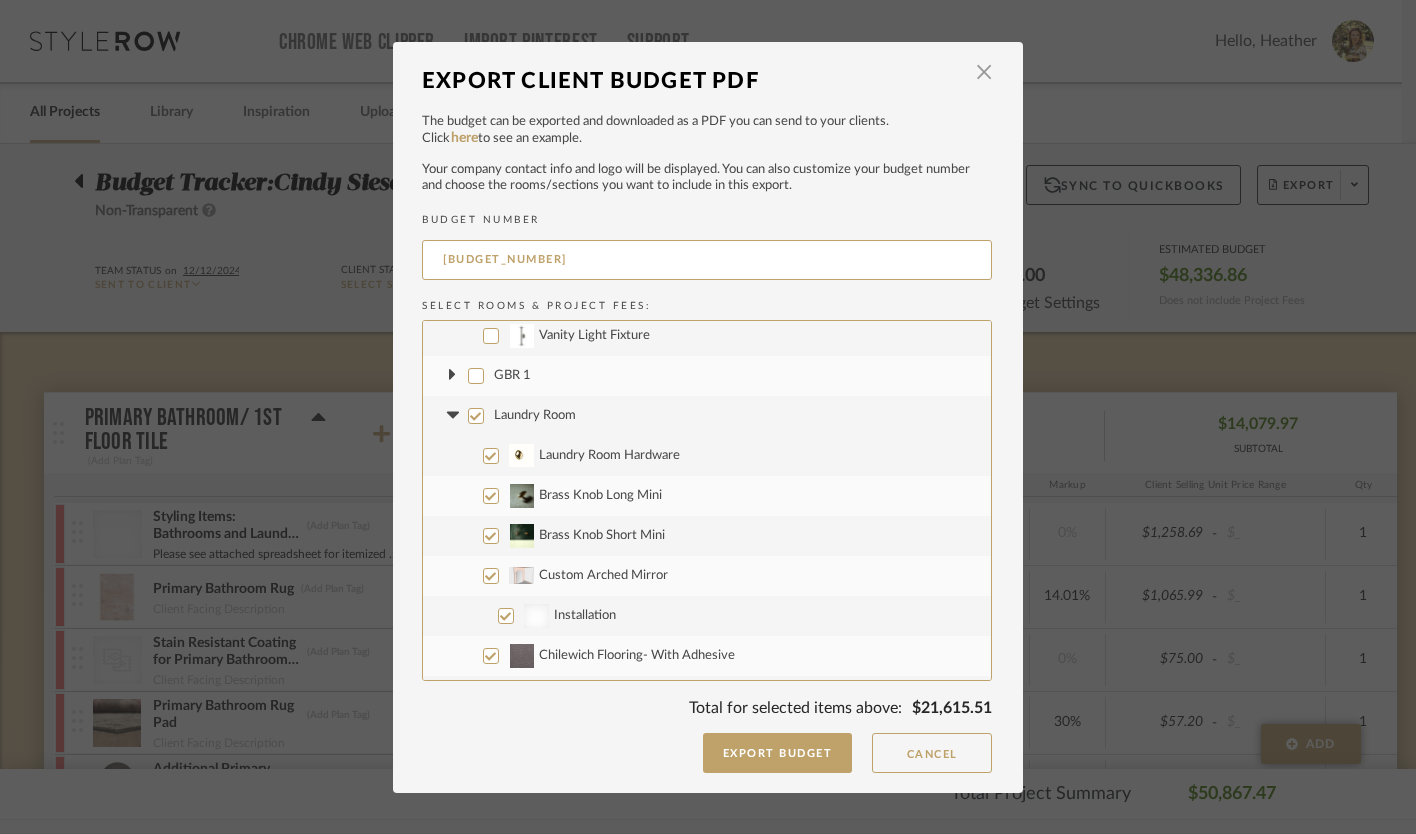 scroll, scrollTop: 2064, scrollLeft: 0, axis: vertical 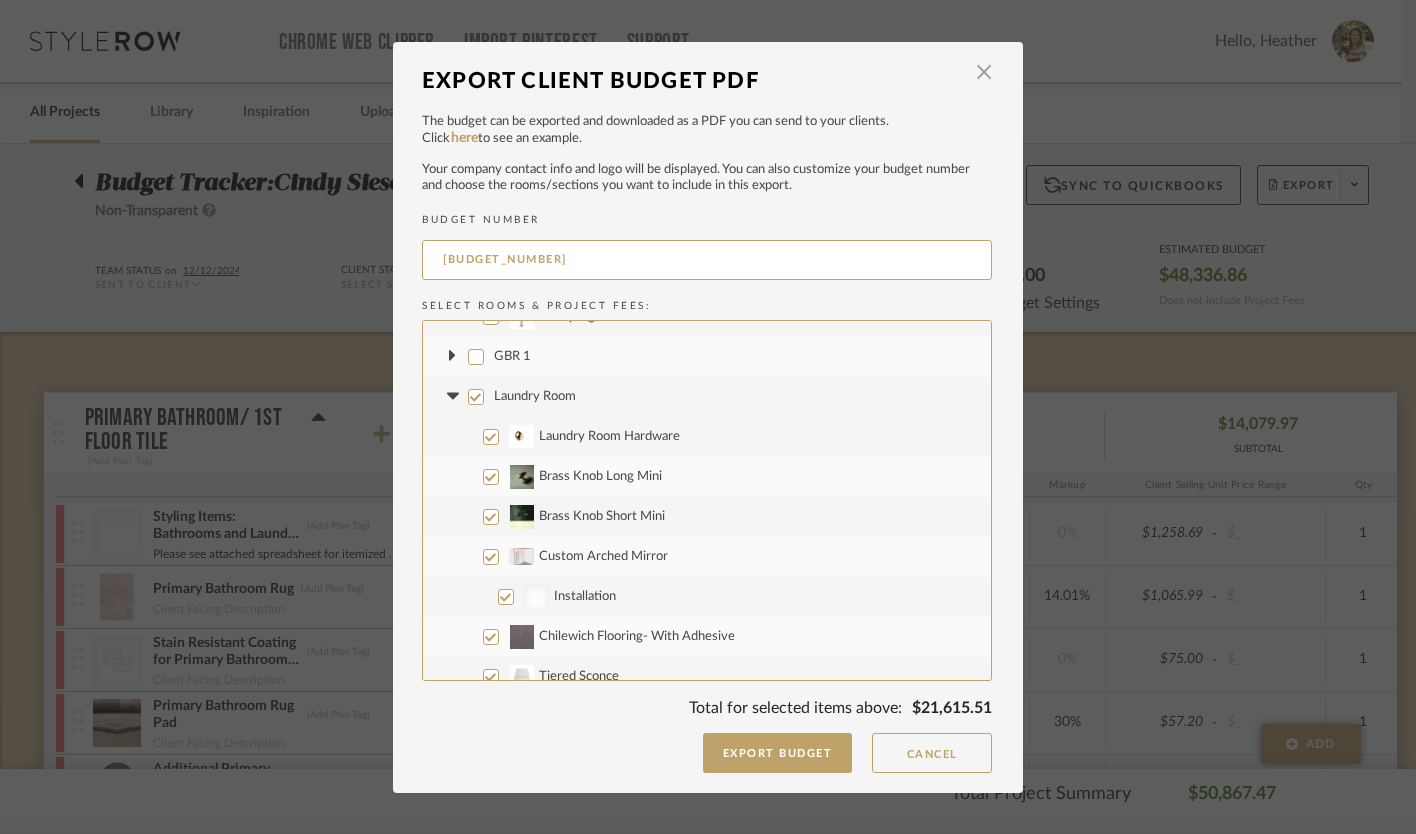 click on "Brass Knob Long Mini" at bounding box center (491, 477) 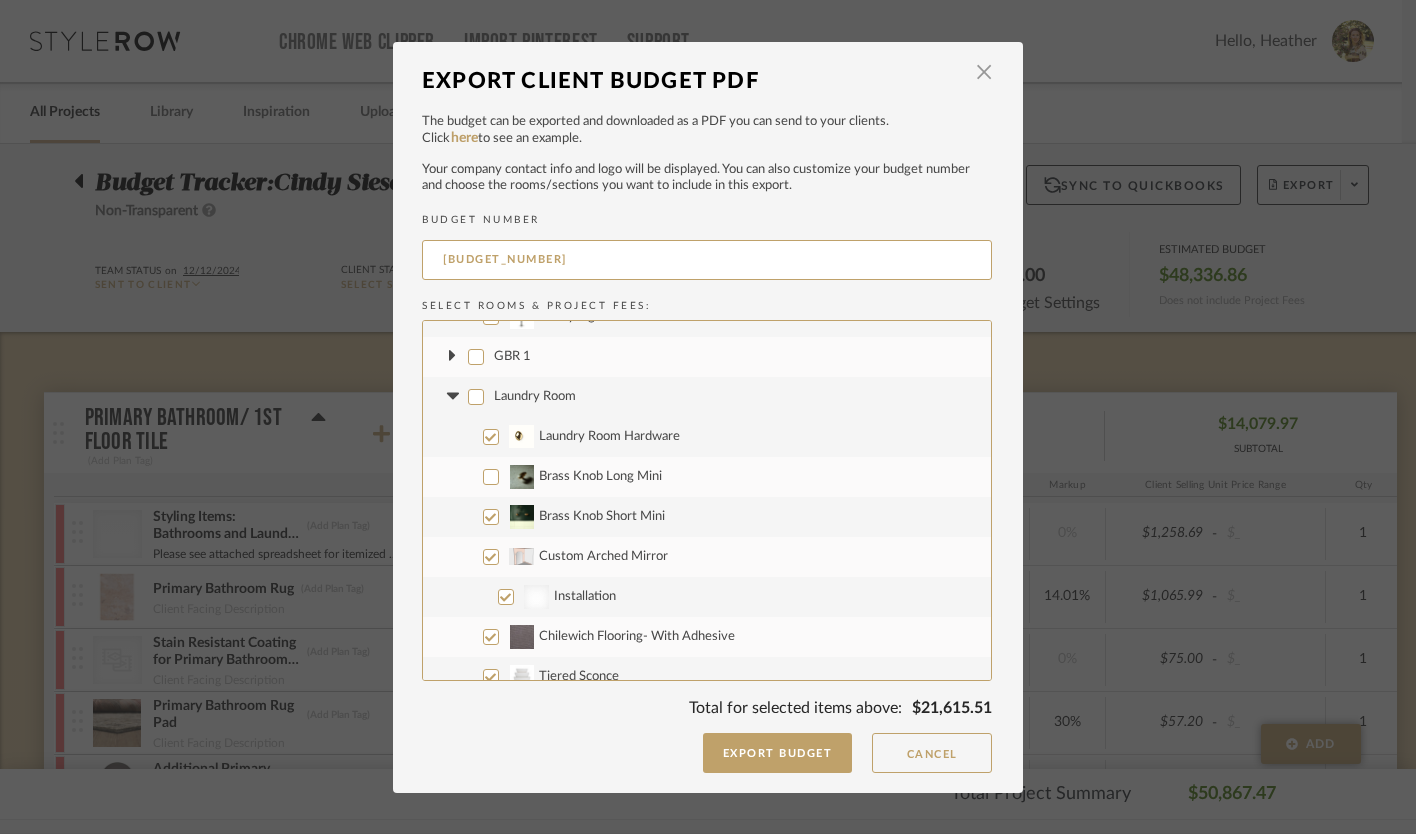 checkbox on "false" 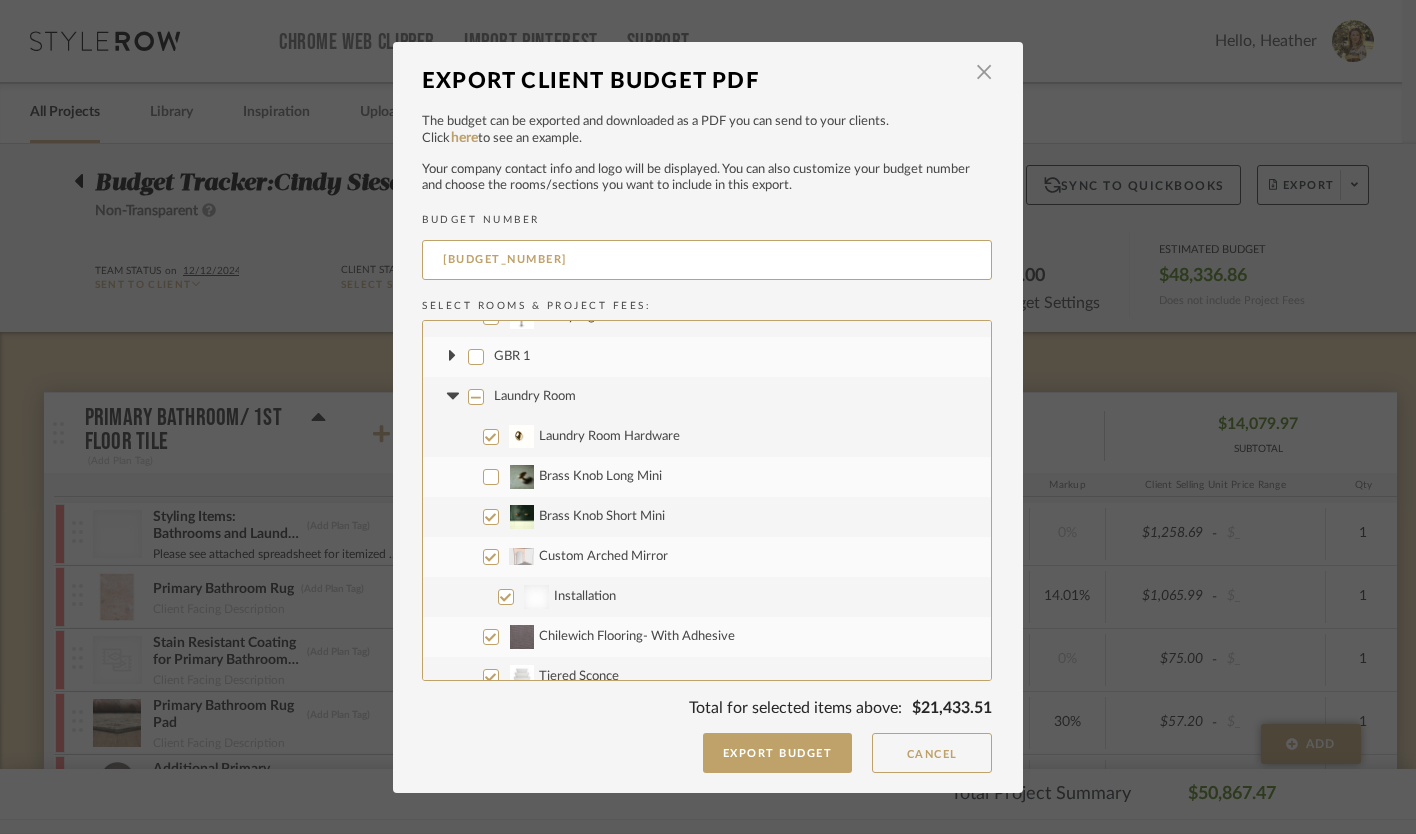 click on "Brass Knob Short Mini" at bounding box center (491, 517) 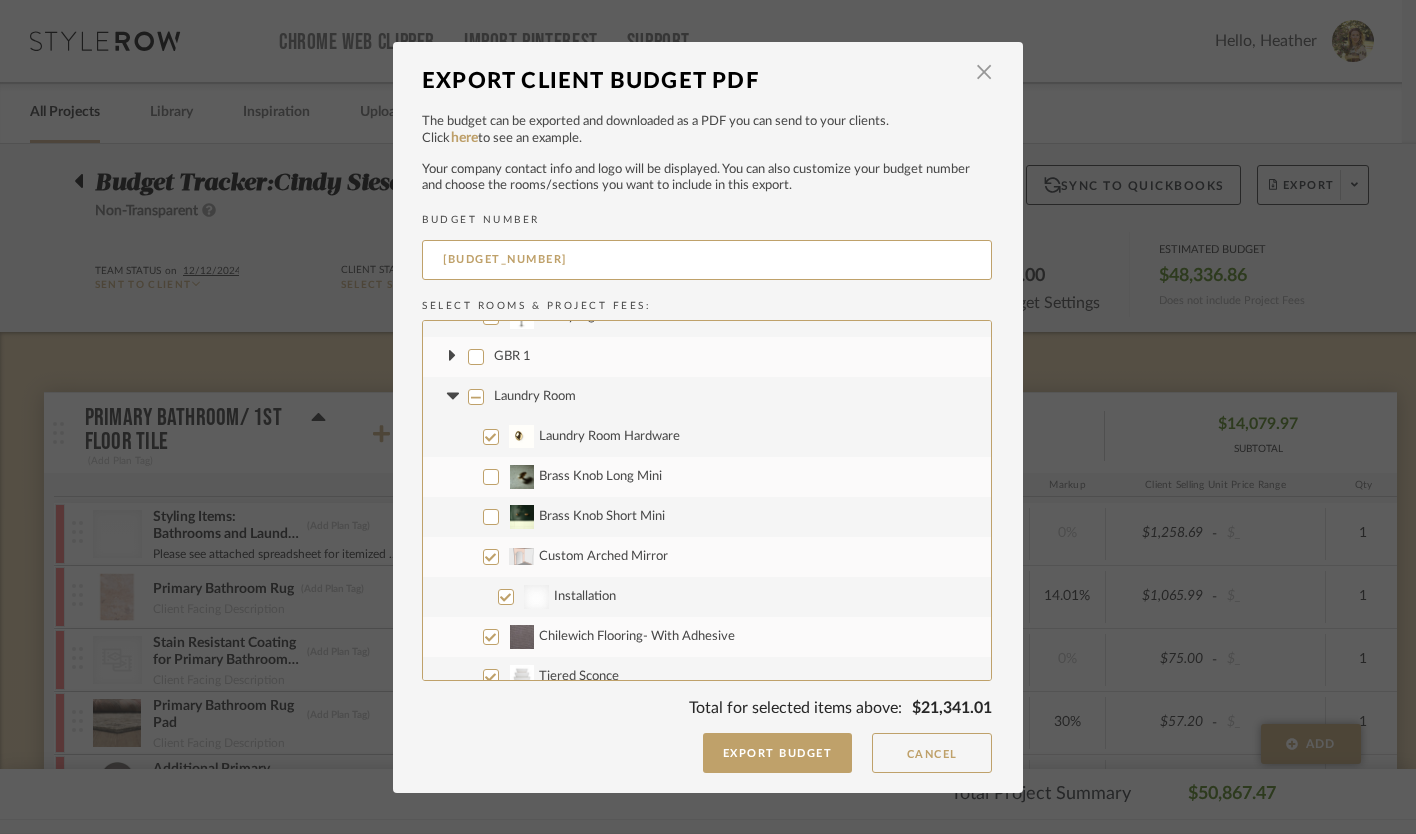 click on "Custom Arched Mirror" at bounding box center [491, 557] 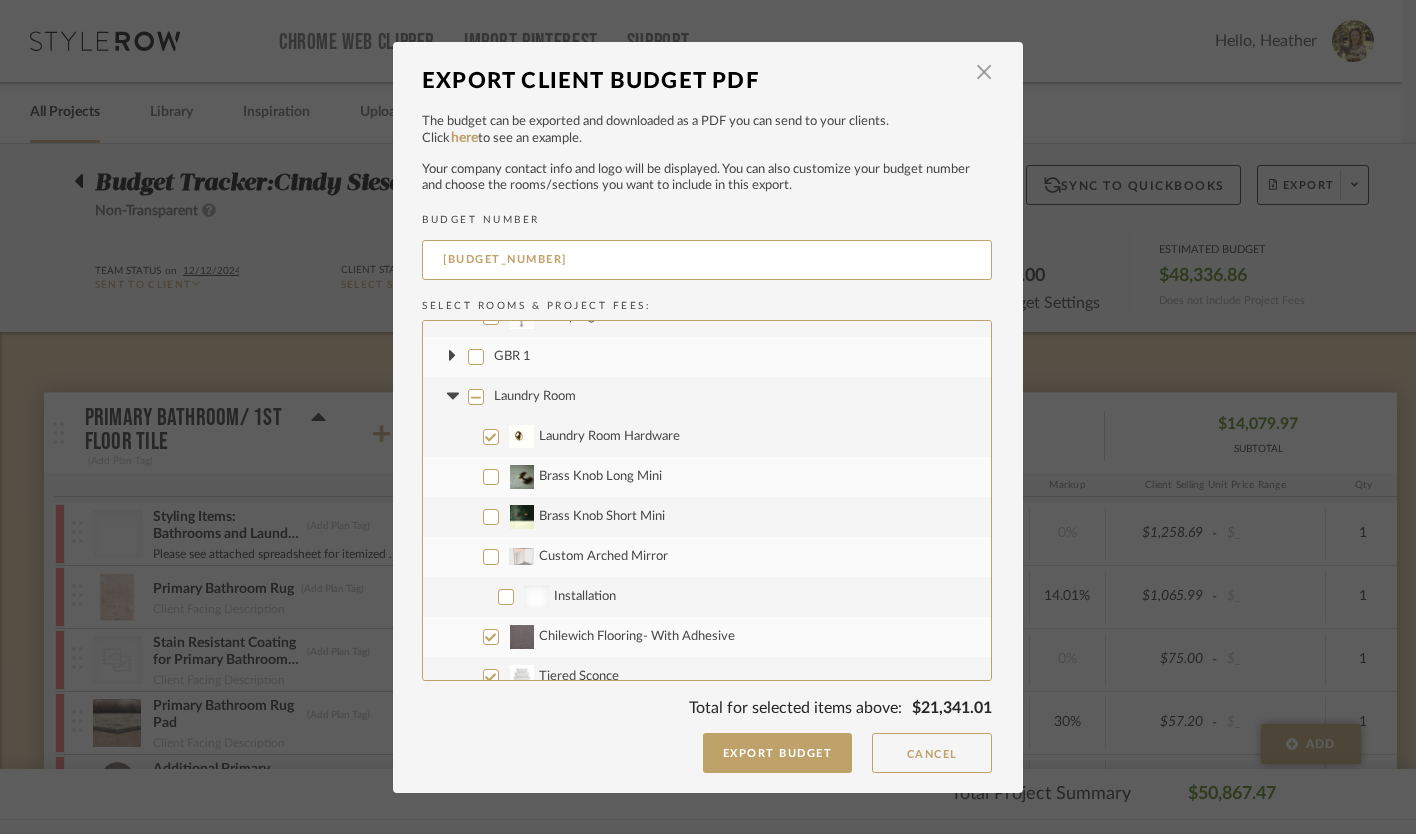 checkbox on "false" 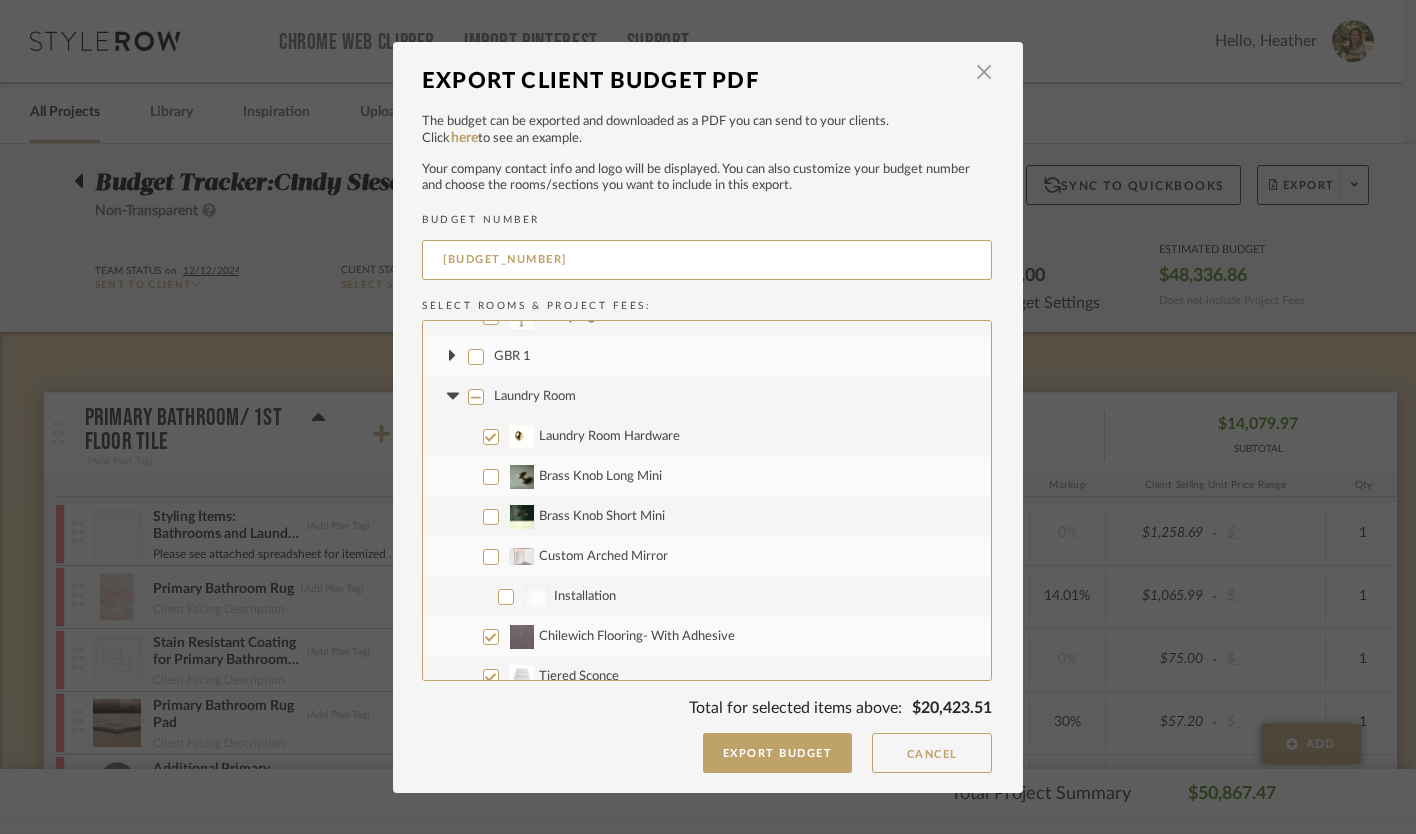 click on "Laundry Room" at bounding box center [476, 397] 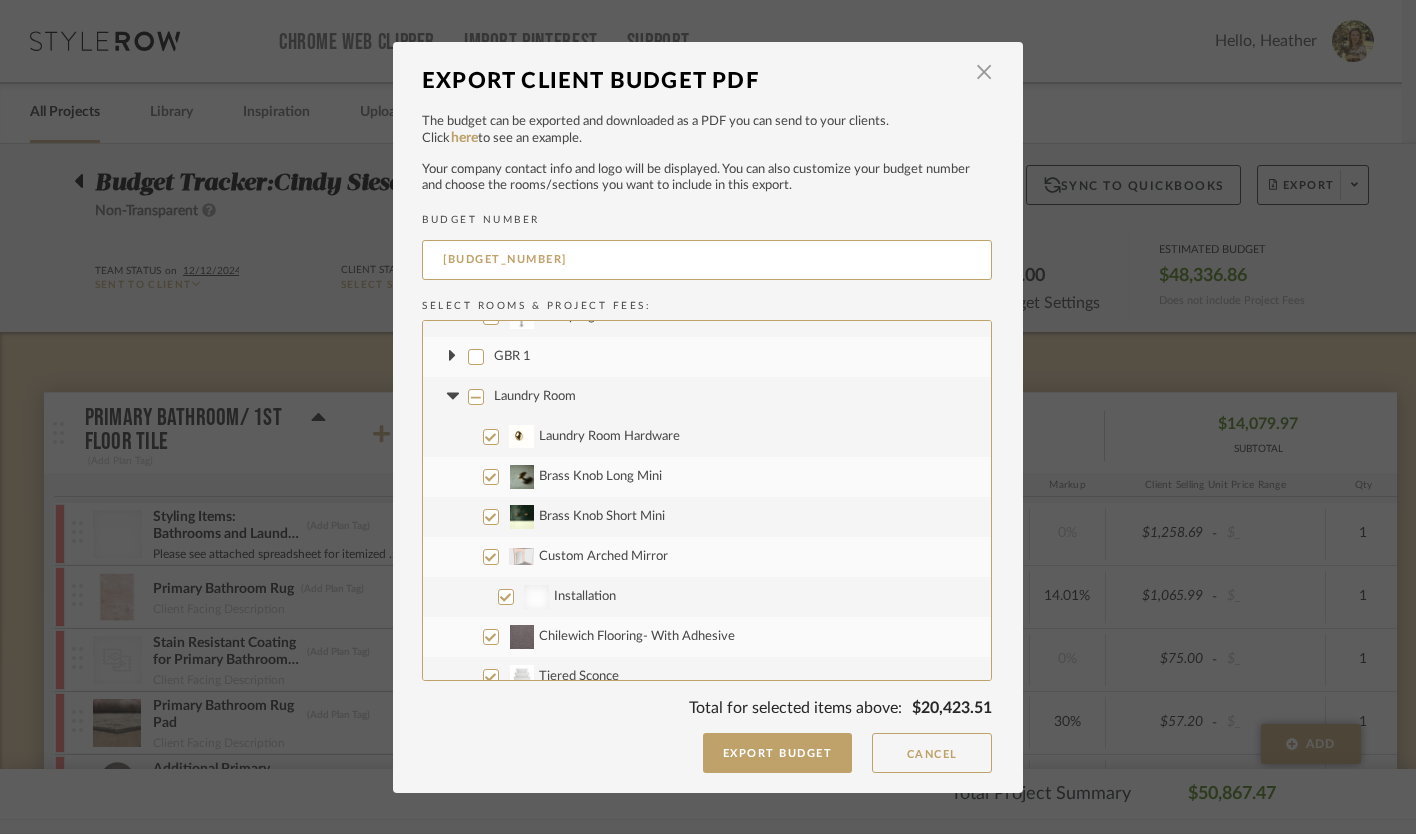 checkbox on "true" 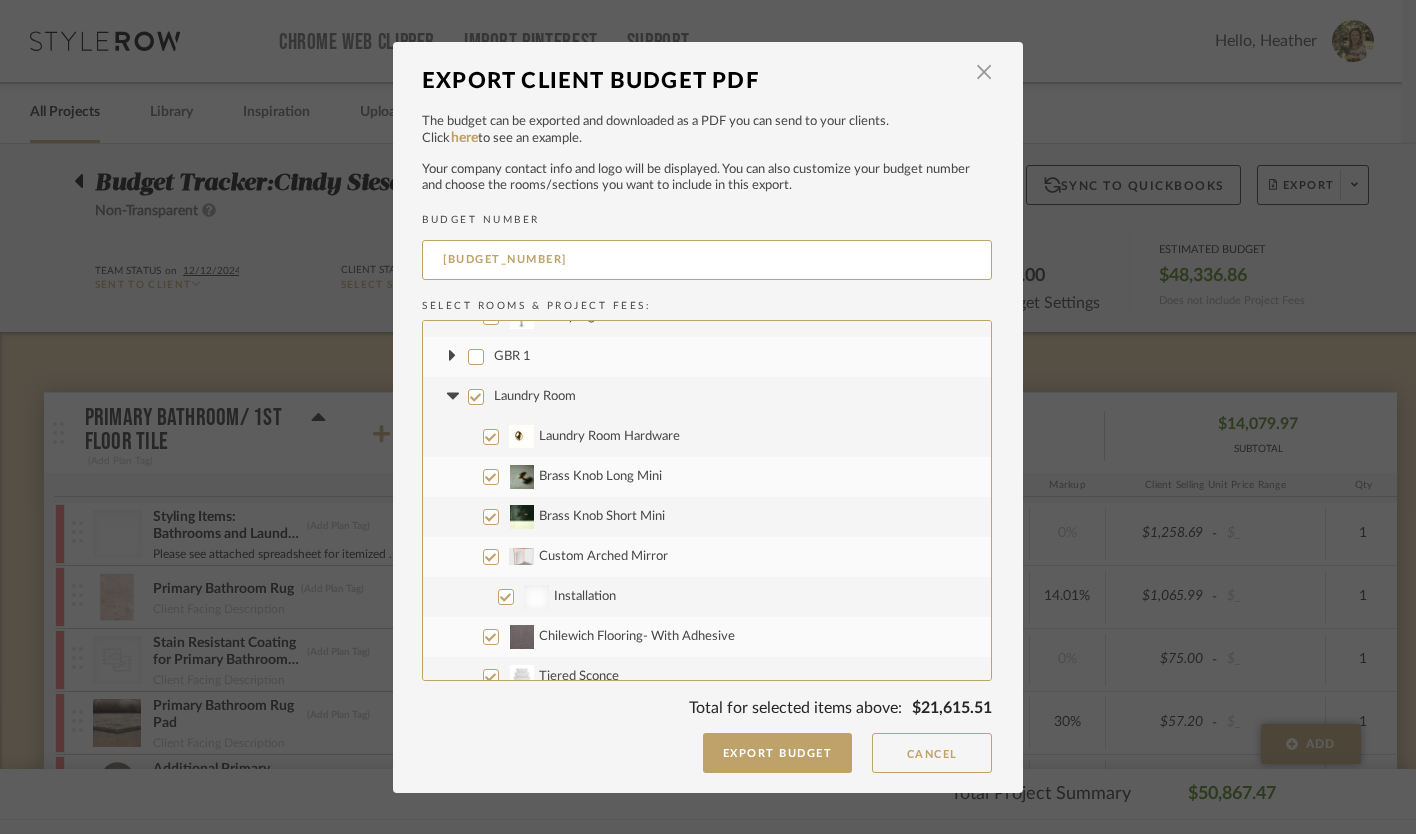 click on "Laundry Room" at bounding box center [476, 397] 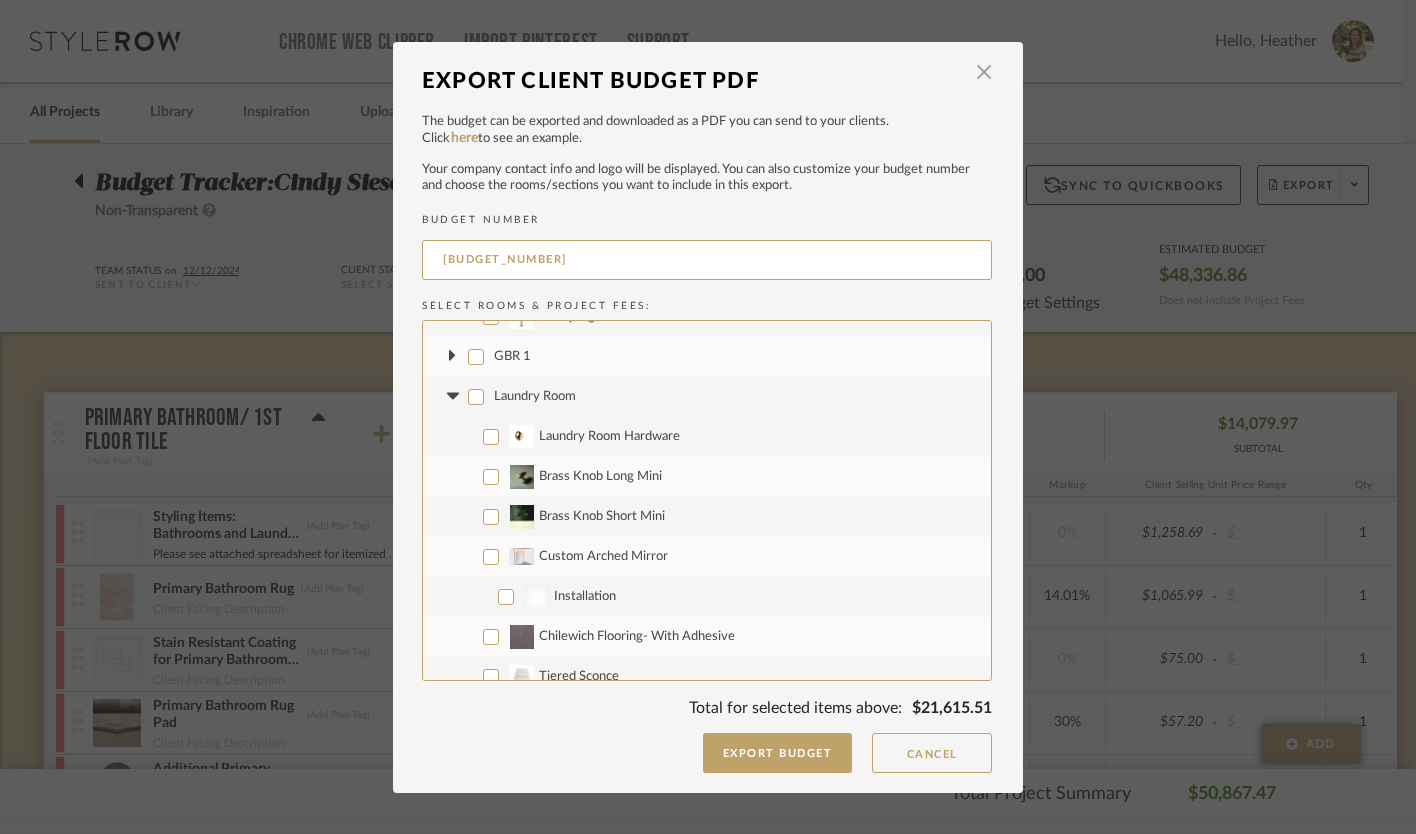 checkbox on "false" 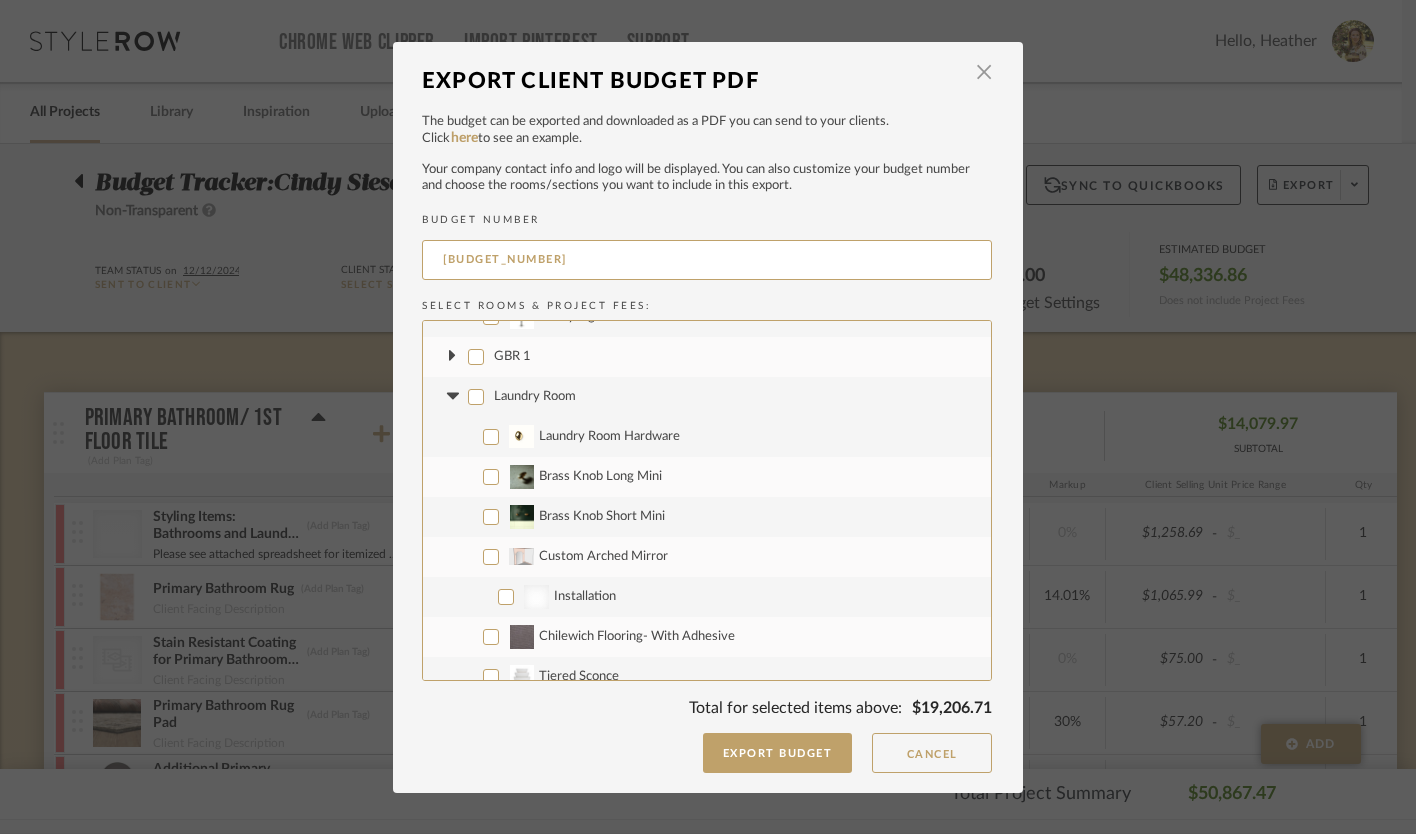 drag, startPoint x: 480, startPoint y: 434, endPoint x: 497, endPoint y: 475, distance: 44.38468 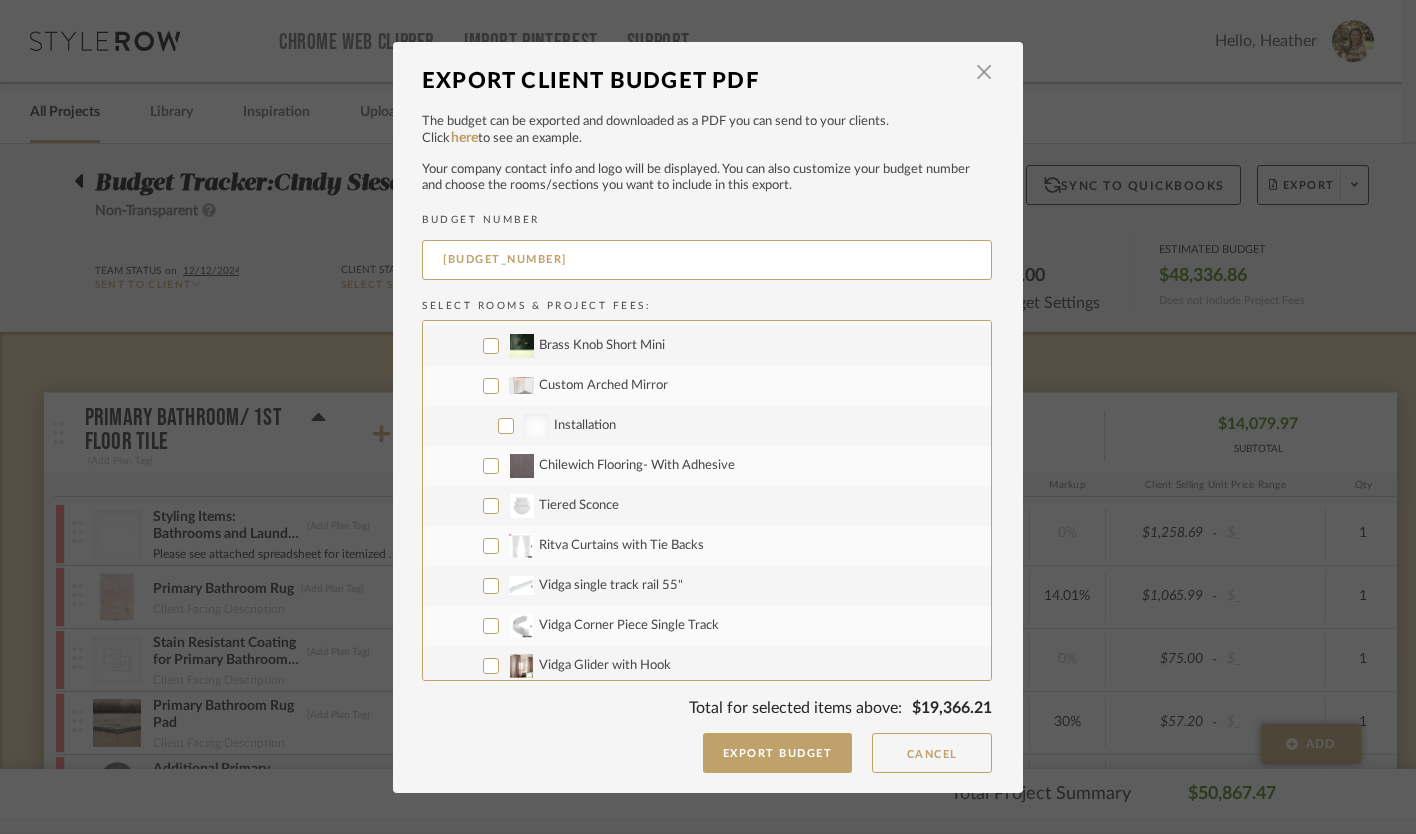 scroll, scrollTop: 2607, scrollLeft: 0, axis: vertical 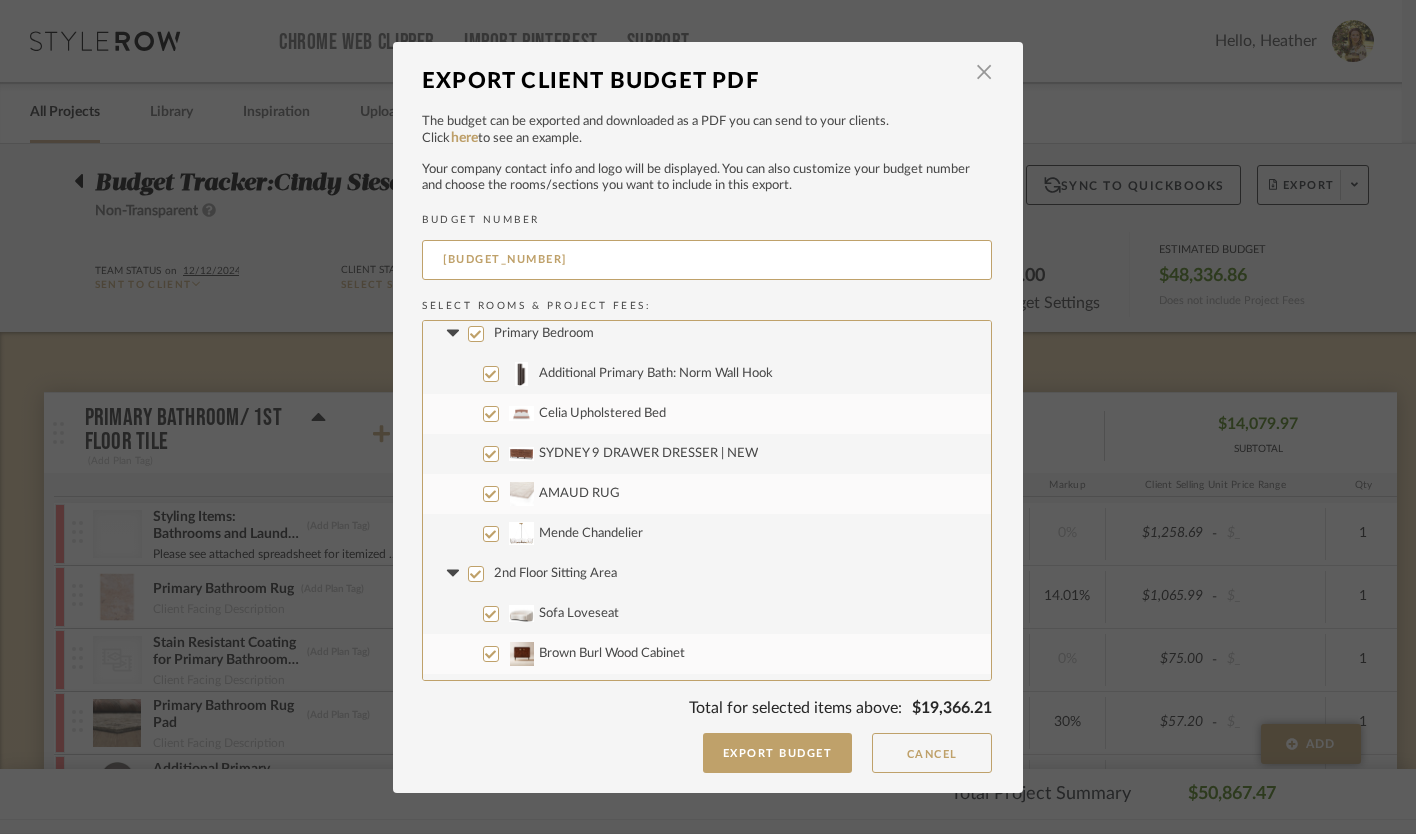 click on "Primary Bedroom" at bounding box center (476, 334) 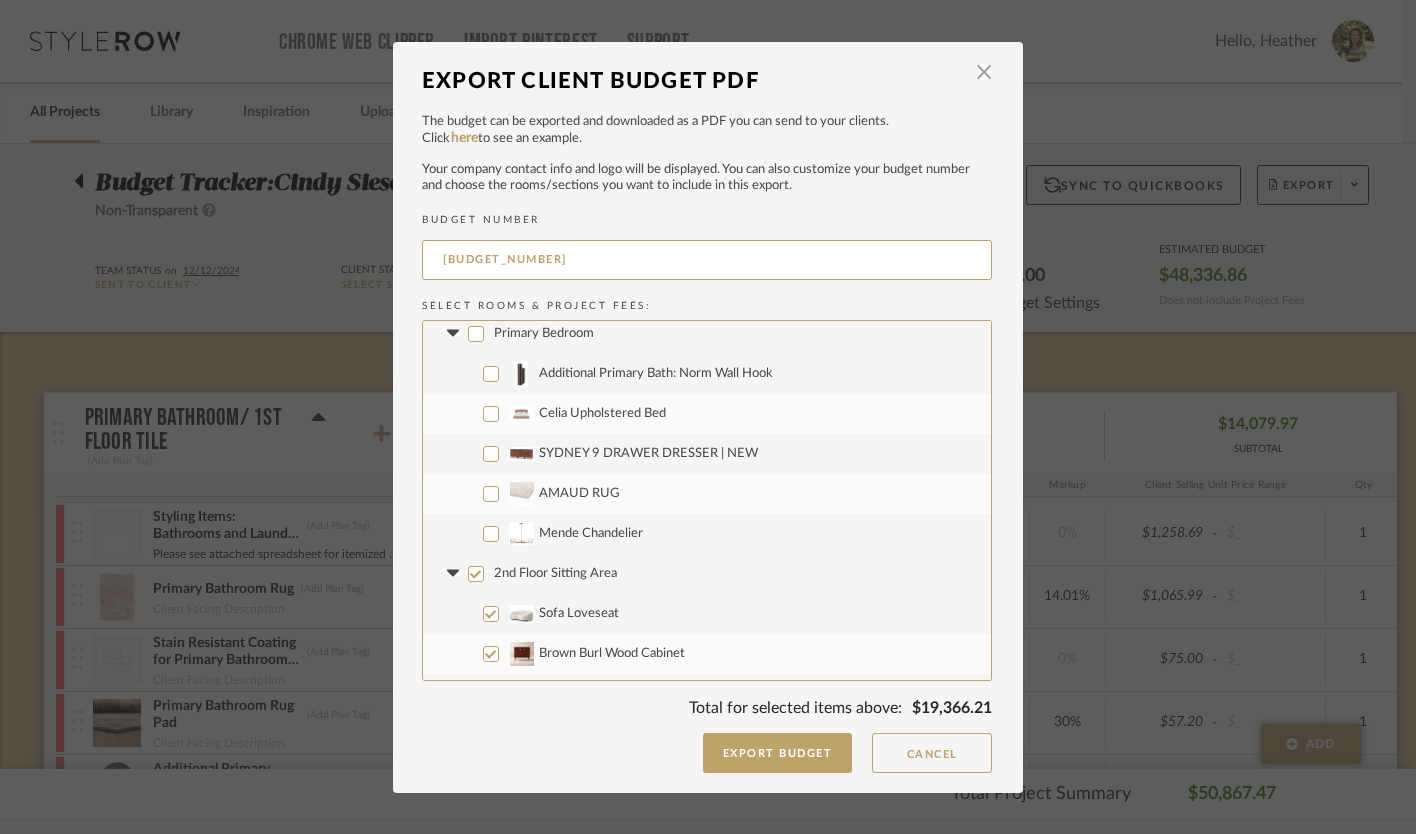 checkbox on "false" 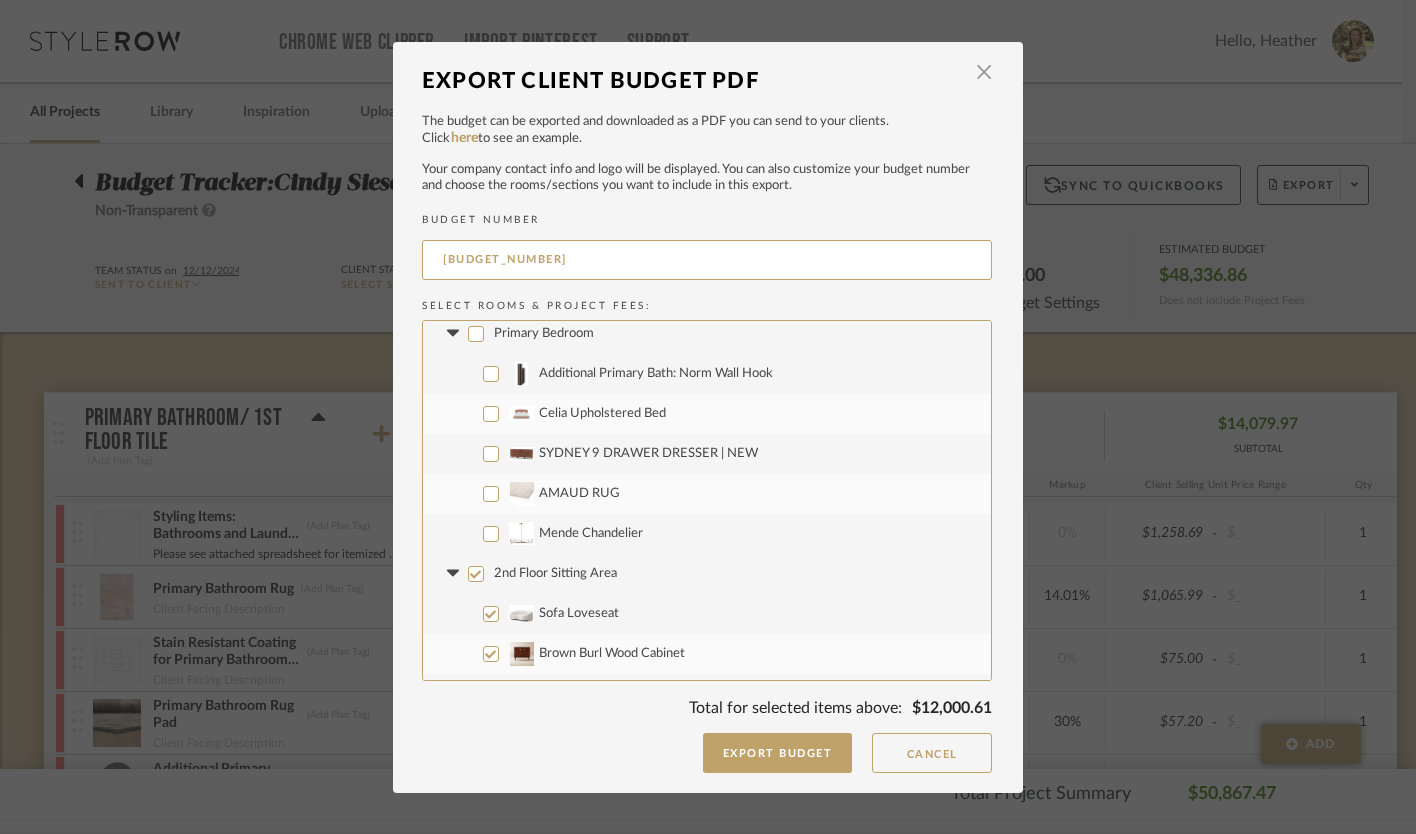 click on "Additional Primary Bath: Norm Wall Hook" at bounding box center [491, 374] 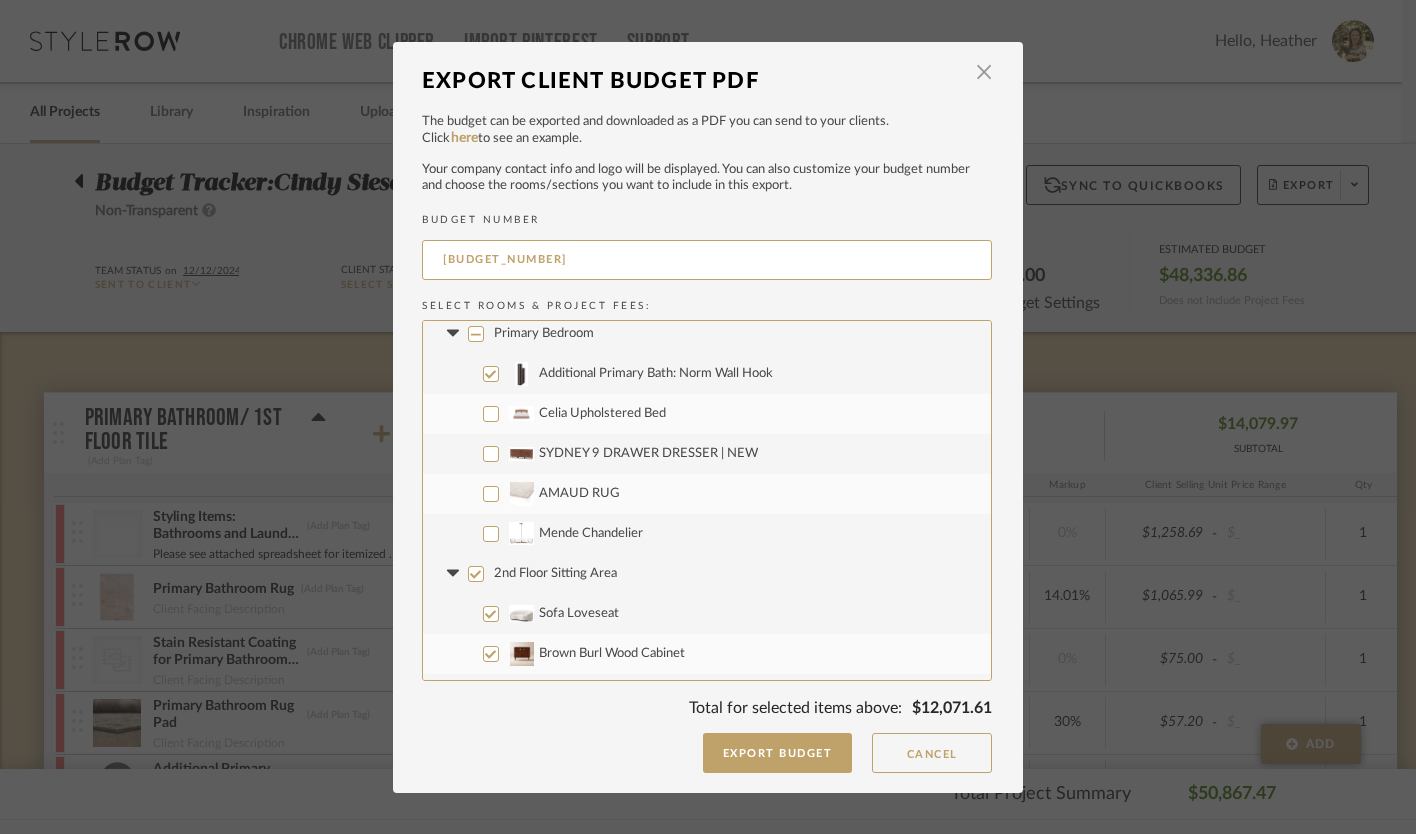 click on "2nd Floor Sitting Area" at bounding box center [476, 574] 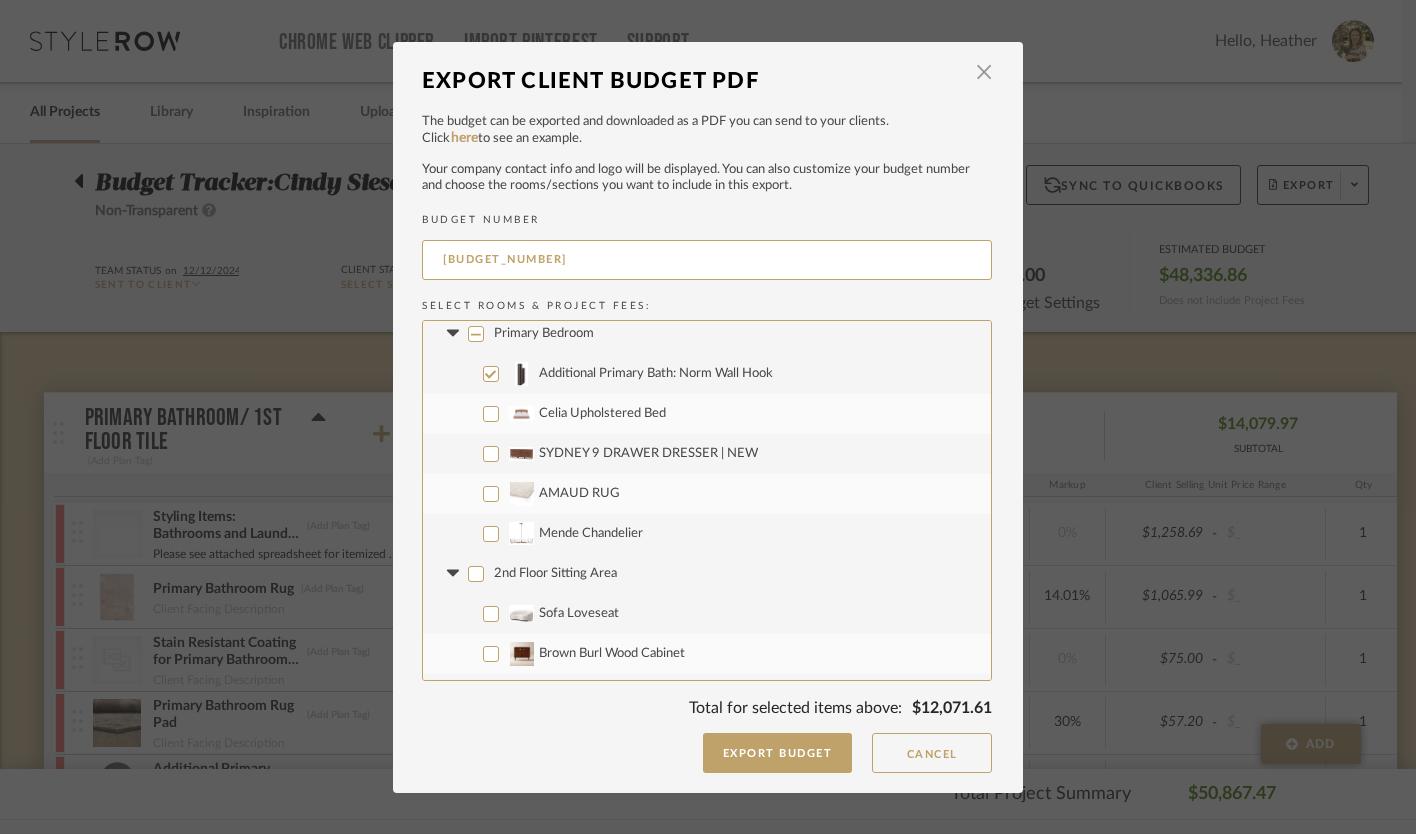 checkbox on "false" 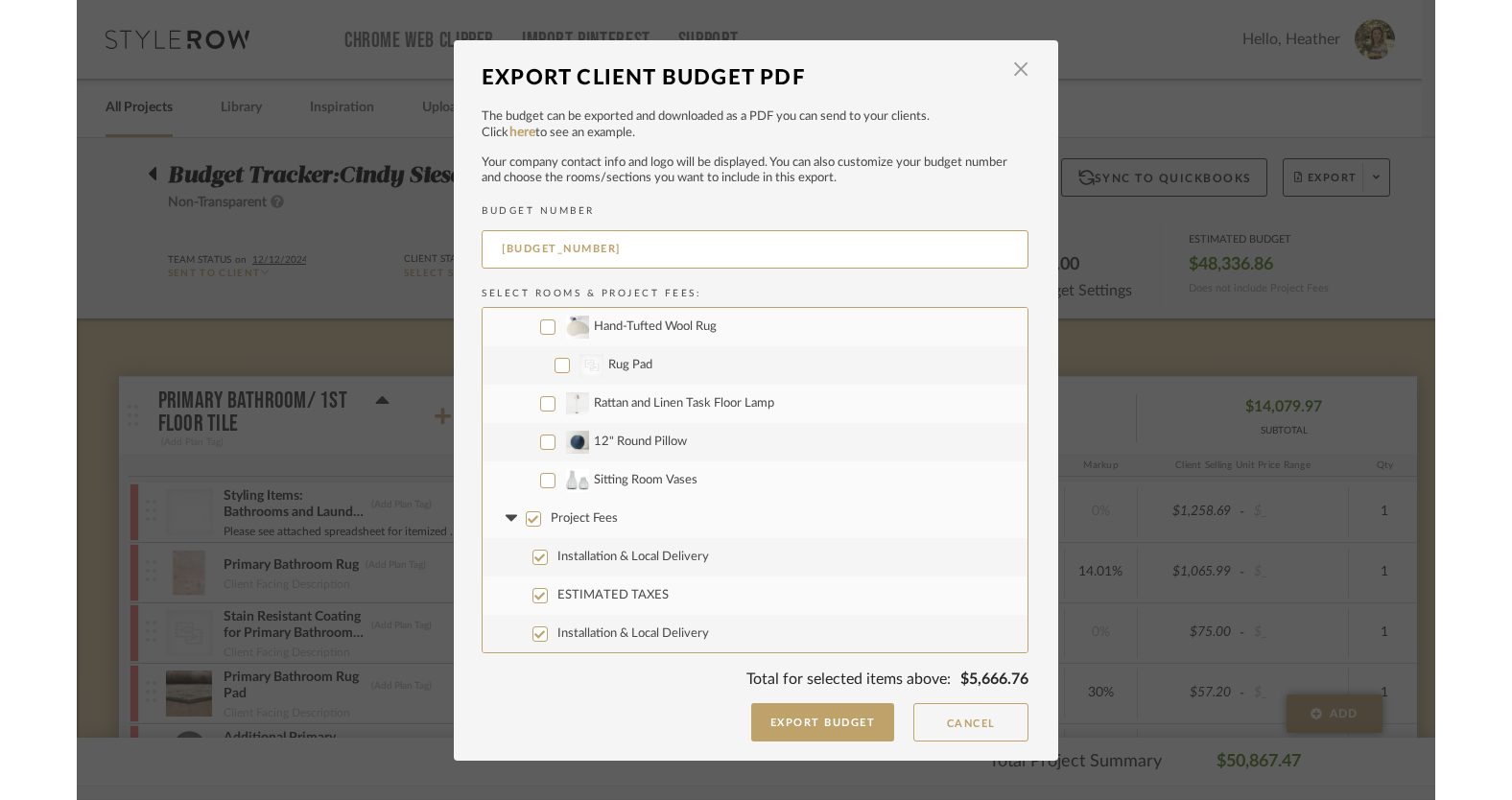 scroll, scrollTop: 2879, scrollLeft: 0, axis: vertical 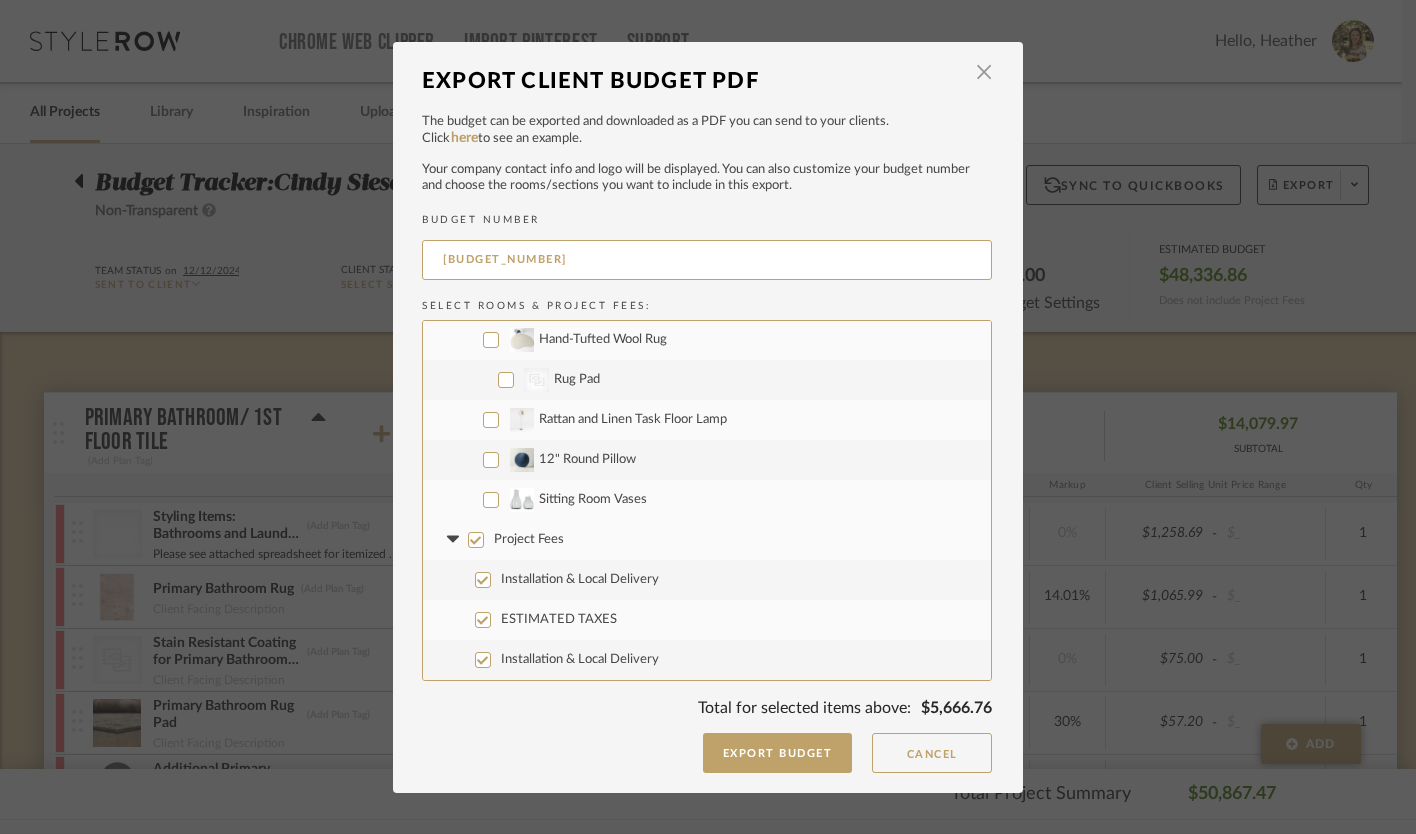 click on "Project Fees" at bounding box center (476, 540) 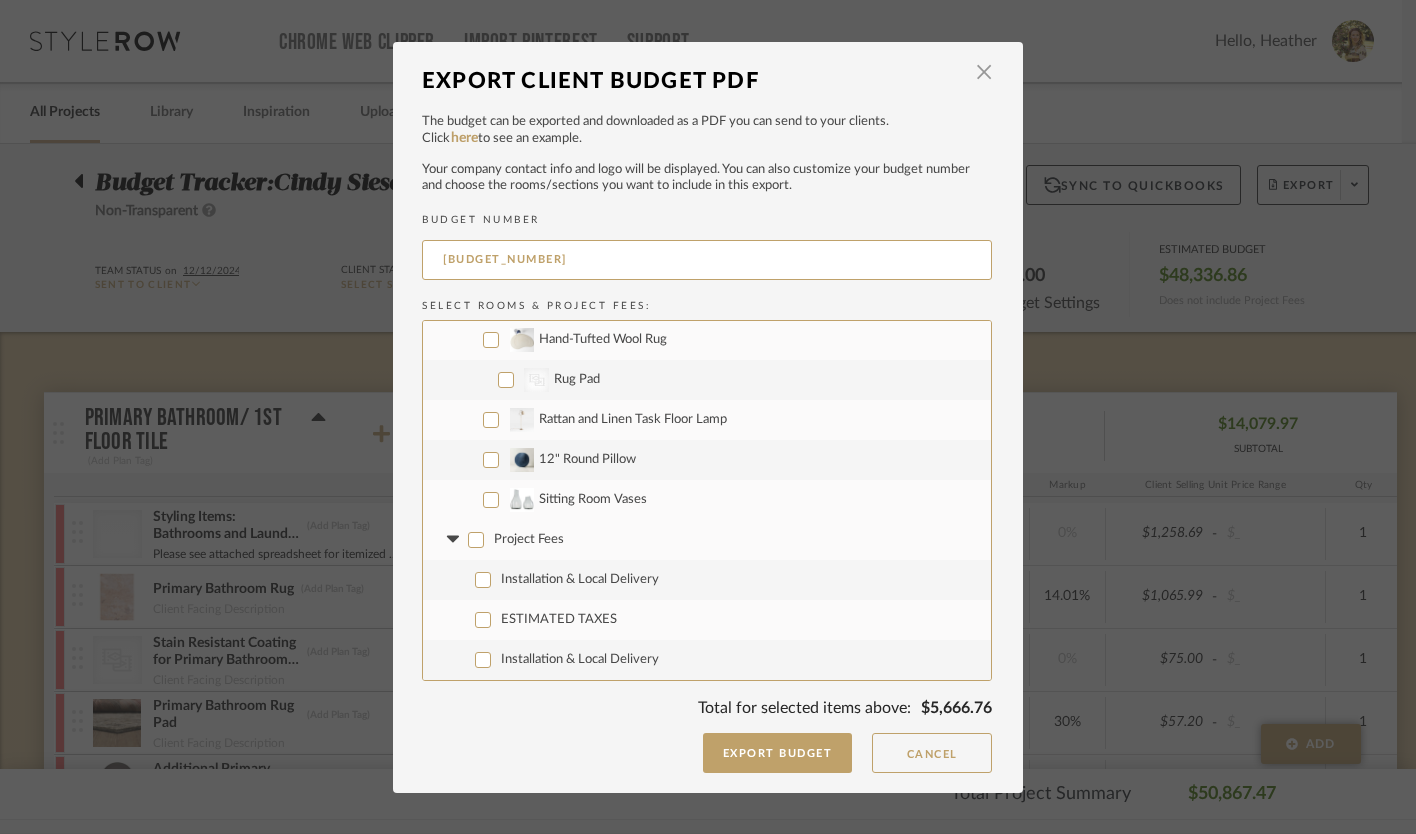 checkbox on "false" 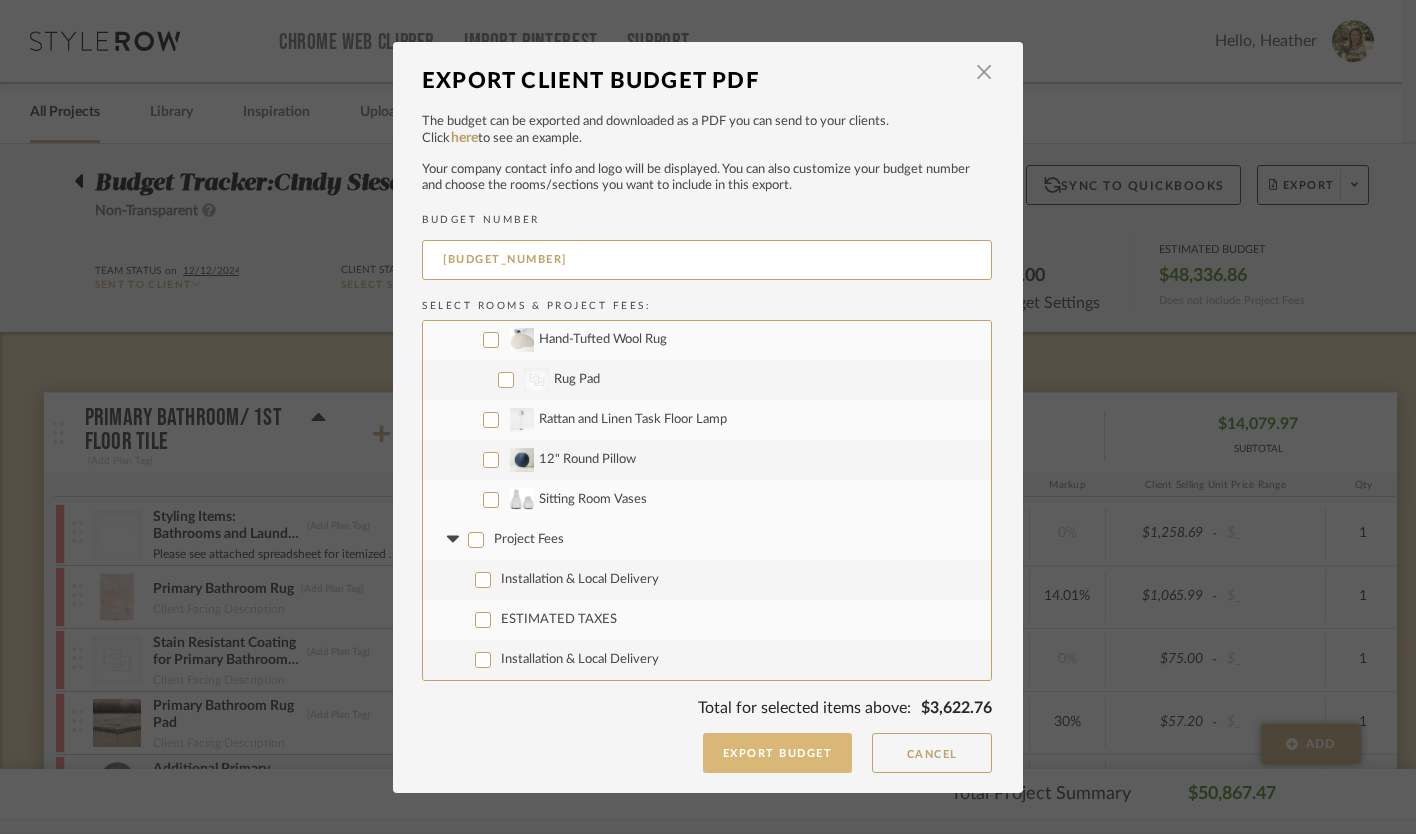click on "Export Budget" at bounding box center (778, 753) 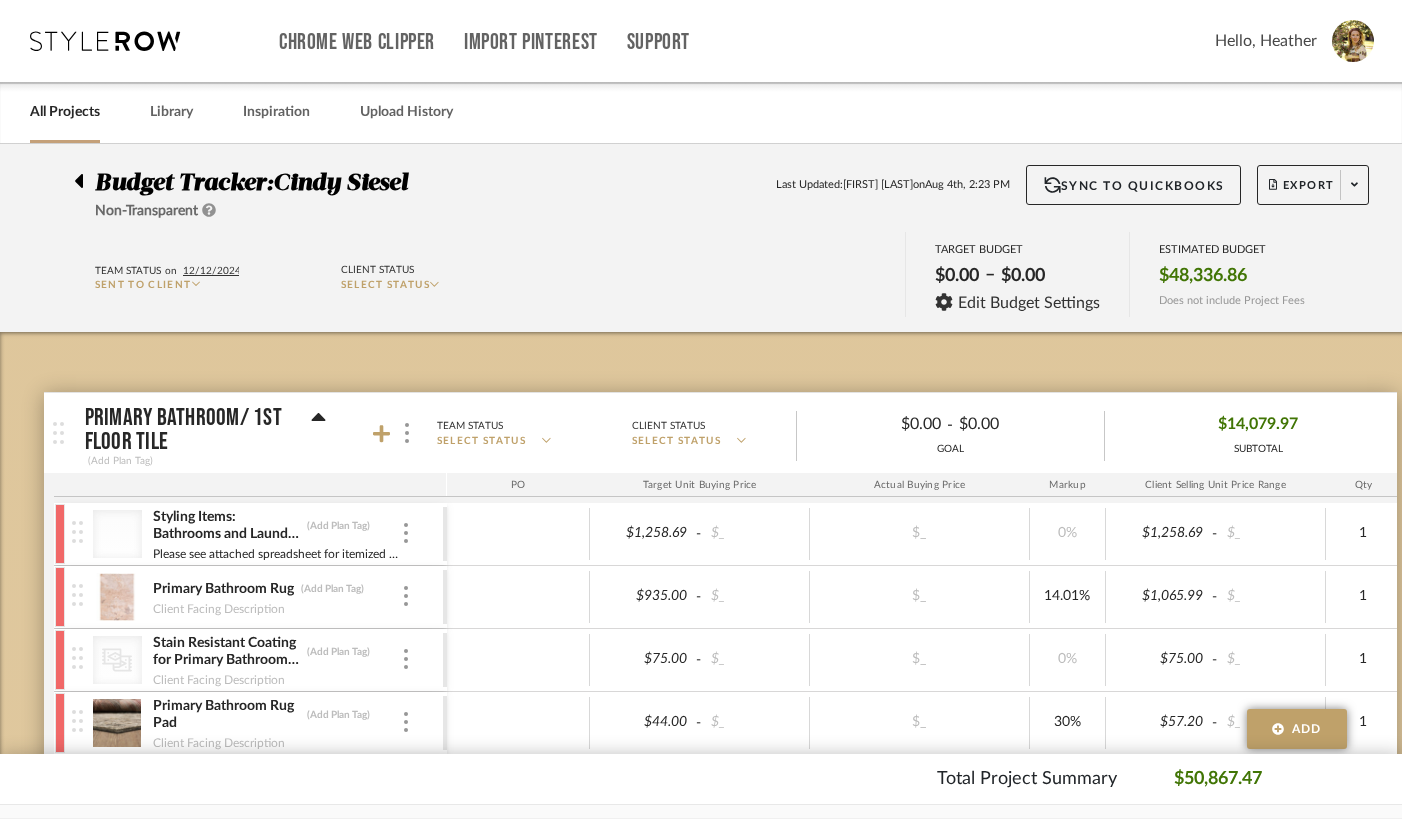 click 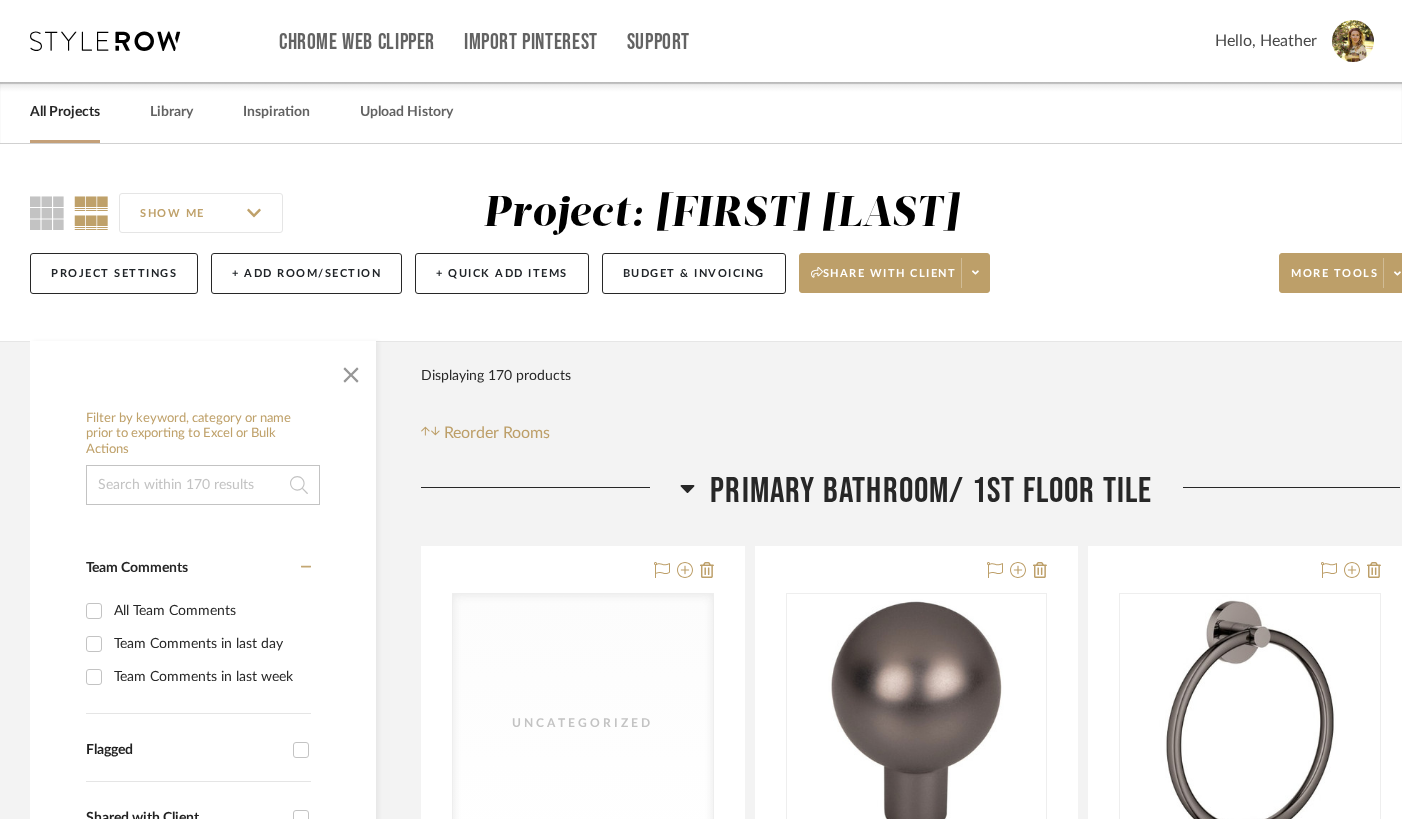 click on "Primary Bathroom/ 1st Floor Tile" 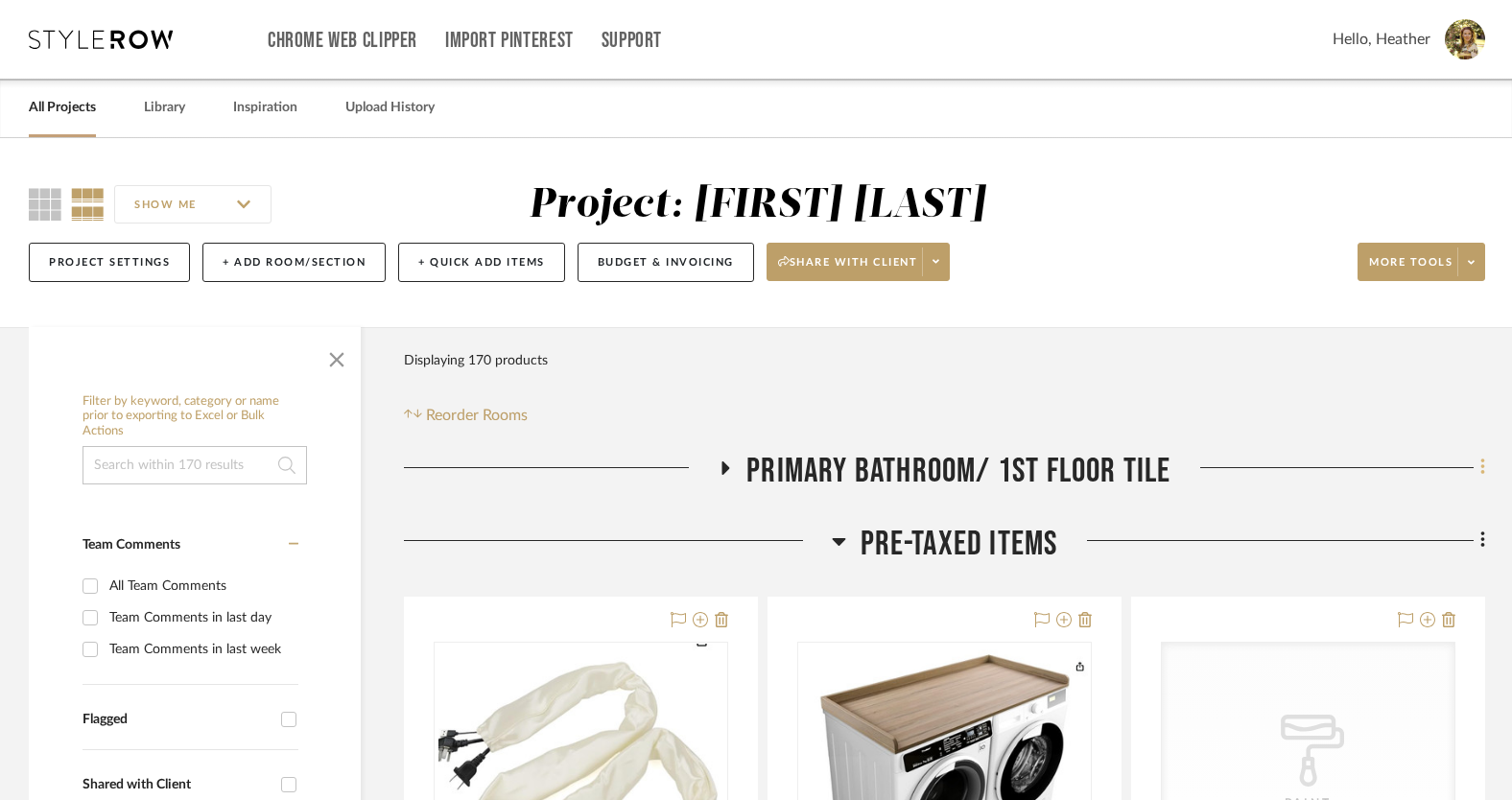 click 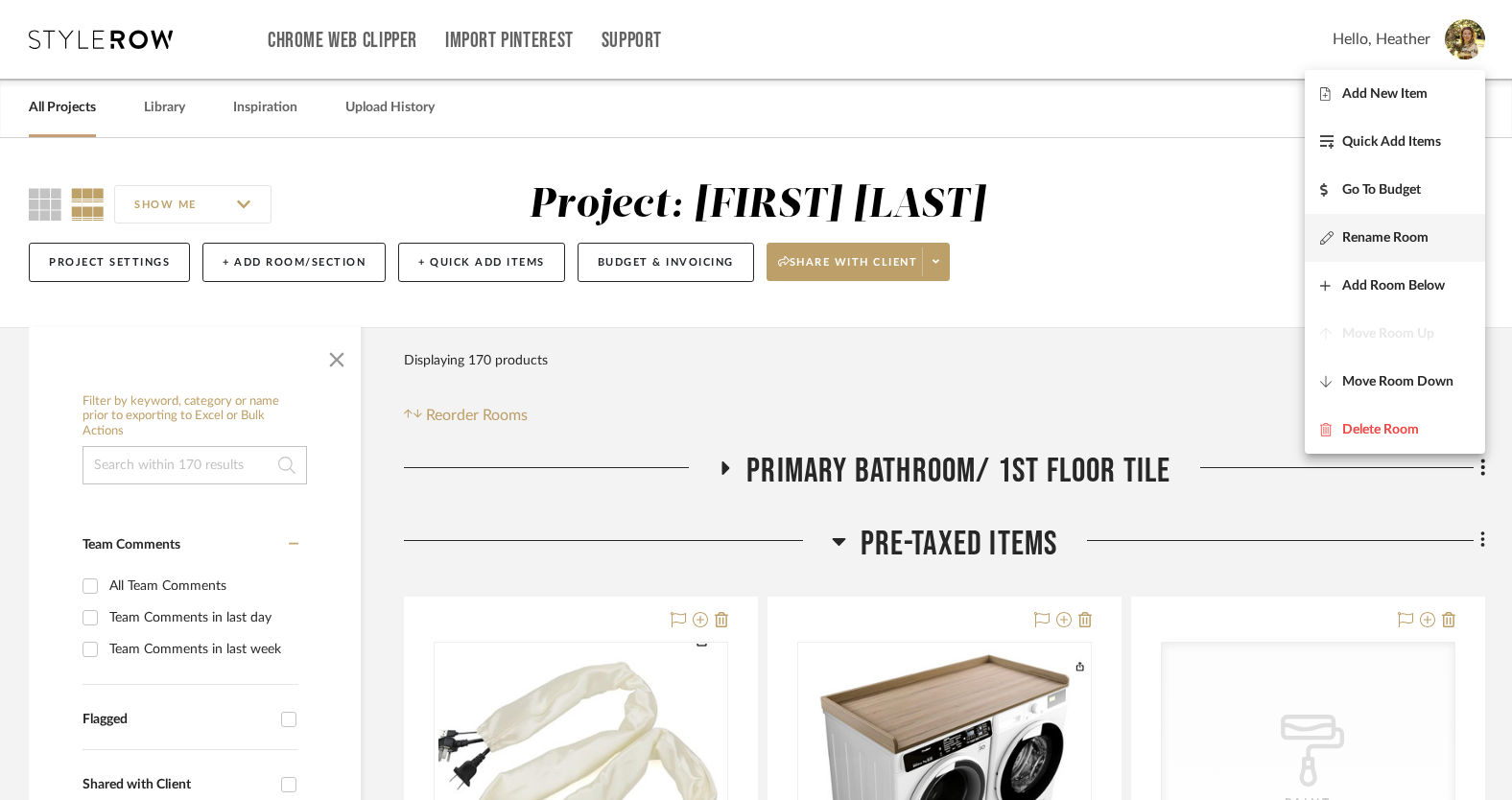 click on "Rename Room" at bounding box center (1385, 237) 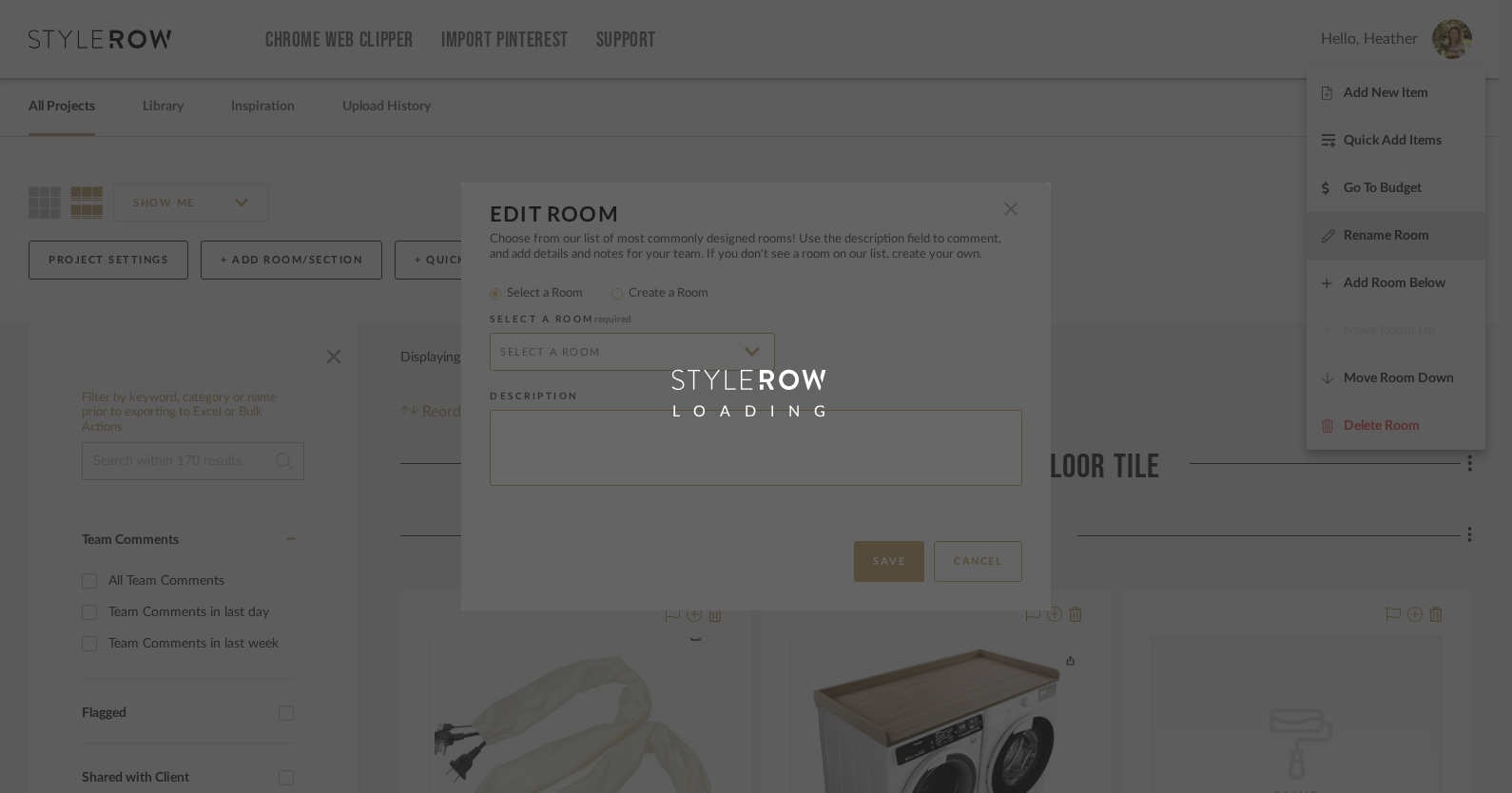 radio on "false" 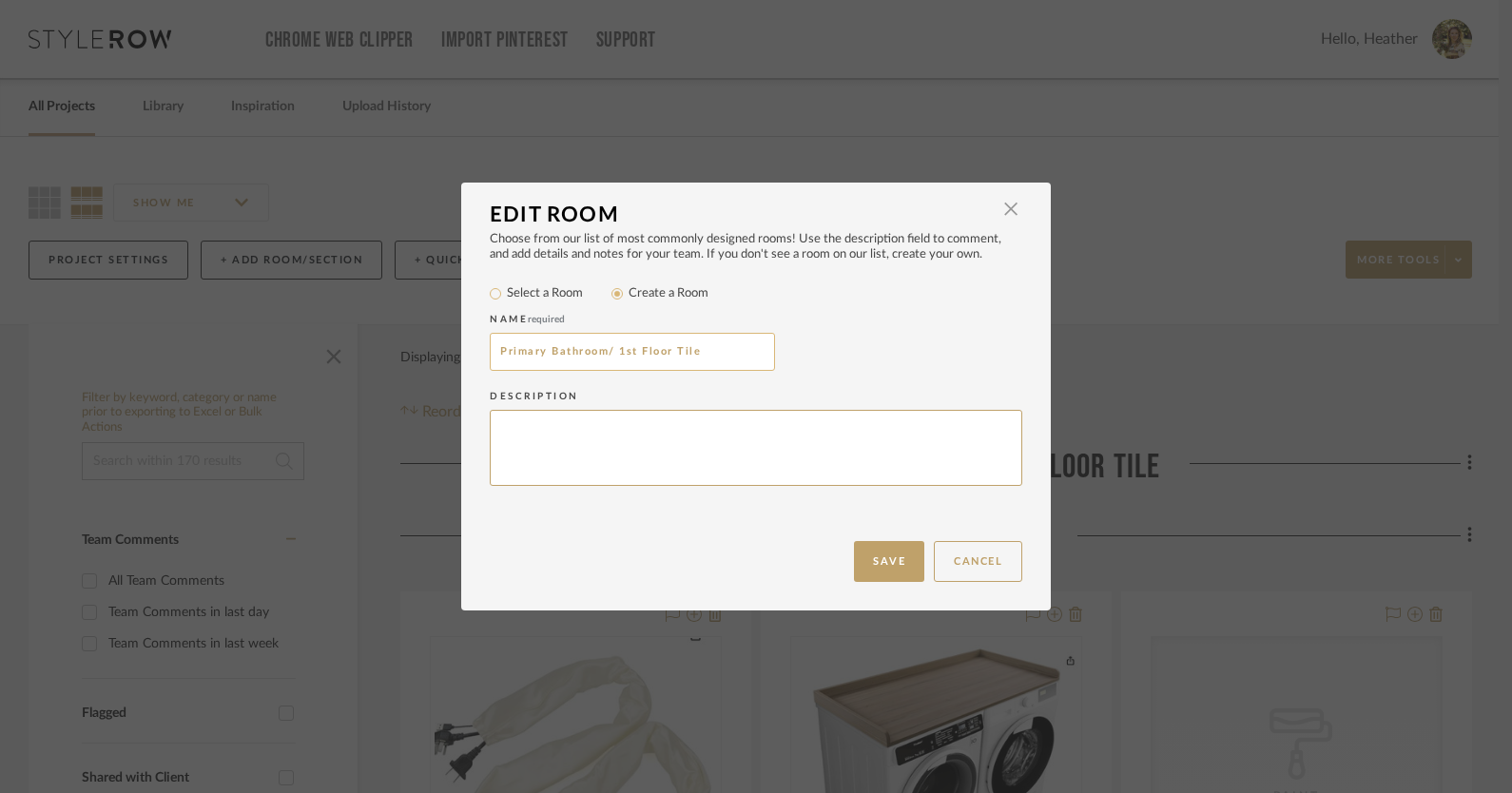 drag, startPoint x: 608, startPoint y: 351, endPoint x: 721, endPoint y: 359, distance: 113.28283 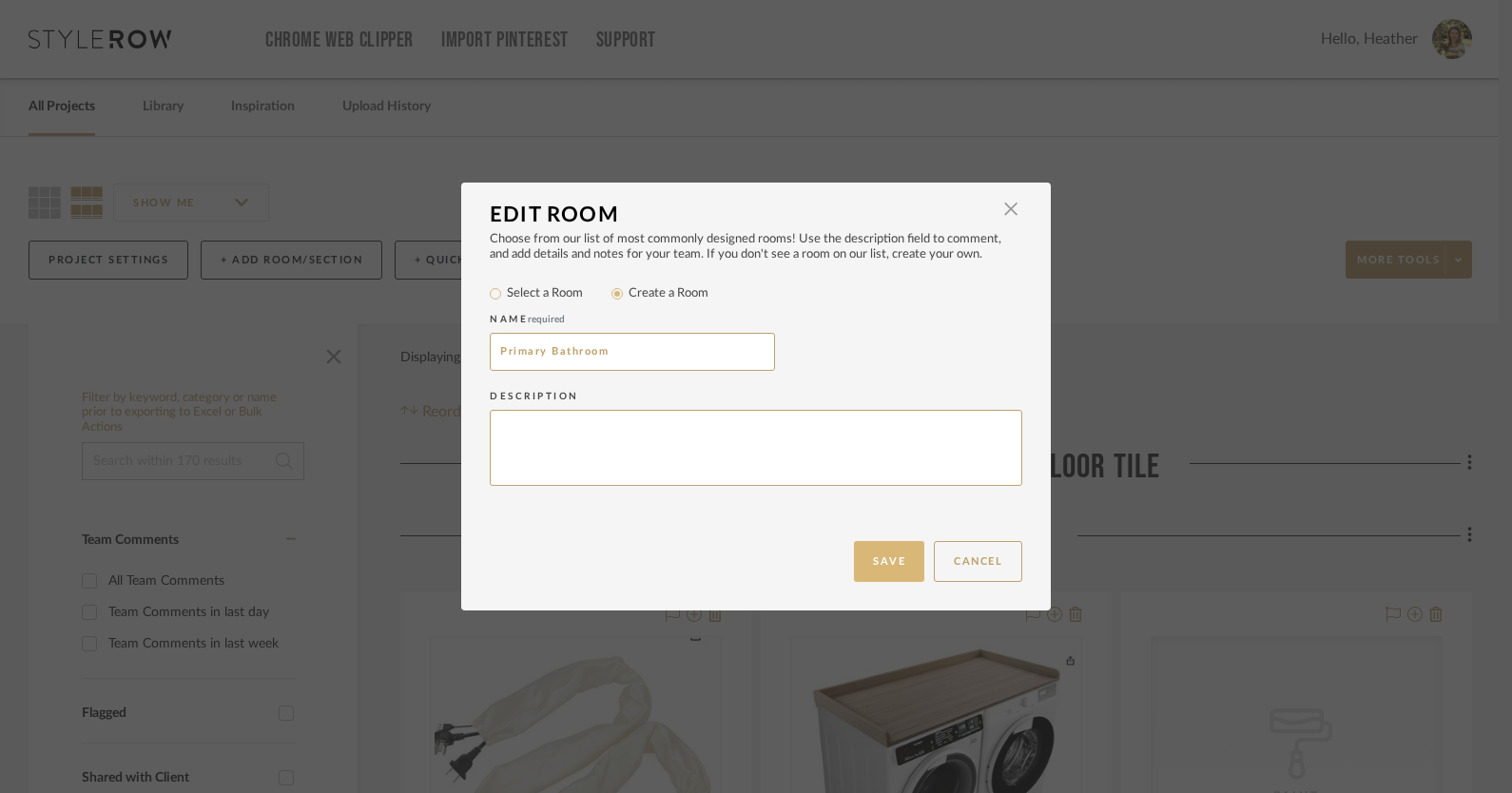 type on "Primary Bathroom" 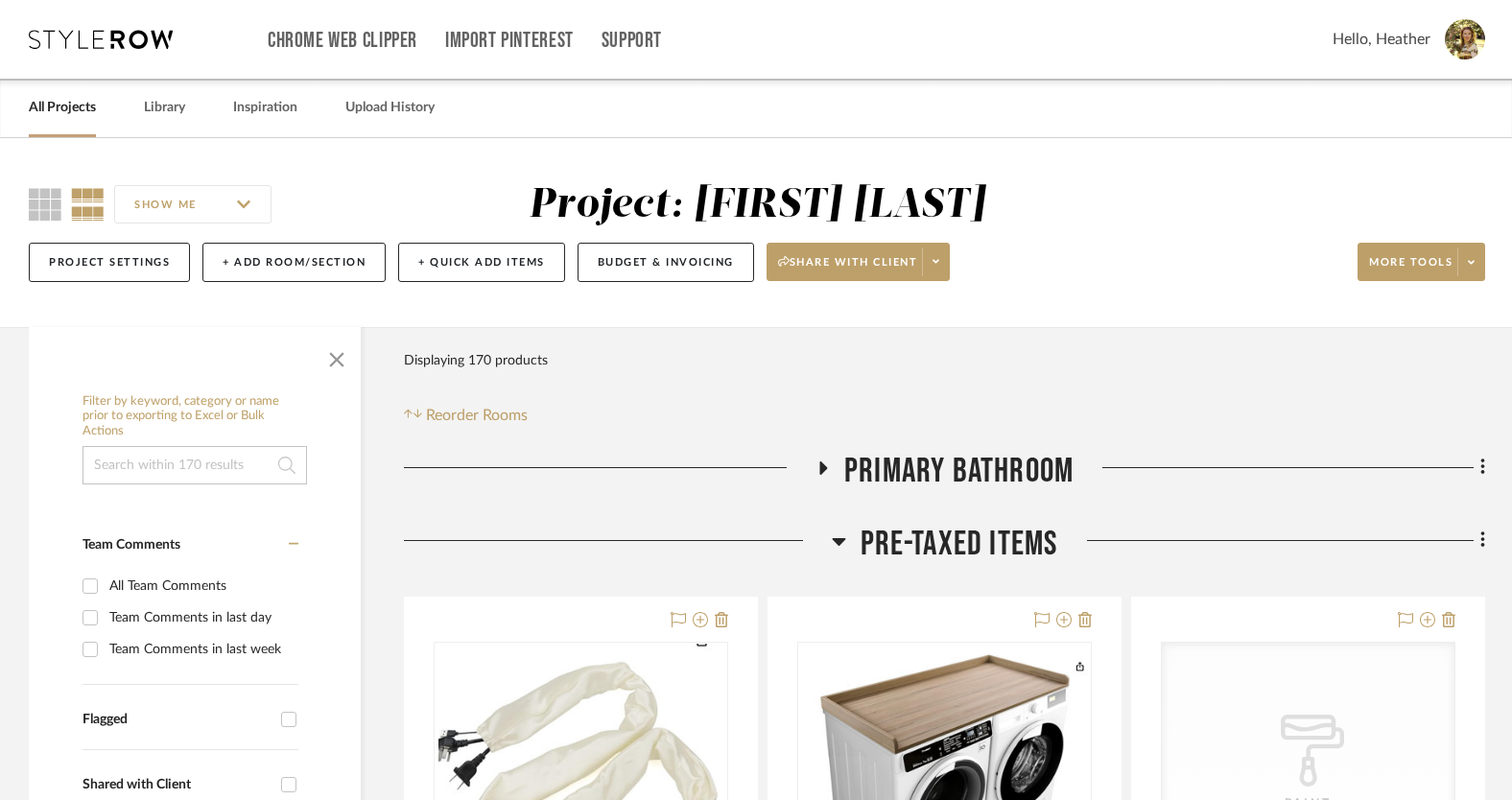 click on "Primary Bathroom" 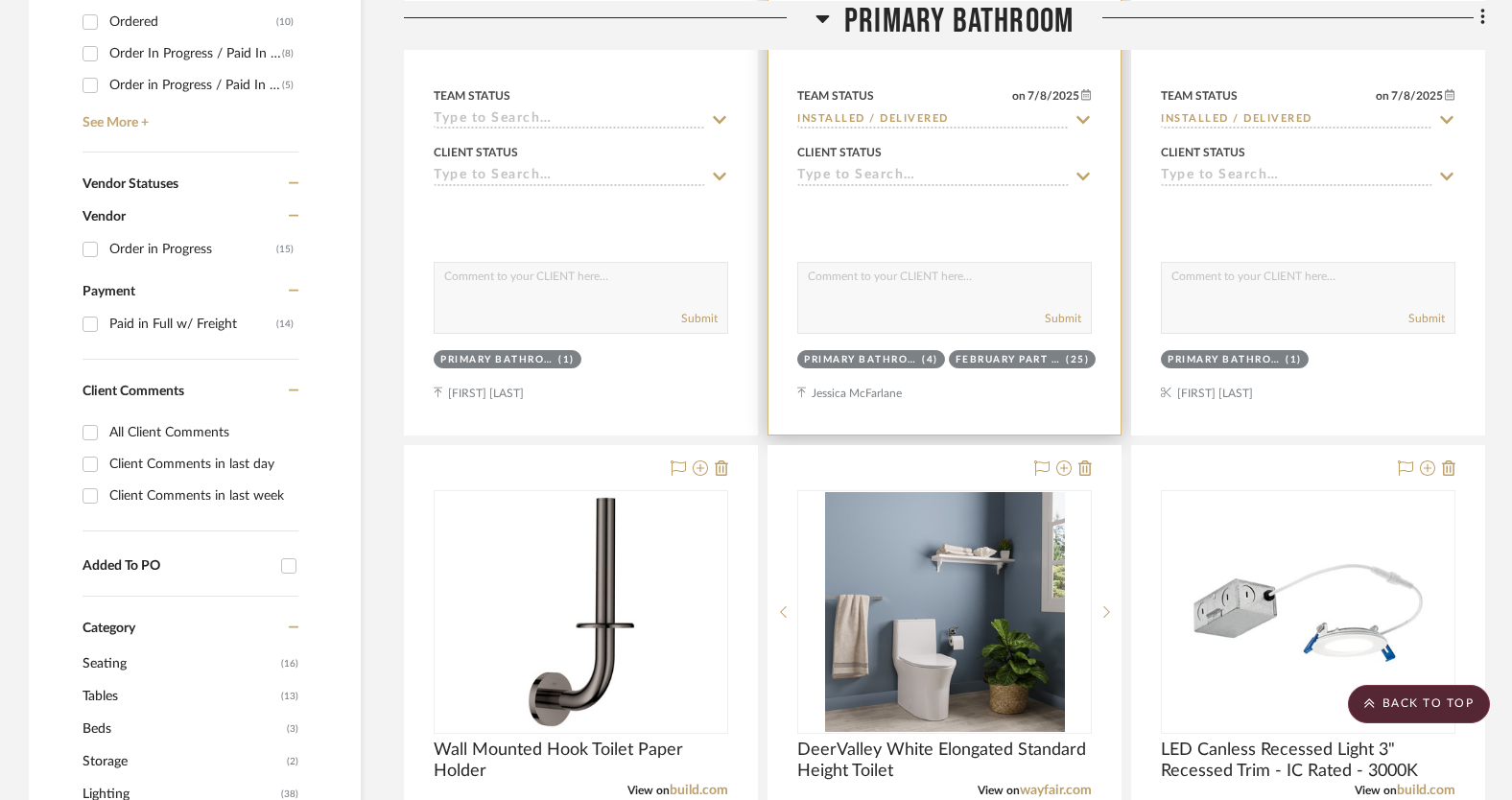 scroll, scrollTop: 651, scrollLeft: 0, axis: vertical 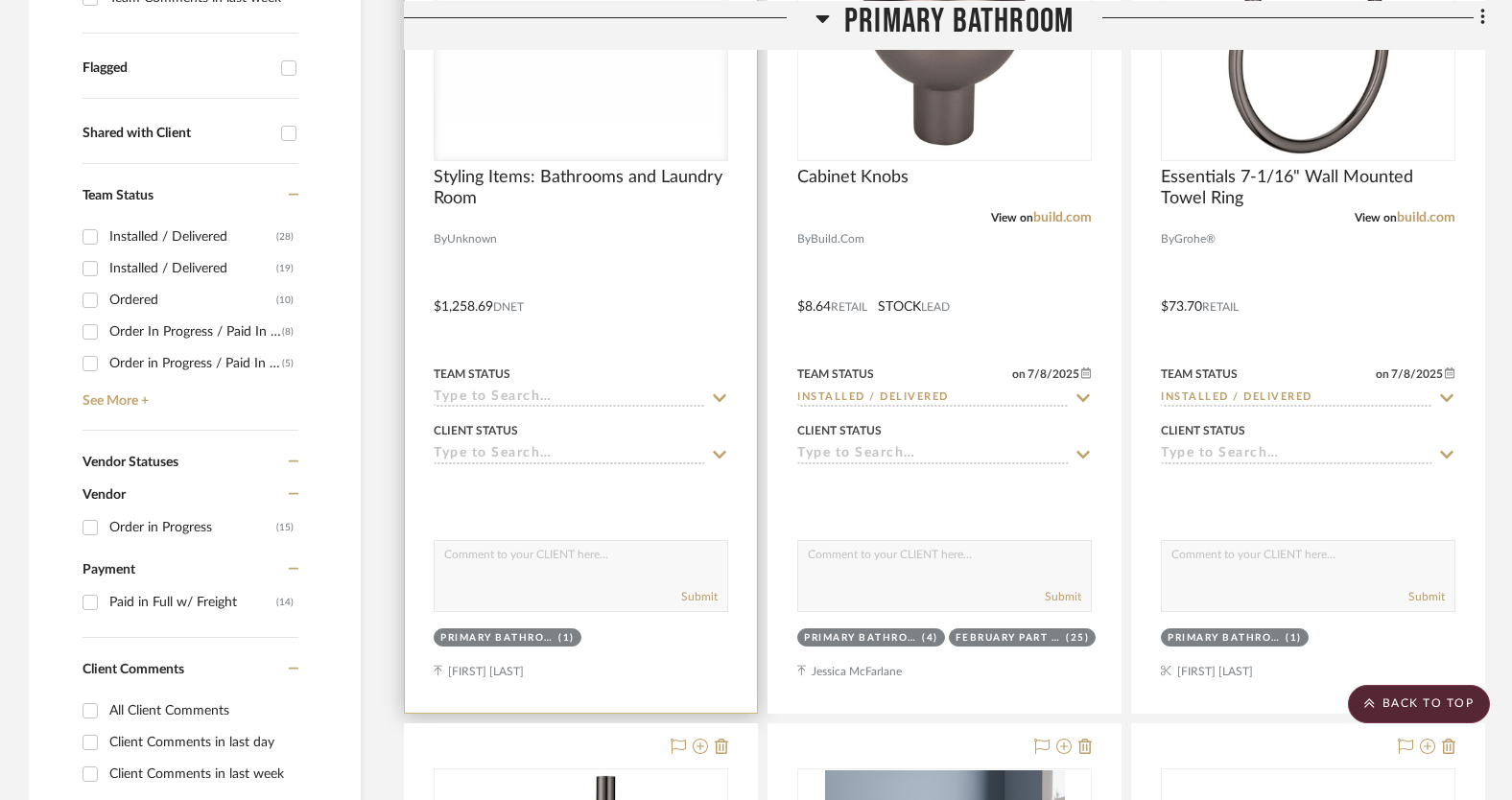 click 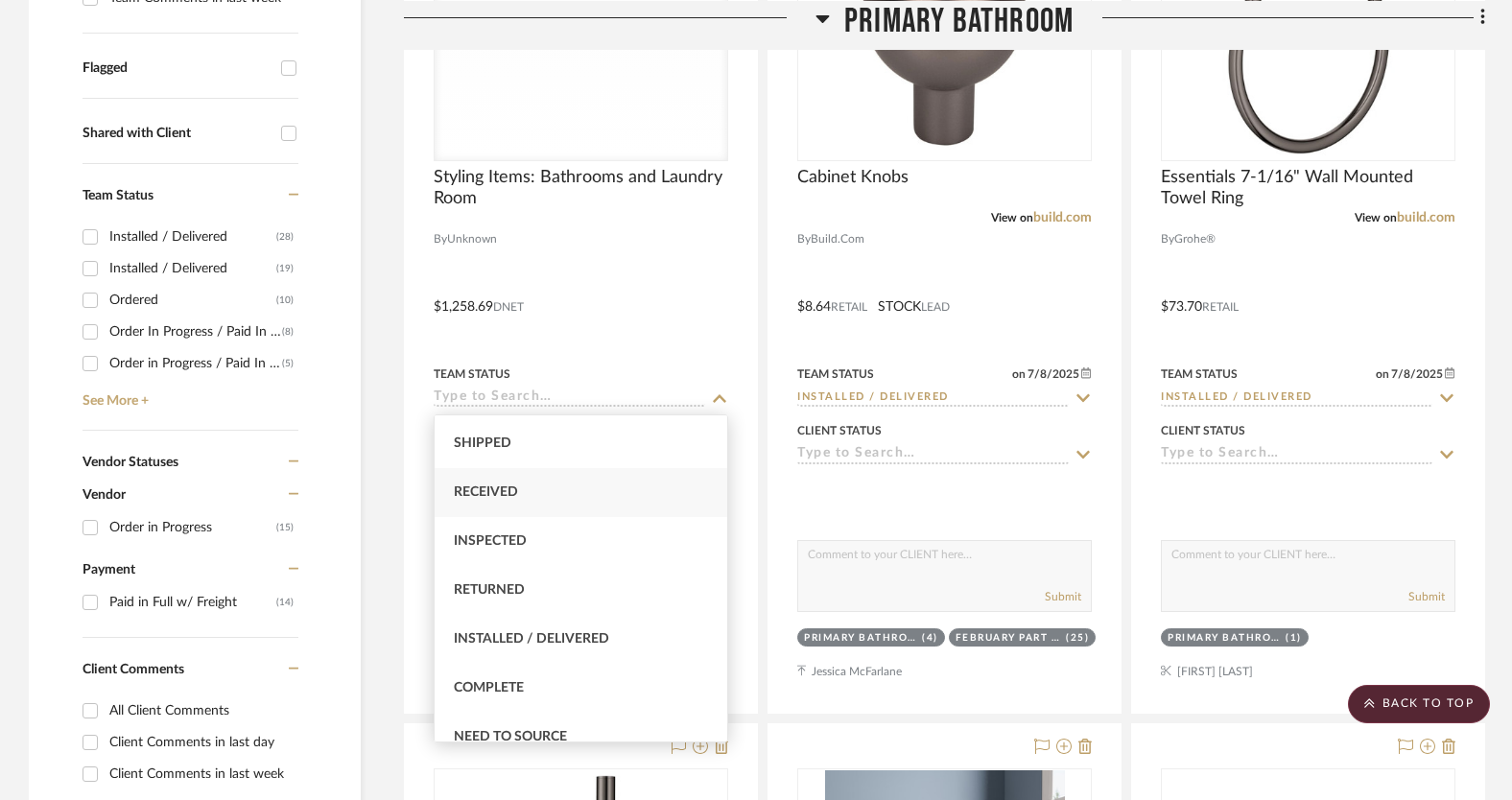 scroll, scrollTop: 307, scrollLeft: 0, axis: vertical 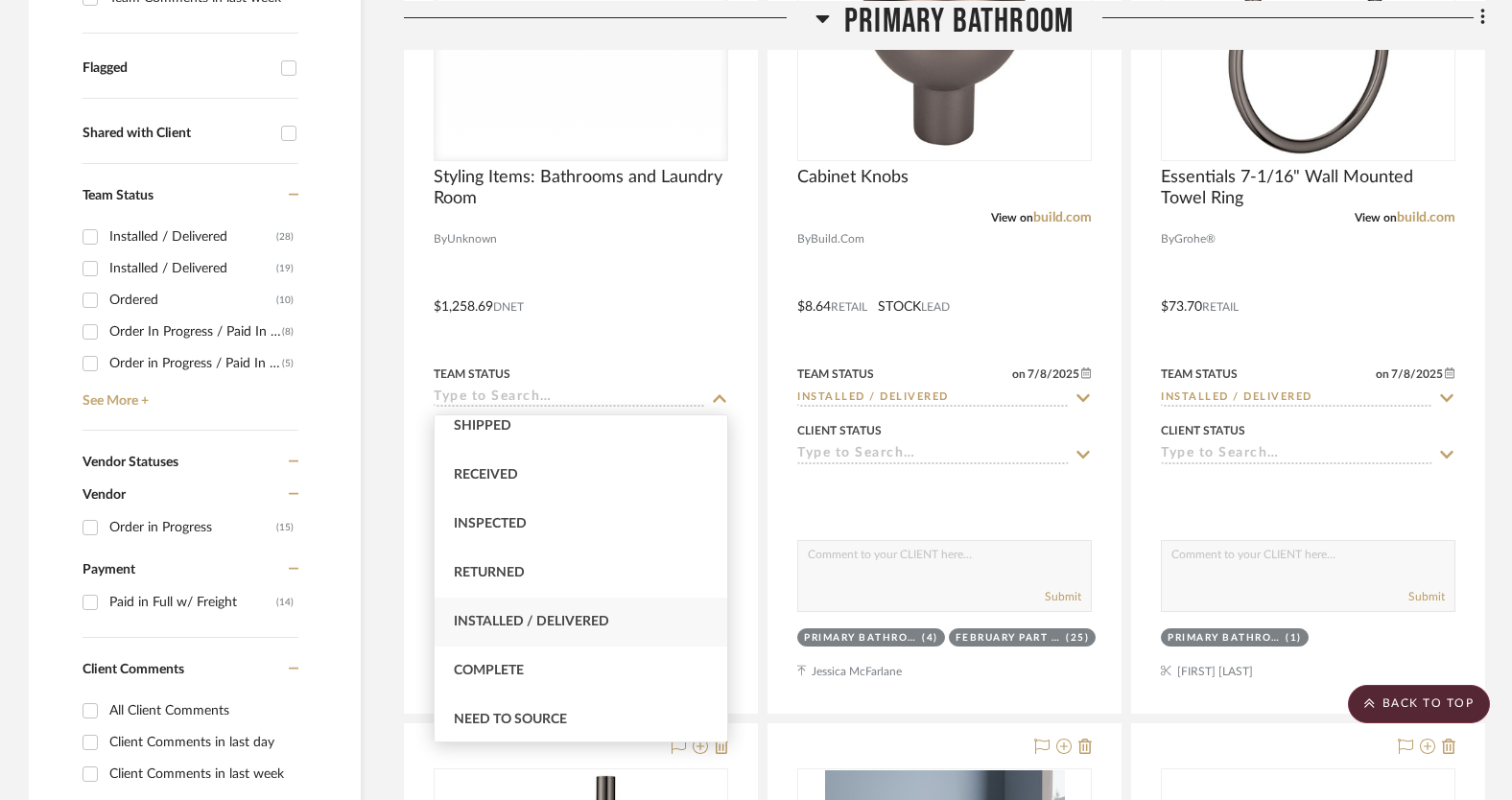 click on "Installed / Delivered" at bounding box center (580, 622) 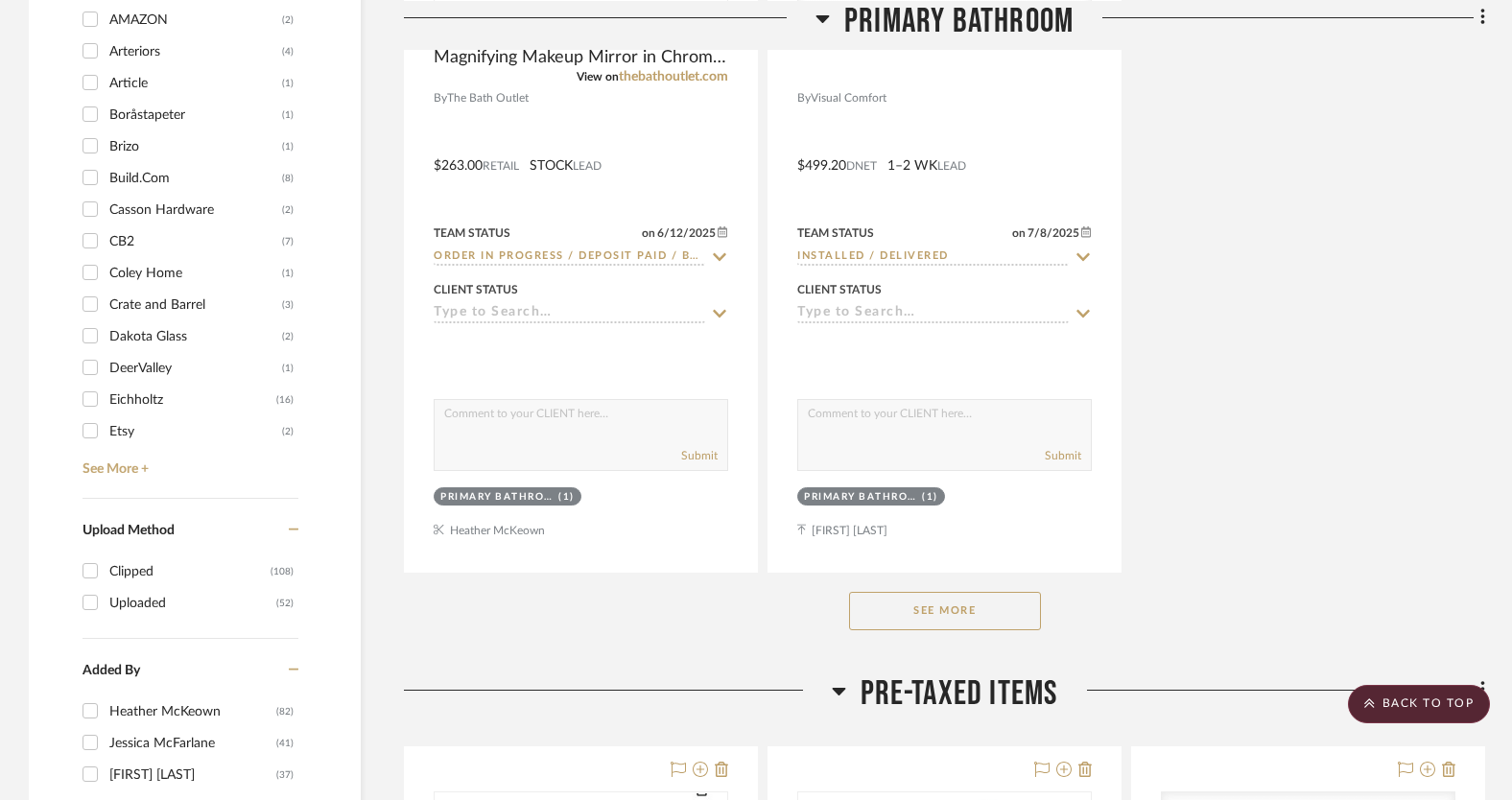 scroll, scrollTop: 3141, scrollLeft: 0, axis: vertical 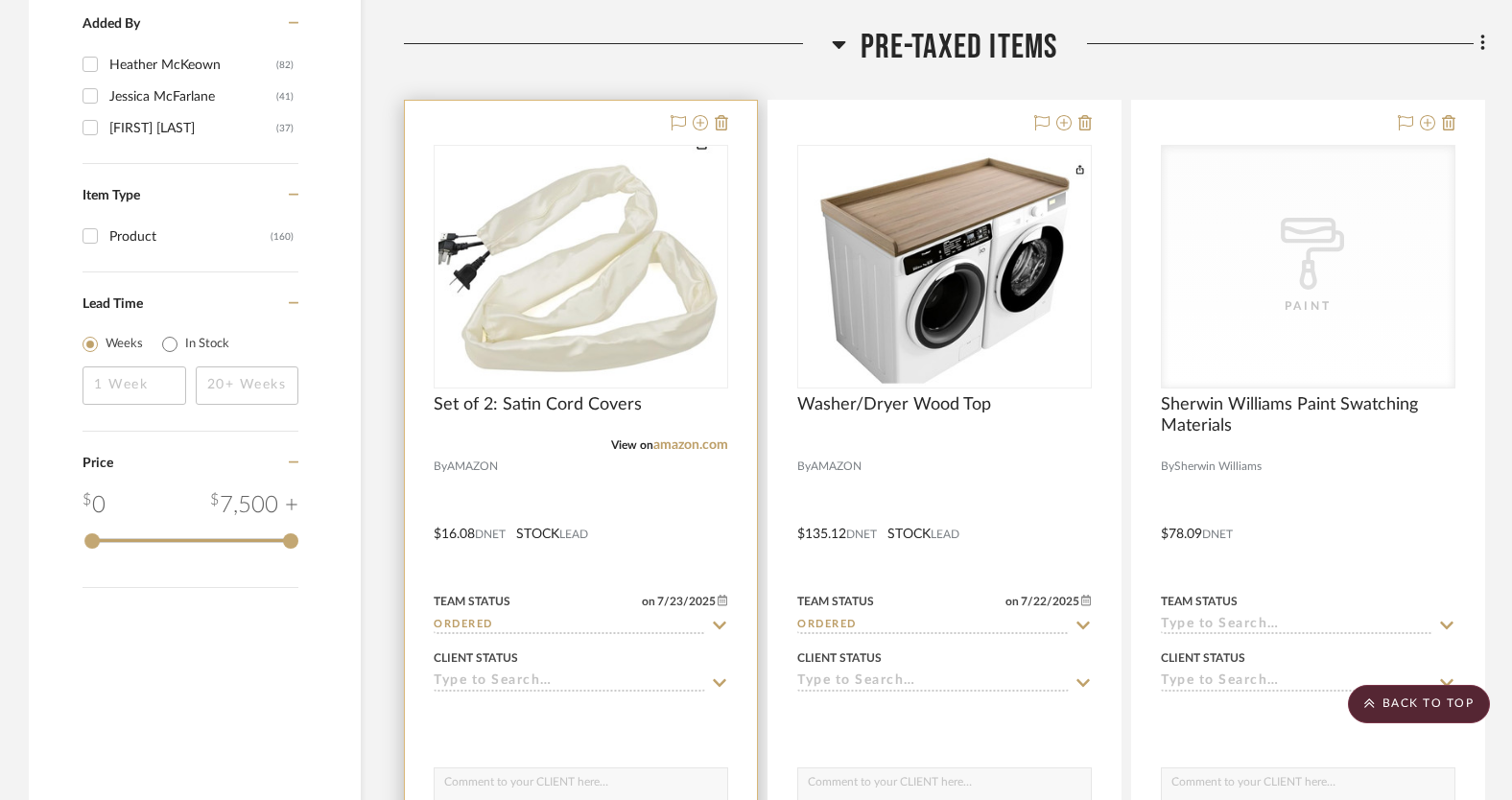 click on "Ordered" 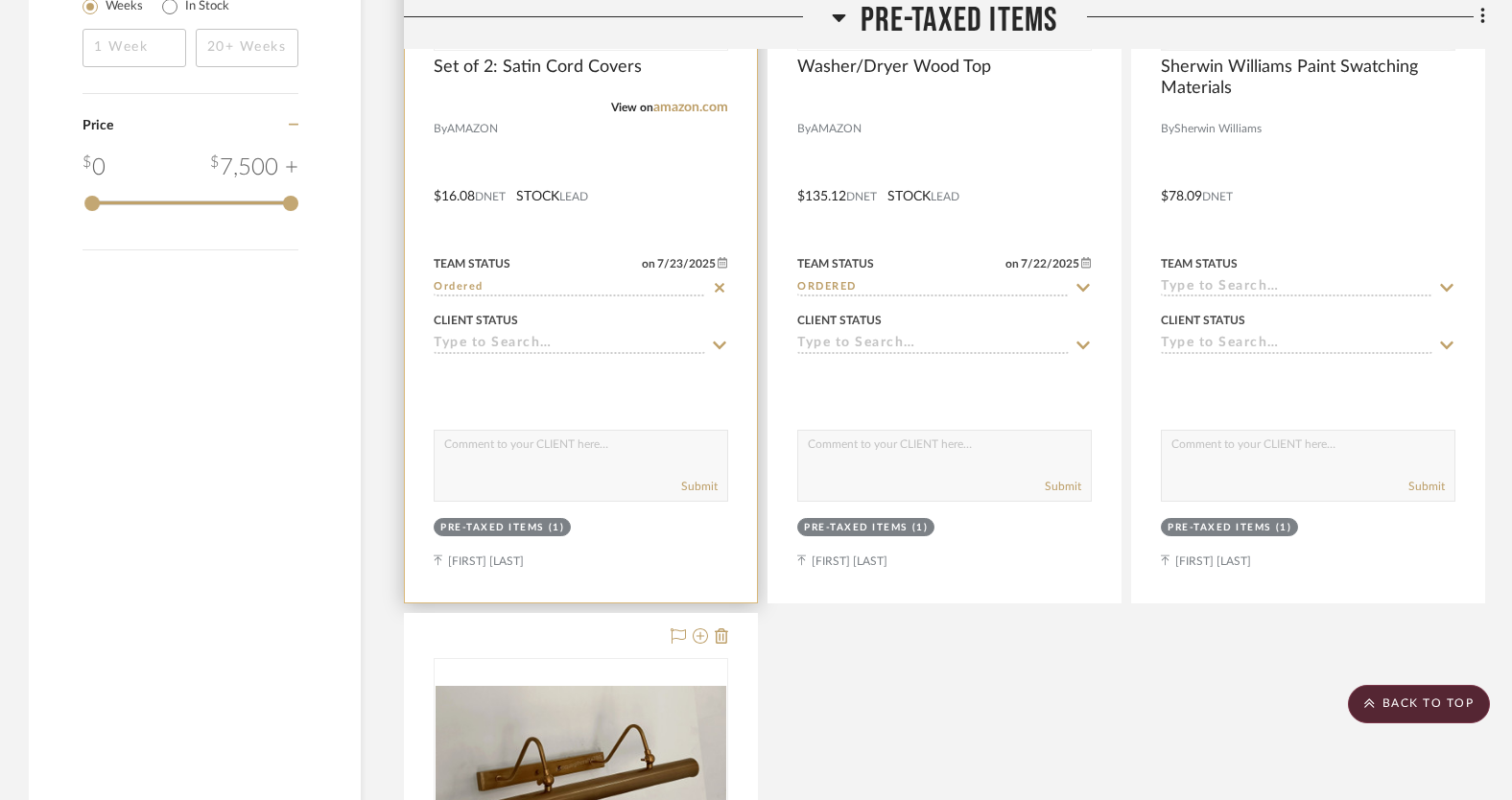 scroll, scrollTop: 3374, scrollLeft: 0, axis: vertical 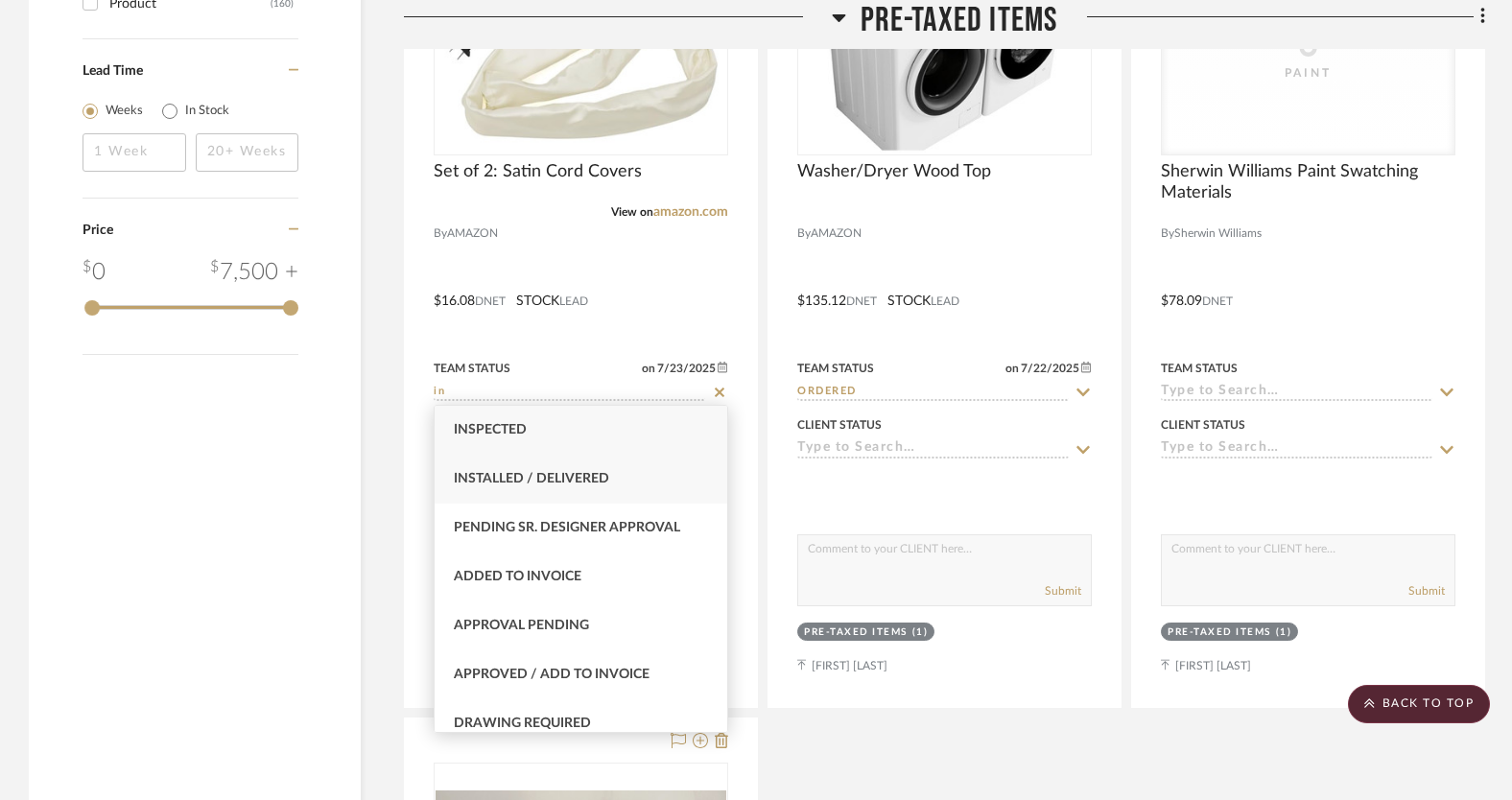 type on "in" 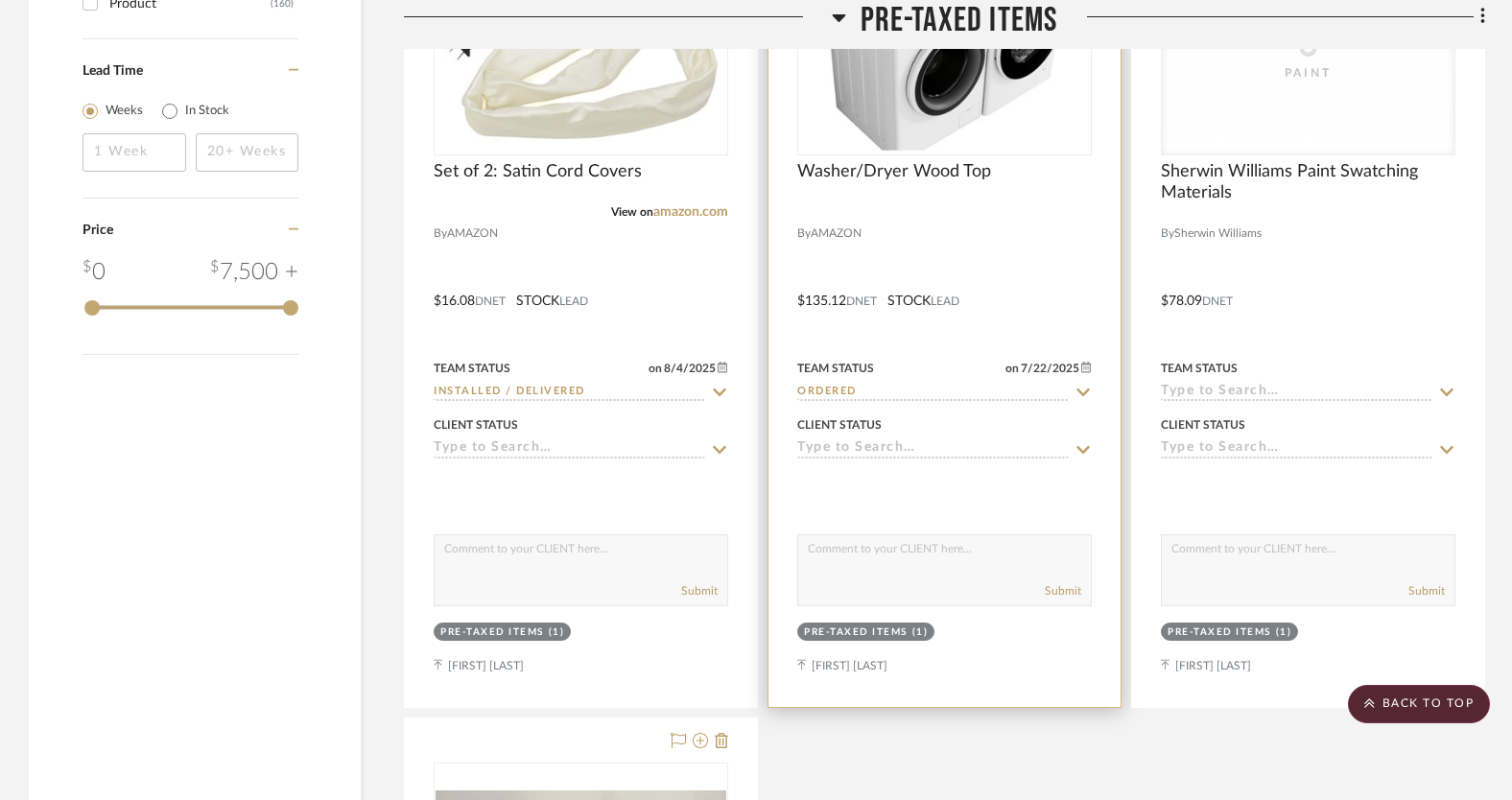 click on "Ordered" 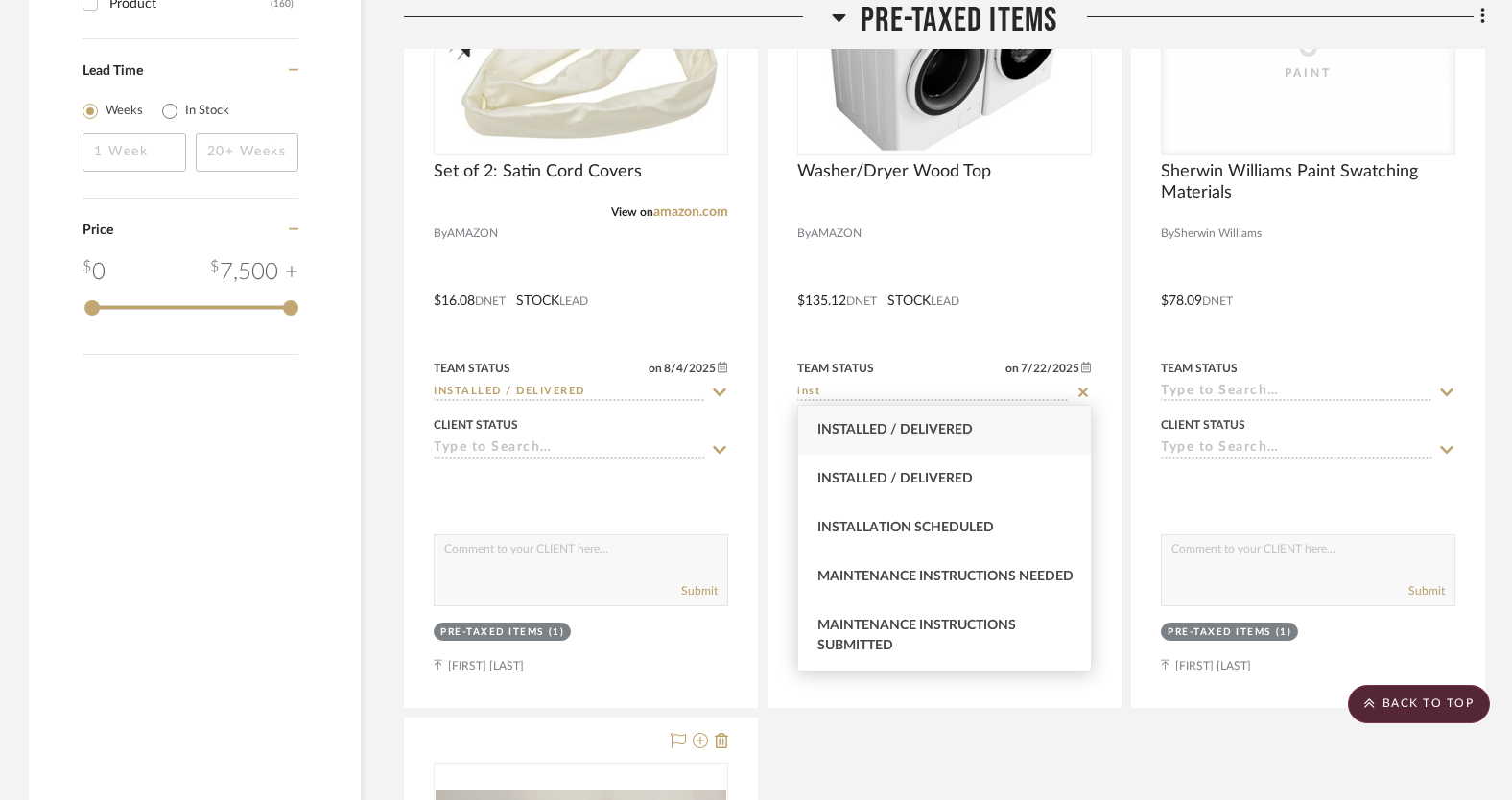 type on "inst" 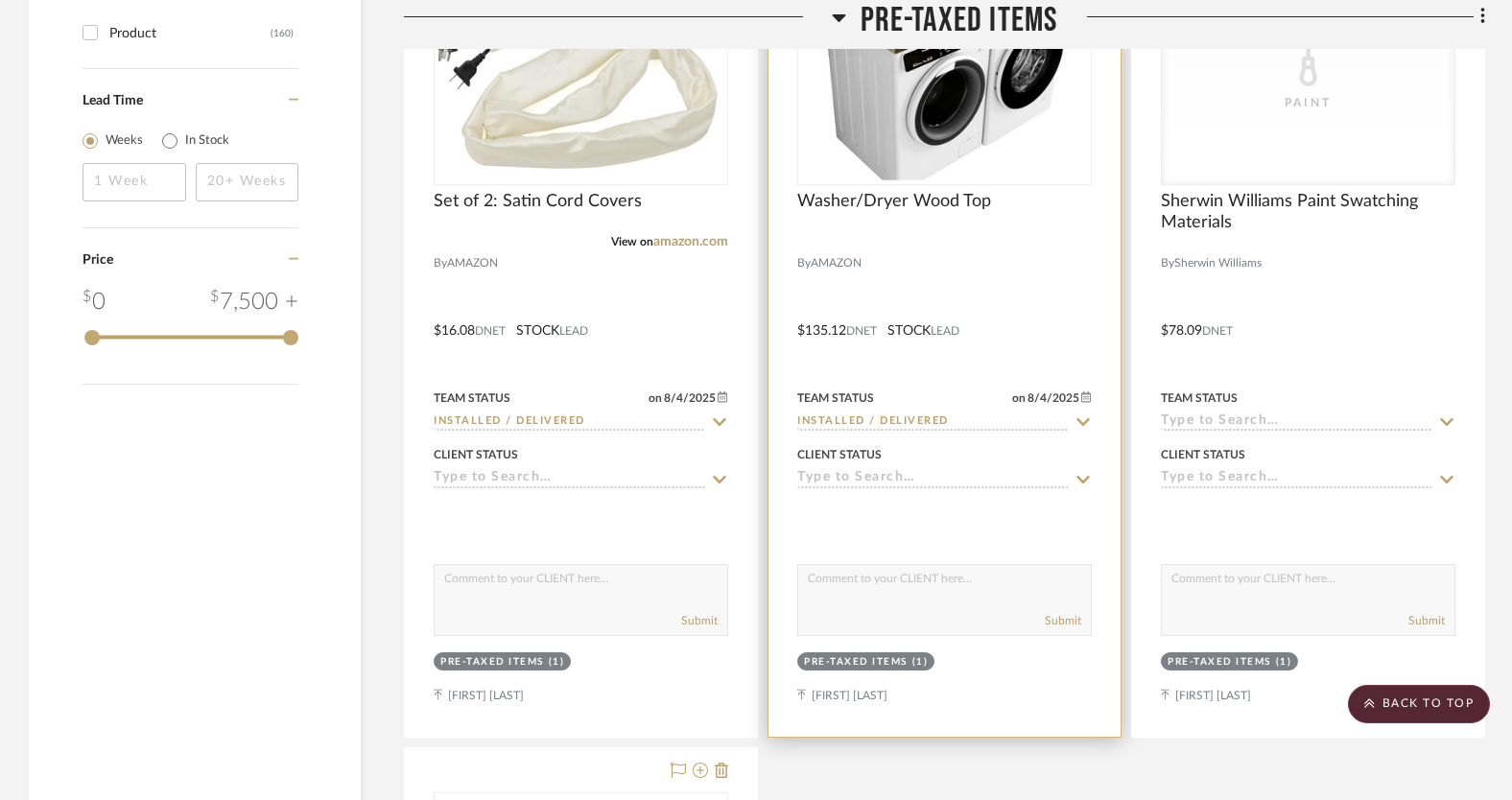 scroll, scrollTop: 3343, scrollLeft: 0, axis: vertical 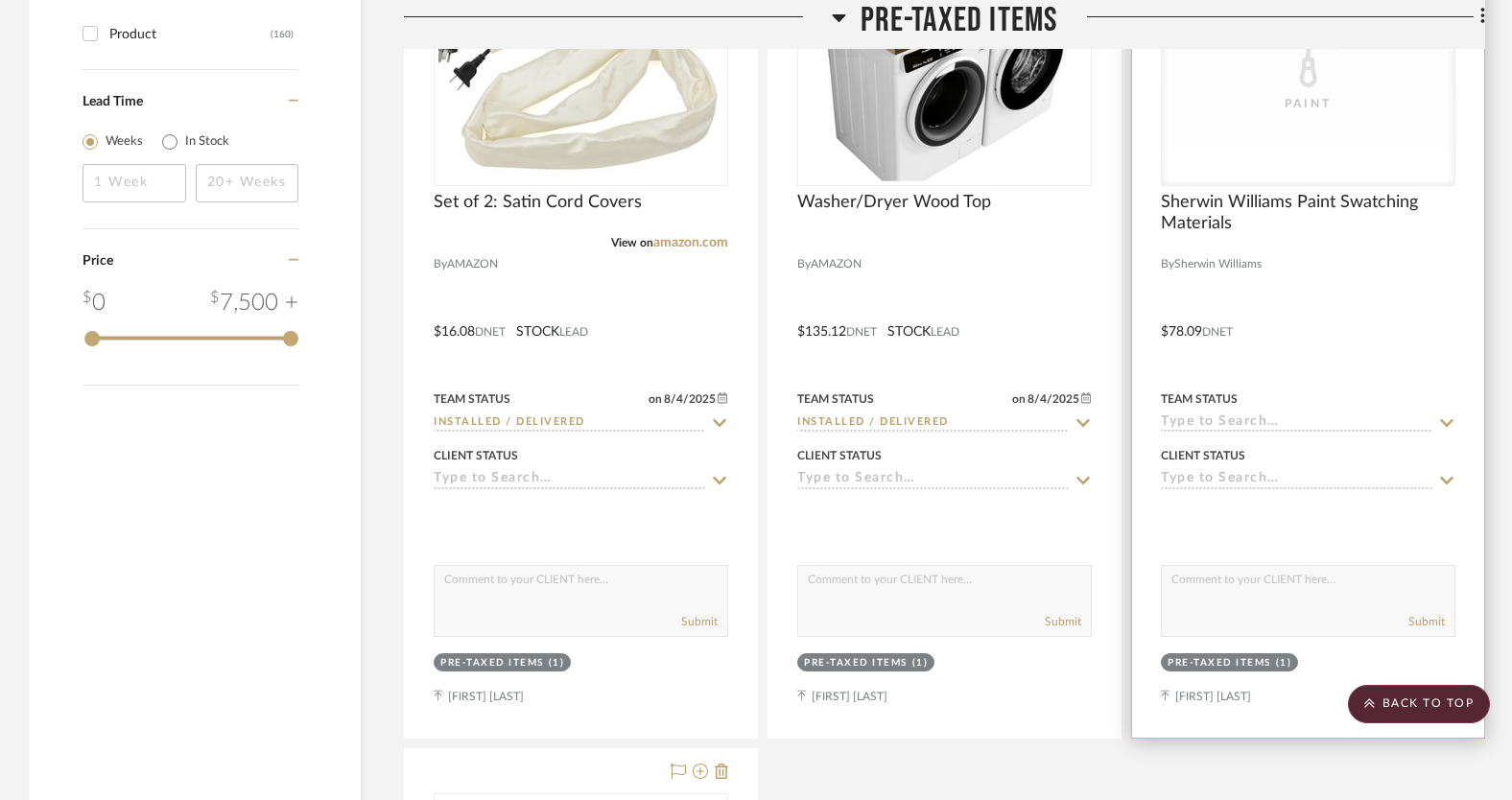 click 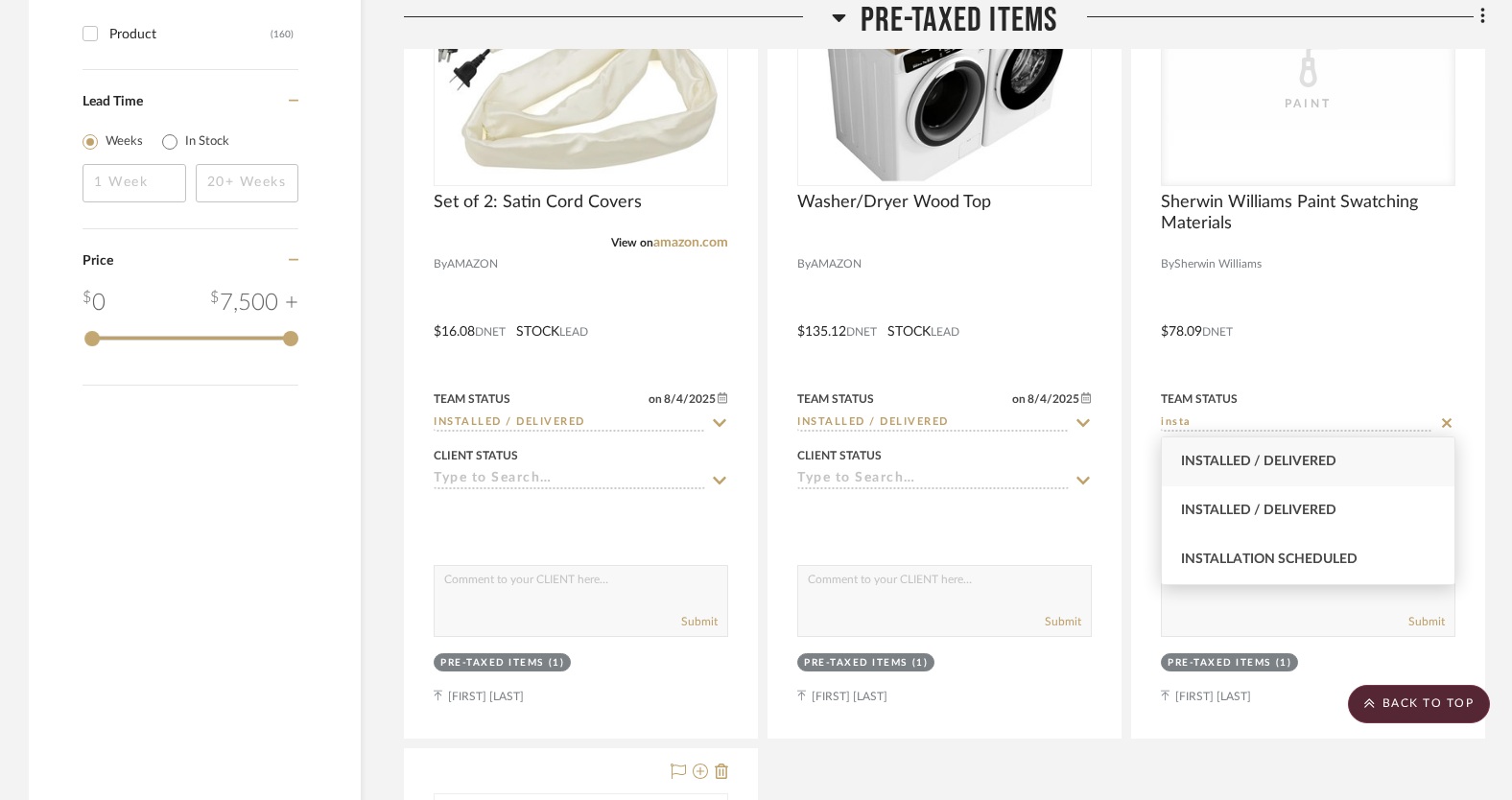 type on "insta" 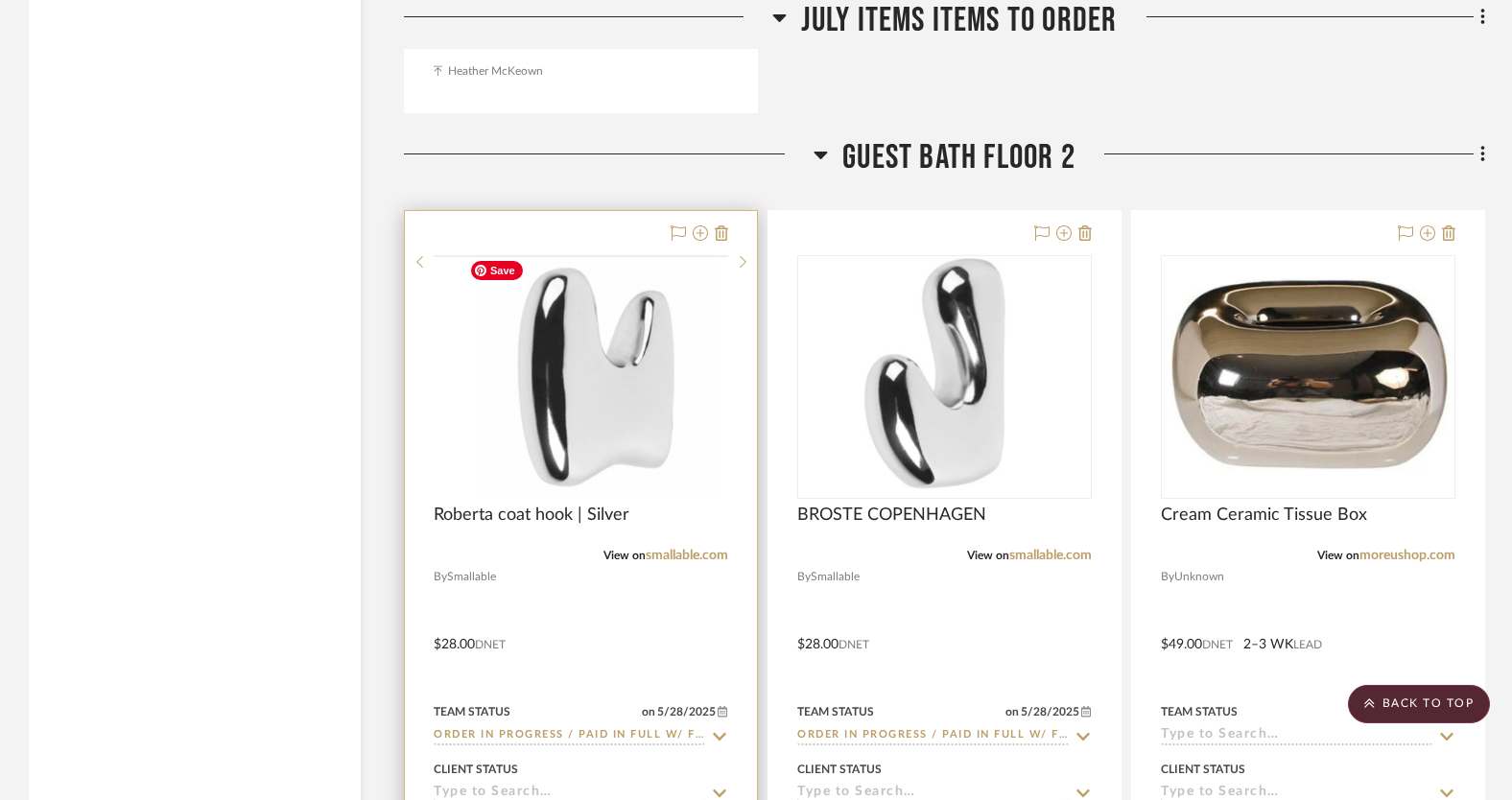 scroll, scrollTop: 5921, scrollLeft: 0, axis: vertical 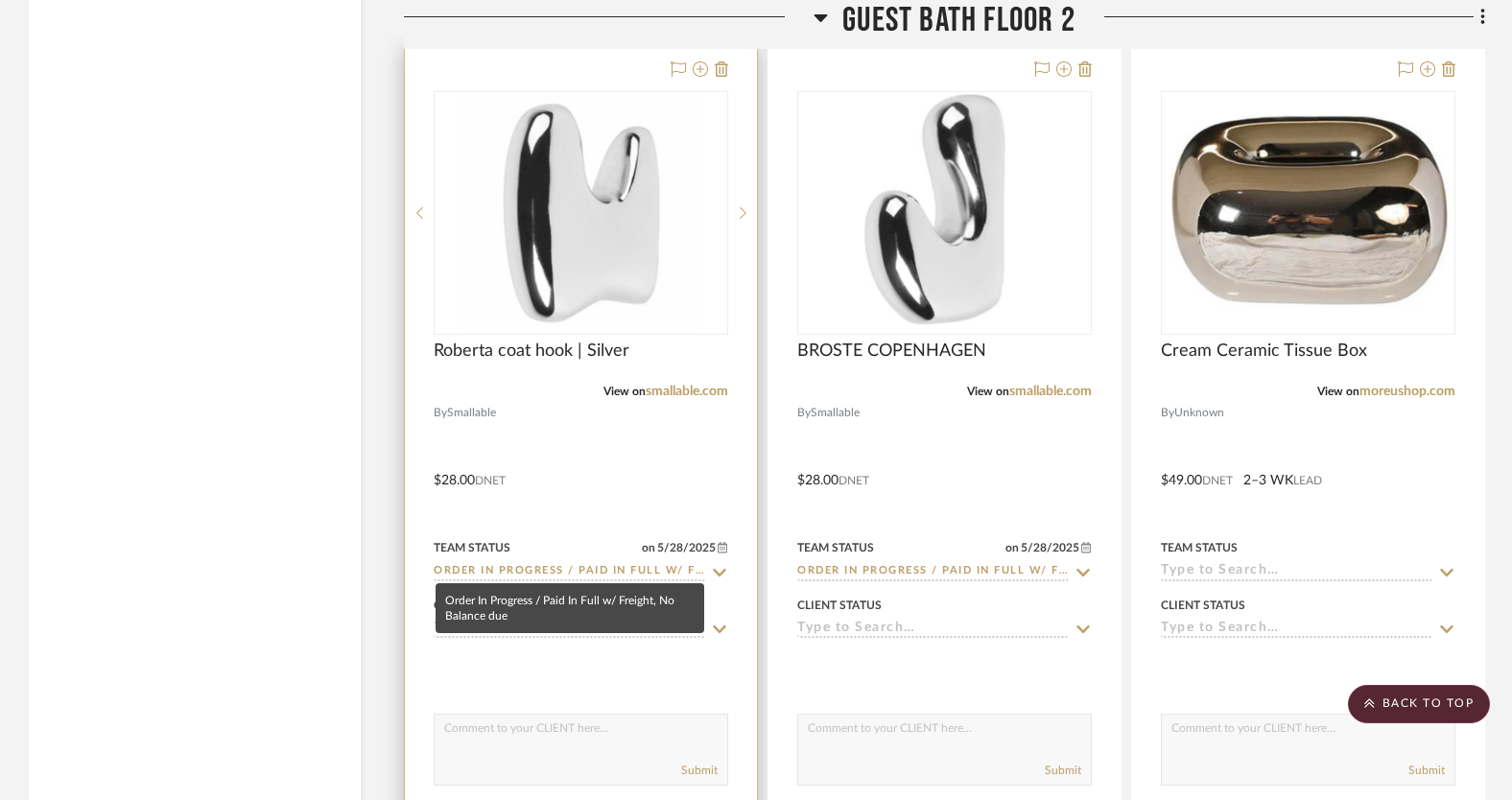 click on "Order In Progress / Paid In Full w/ Freight, No Balance due" 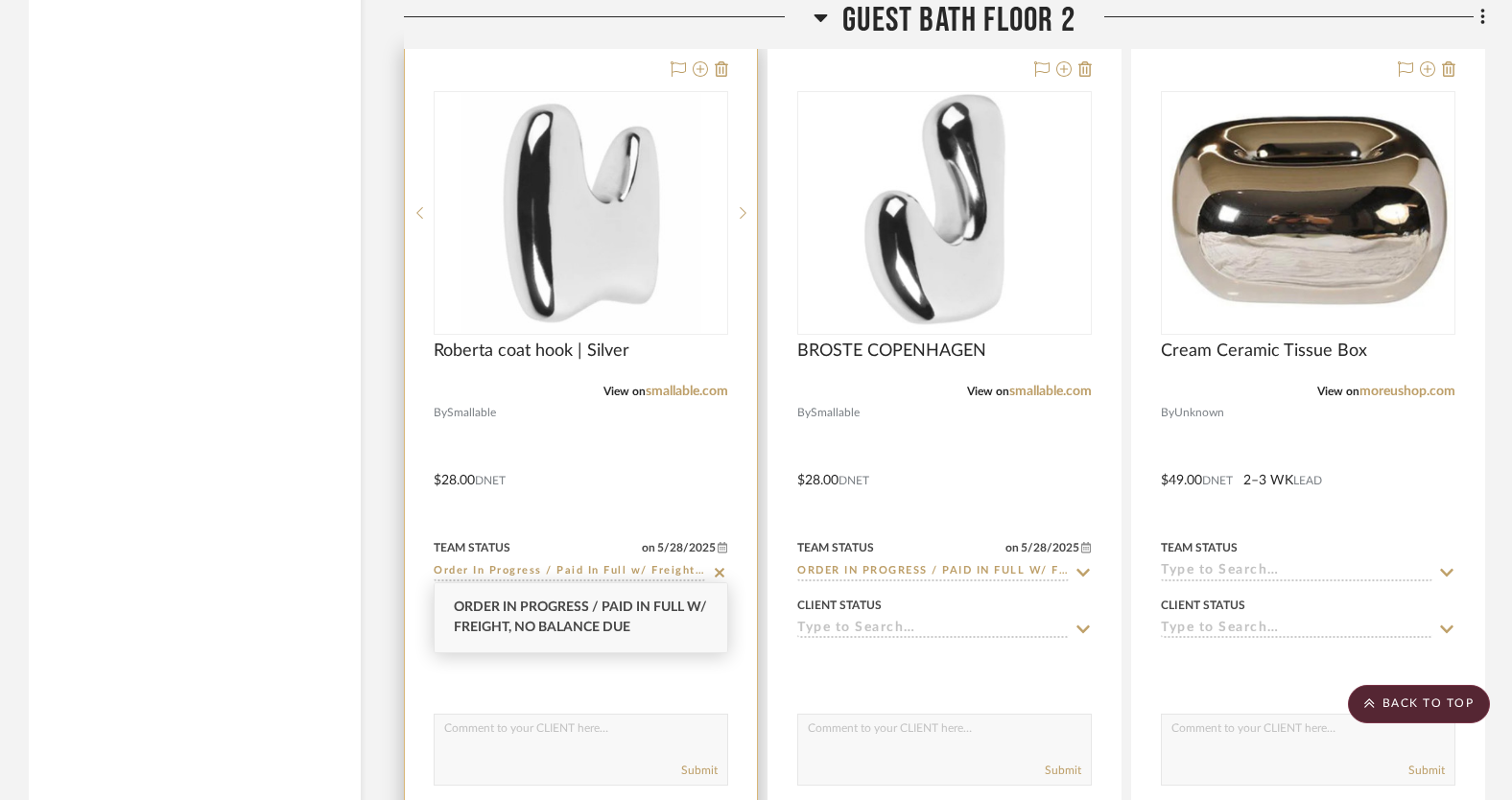 click at bounding box center (580, 466) 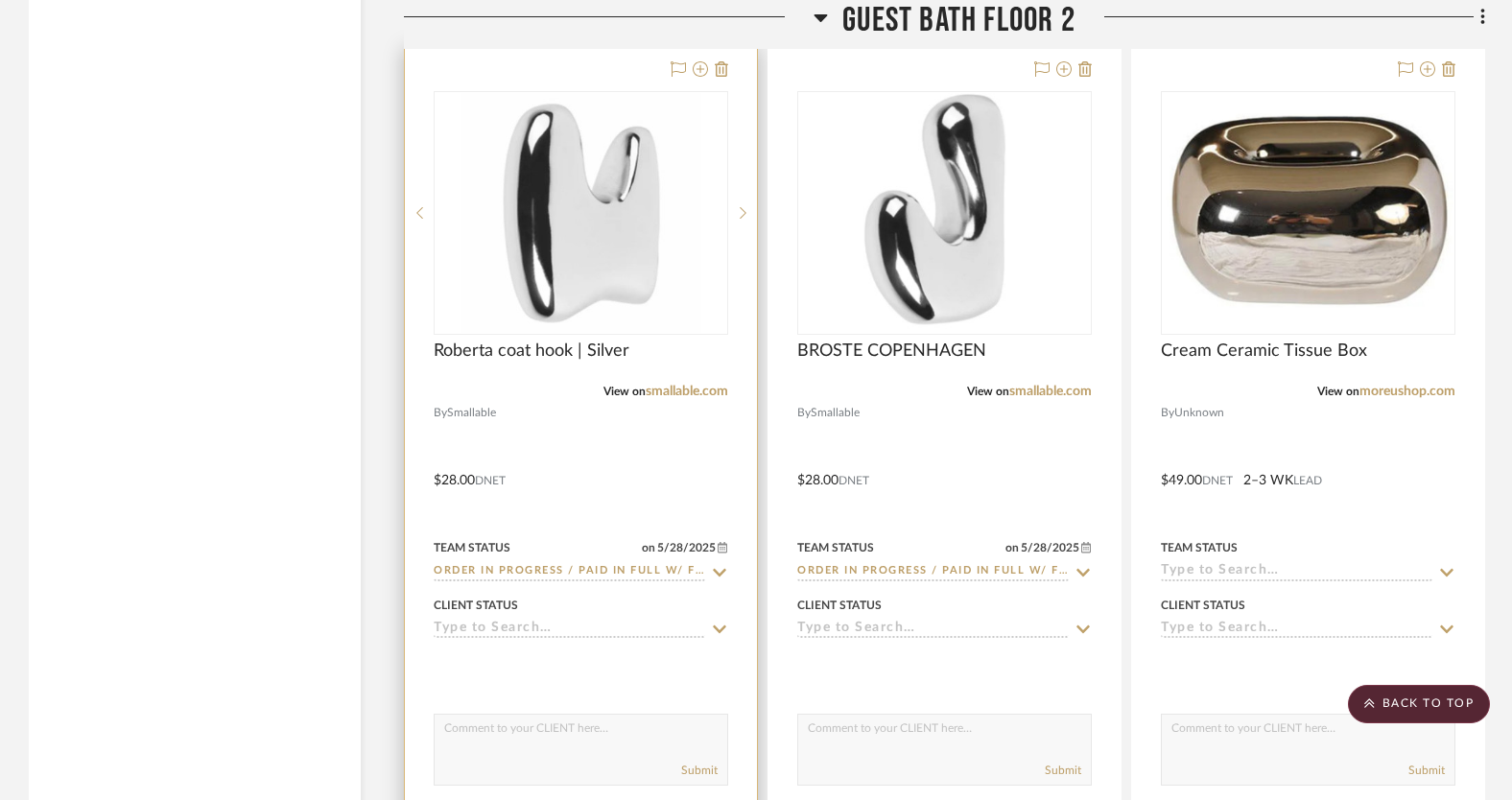 click on "Order In Progress / Paid In Full w/ Freight, No Balance due" 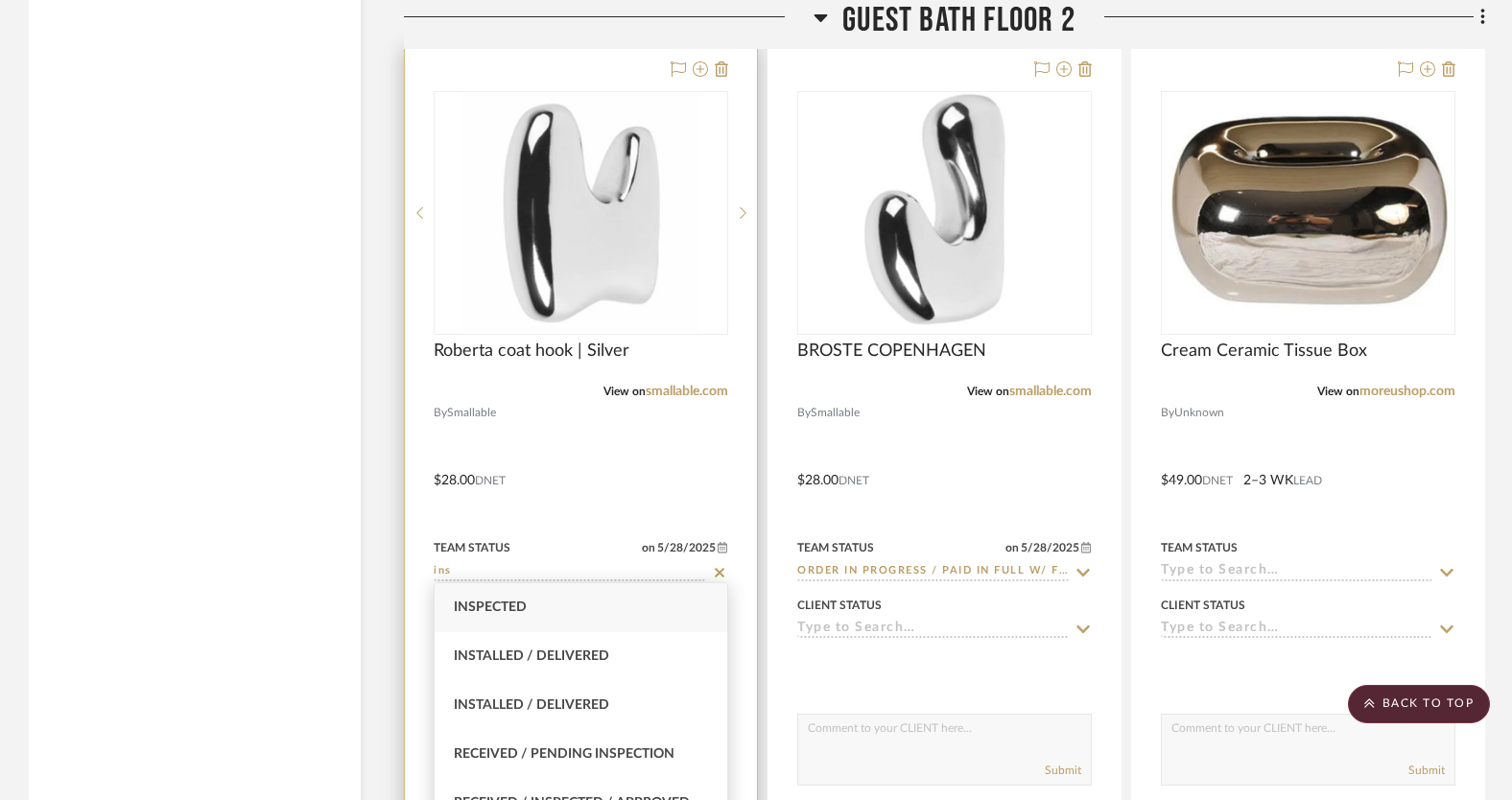 type on "ins" 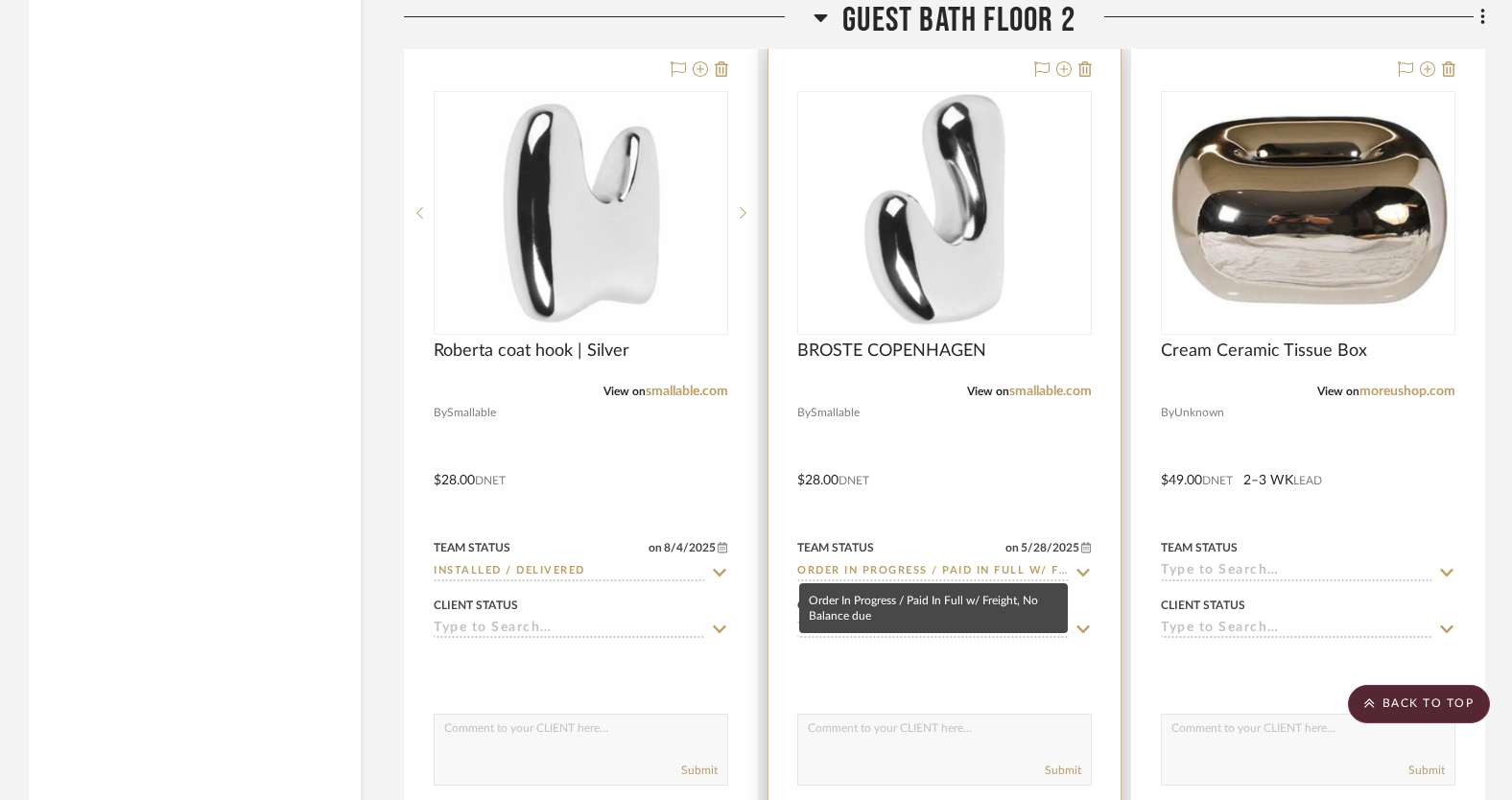click on "Order In Progress / Paid In Full w/ Freight, No Balance due" 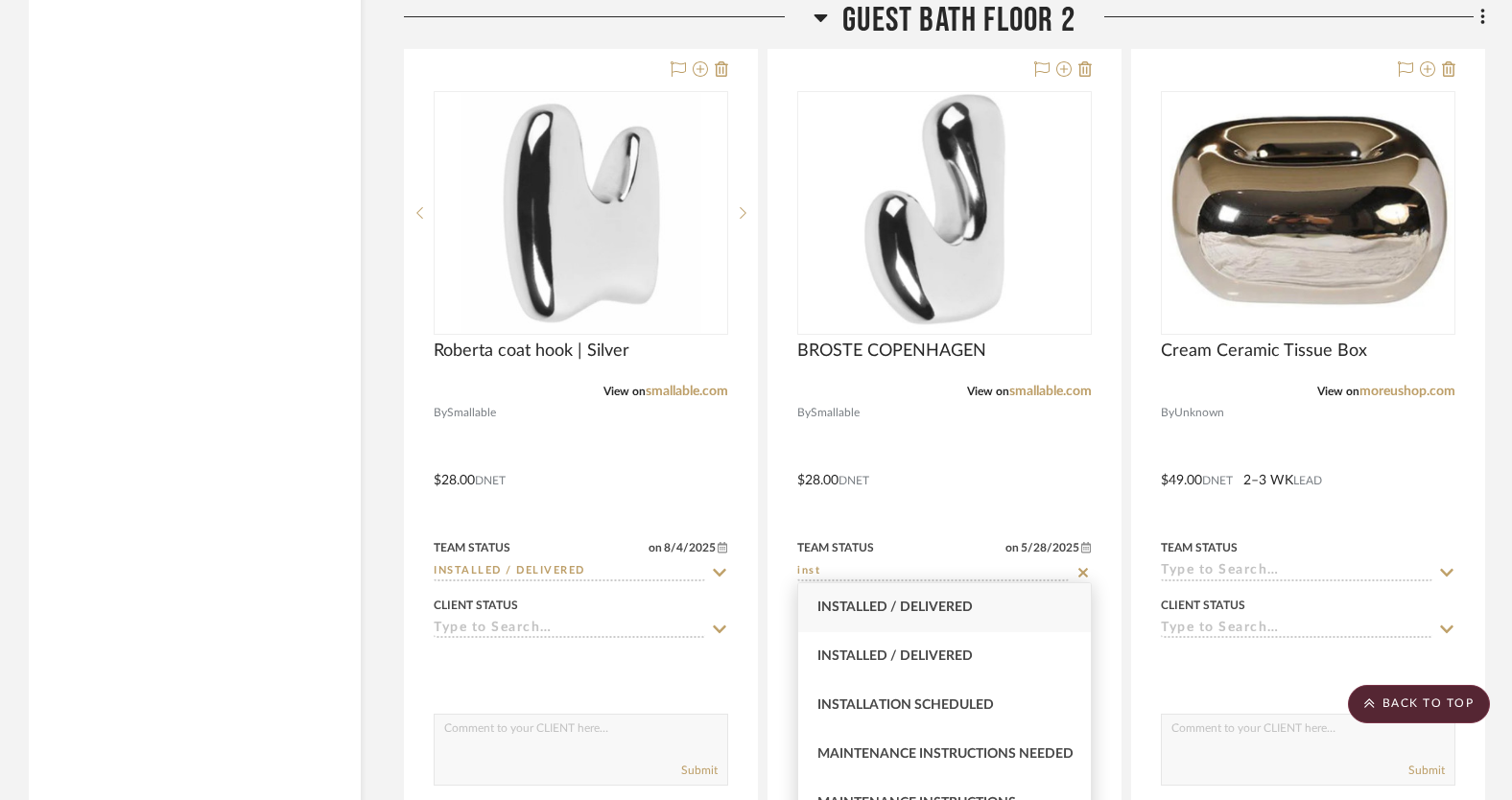 type on "inst" 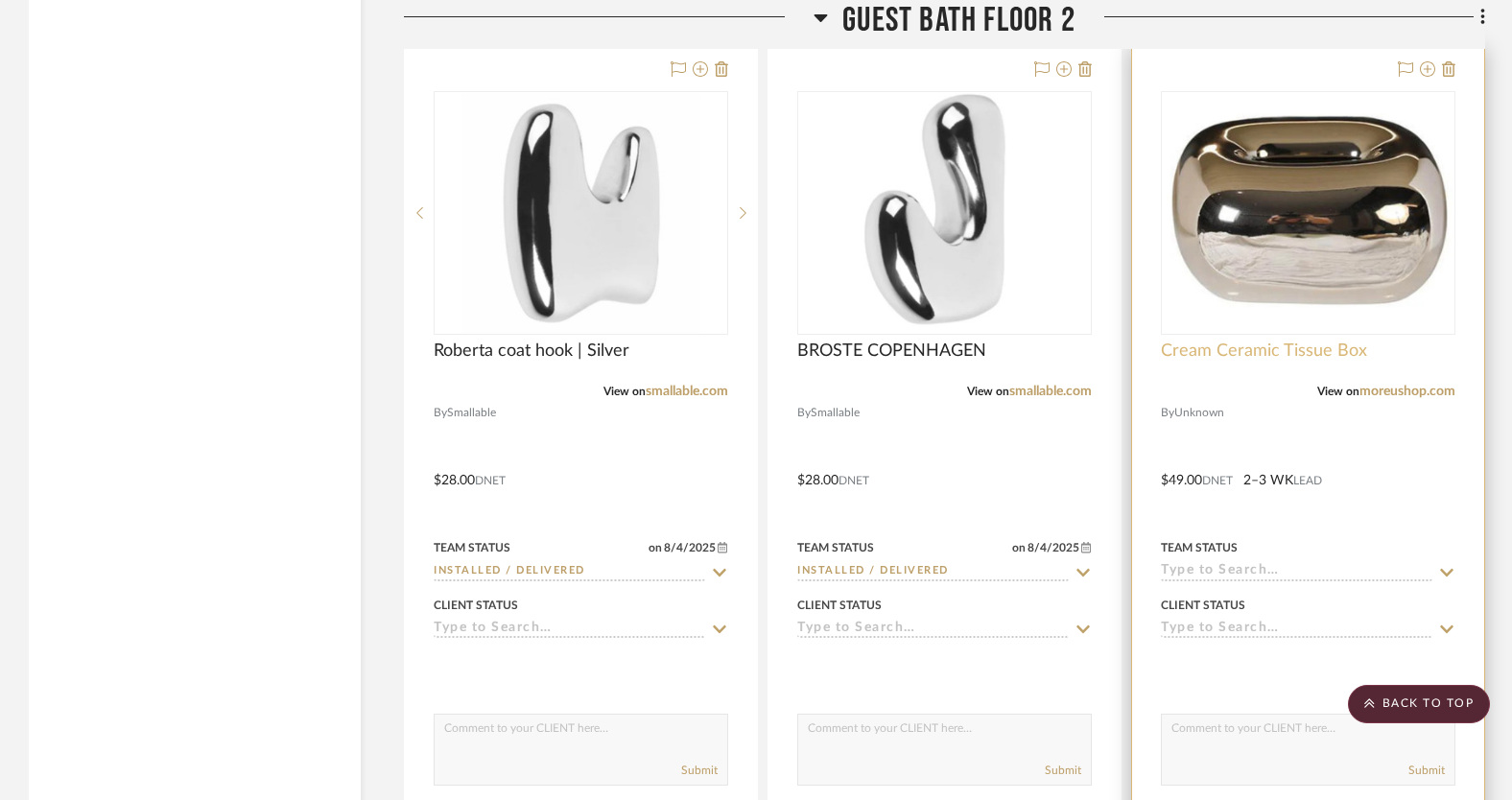 click on "Cream Ceramic Tissue Box" at bounding box center [1264, 351] 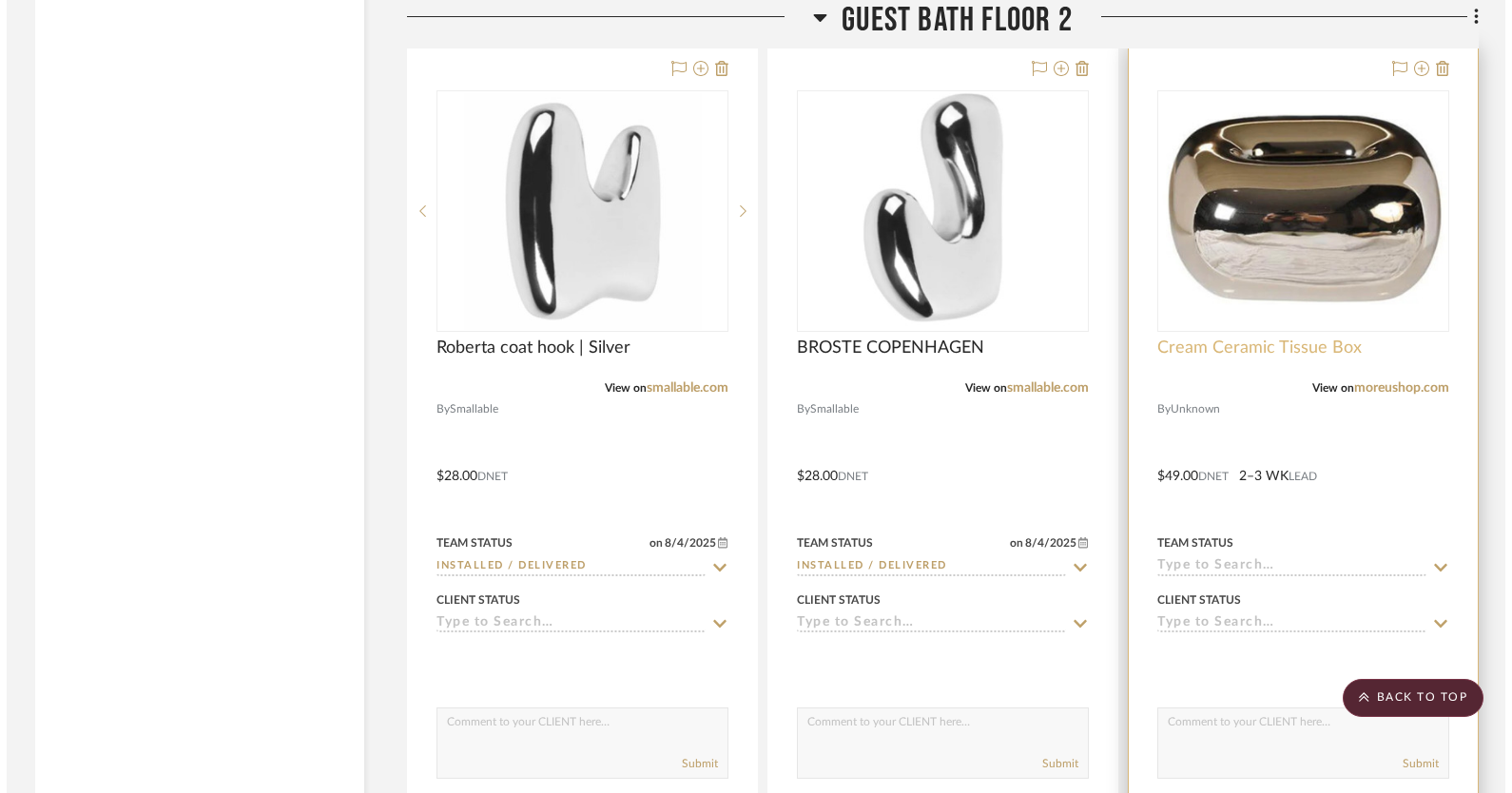 scroll, scrollTop: 0, scrollLeft: 0, axis: both 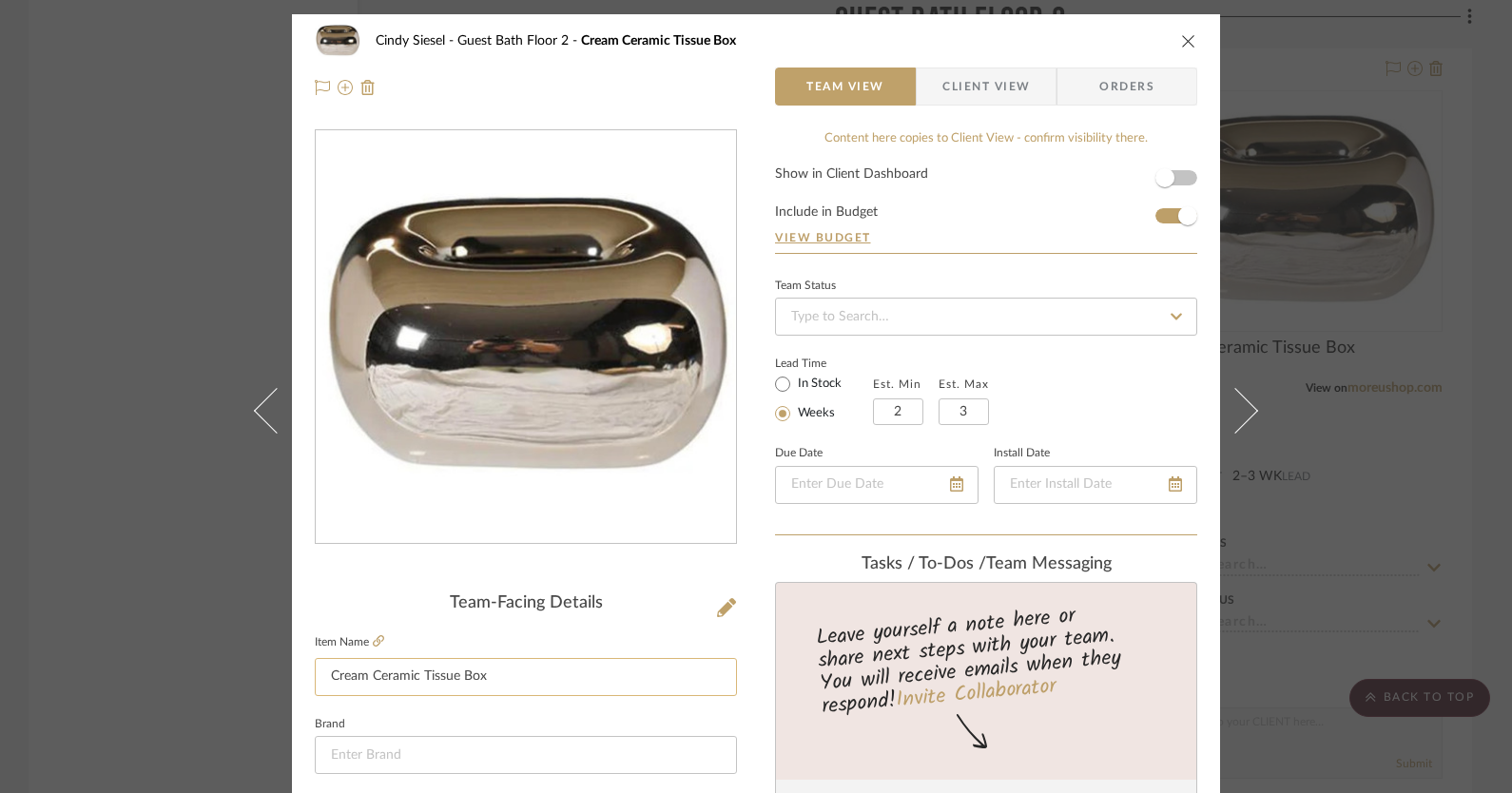 click on "Cream Ceramic Tissue Box" 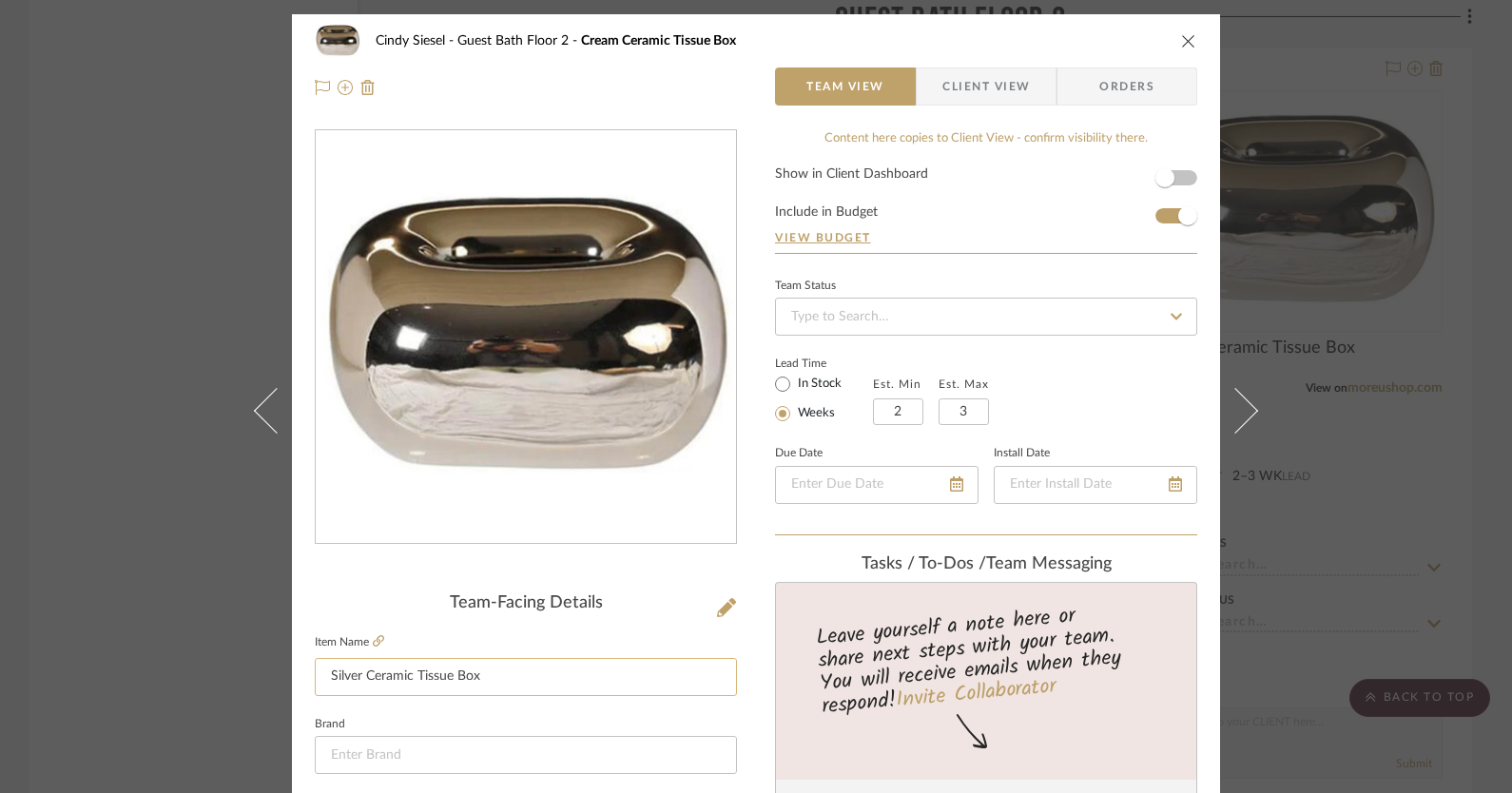 type on "Silver Ceramic Tissue Box" 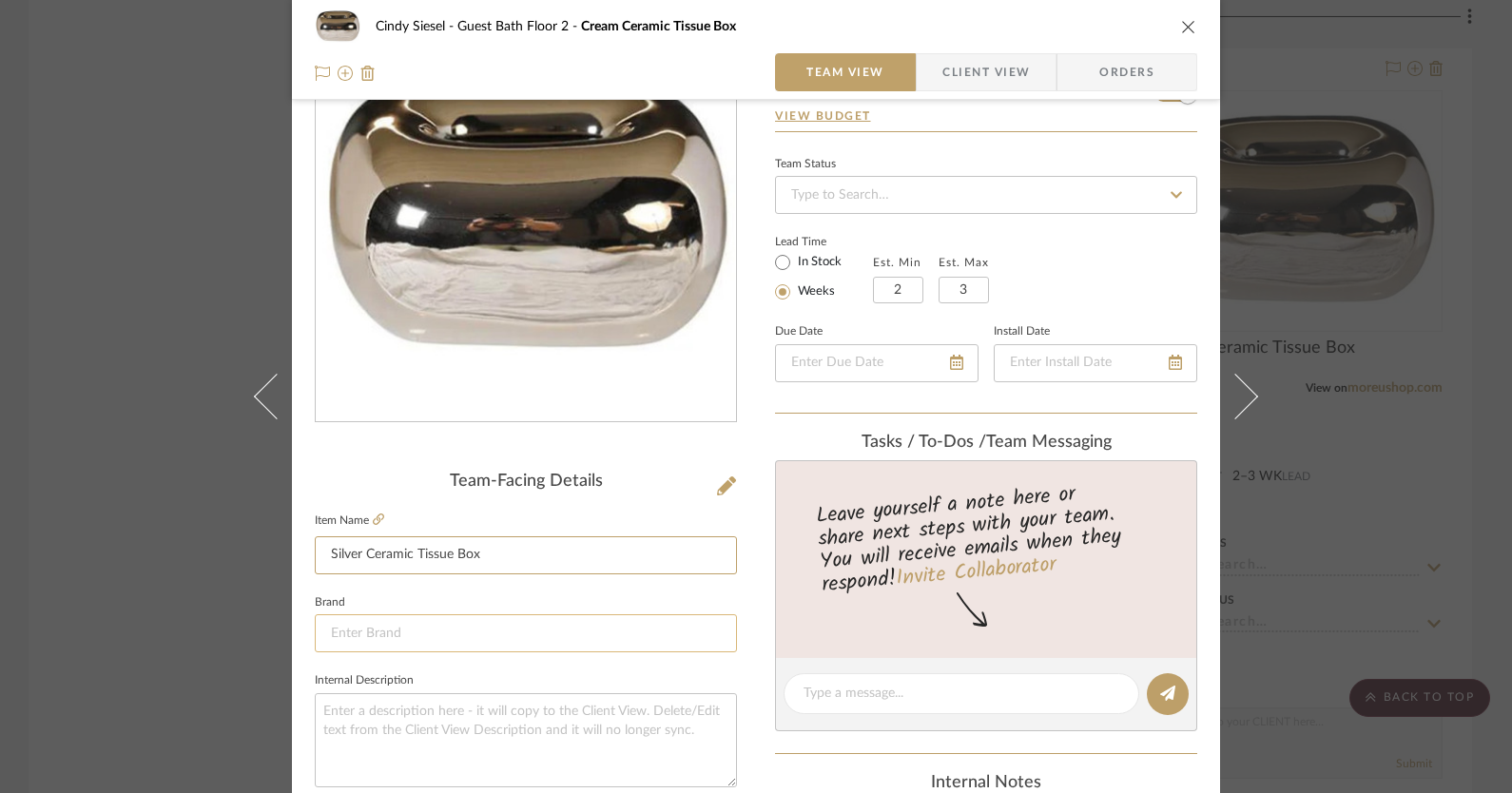 scroll, scrollTop: 175, scrollLeft: 0, axis: vertical 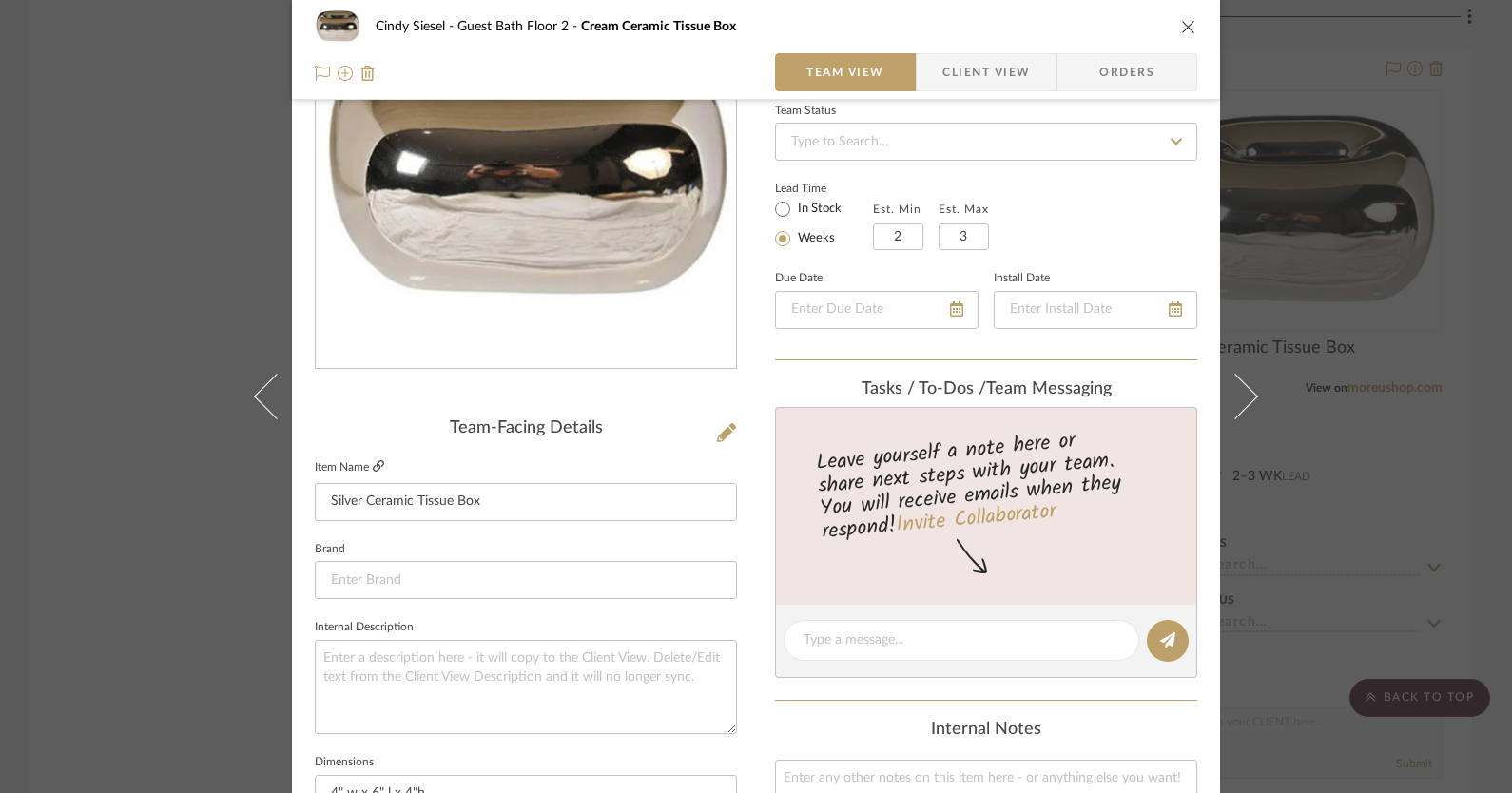 click 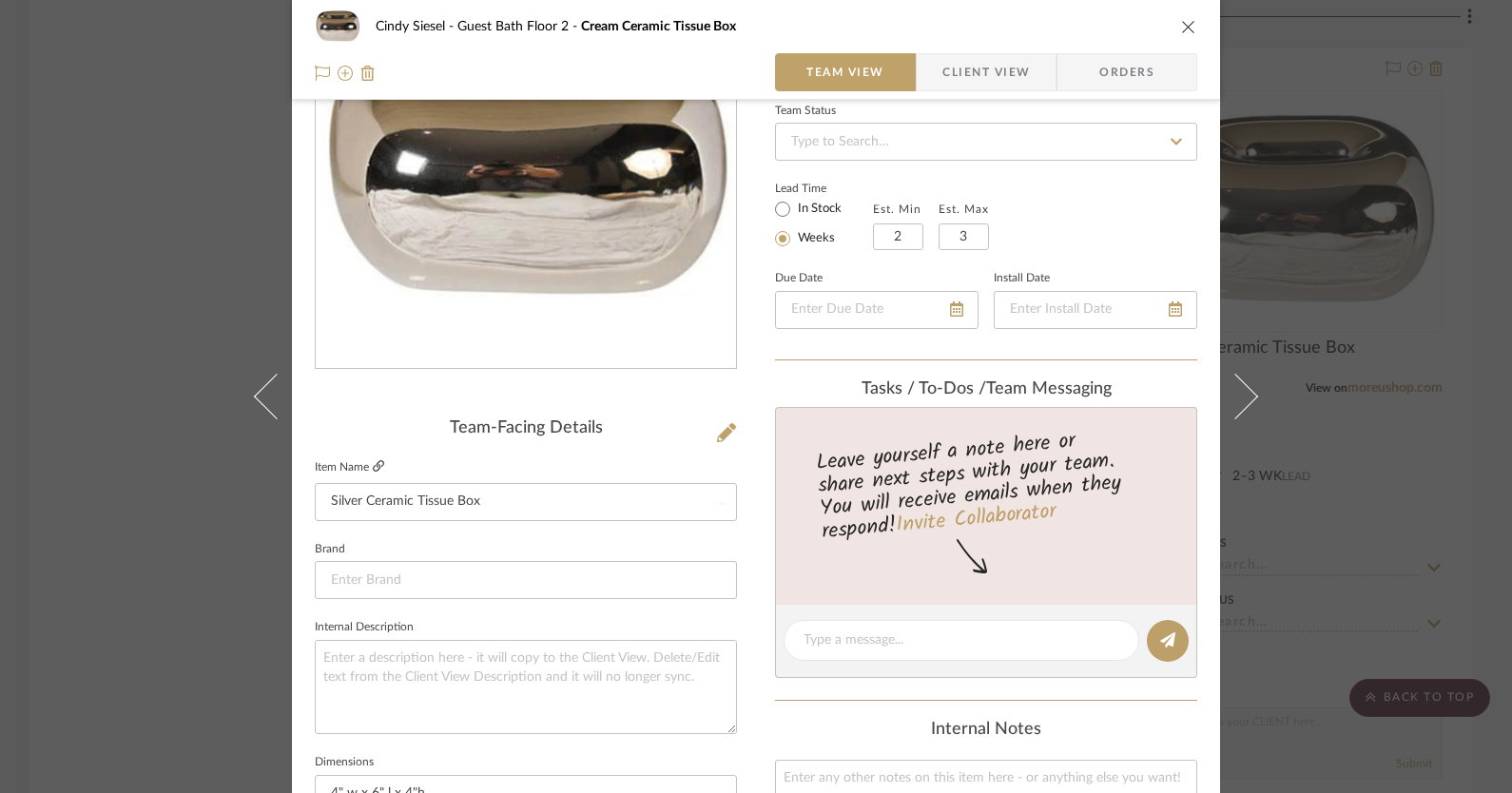 type 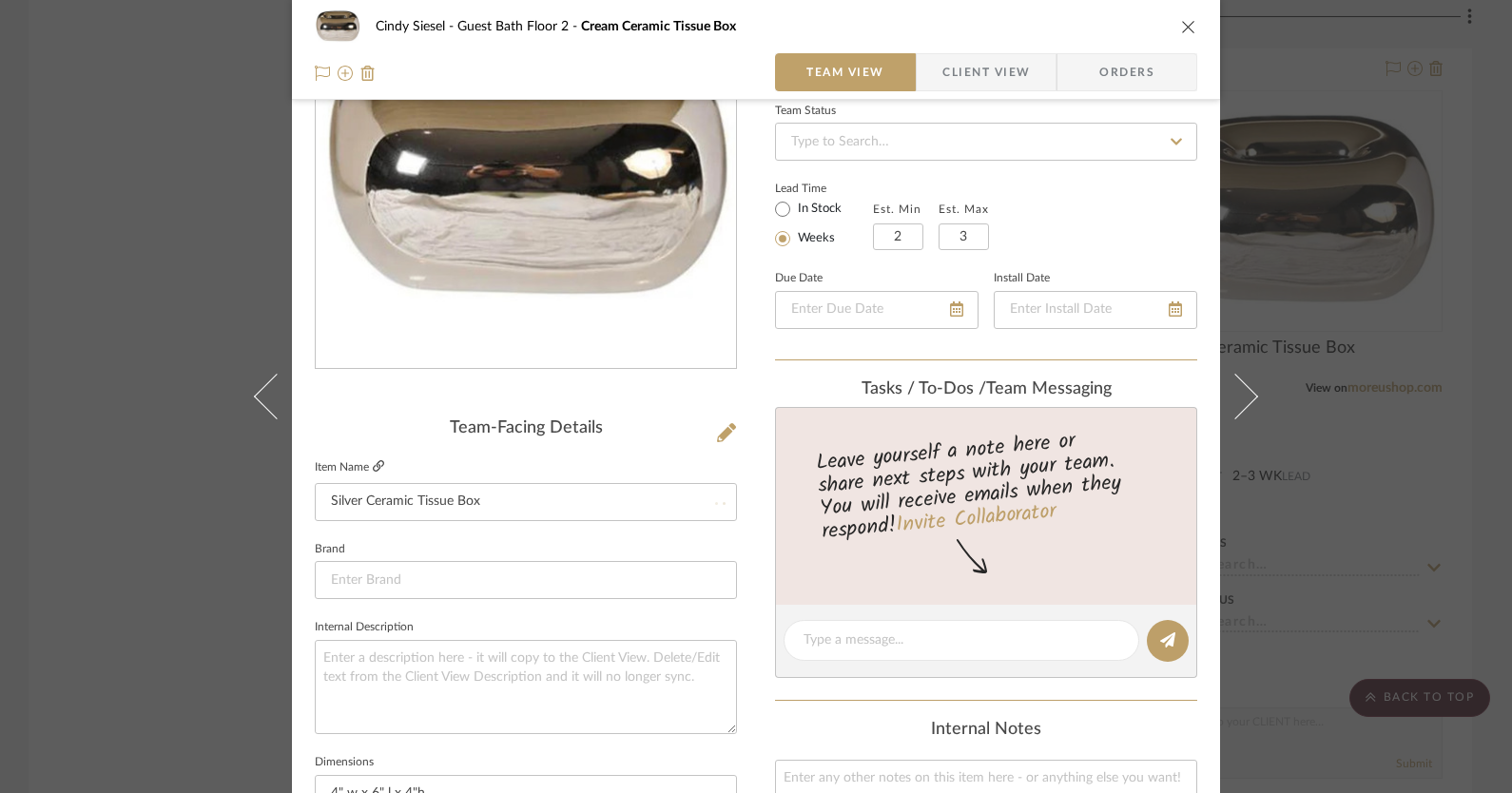 type 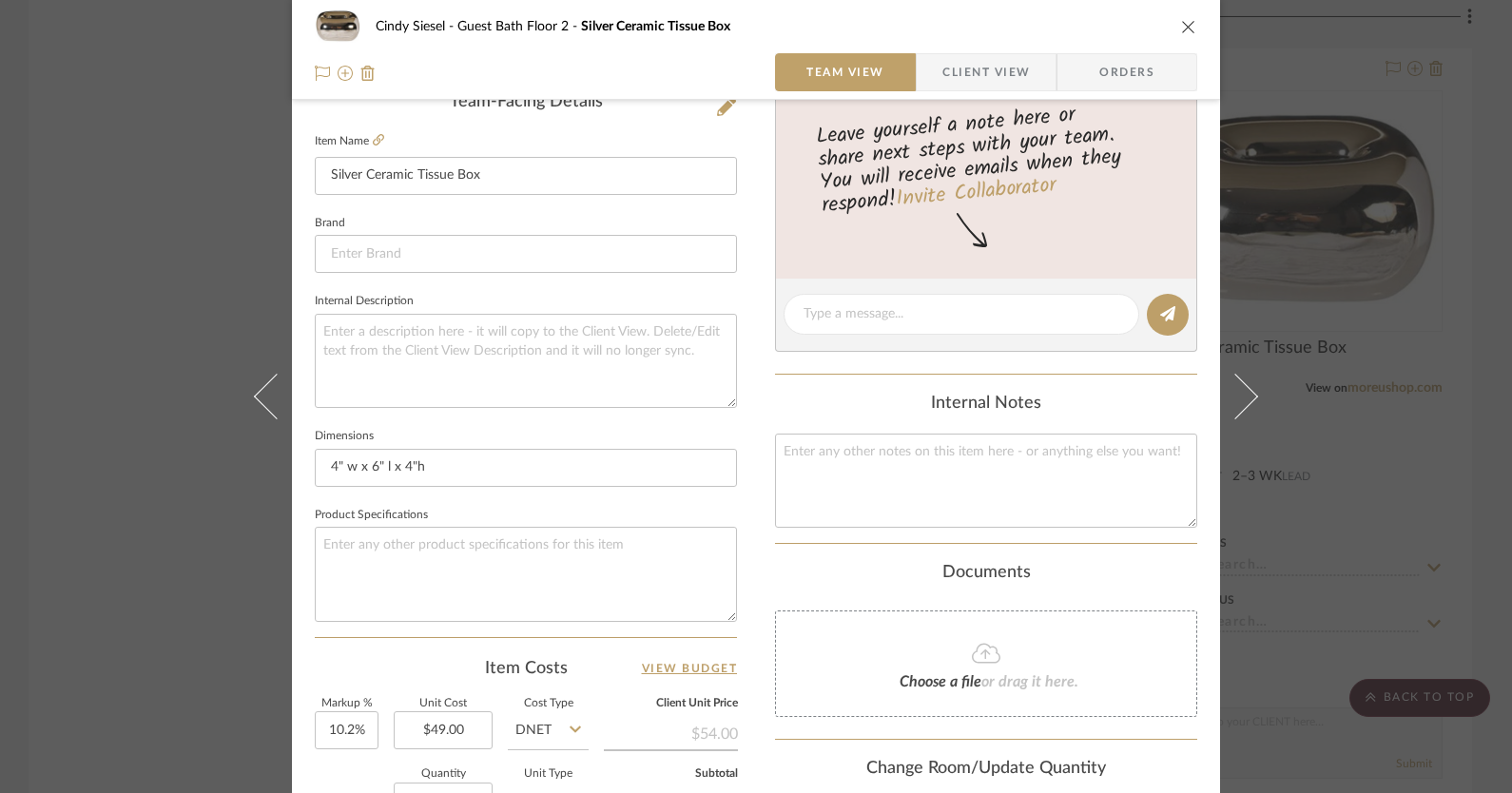 scroll, scrollTop: 802, scrollLeft: 0, axis: vertical 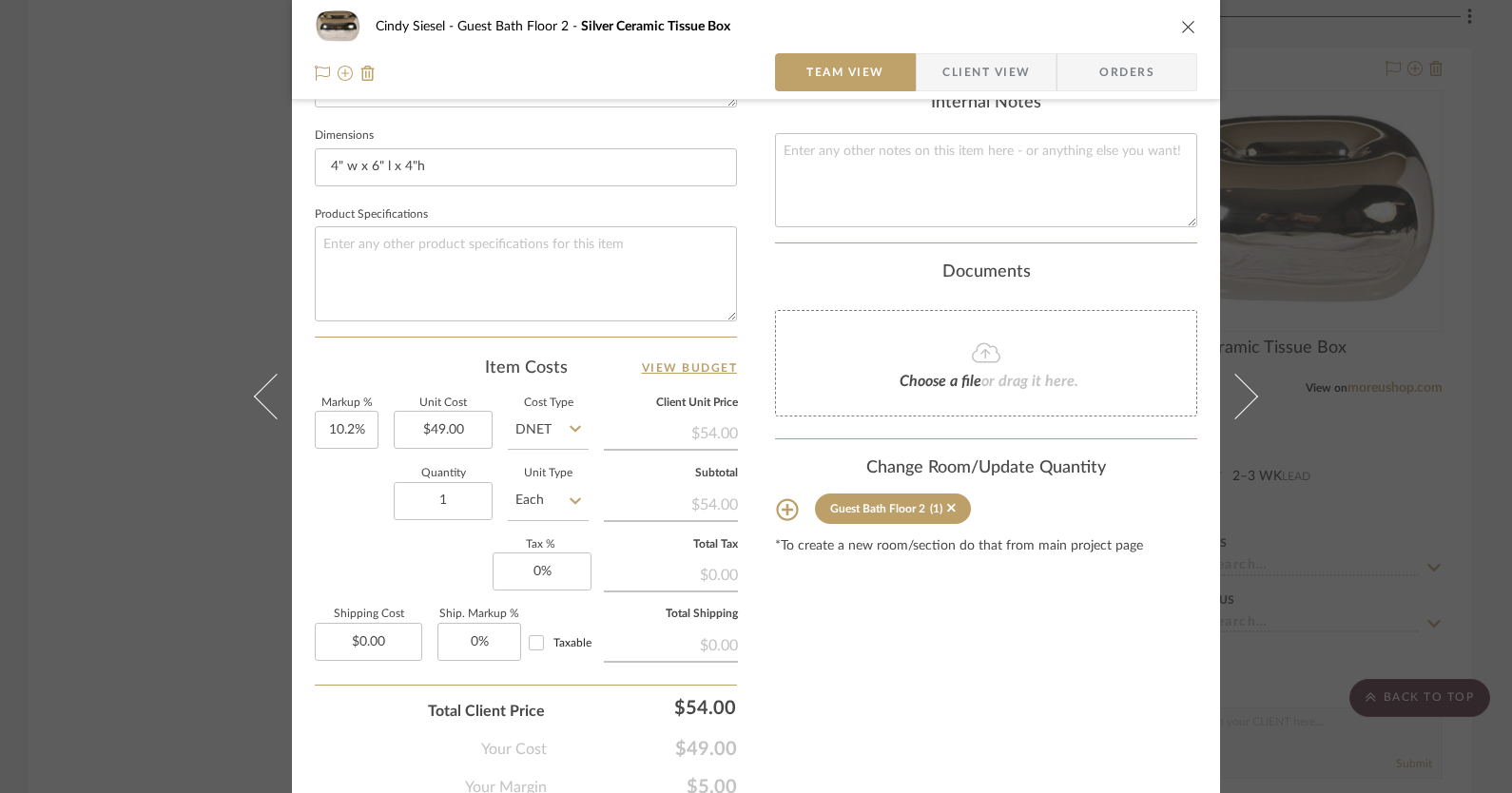 click at bounding box center [1189, 27] 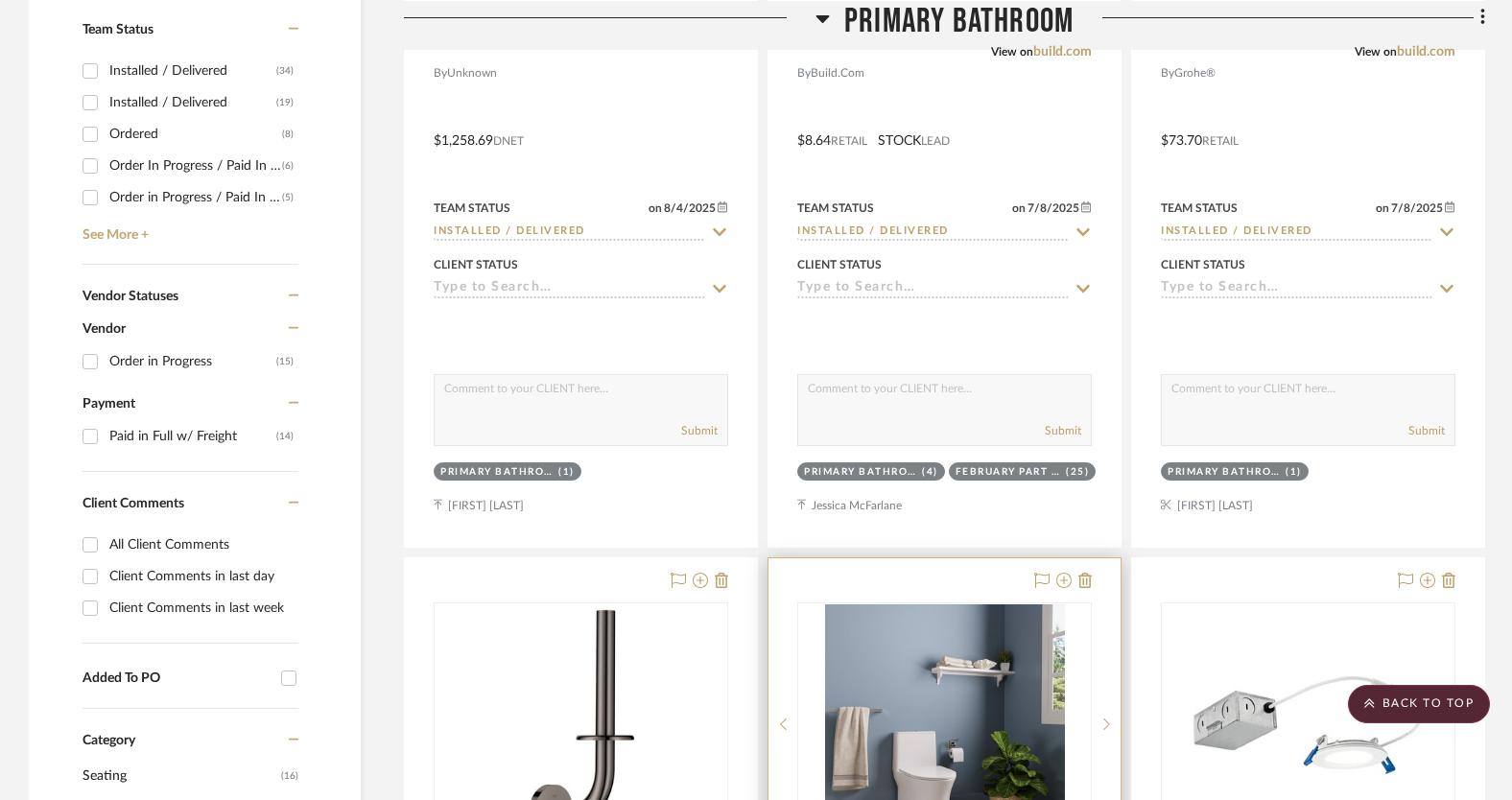 scroll, scrollTop: 0, scrollLeft: 0, axis: both 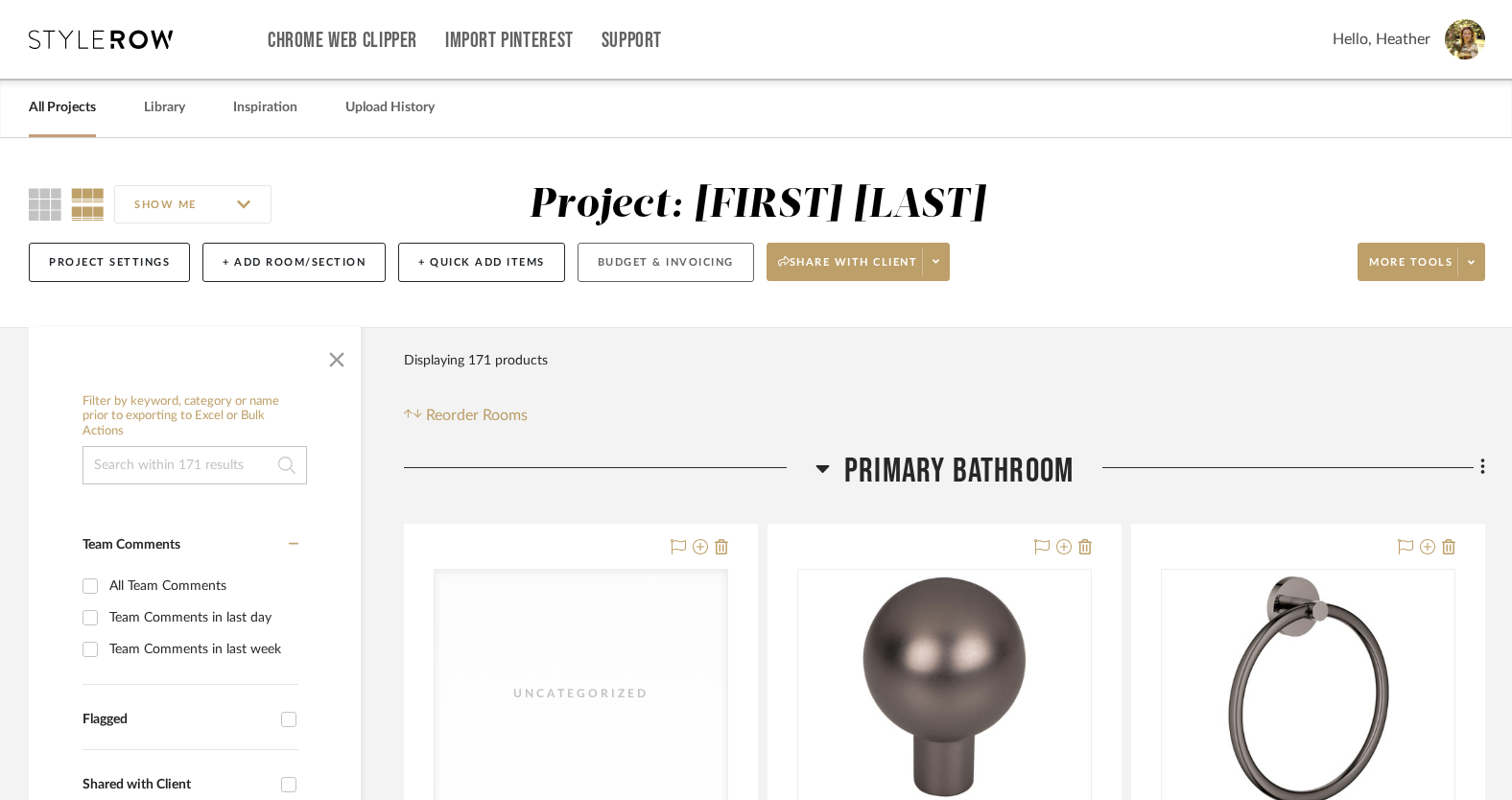 click on "Budget & Invoicing" 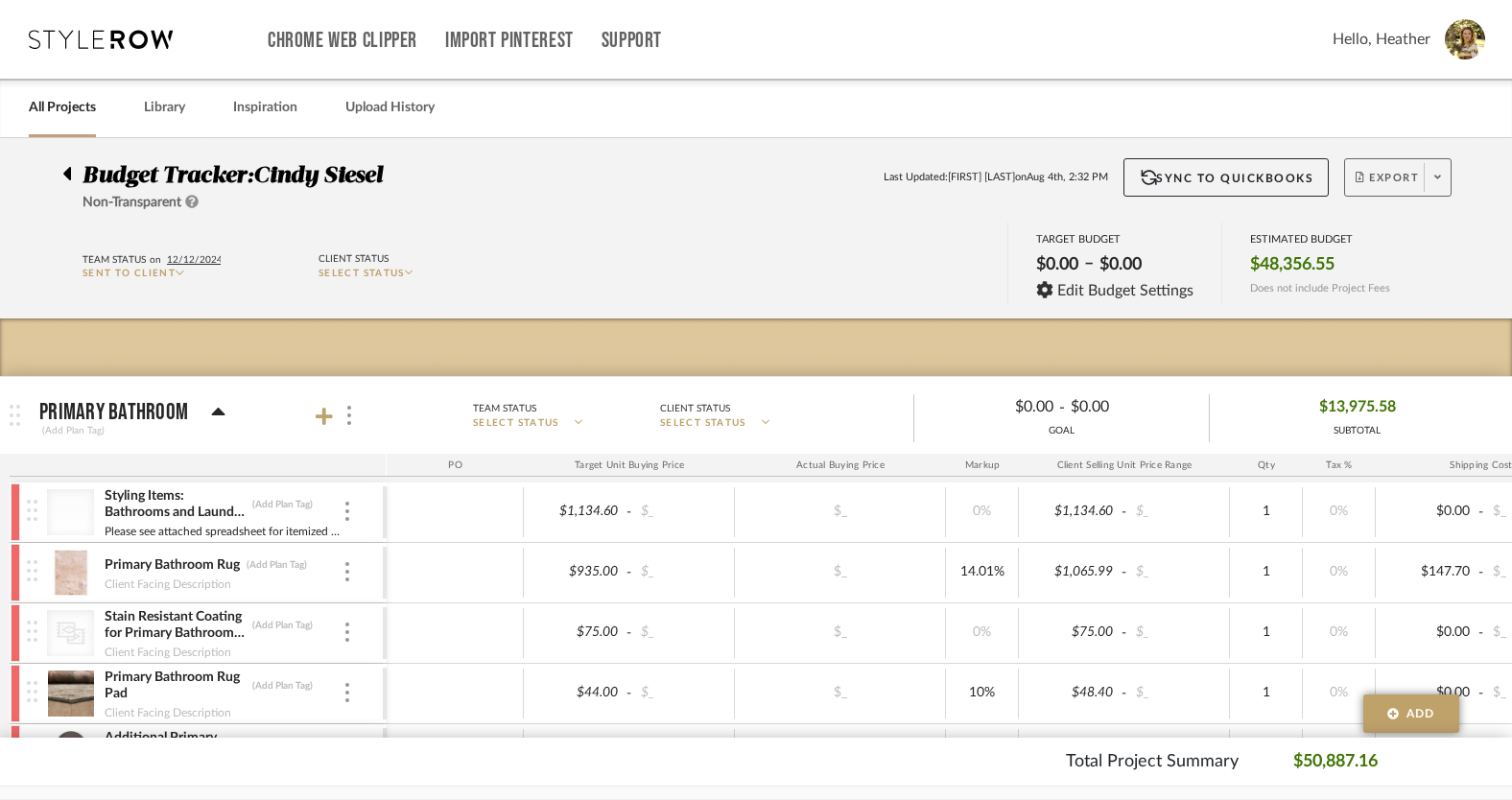 click on "Export" 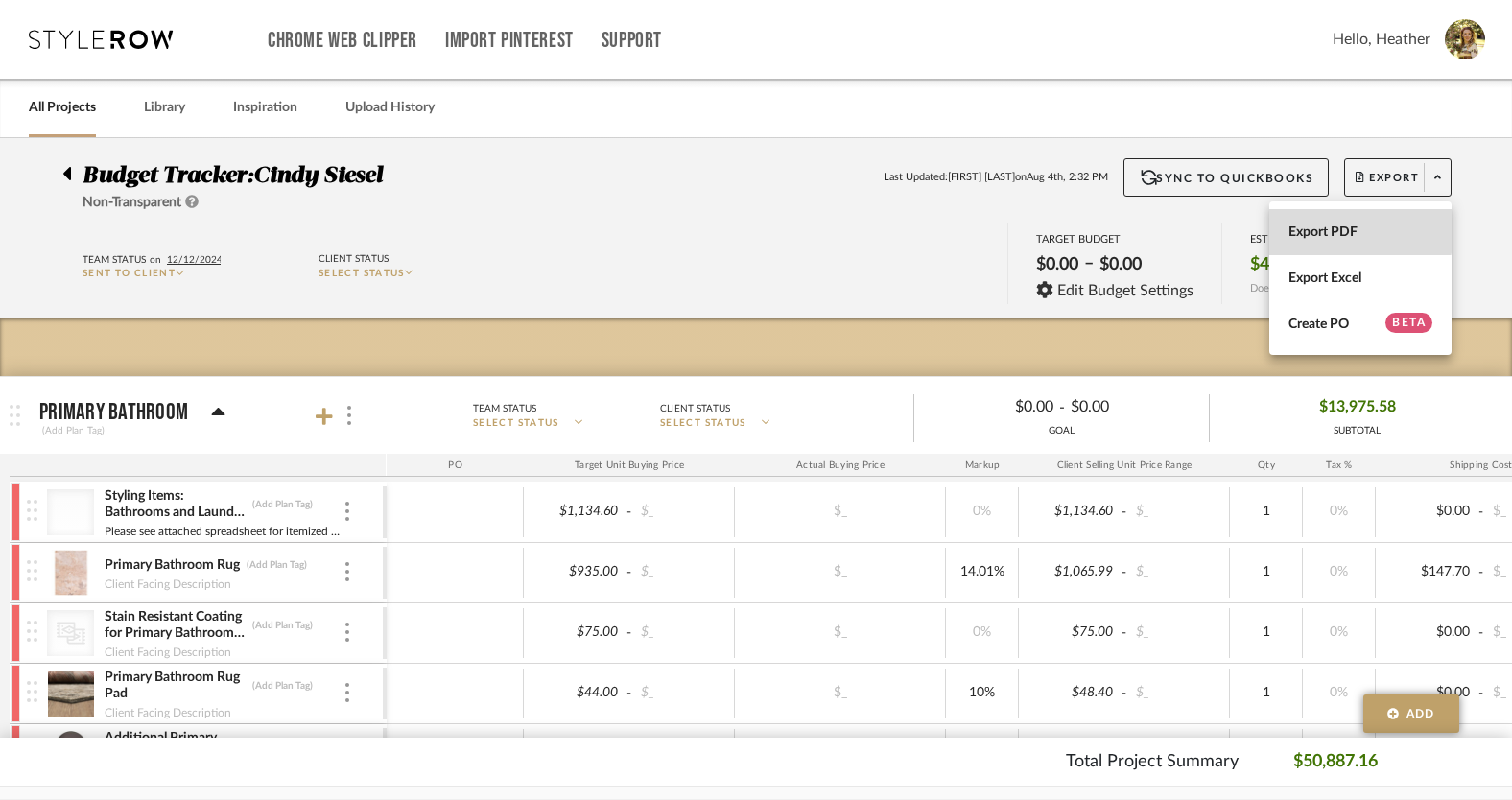 click on "Export PDF" at bounding box center [1360, 232] 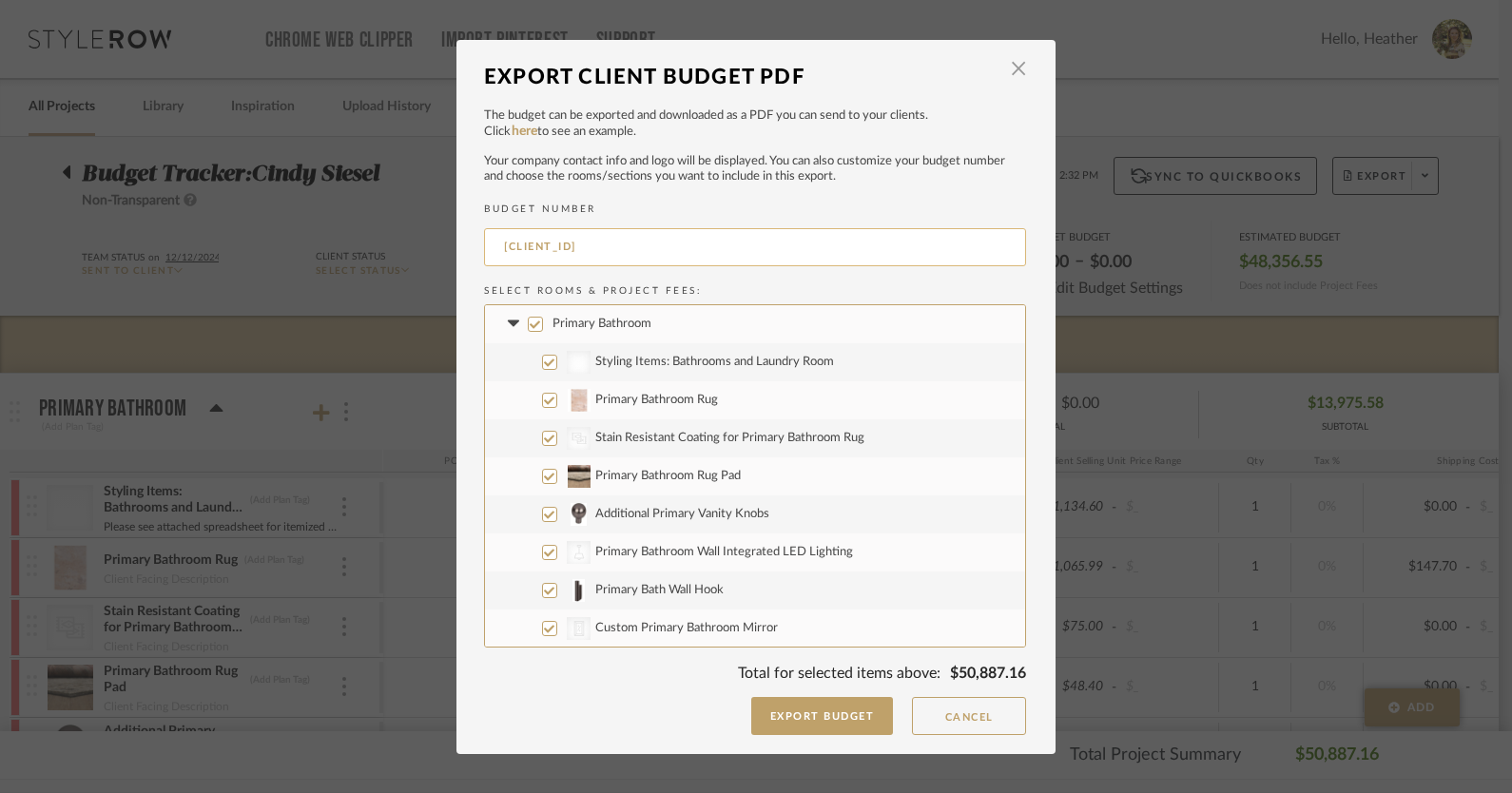 click on "[CLIENT_ID]" at bounding box center [755, 247] 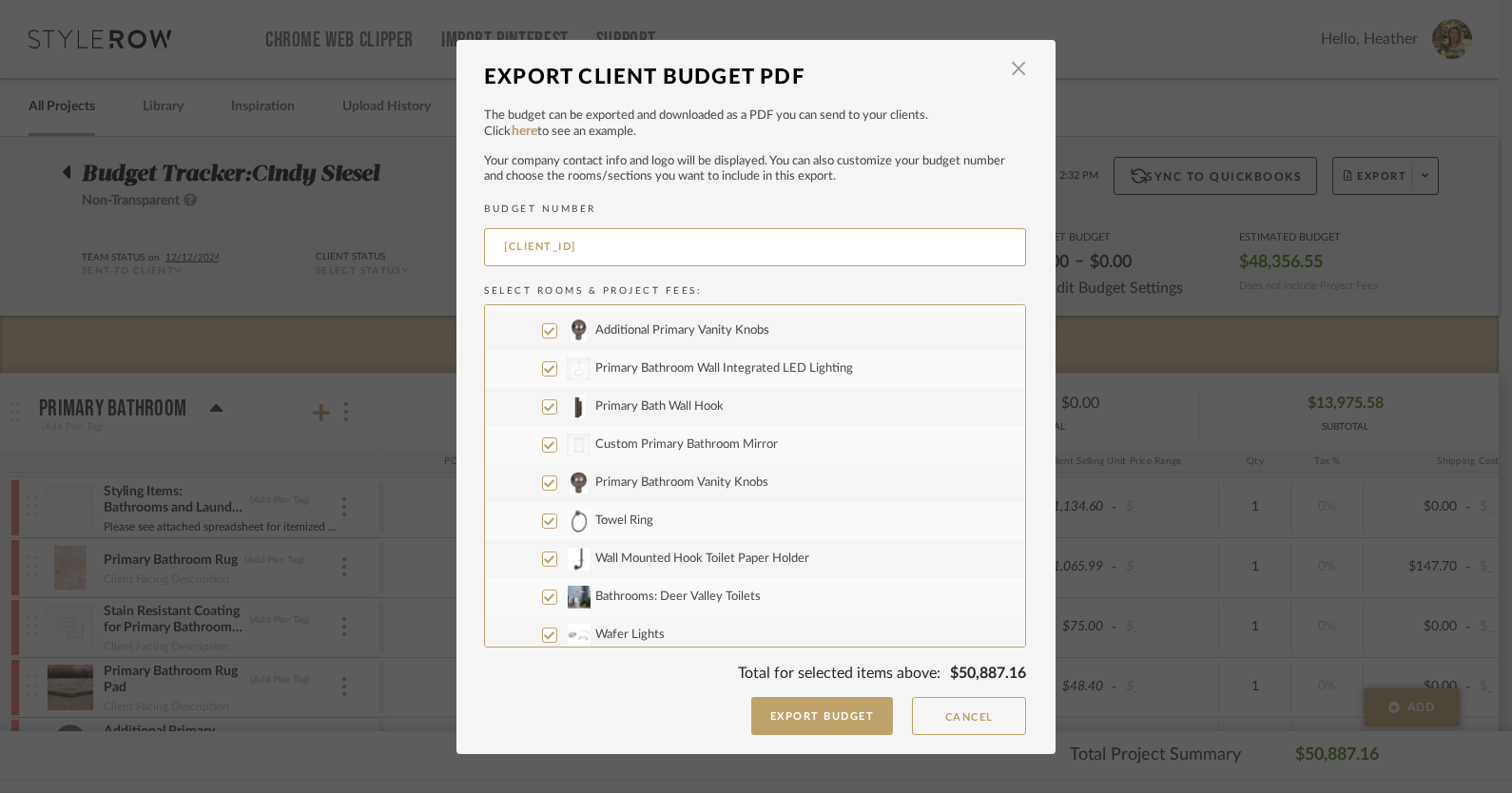 scroll, scrollTop: 0, scrollLeft: 0, axis: both 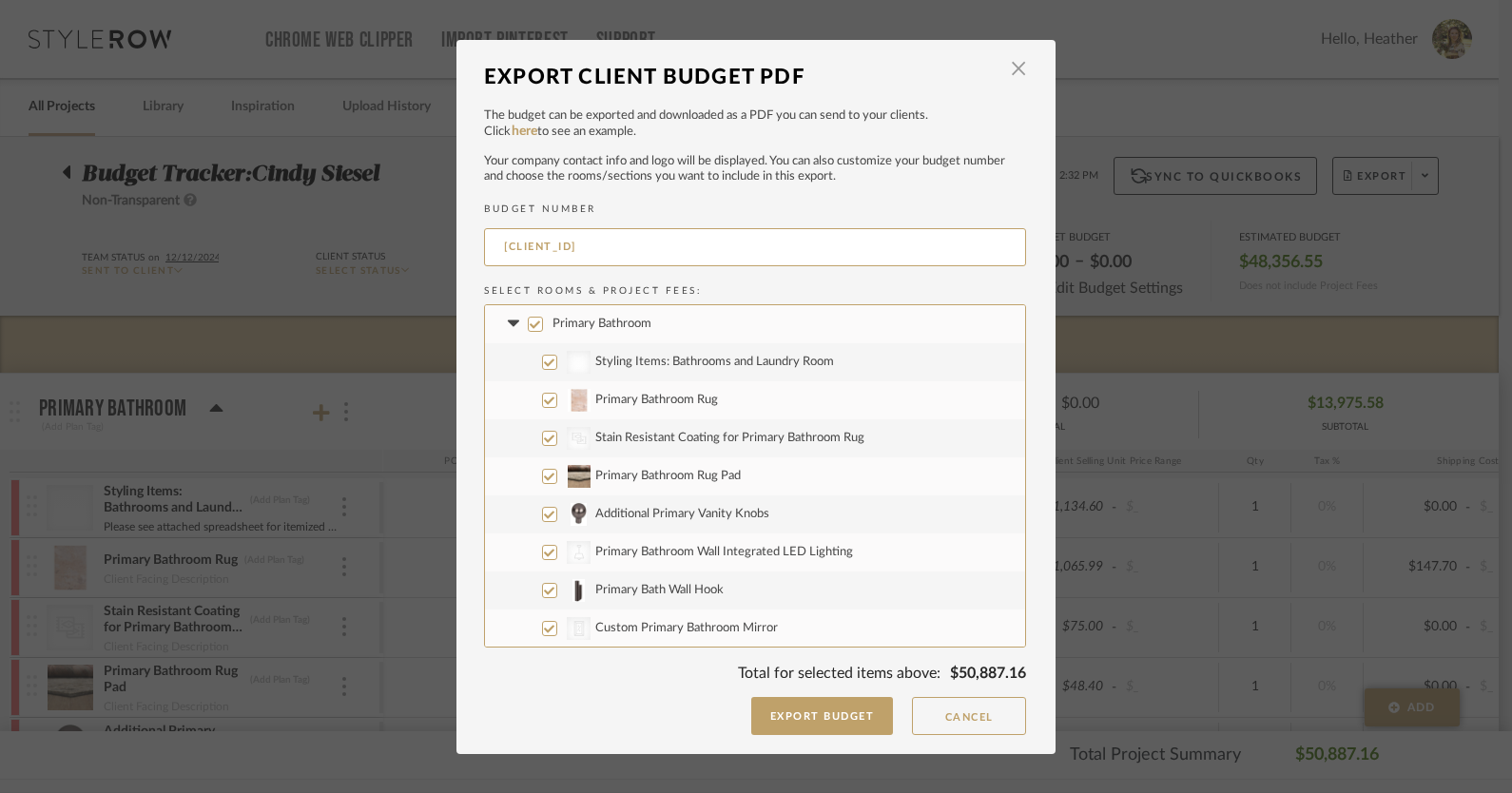 type on "[CLIENT_ID]" 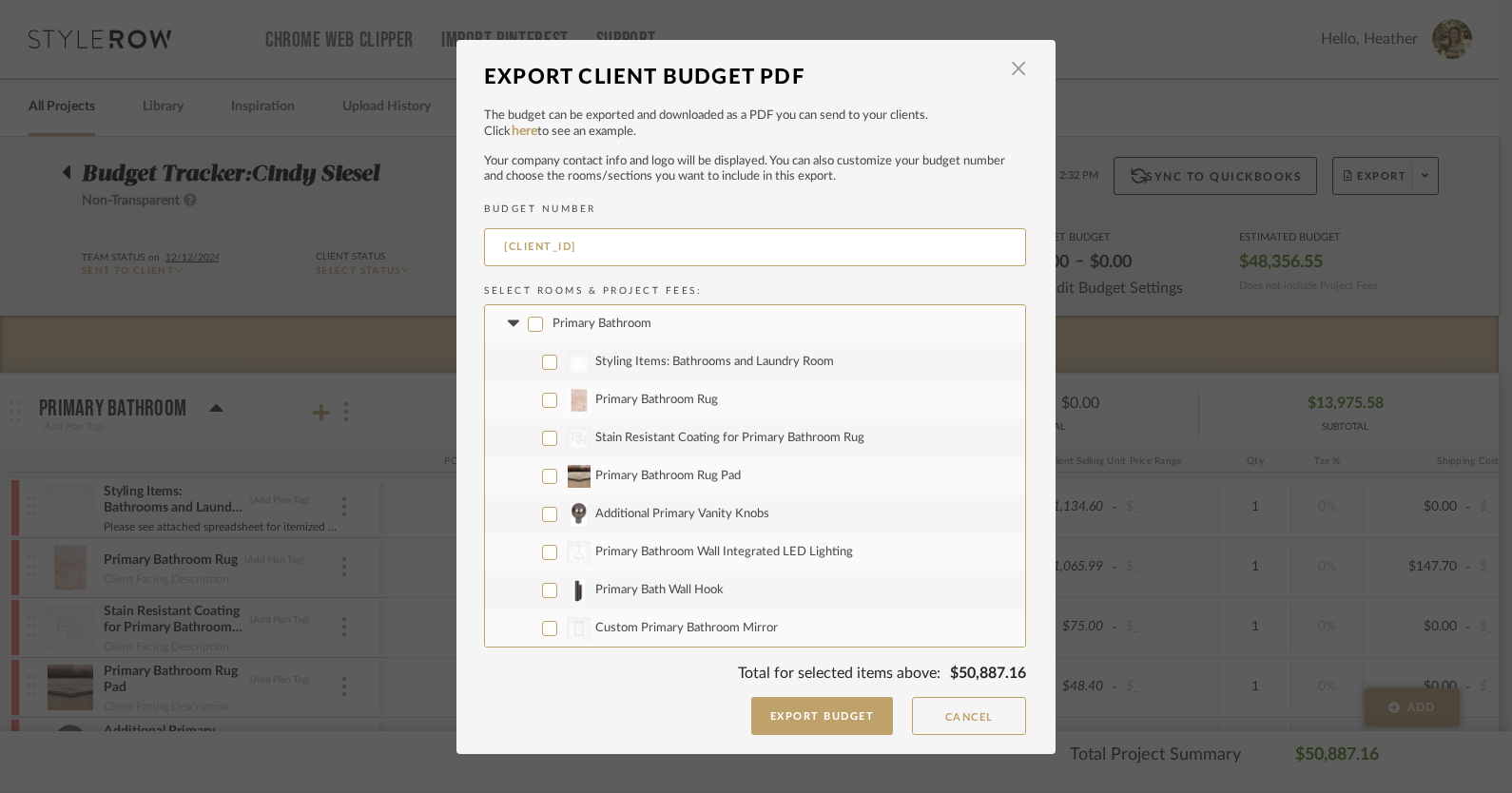 checkbox on "false" 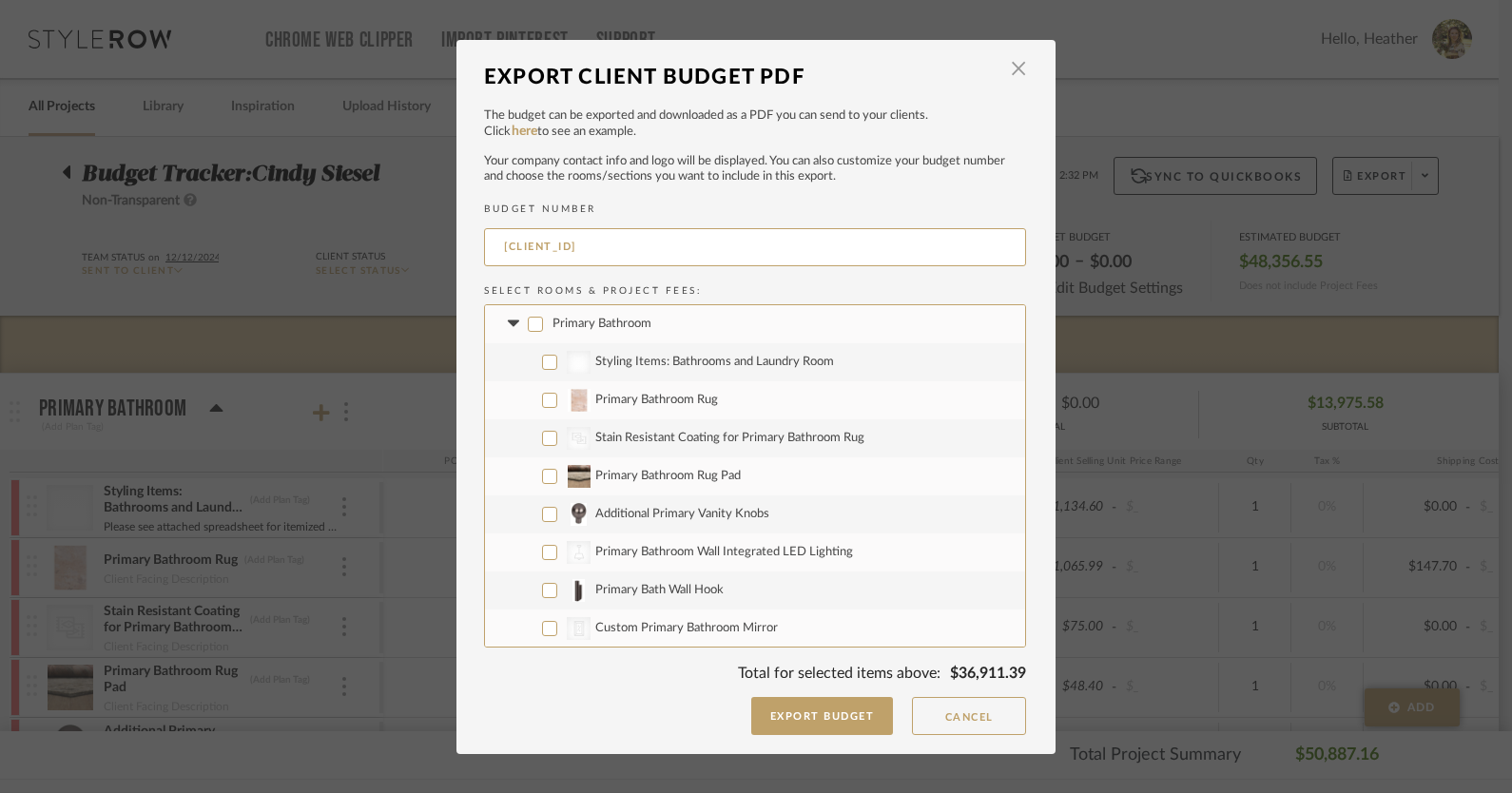 click on "Styling Items: Bathrooms and Laundry Room" at bounding box center [550, 362] 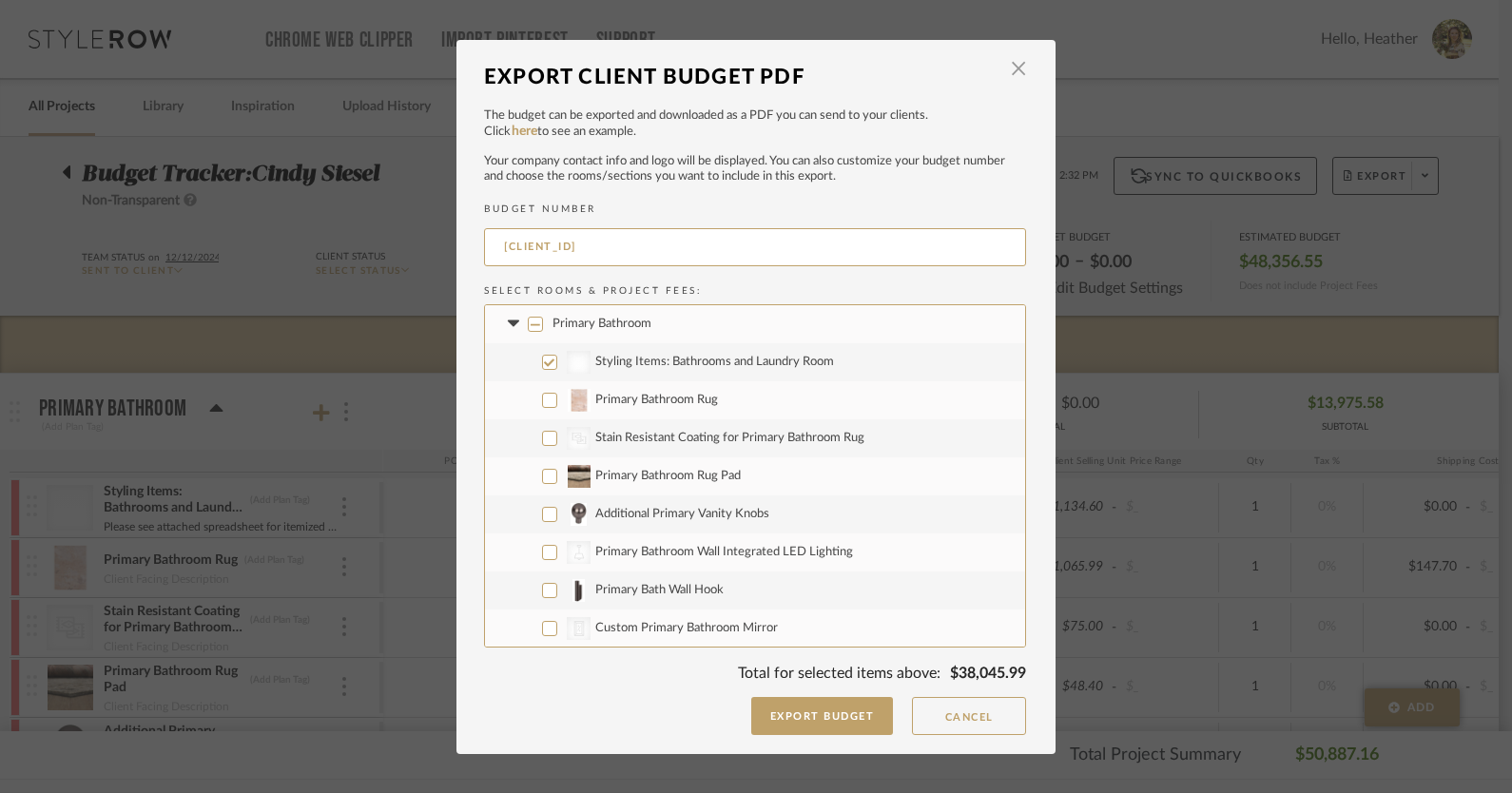 click on "Primary Bathroom Rug" at bounding box center [550, 400] 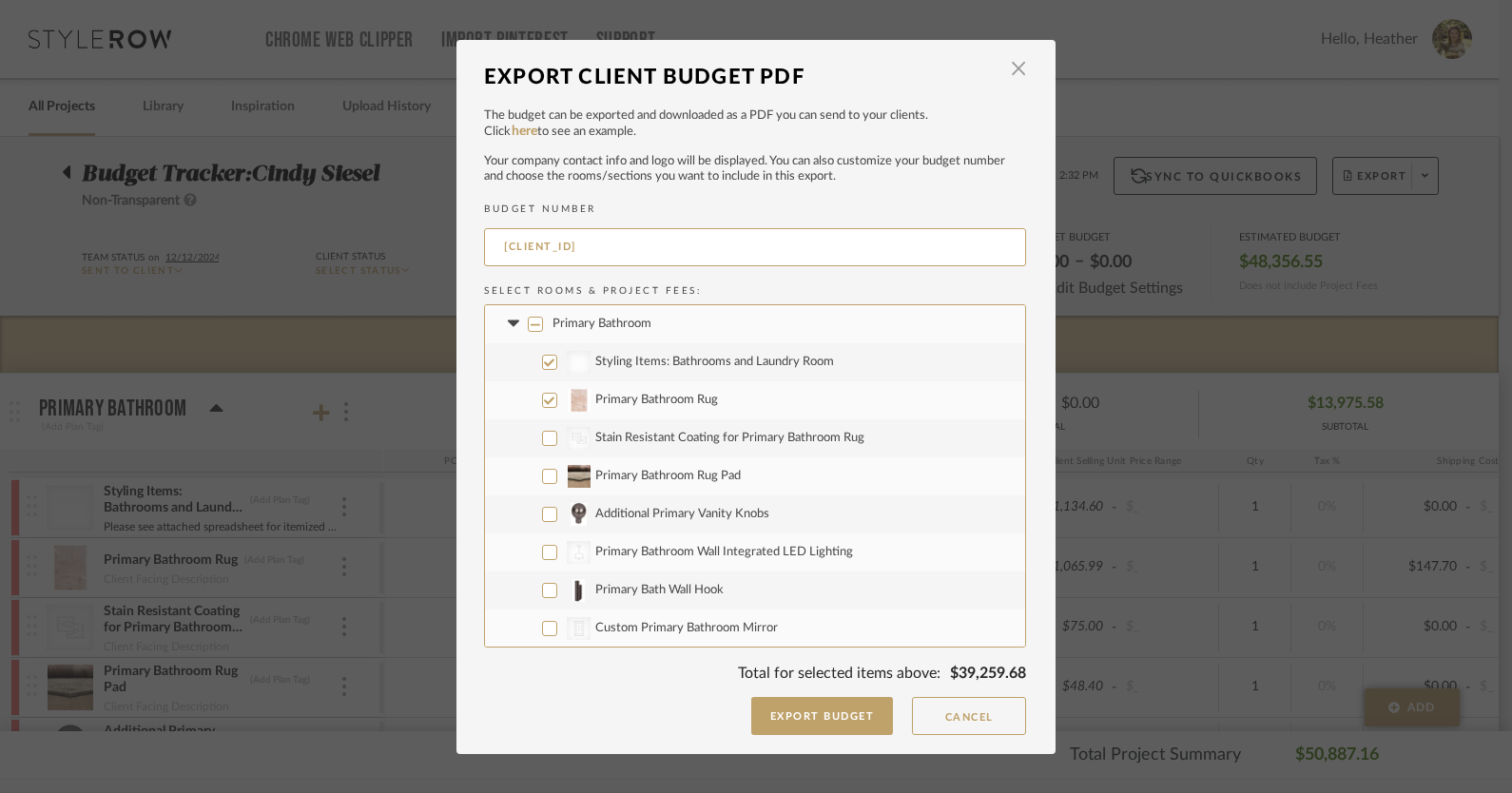 click on "CategoryIconRugs
Created with Sketch.
Stain Resistant Coating for Primary Bathroom Rug" at bounding box center [550, 438] 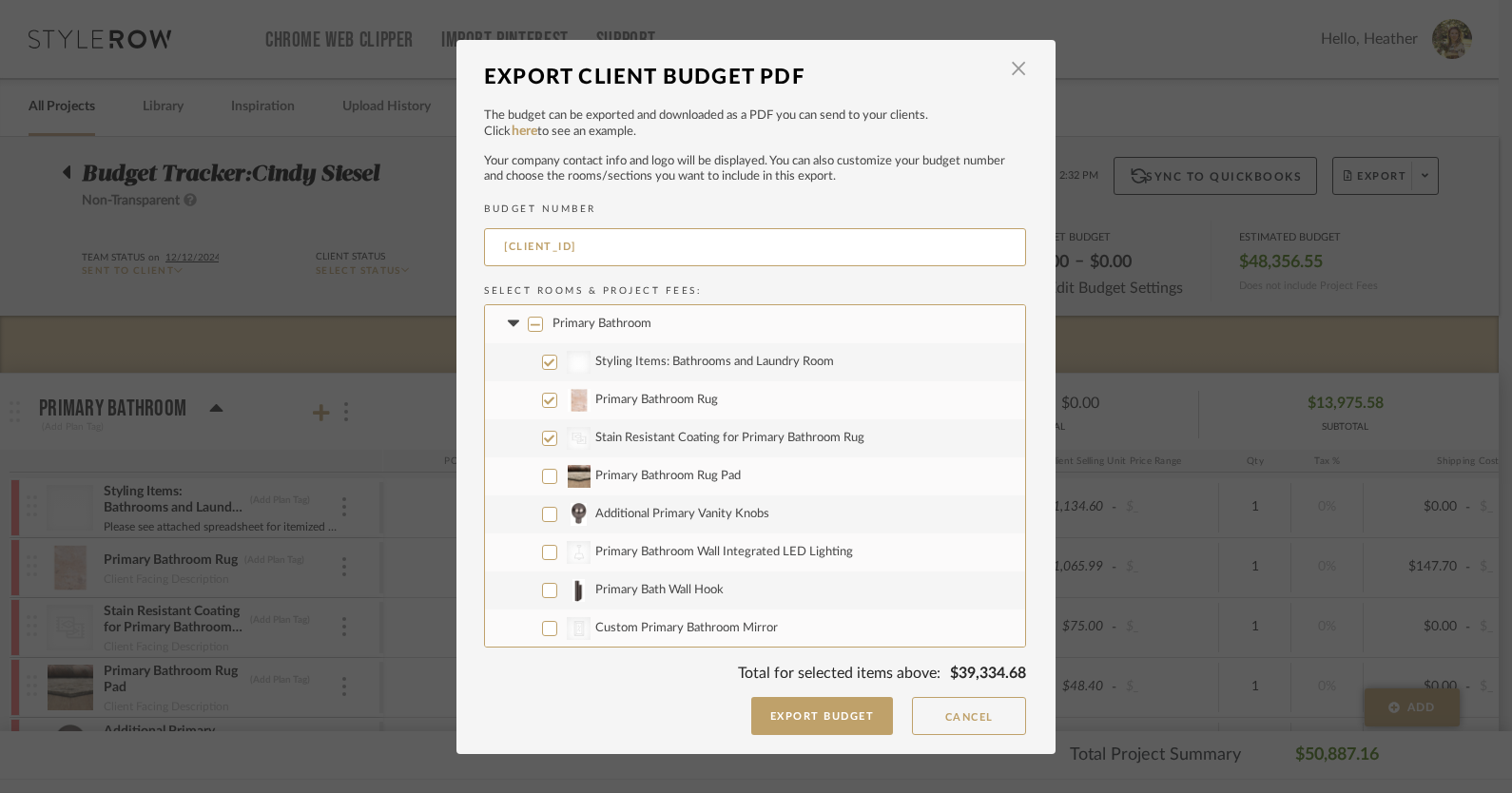 click on "Primary Bathroom Rug Pad" at bounding box center [550, 476] 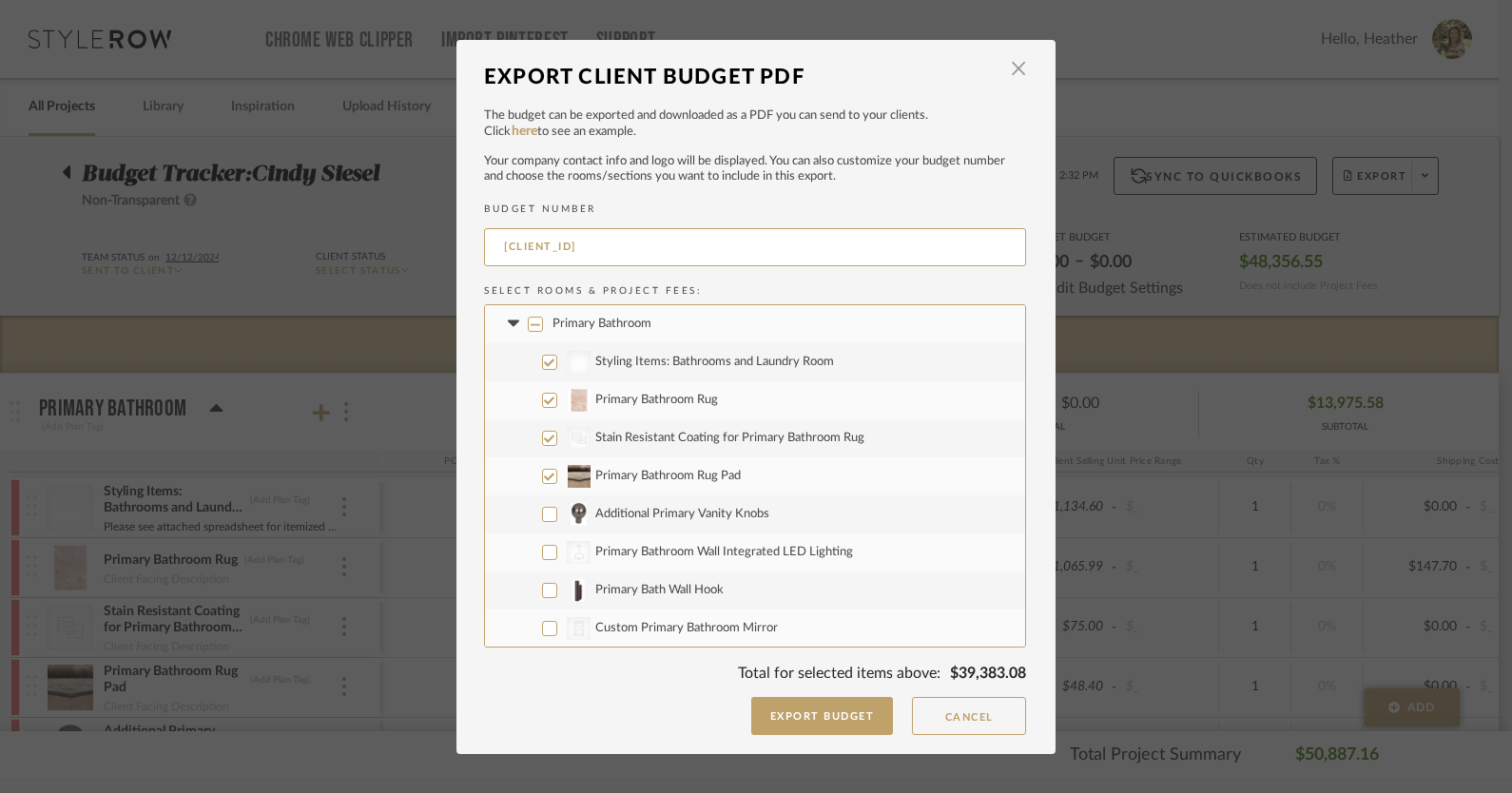click on "Additional Primary Vanity Knobs" at bounding box center [550, 514] 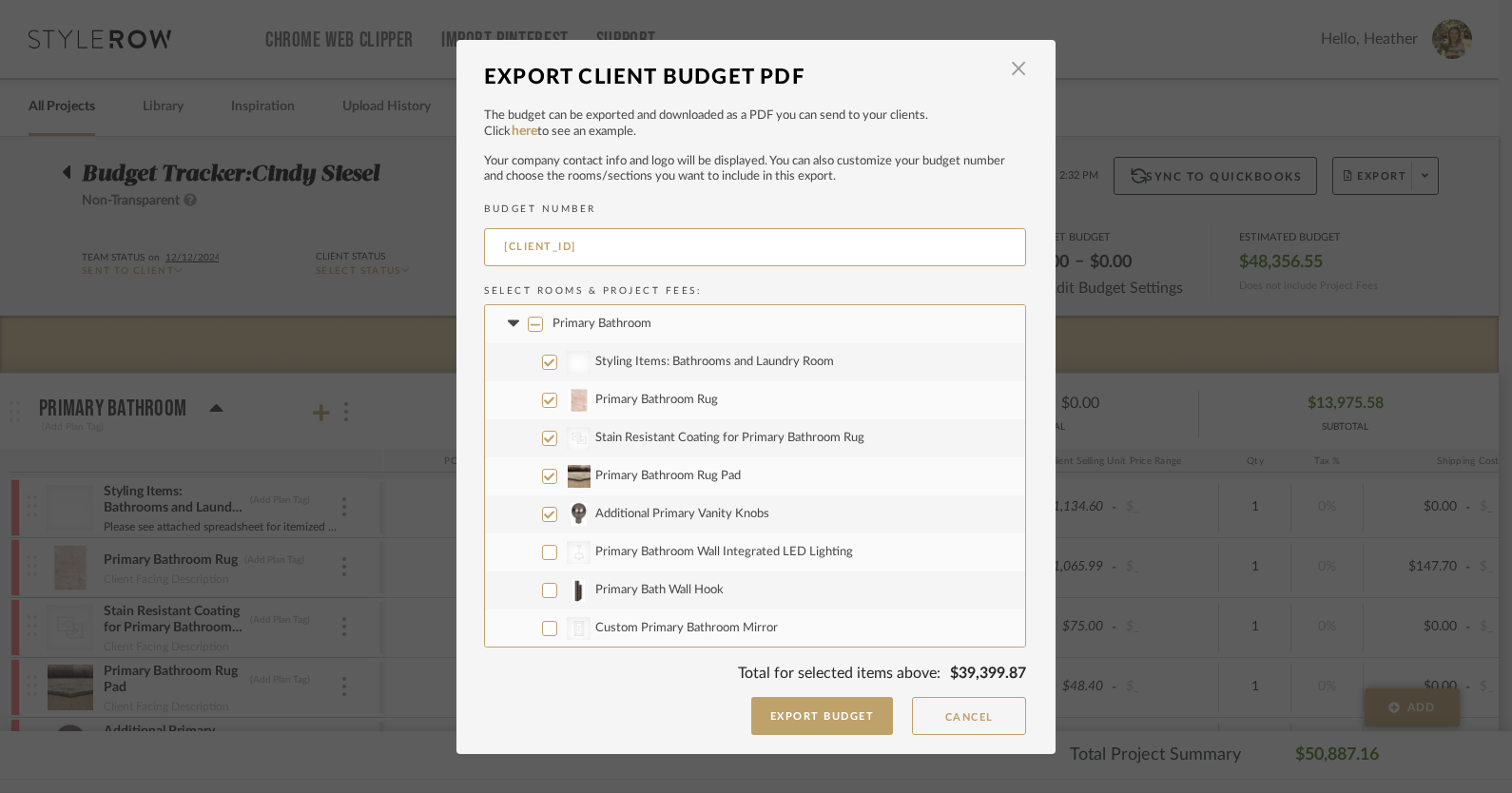 click on "CategoryIconLighting
Created with Sketch.
Primary Bathroom Wall Integrated LED Lighting" at bounding box center [755, 552] 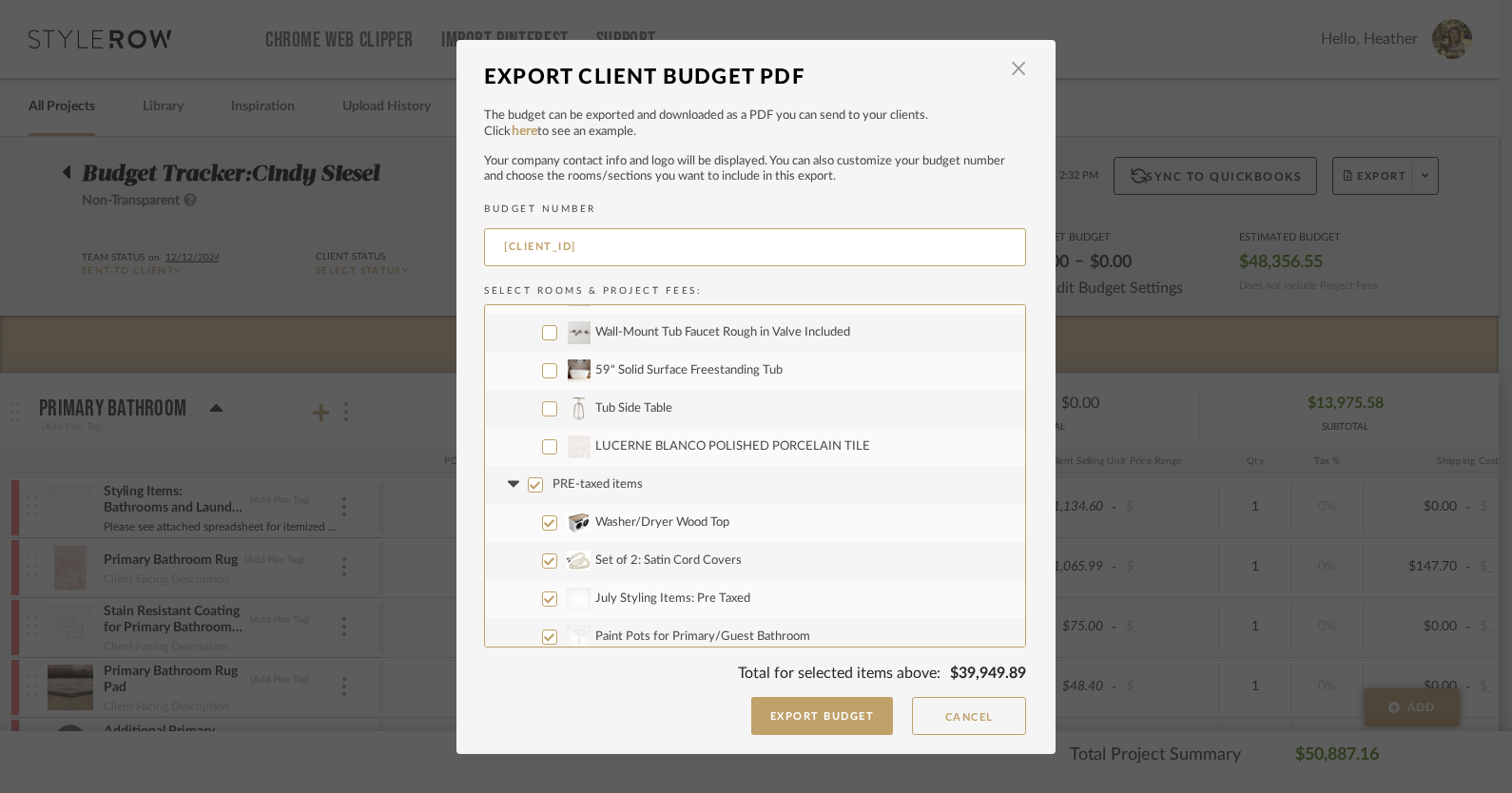 scroll, scrollTop: 1146, scrollLeft: 0, axis: vertical 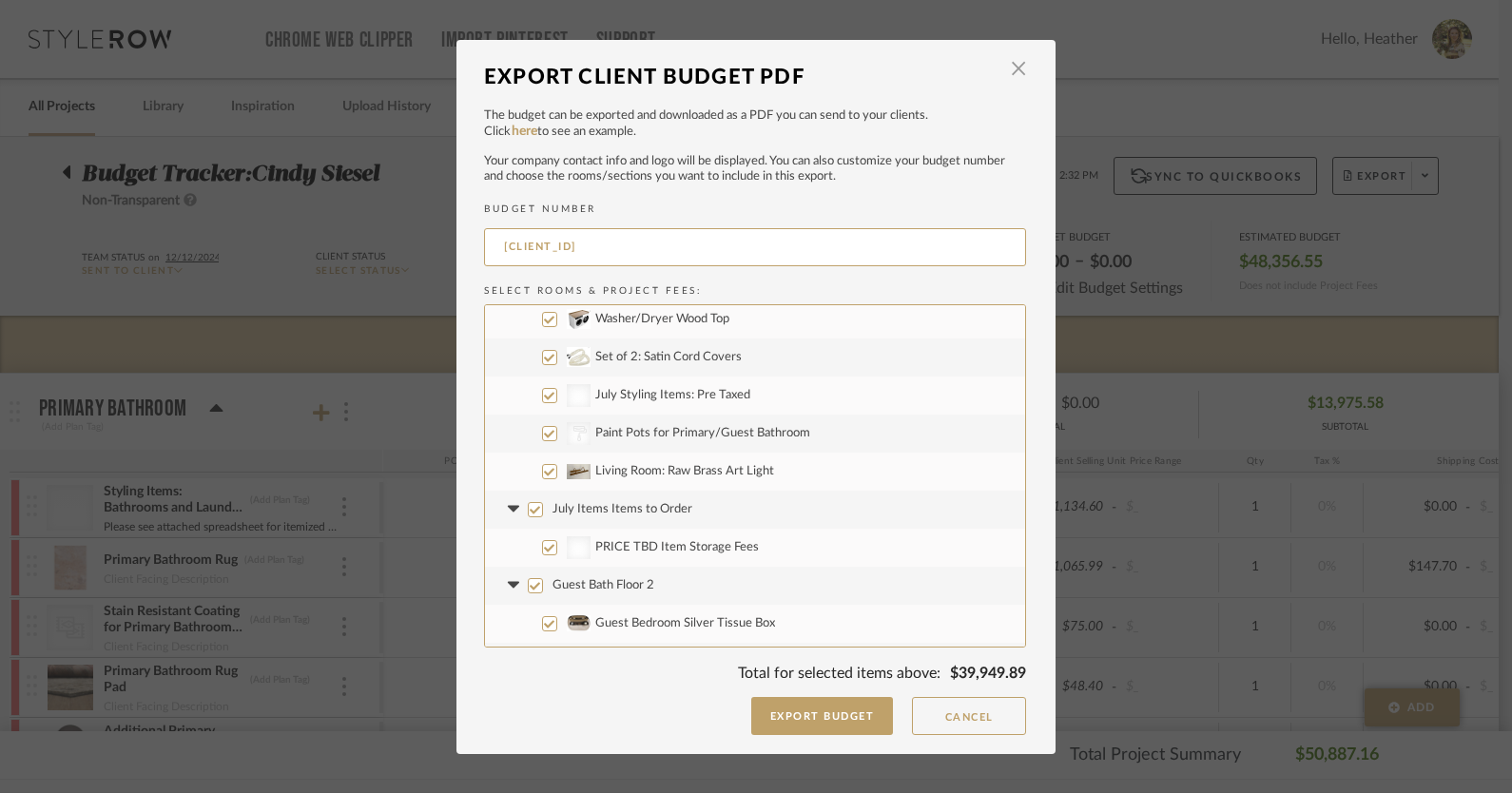 click on "July Items Items to Order" at bounding box center (535, 510) 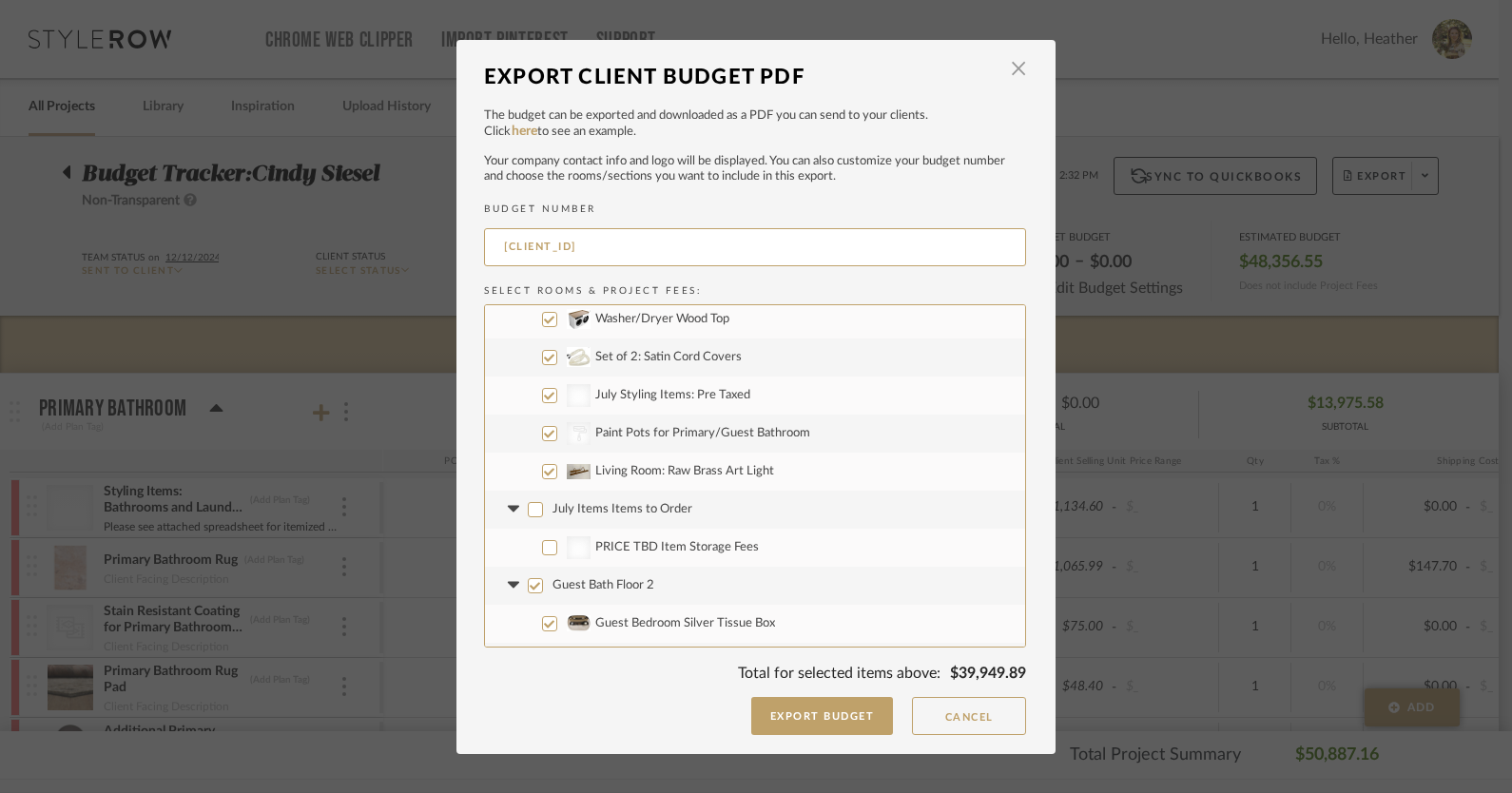 checkbox on "false" 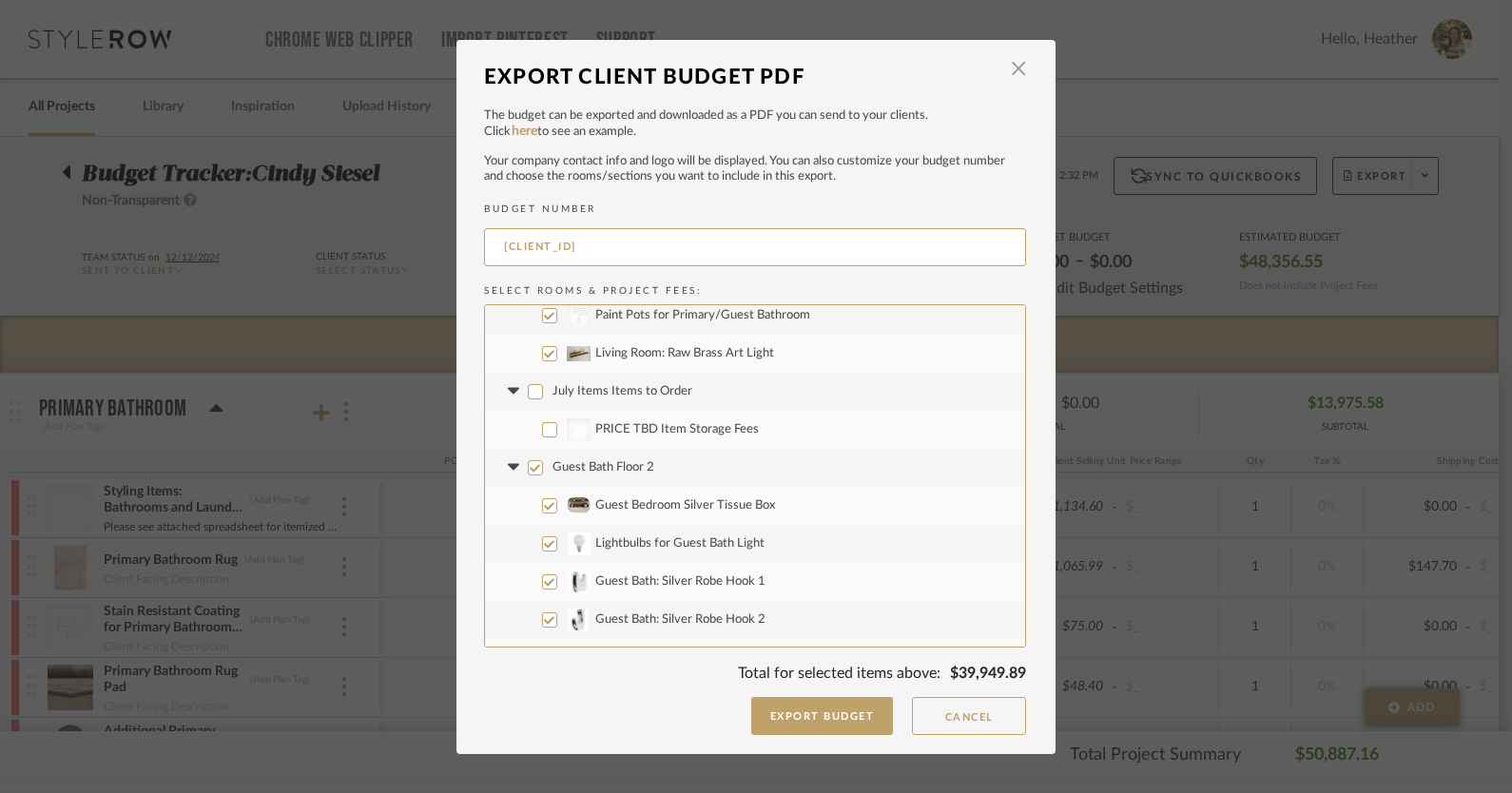 scroll, scrollTop: 1327, scrollLeft: 0, axis: vertical 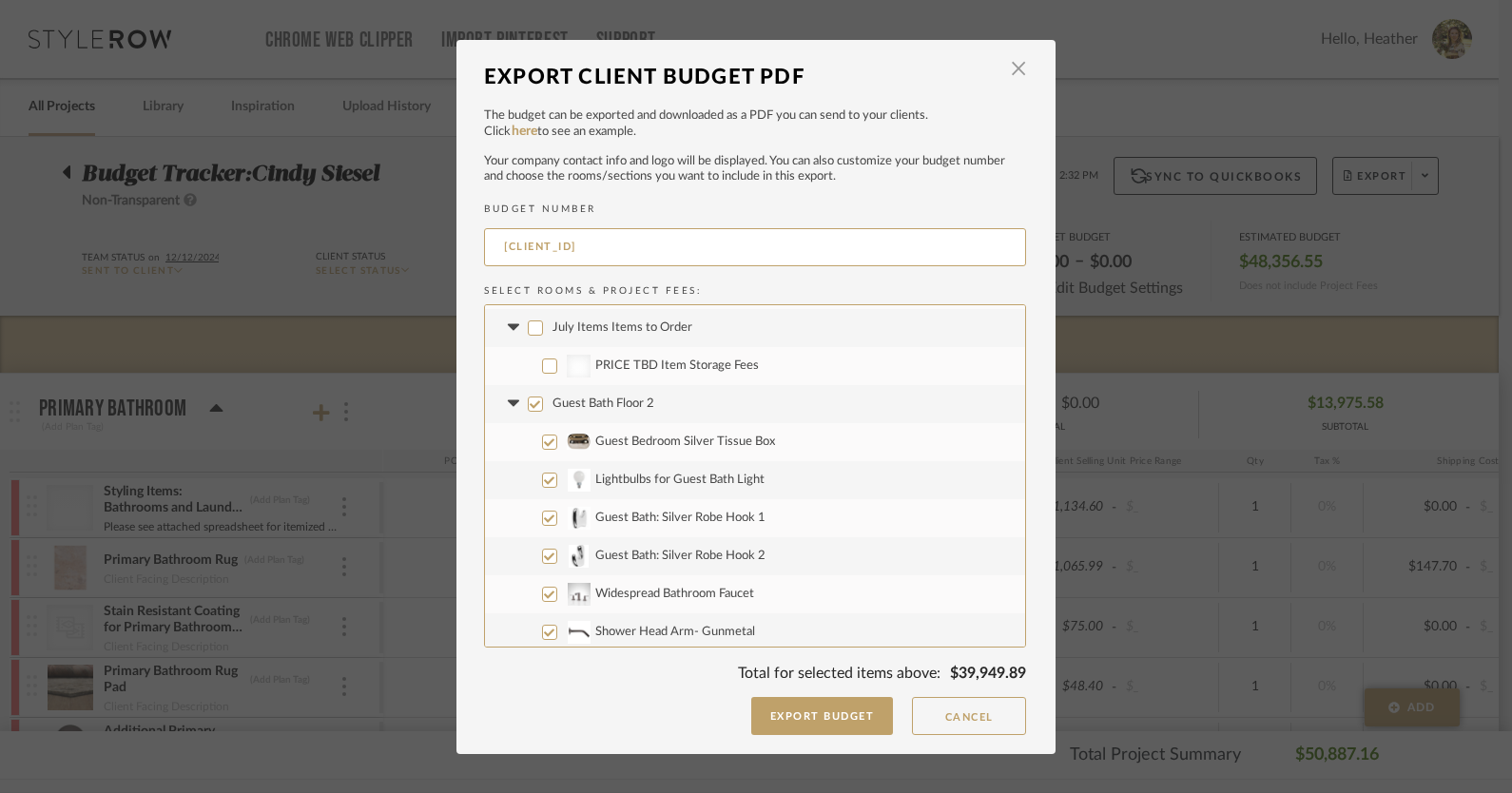 click on "Guest Bath Floor 2" at bounding box center (535, 404) 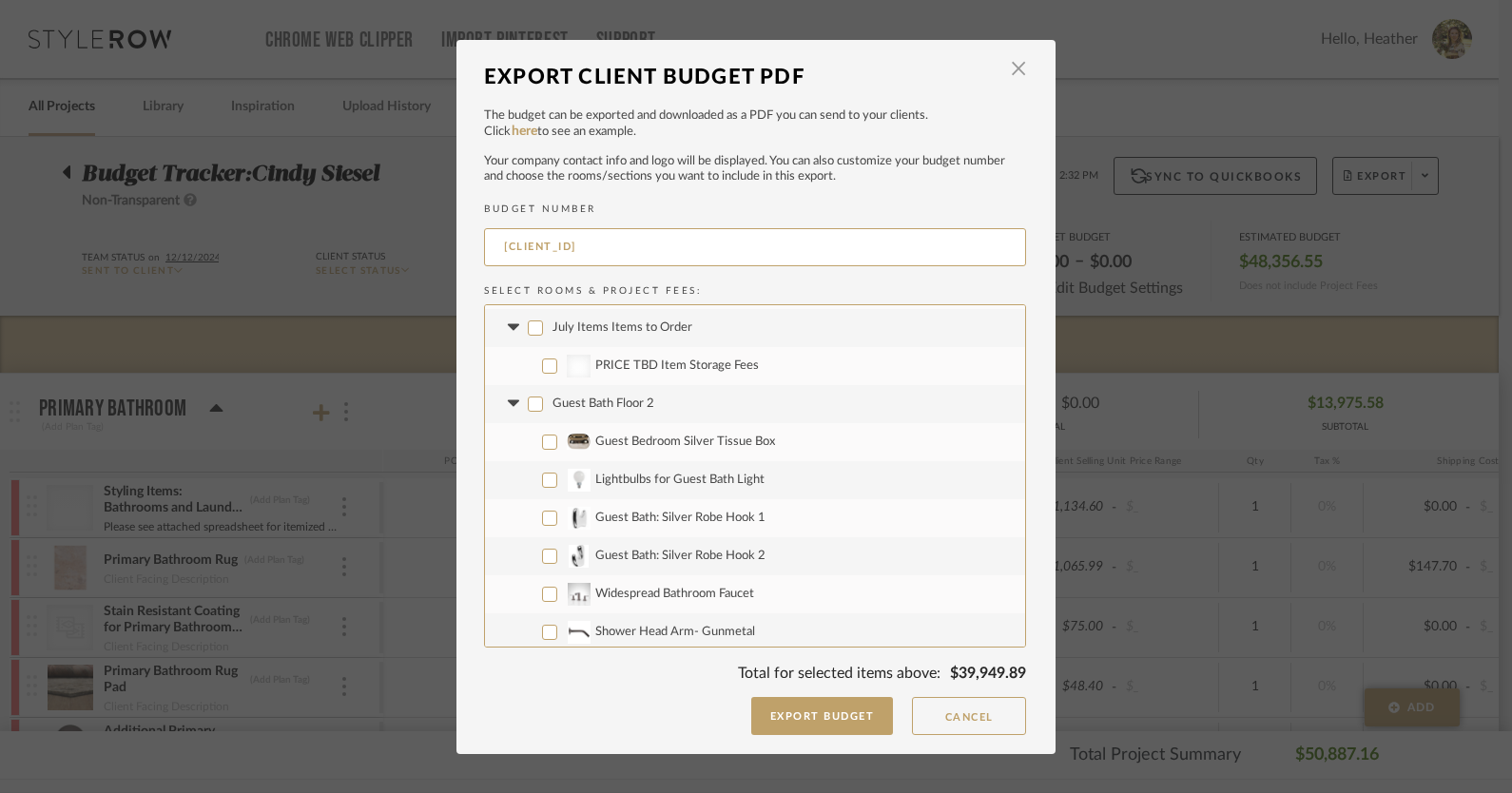 checkbox on "false" 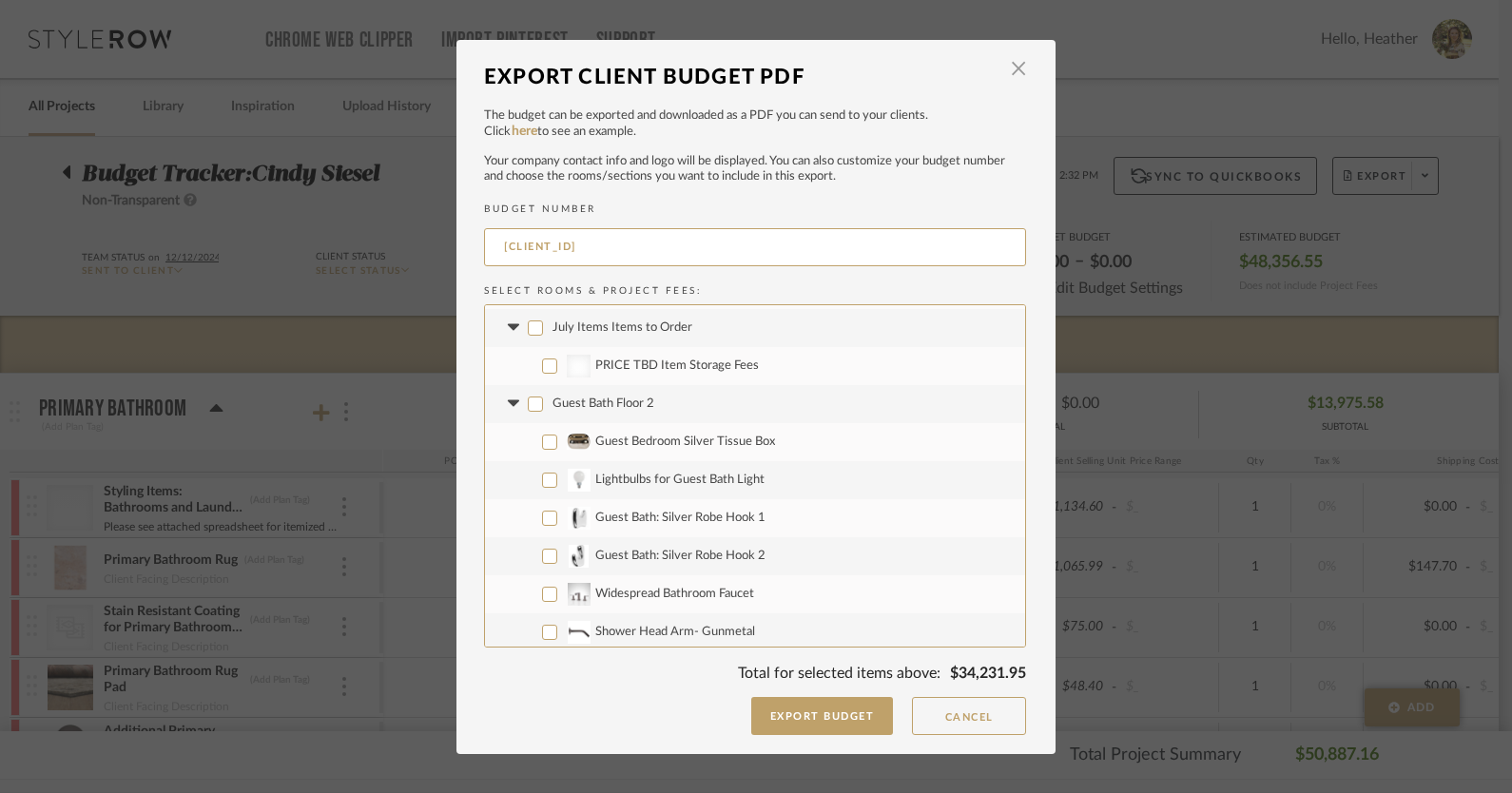 click on "Guest Bedroom Silver Tissue Box" at bounding box center (550, 442) 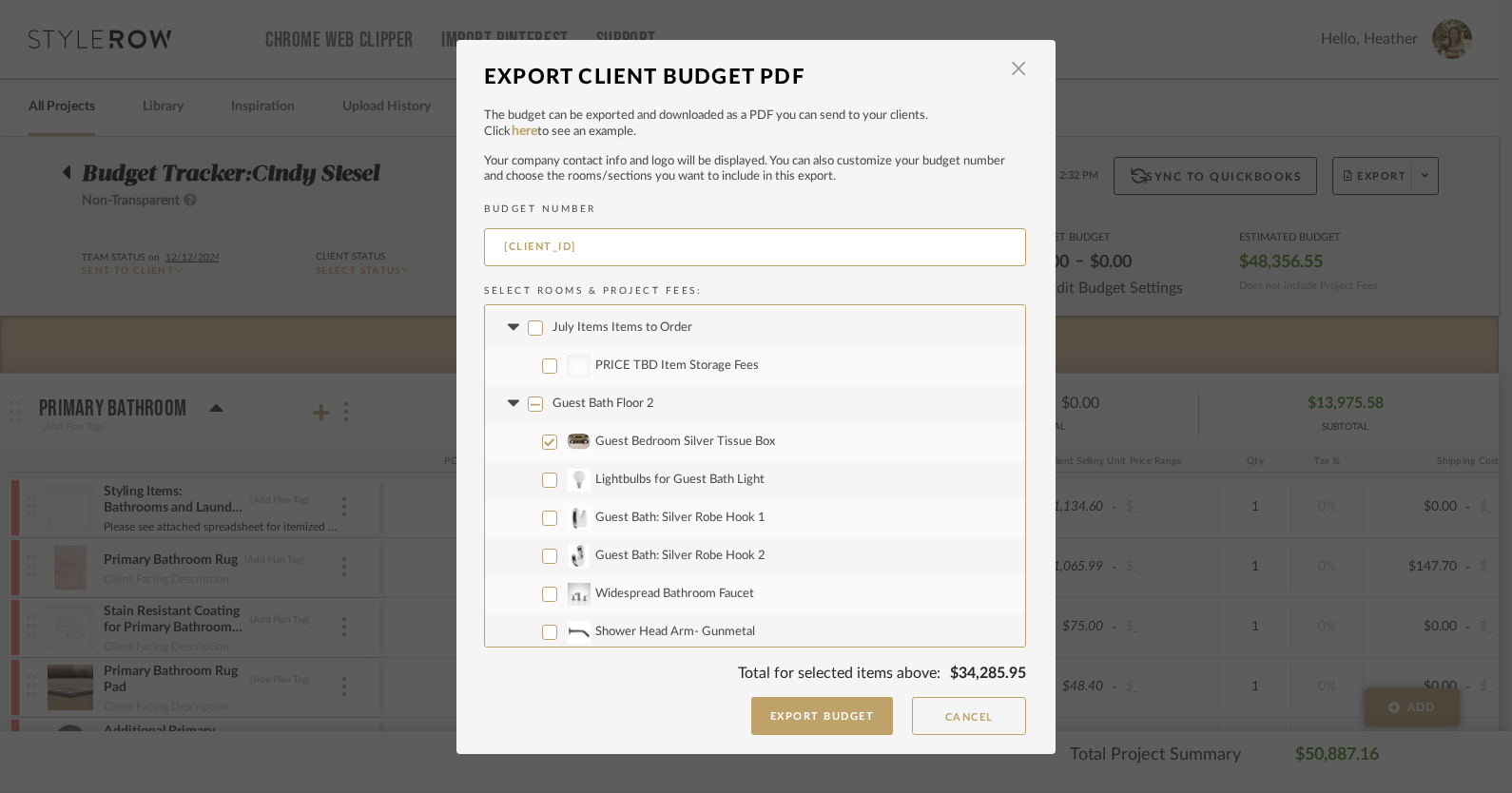 click on "Lightbulbs for Guest Bath Light" at bounding box center [550, 480] 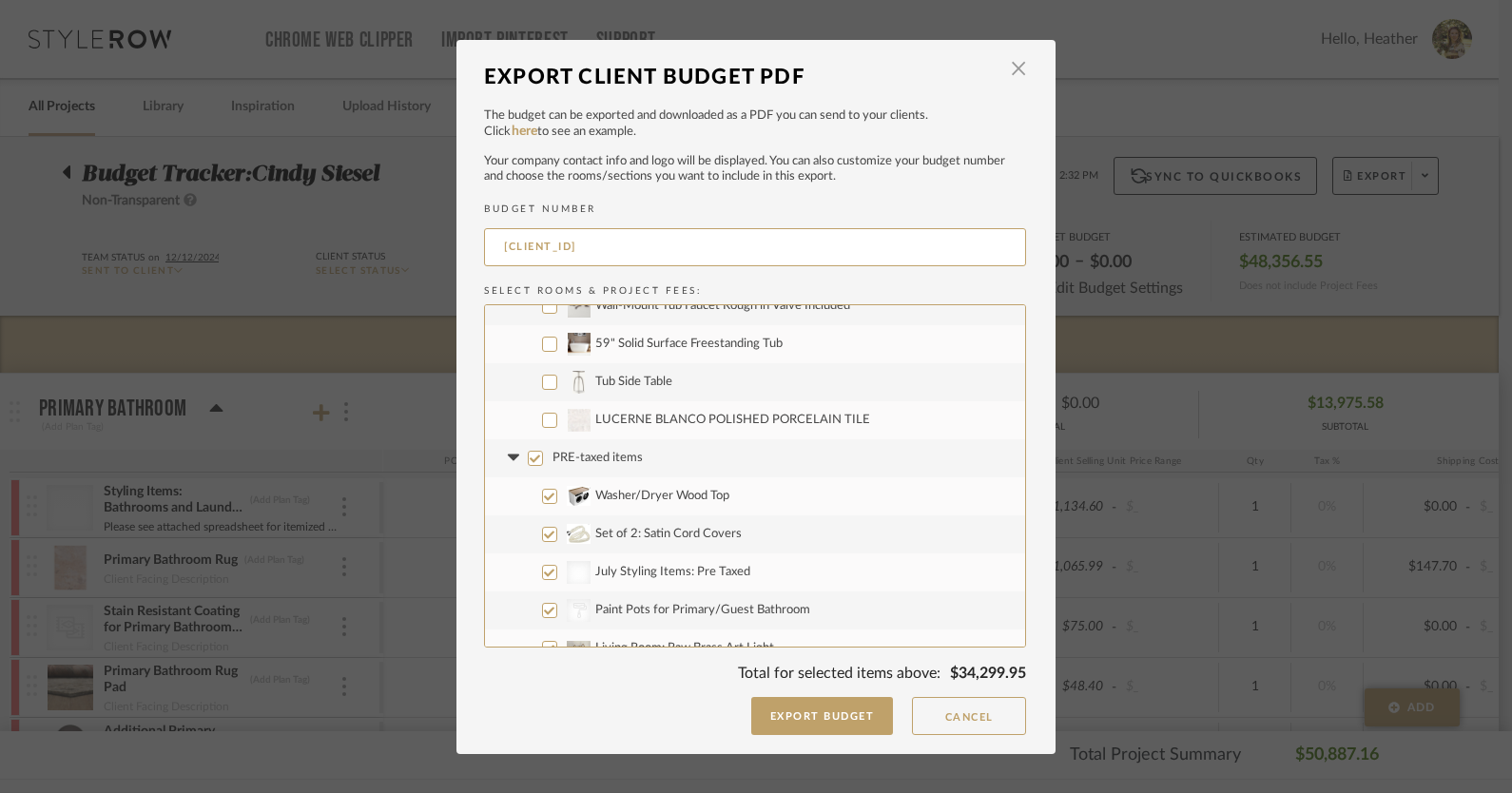 scroll, scrollTop: 995, scrollLeft: 0, axis: vertical 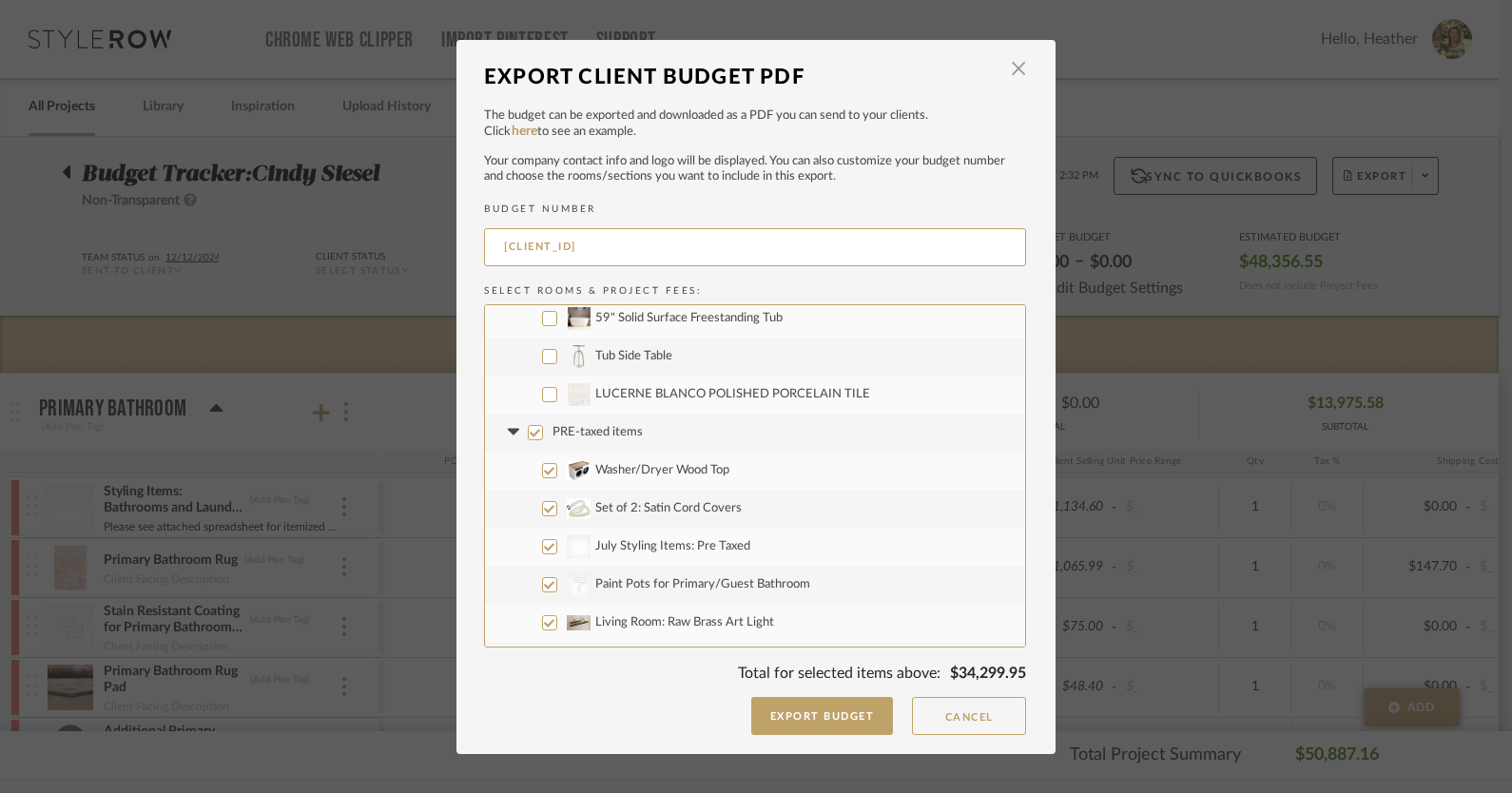 click on "July Styling Items: Pre Taxed" at bounding box center [550, 547] 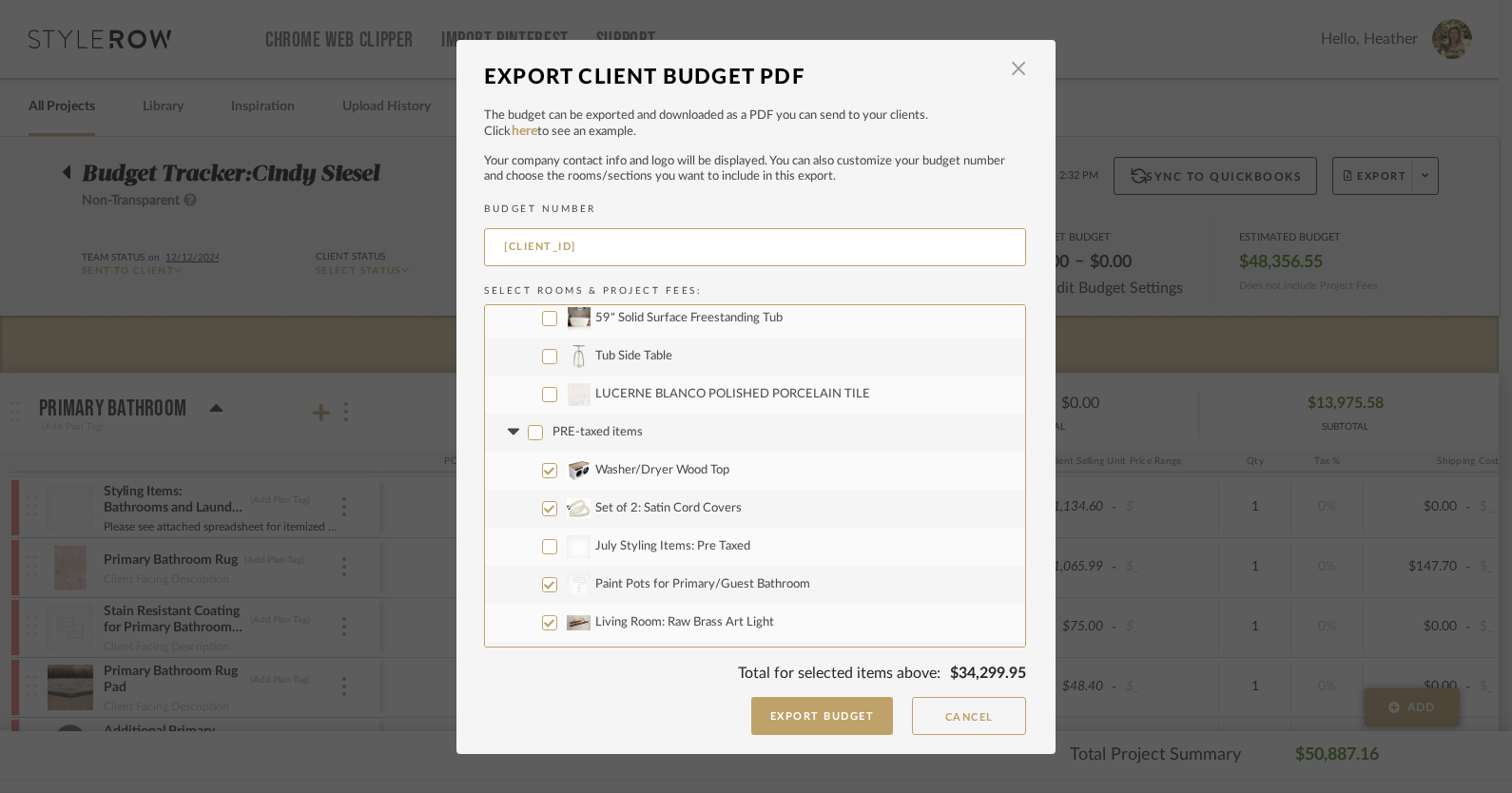 checkbox on "false" 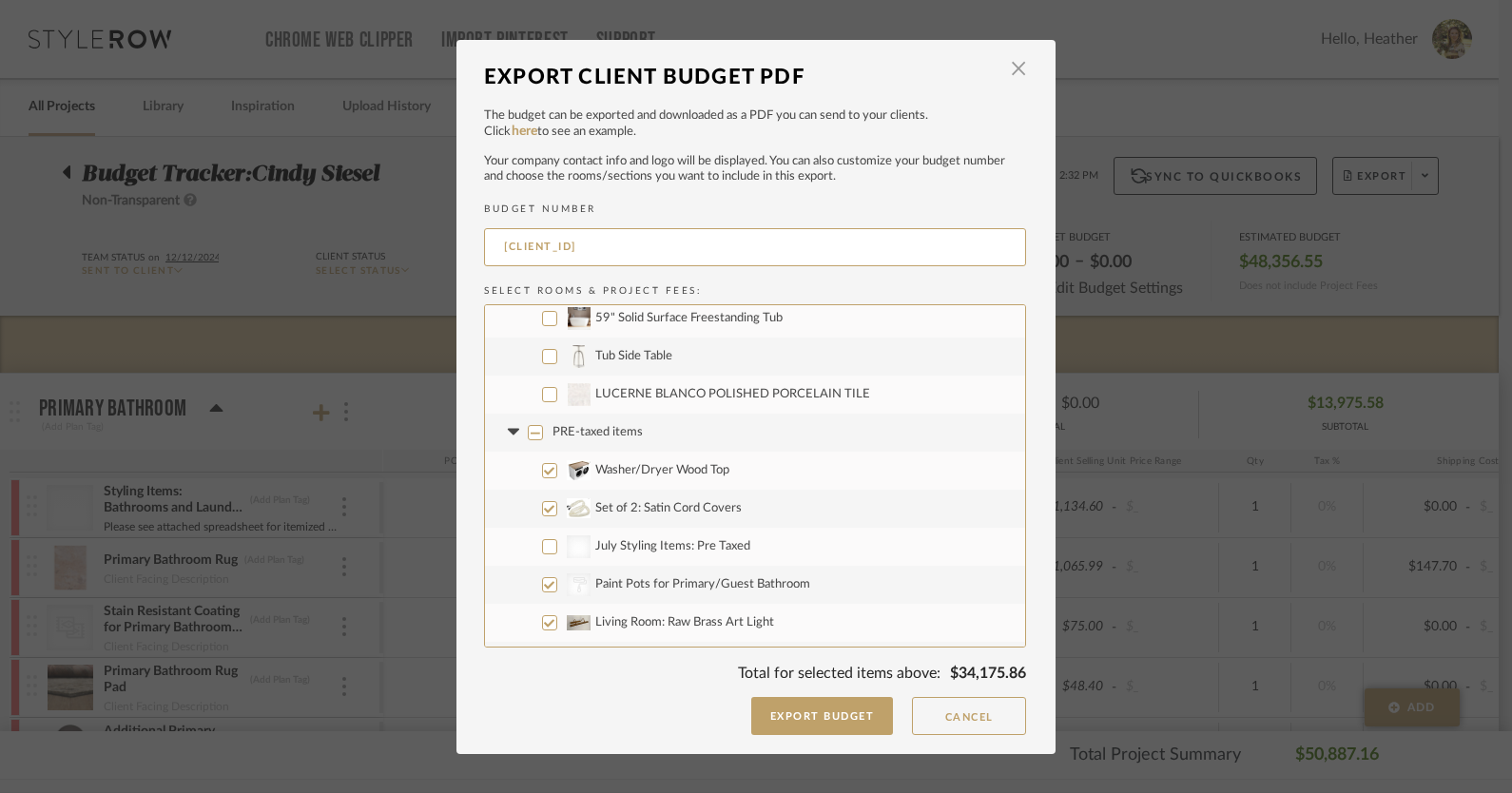 click on "CategoryIconPaint
Created with Sketch.
Paint Pots for Primary/Guest Bathroom" at bounding box center (550, 585) 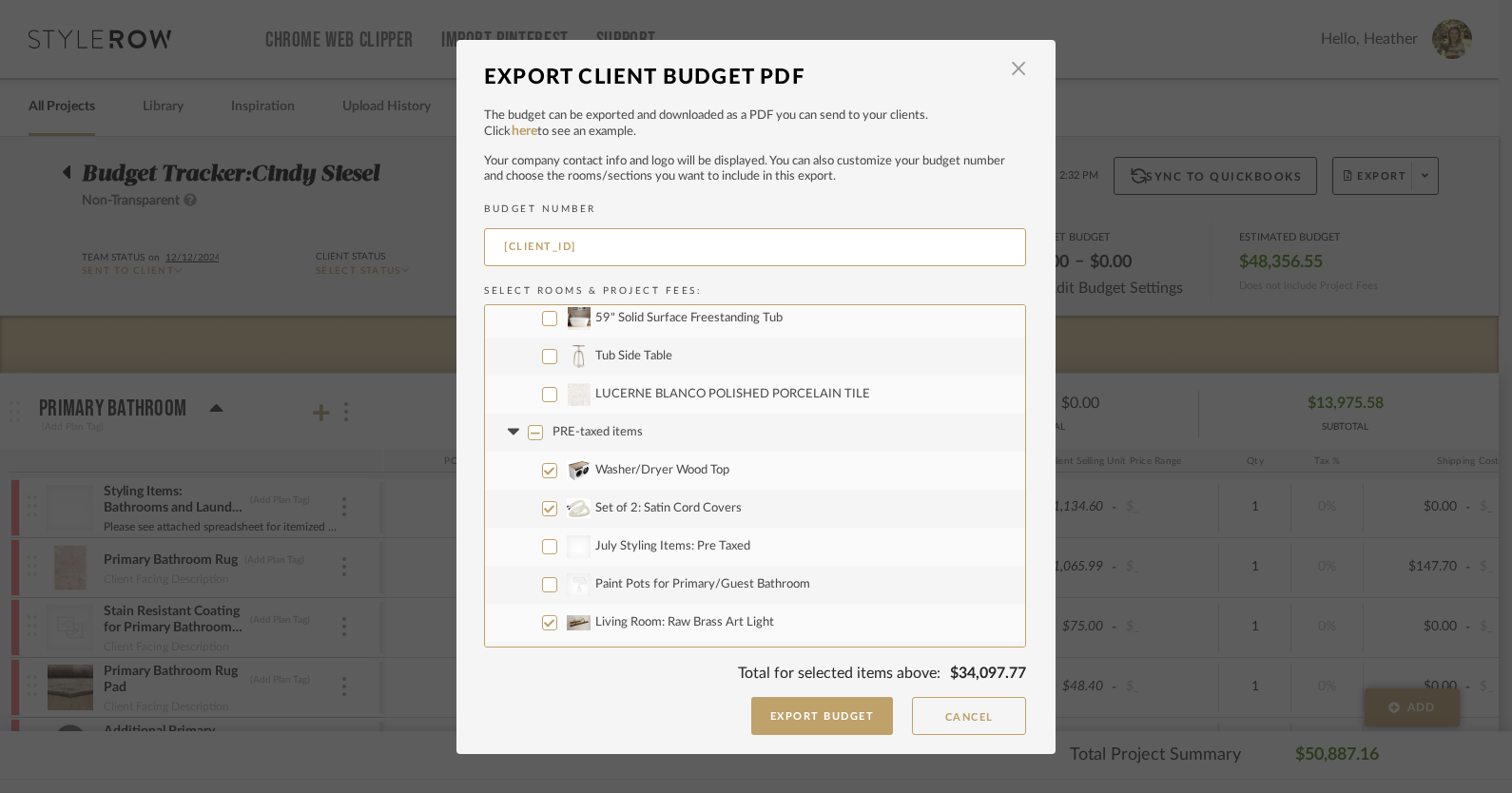 click on "PRE-taxed items" at bounding box center [535, 433] 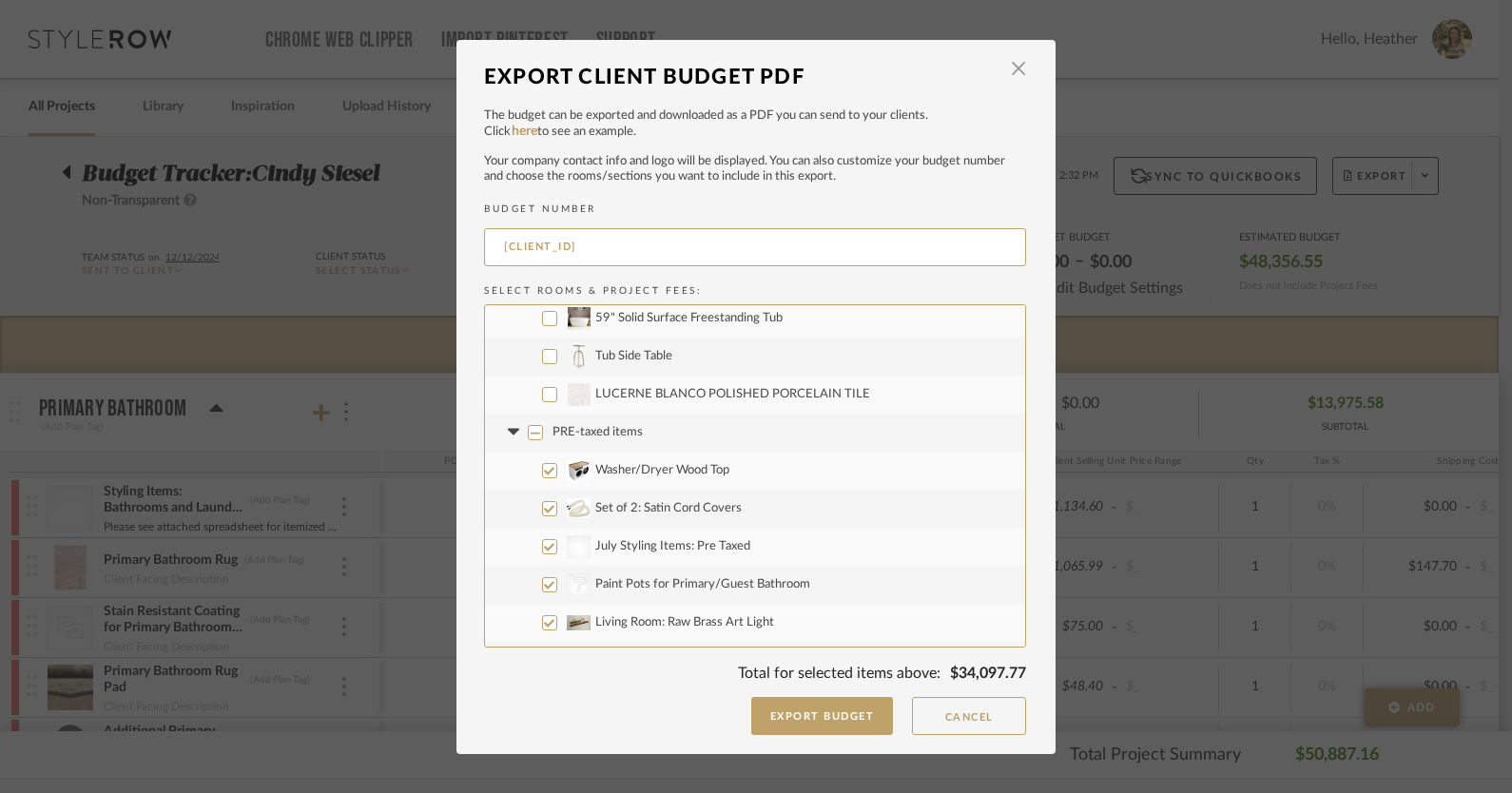 checkbox on "true" 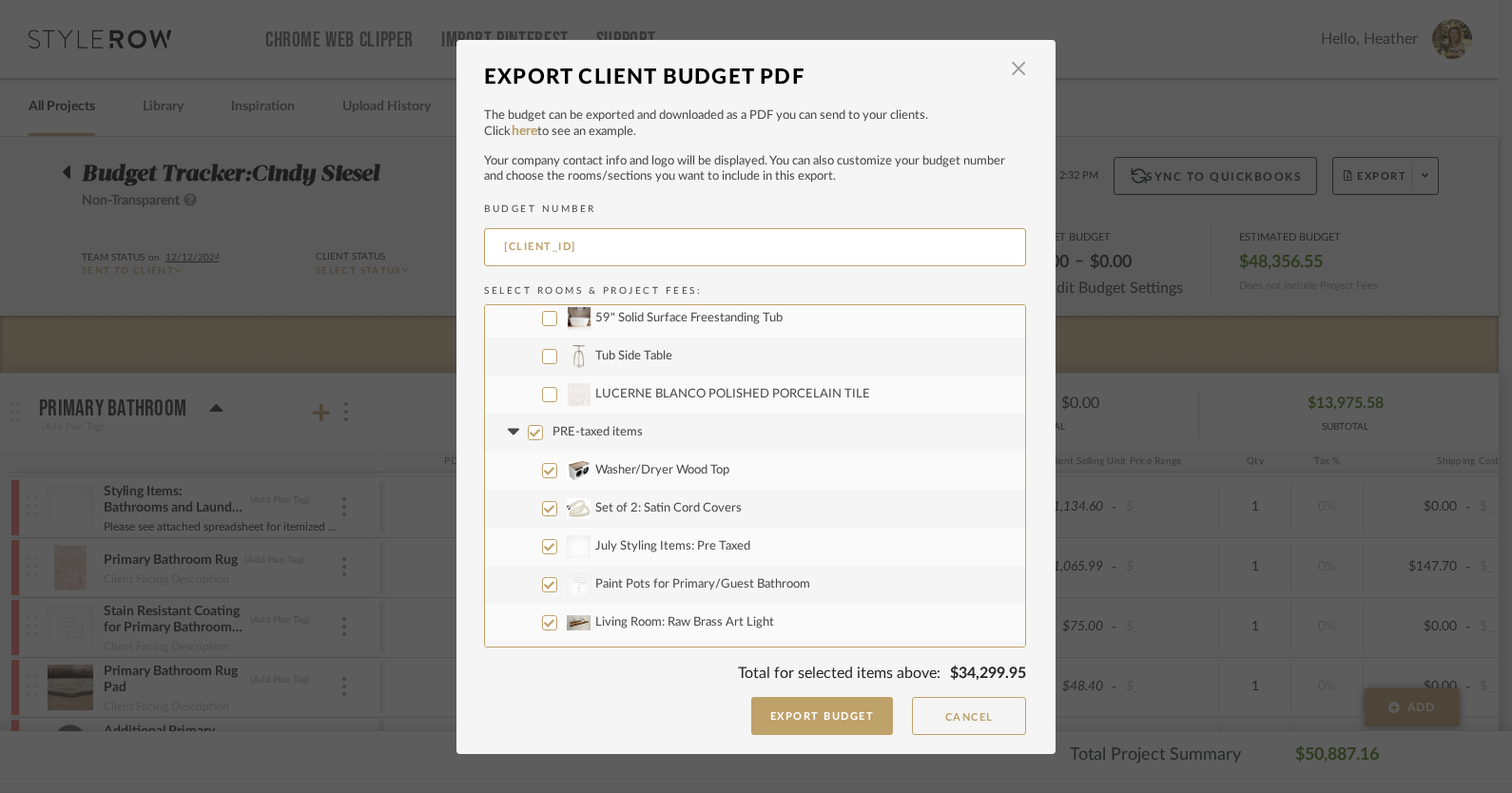 click on "PRE-taxed items" at bounding box center (535, 433) 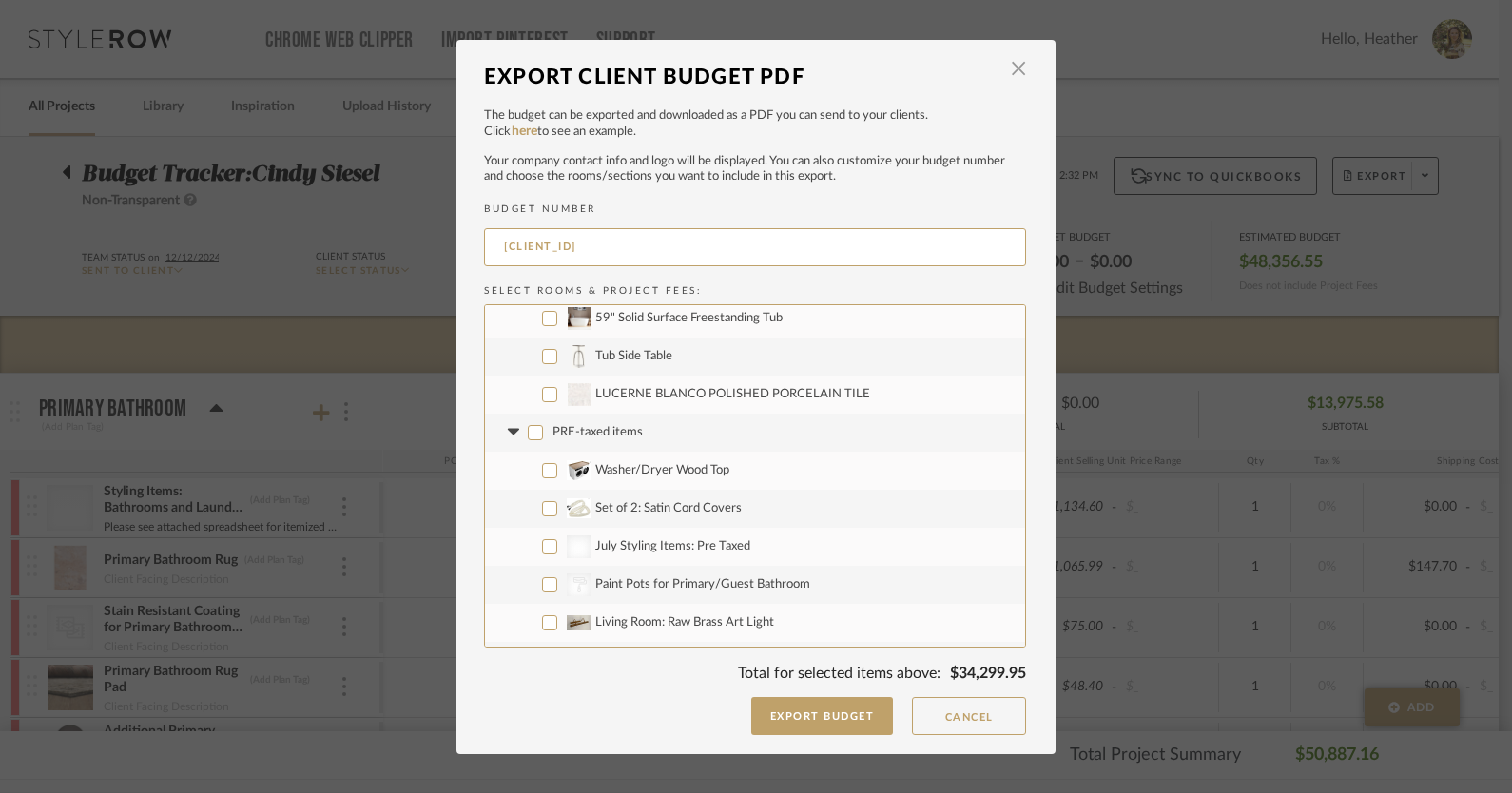 checkbox on "false" 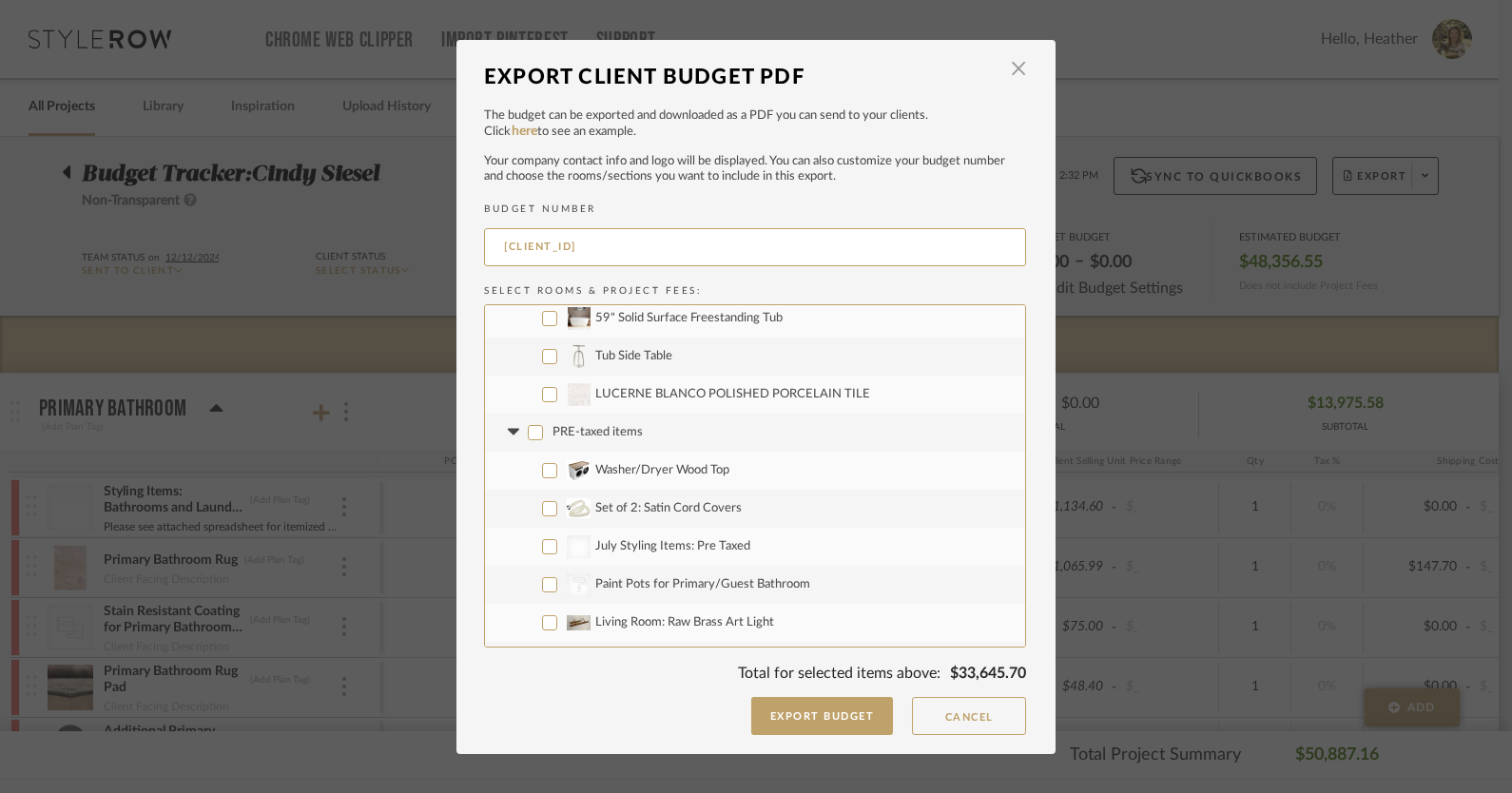 click on "Washer/Dryer Wood Top" at bounding box center [550, 471] 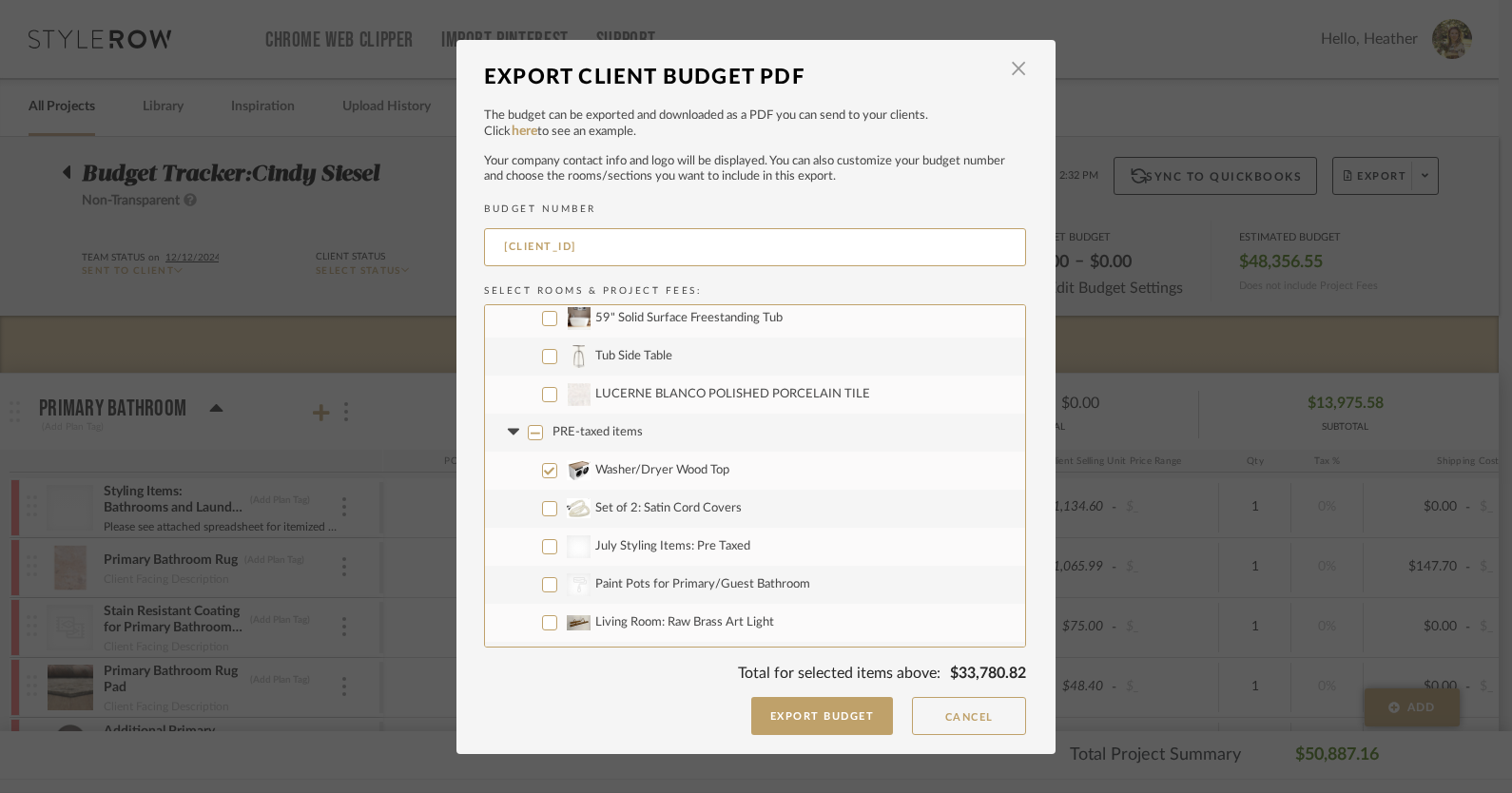 click on "Set of 2: Satin Cord Covers" at bounding box center (755, 509) 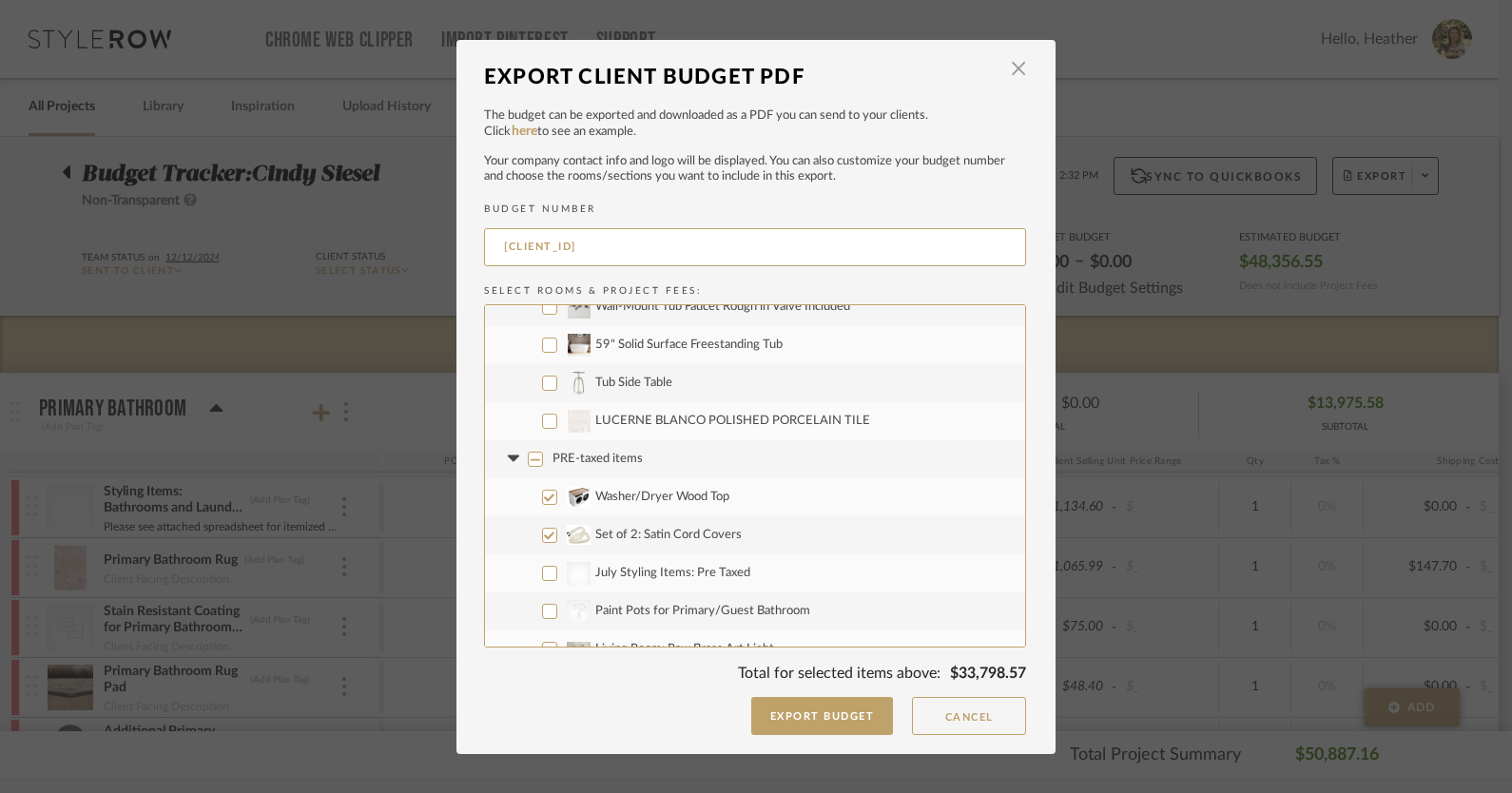 scroll, scrollTop: 981, scrollLeft: 0, axis: vertical 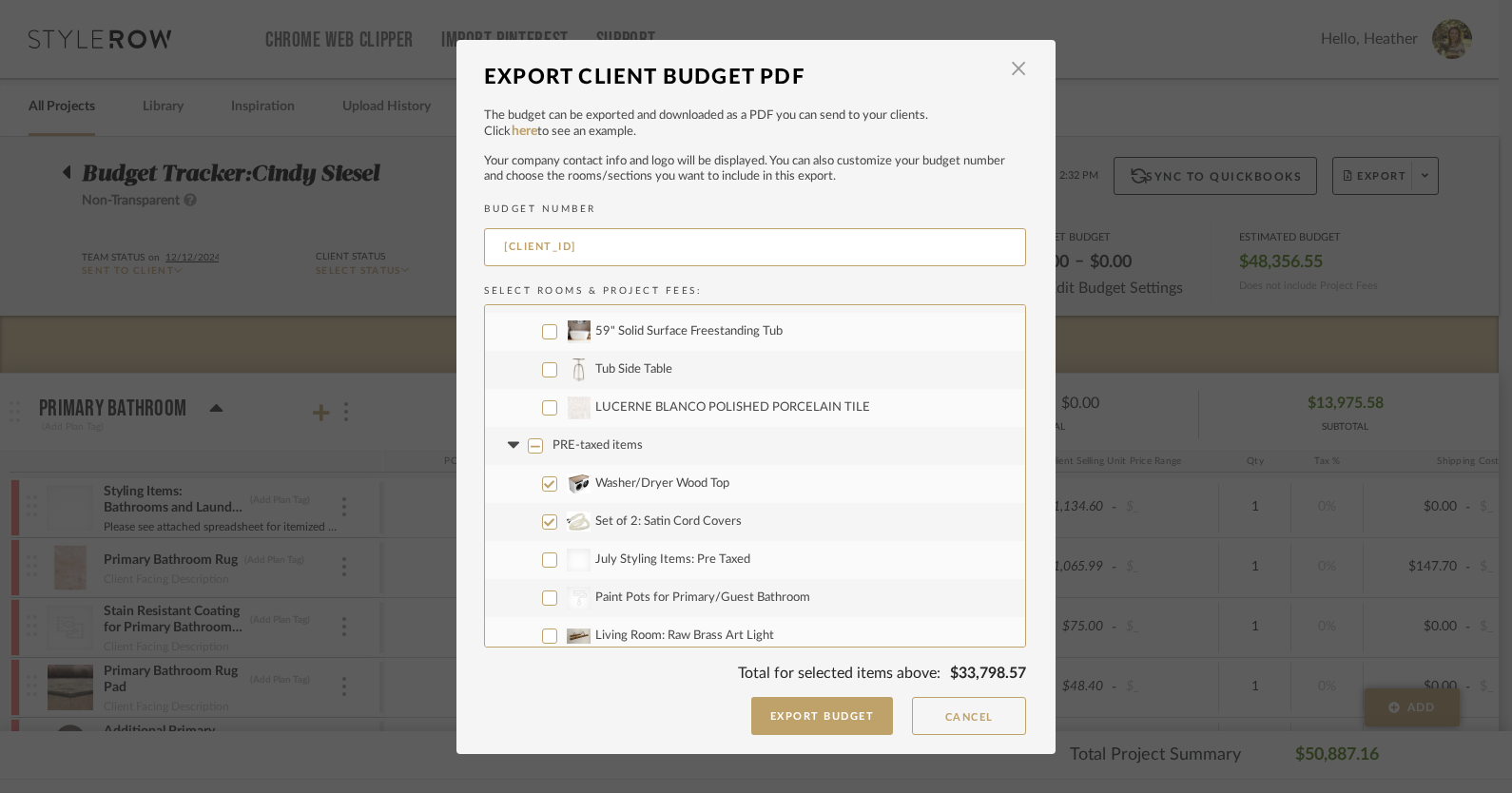 click on "July Styling Items: Pre Taxed" at bounding box center [550, 560] 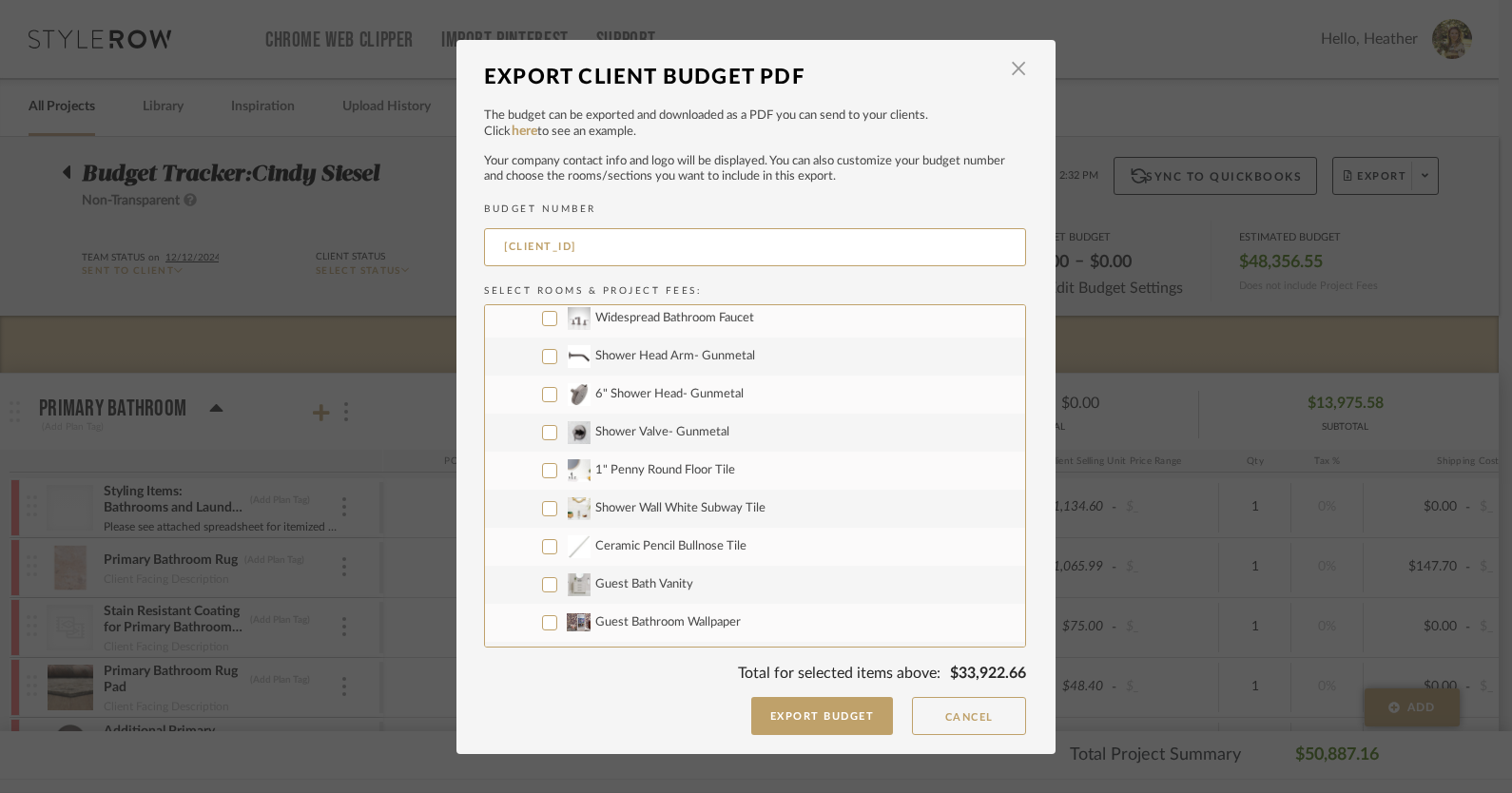 scroll, scrollTop: 2014, scrollLeft: 0, axis: vertical 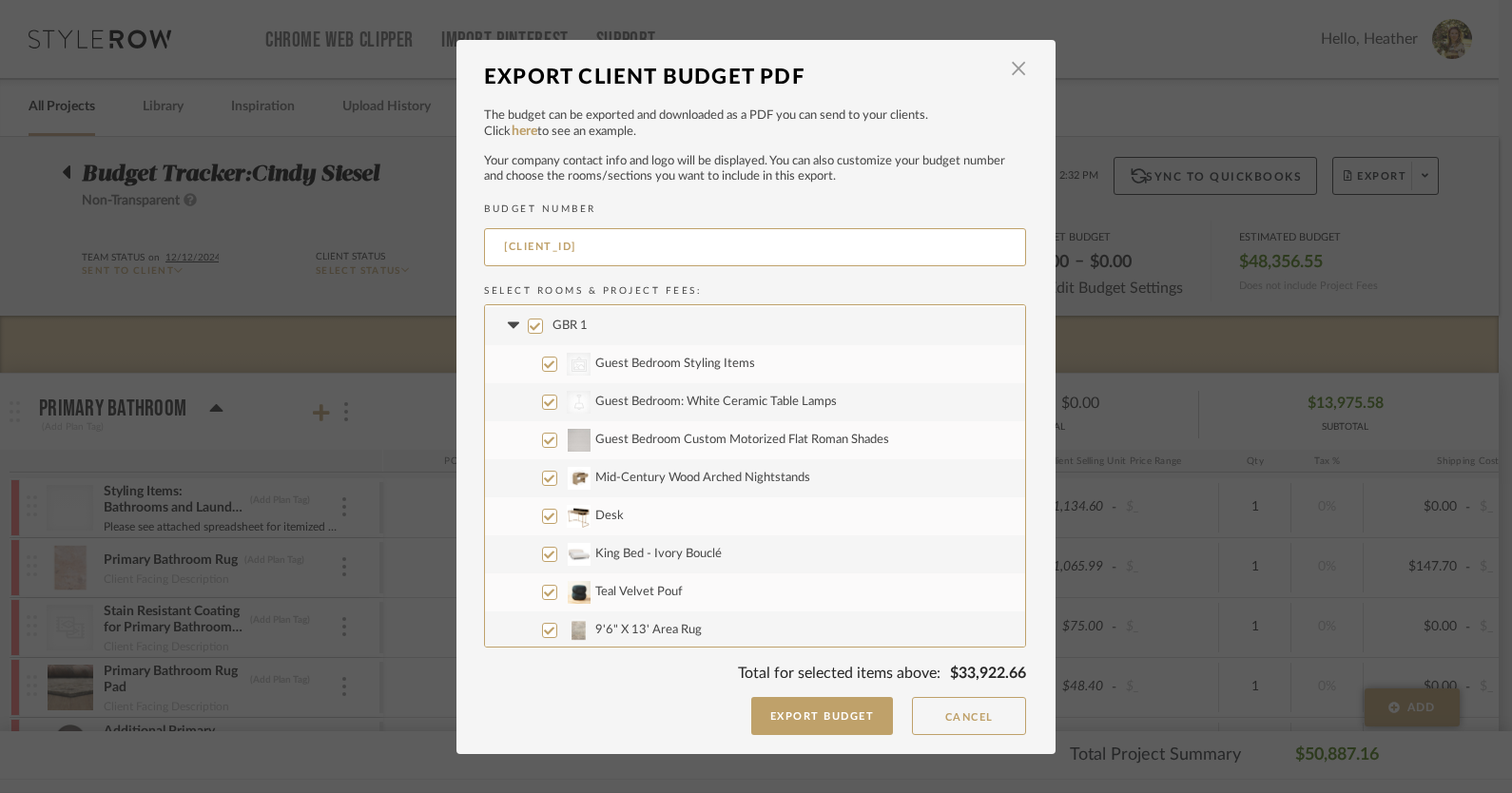 click on "GBR 1" at bounding box center [535, 326] 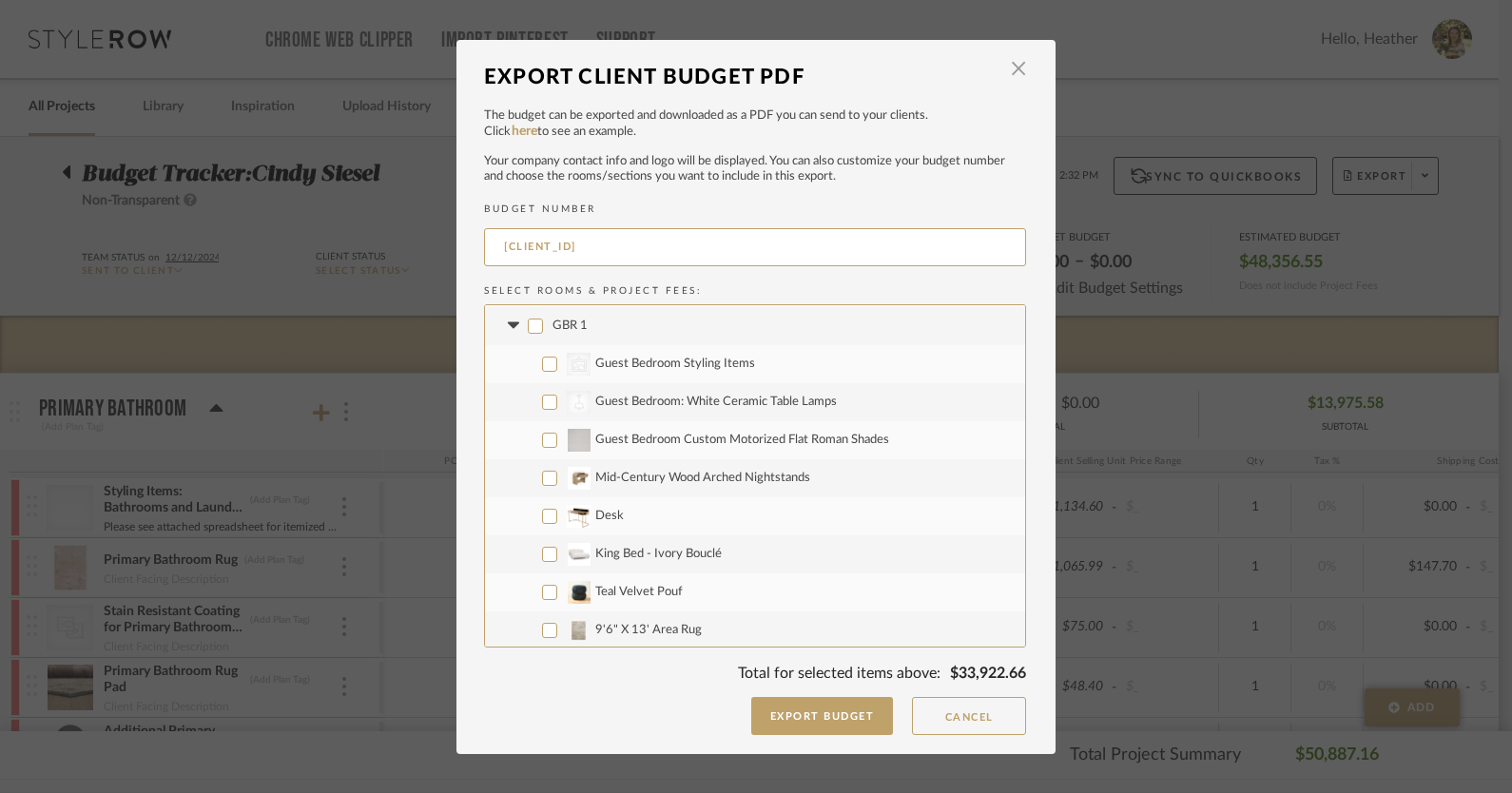 checkbox on "false" 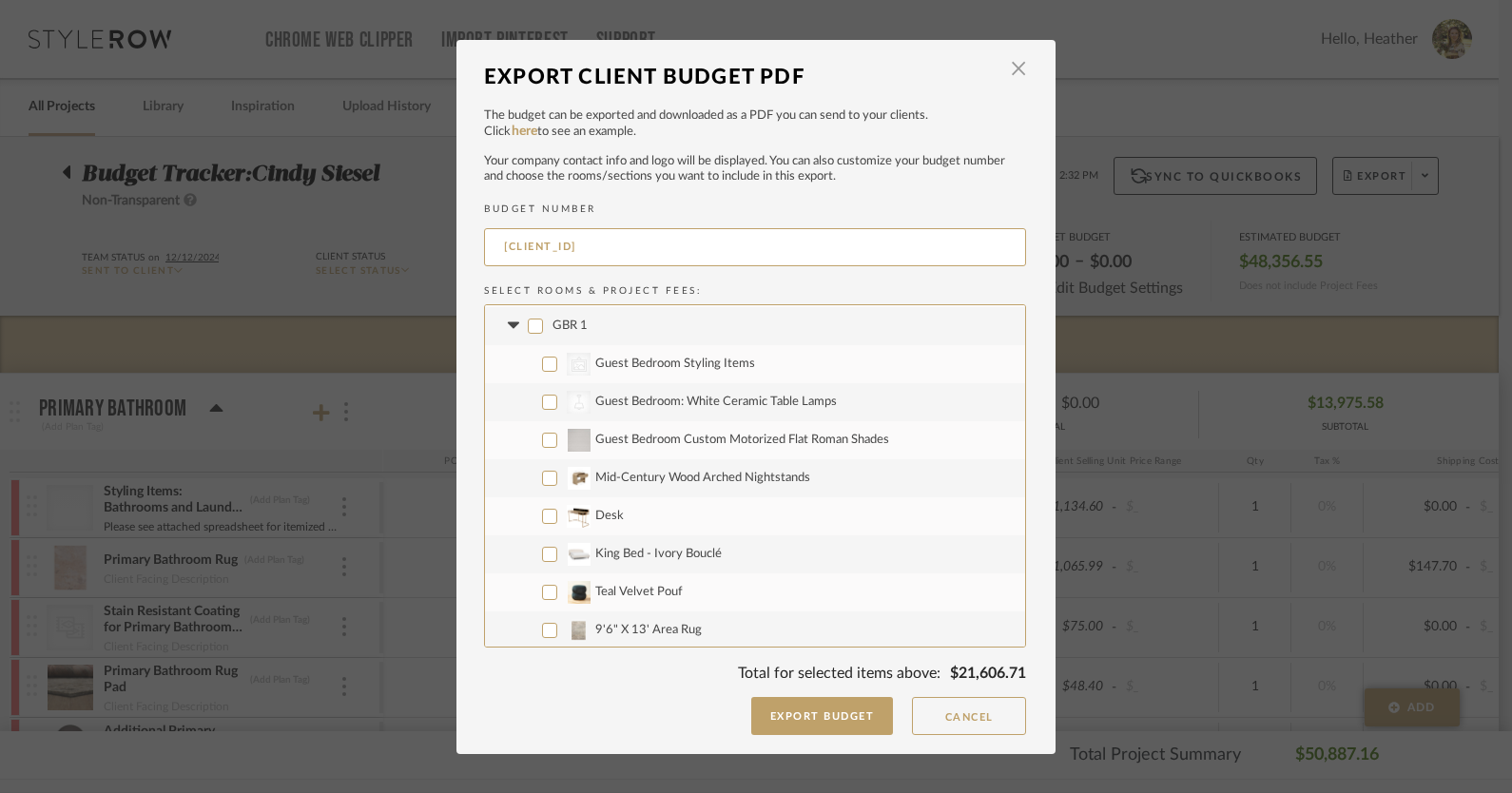 click 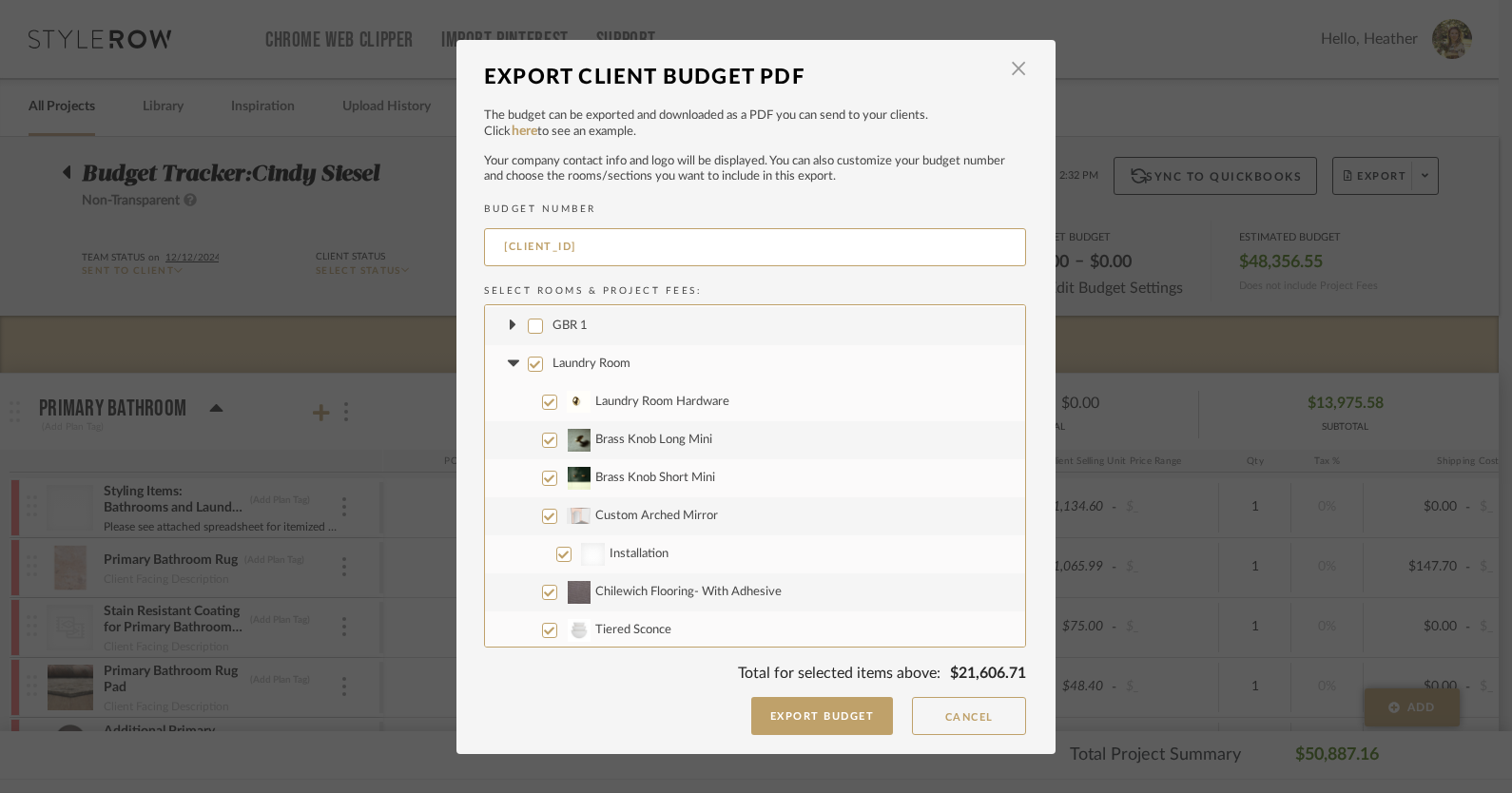 click on "Laundry Room" at bounding box center [535, 364] 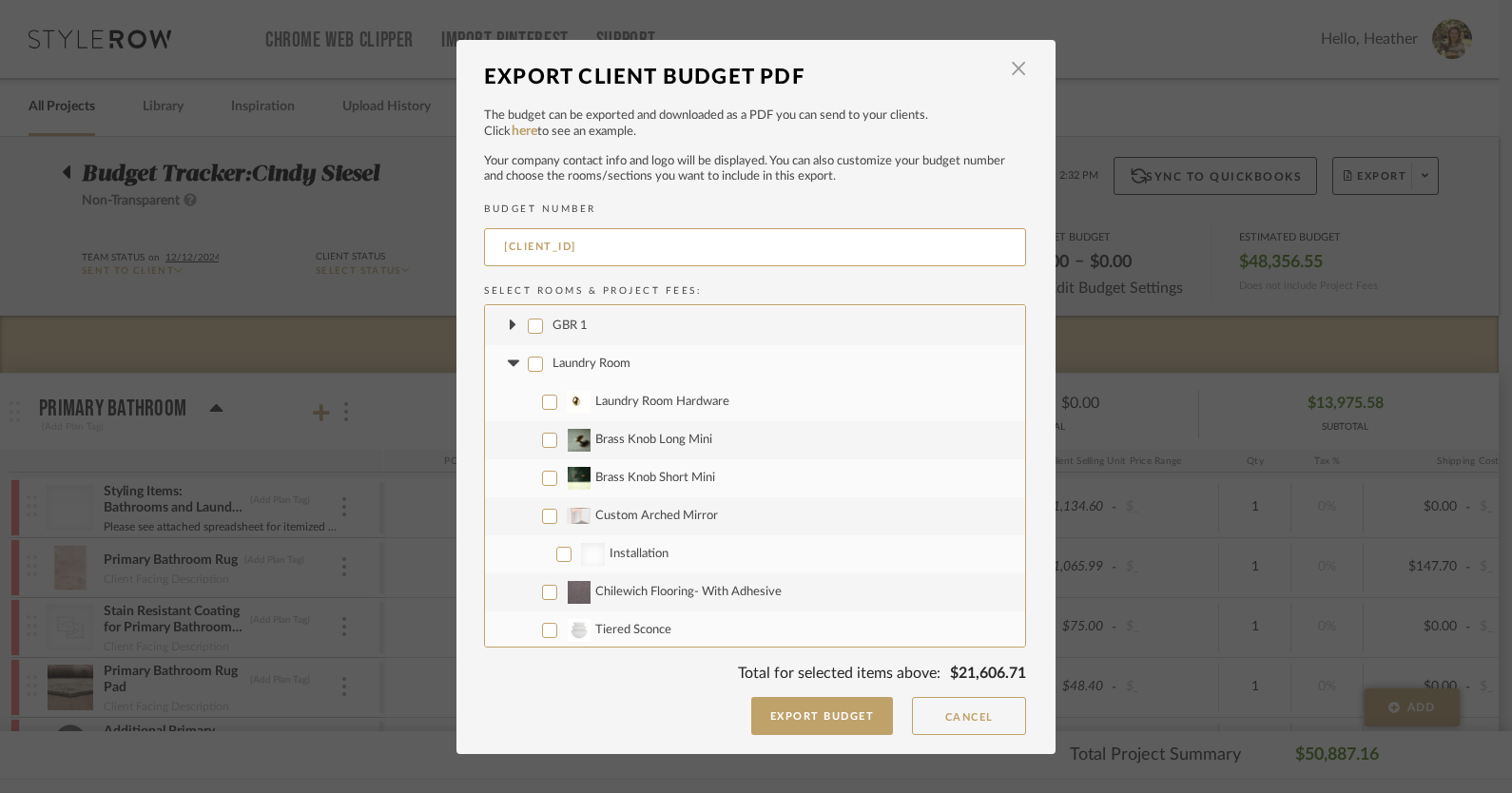 checkbox on "false" 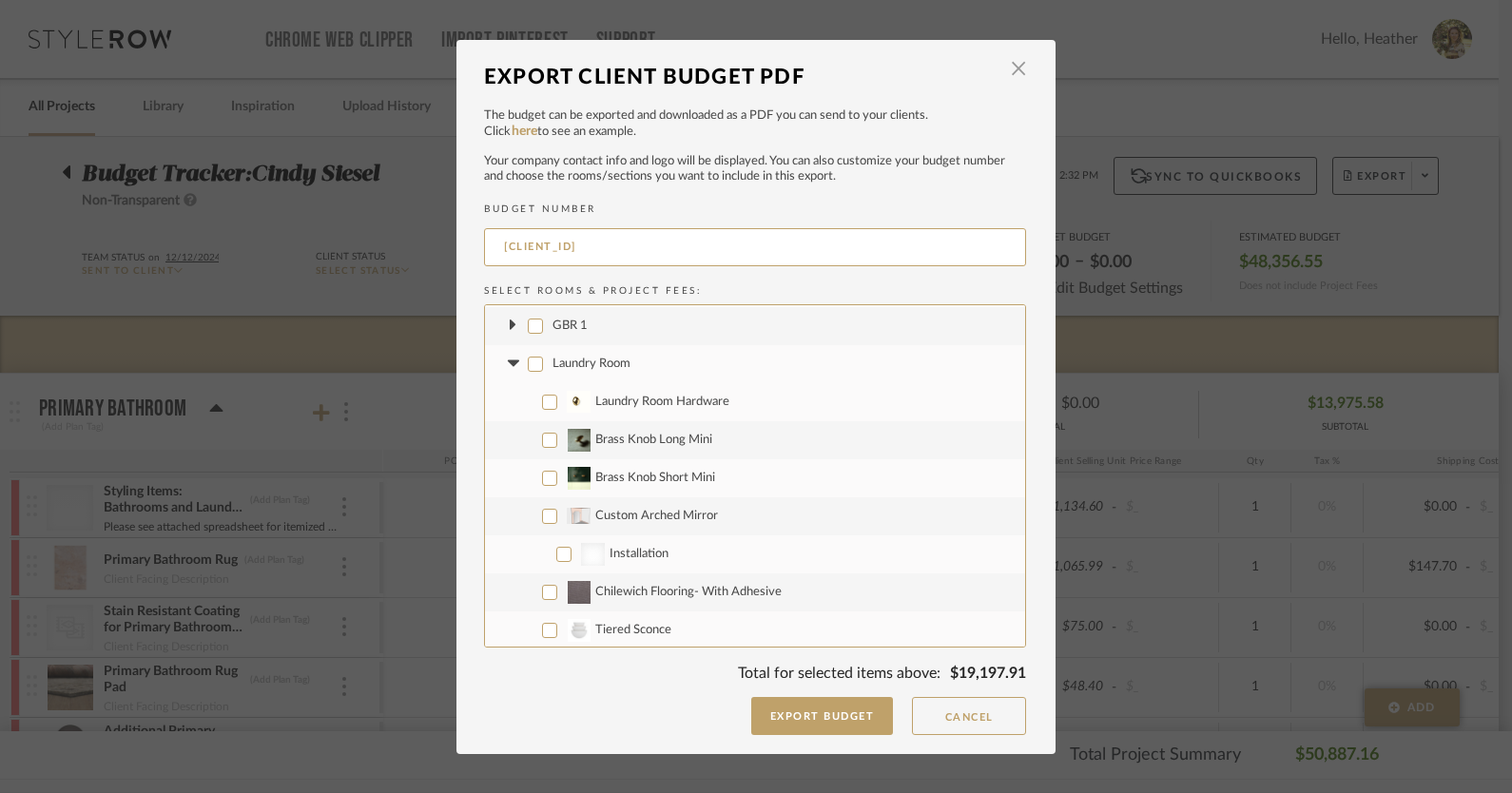 click on "Laundry Room Hardware" at bounding box center [550, 402] 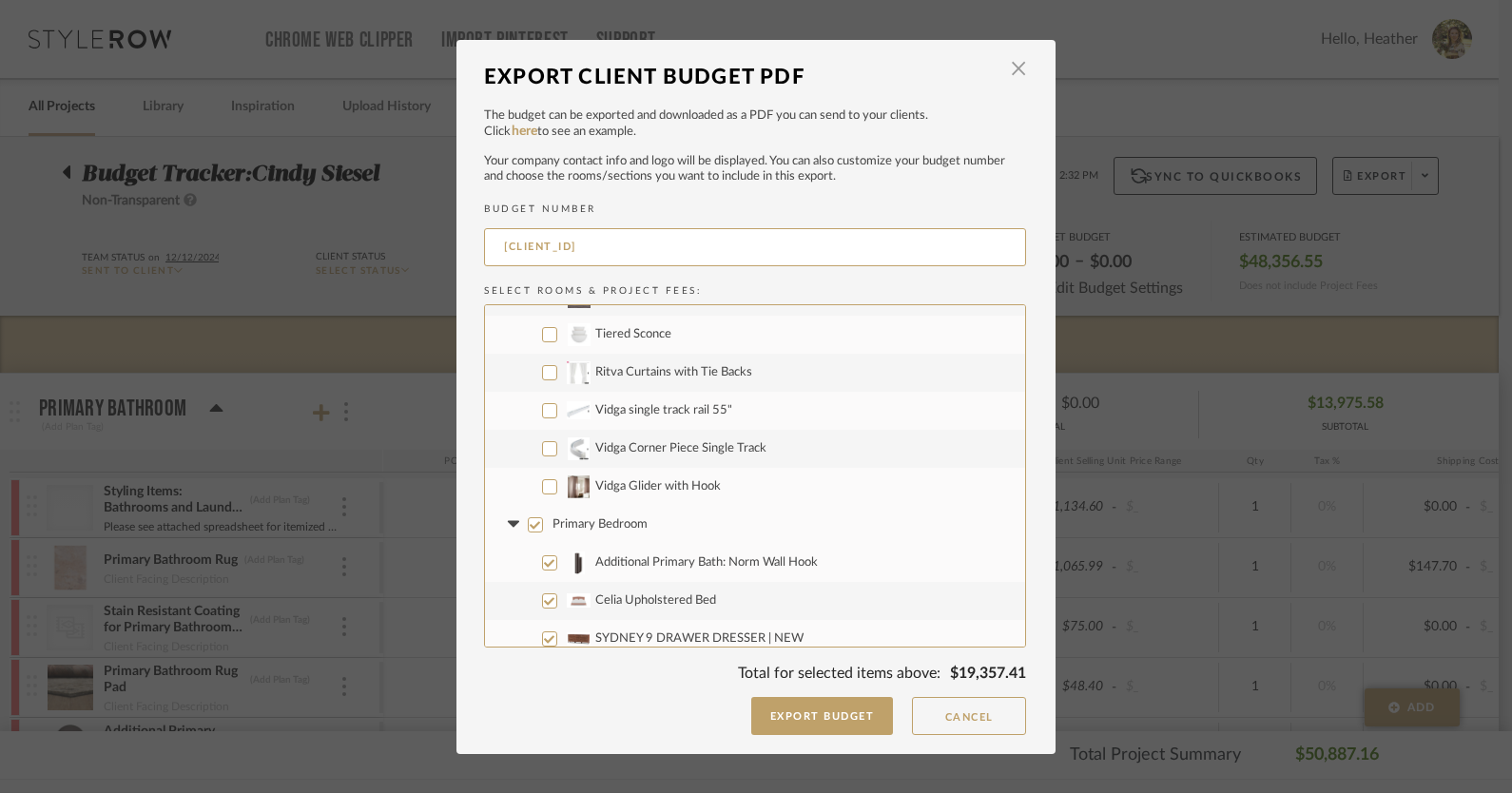 scroll, scrollTop: 2408, scrollLeft: 0, axis: vertical 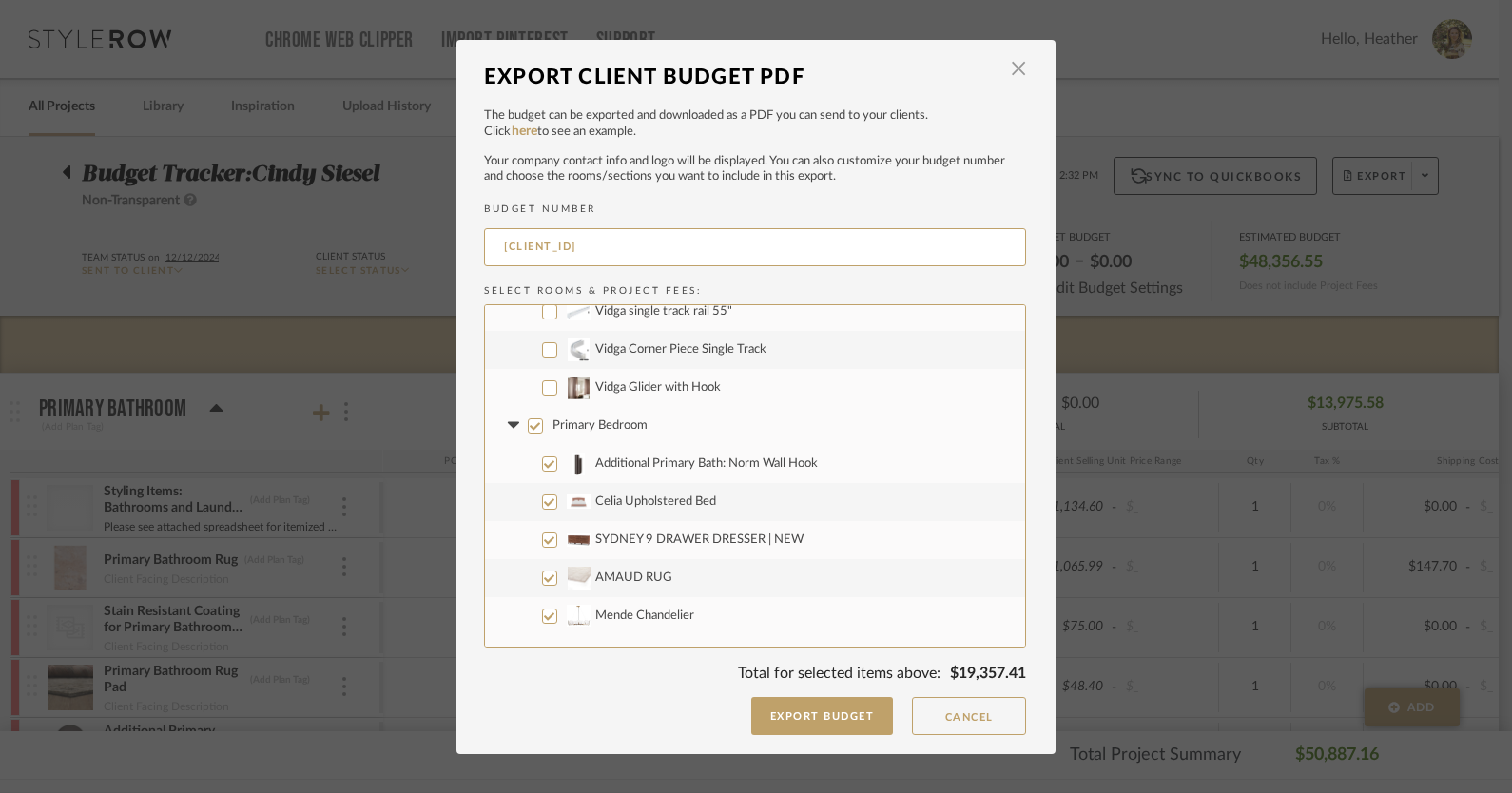 click on "Primary Bedroom" at bounding box center [535, 426] 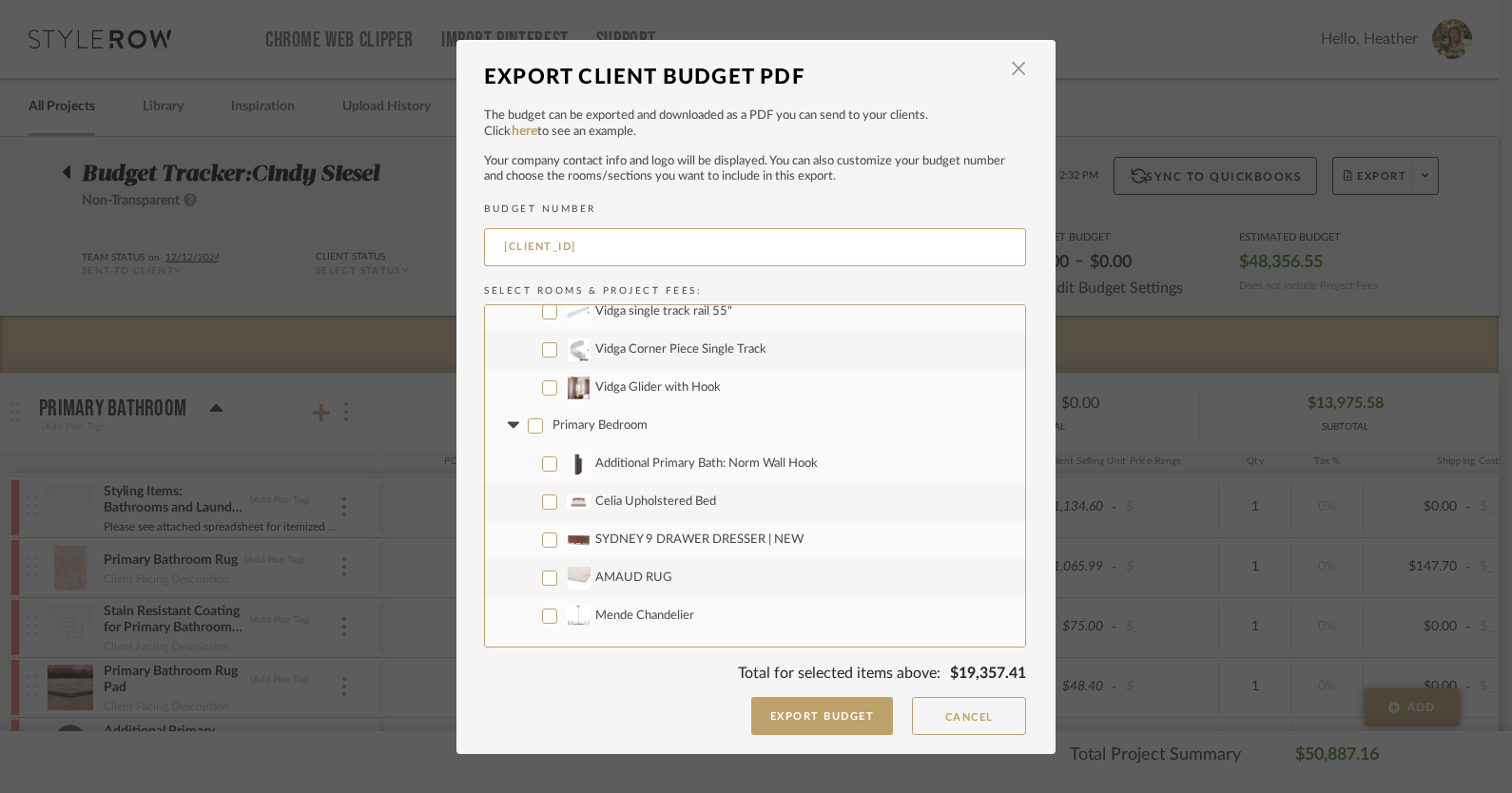checkbox on "false" 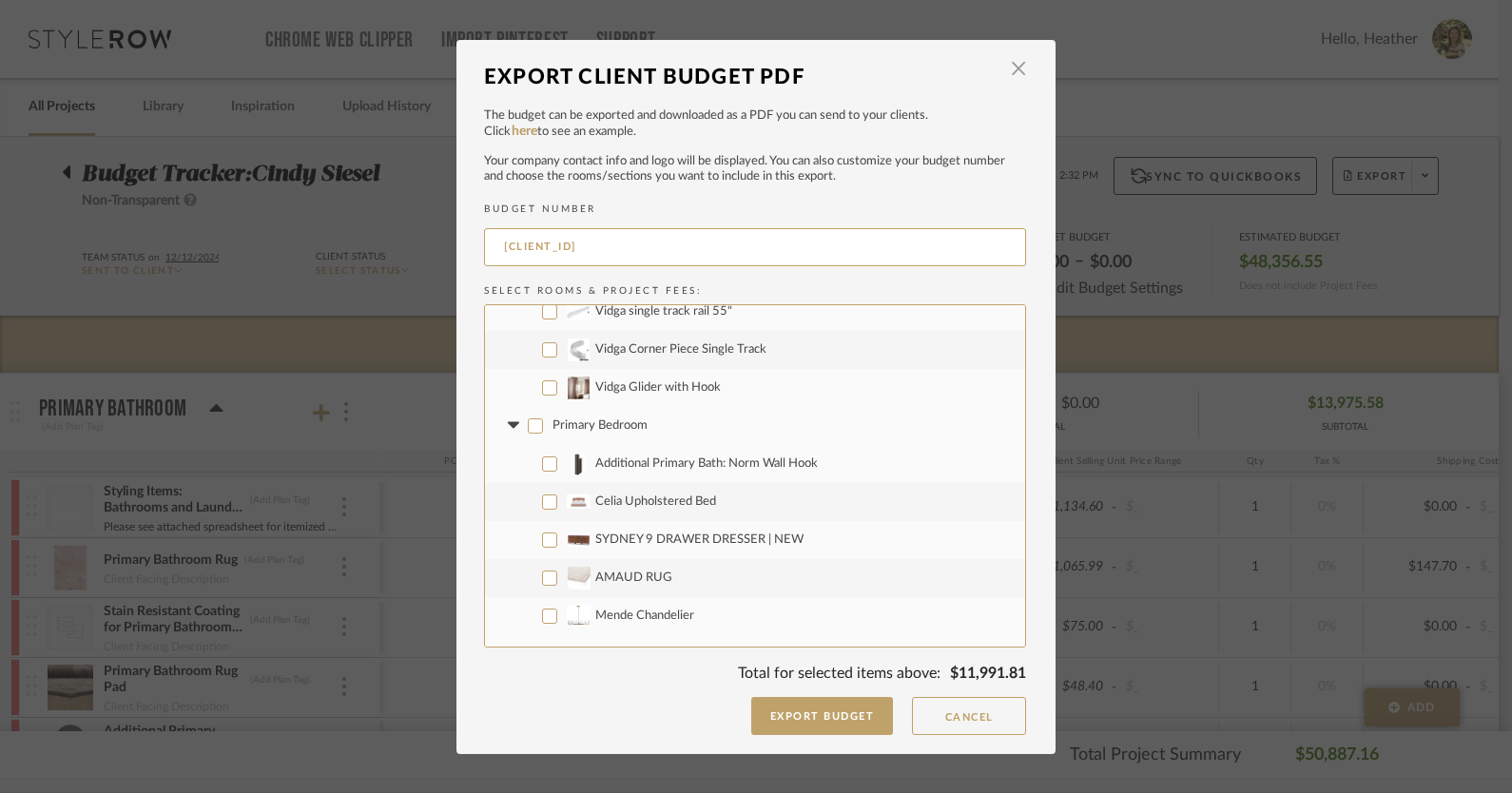 click on "Additional Primary Bath: Norm Wall Hook" at bounding box center [550, 464] 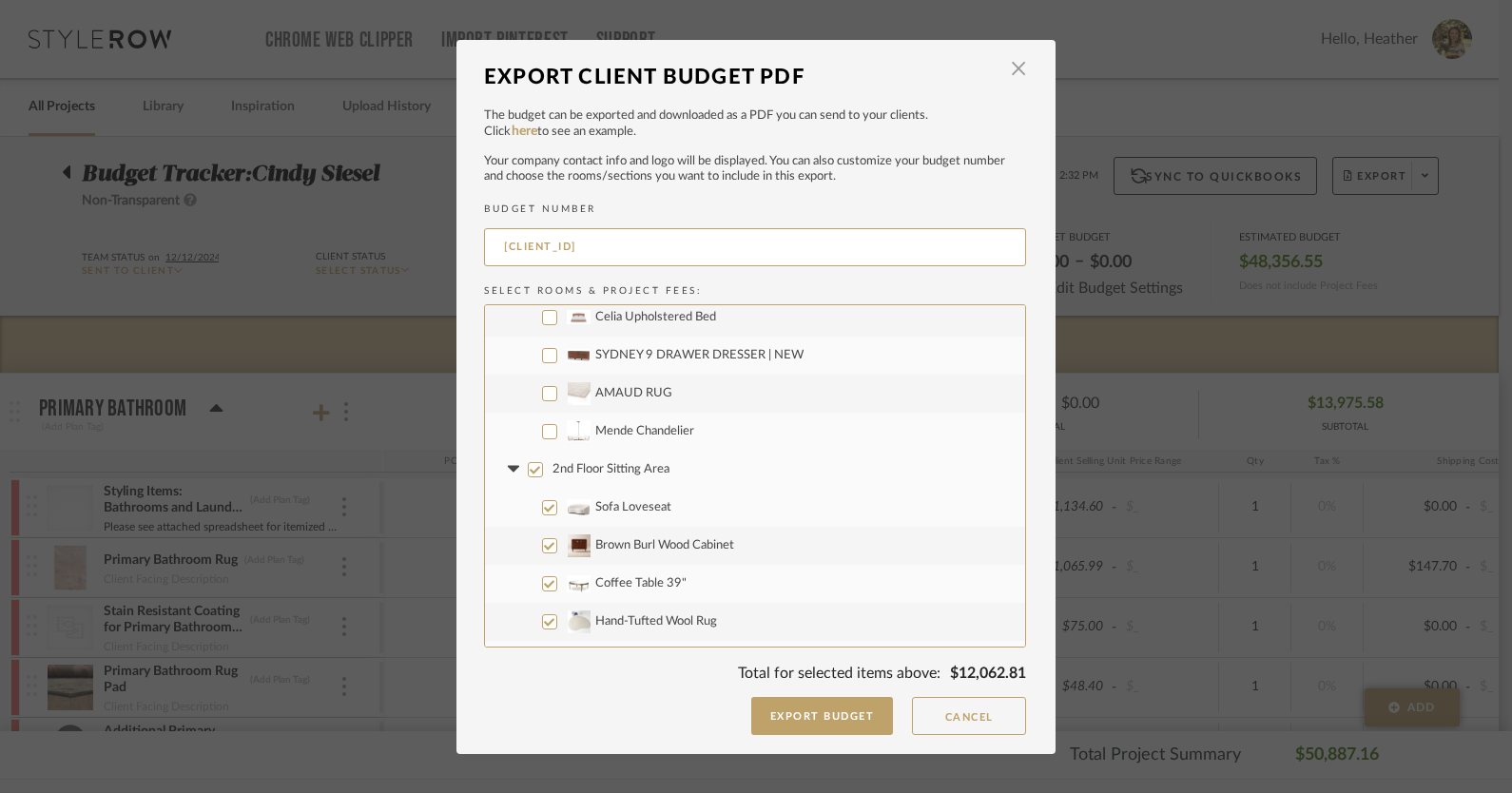 scroll, scrollTop: 2483, scrollLeft: 0, axis: vertical 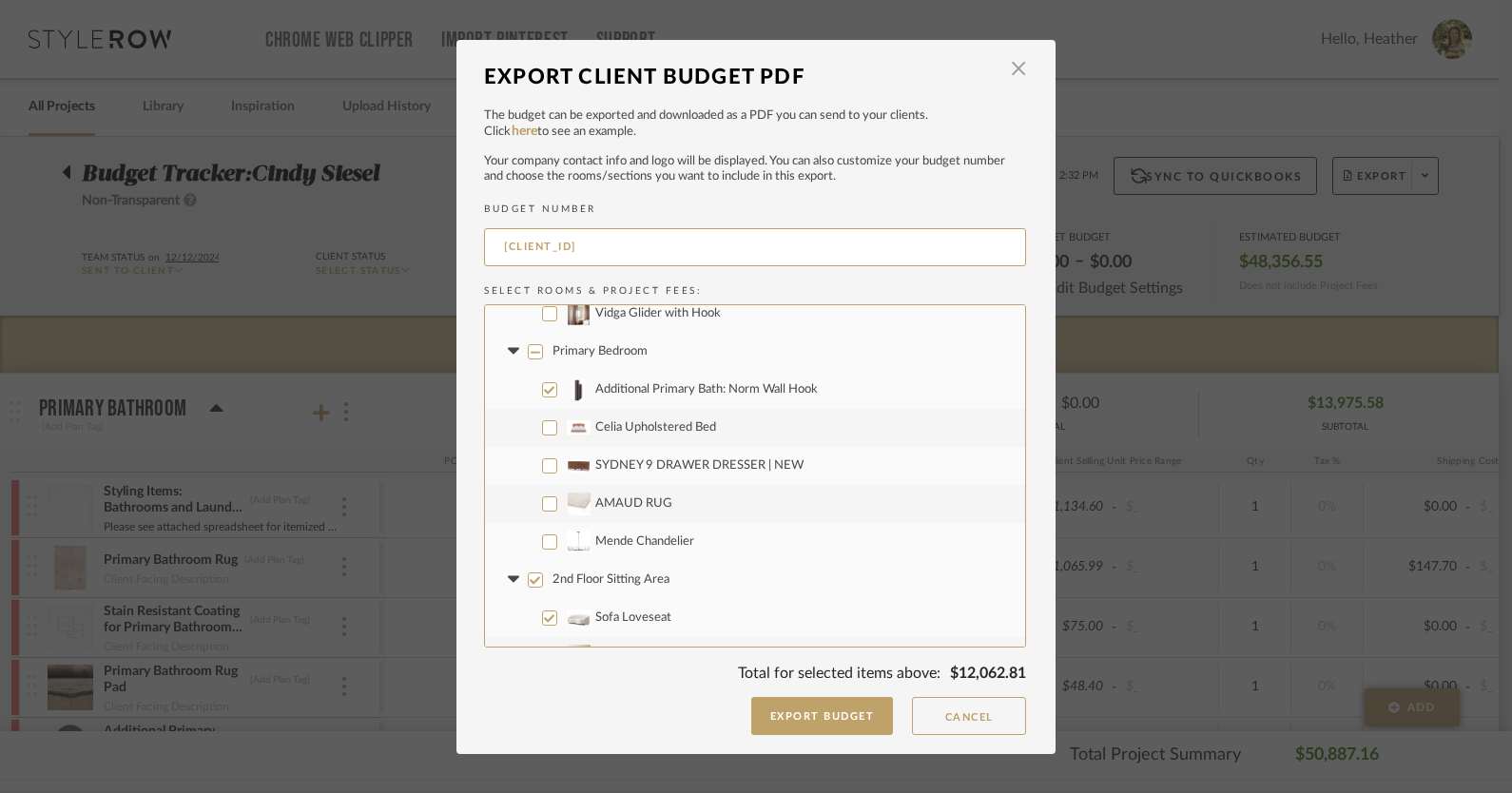 click on "2nd Floor Sitting Area" at bounding box center (755, 580) 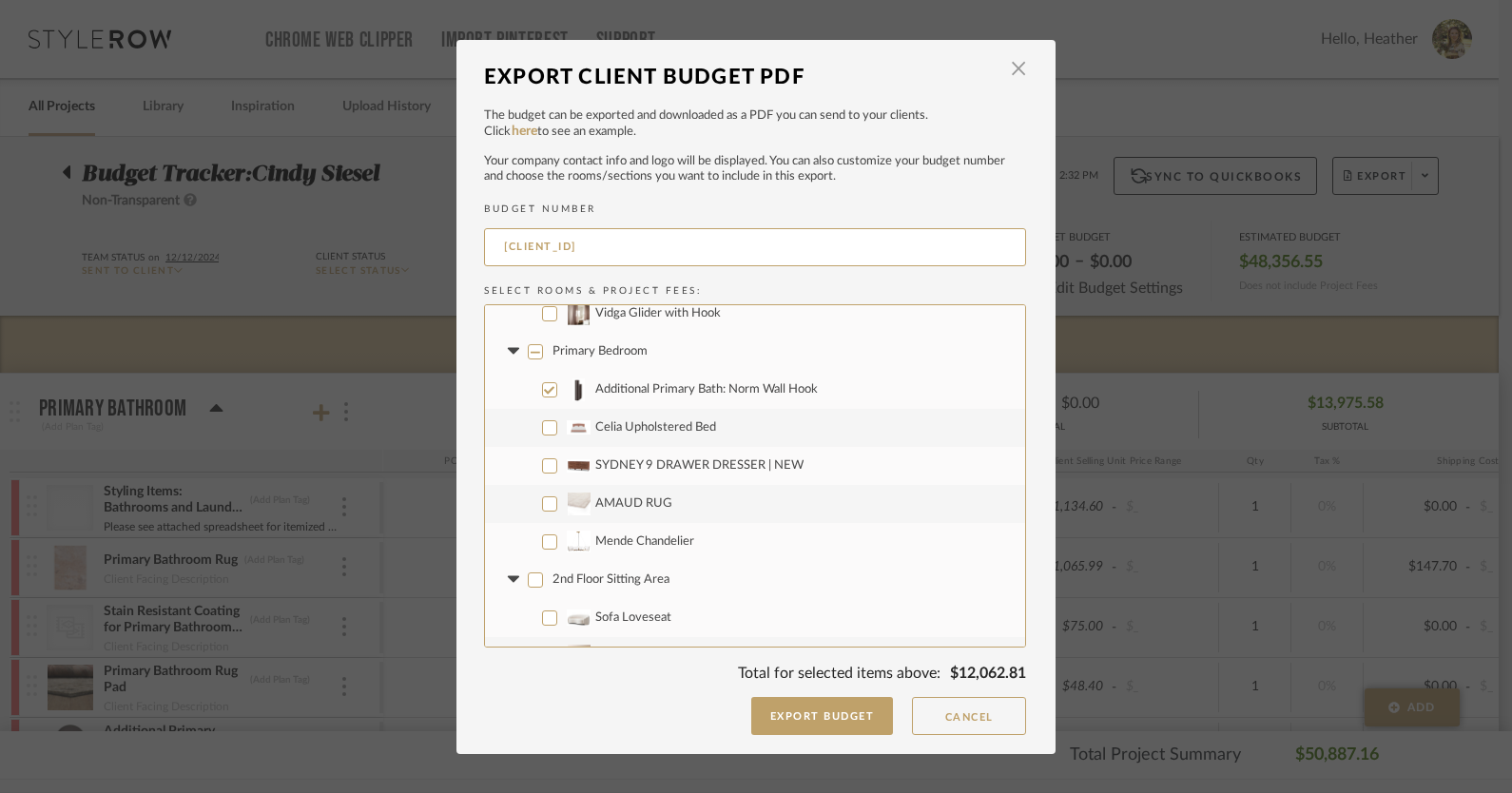 checkbox on "false" 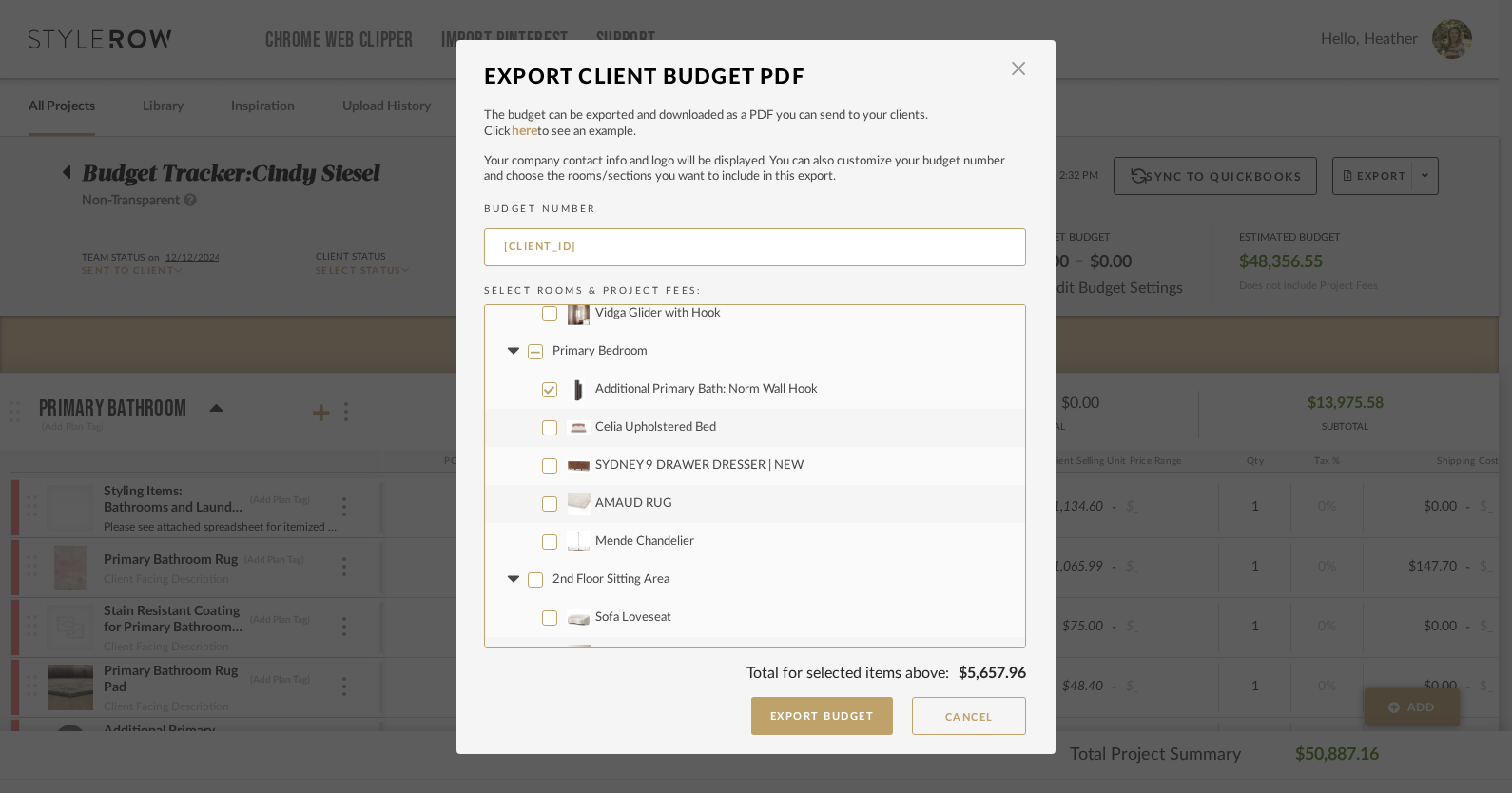 click 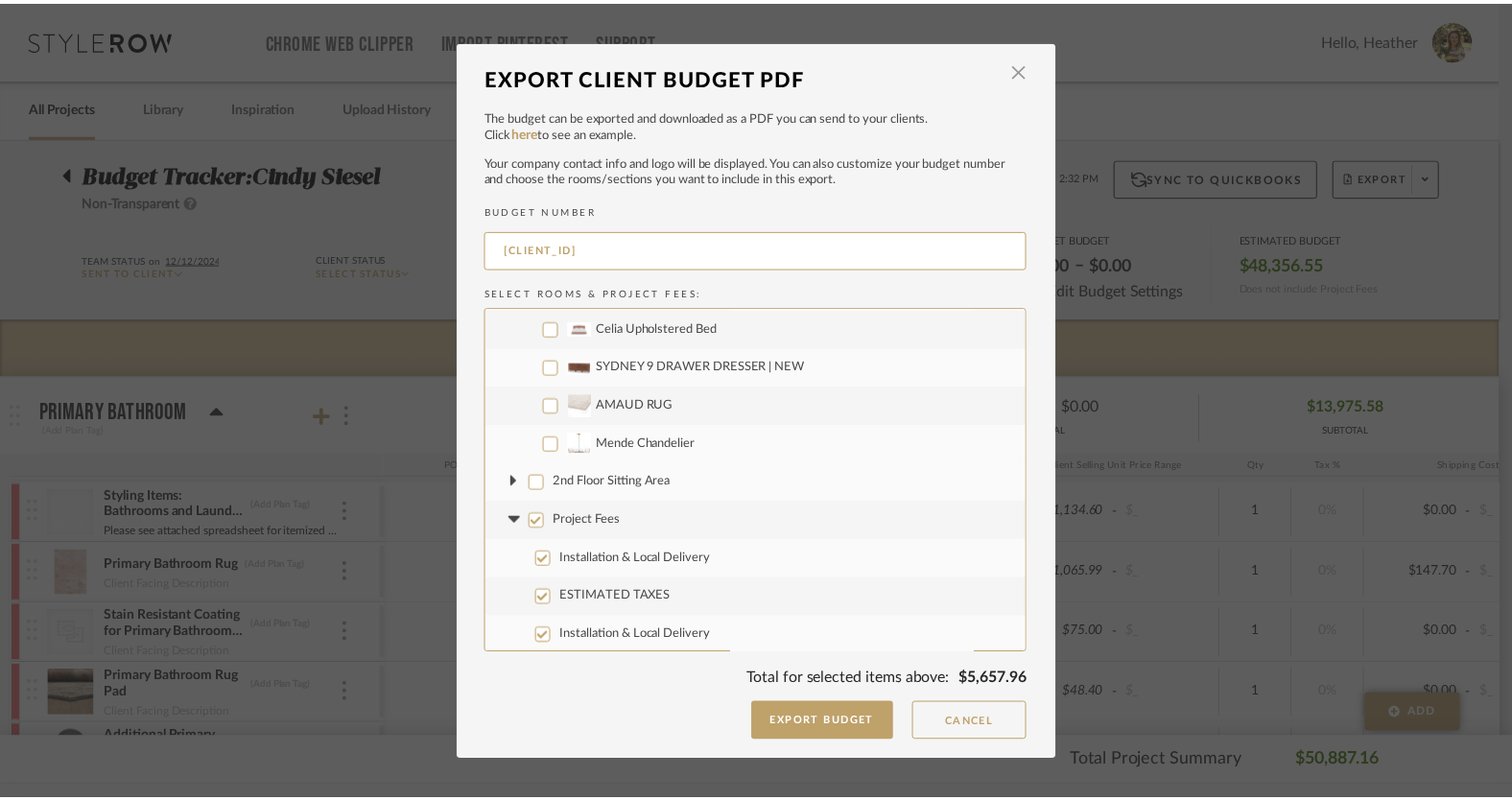 scroll, scrollTop: 2610, scrollLeft: 0, axis: vertical 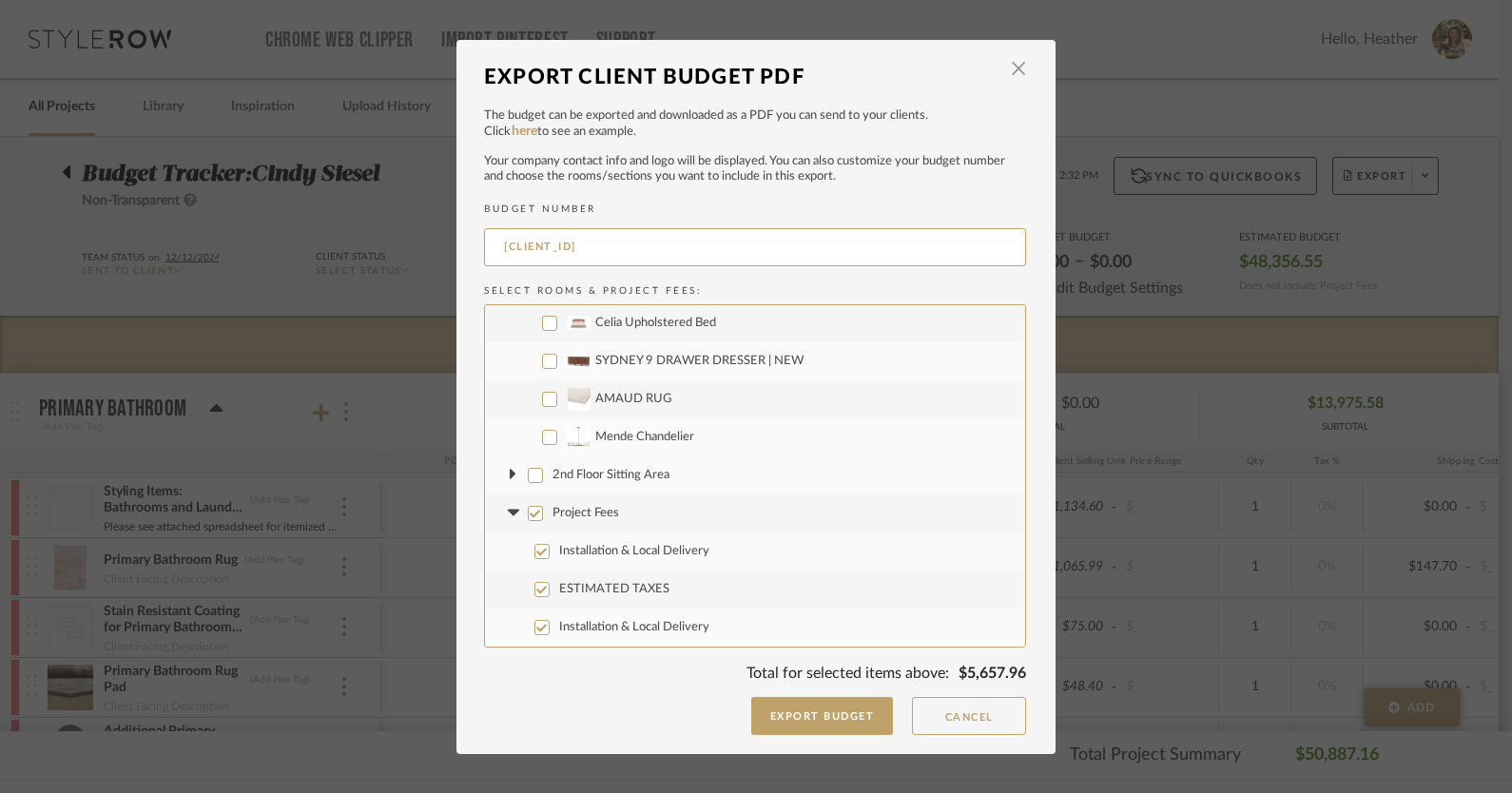click on "Project Fees" at bounding box center [755, 513] 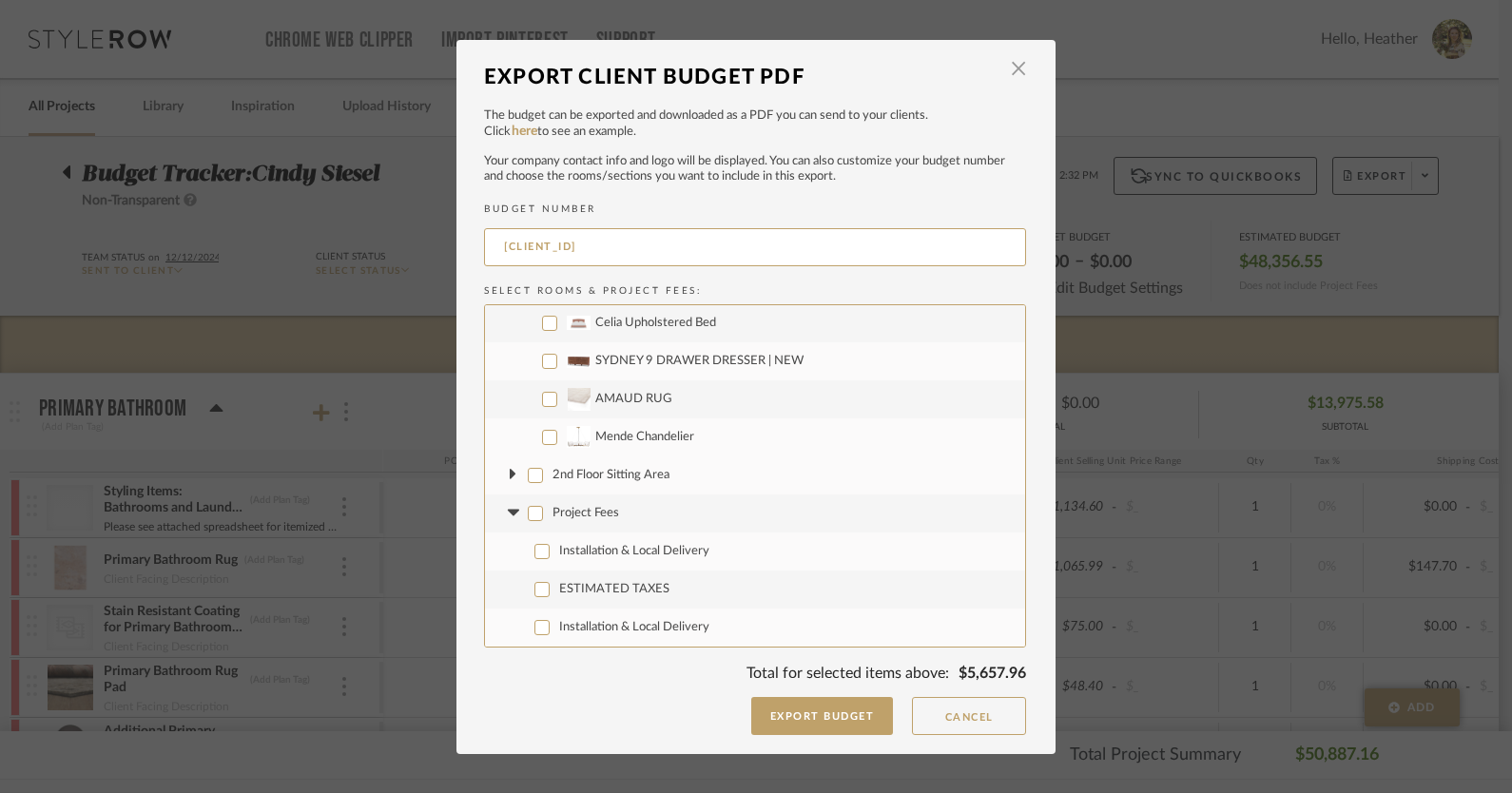 checkbox on "false" 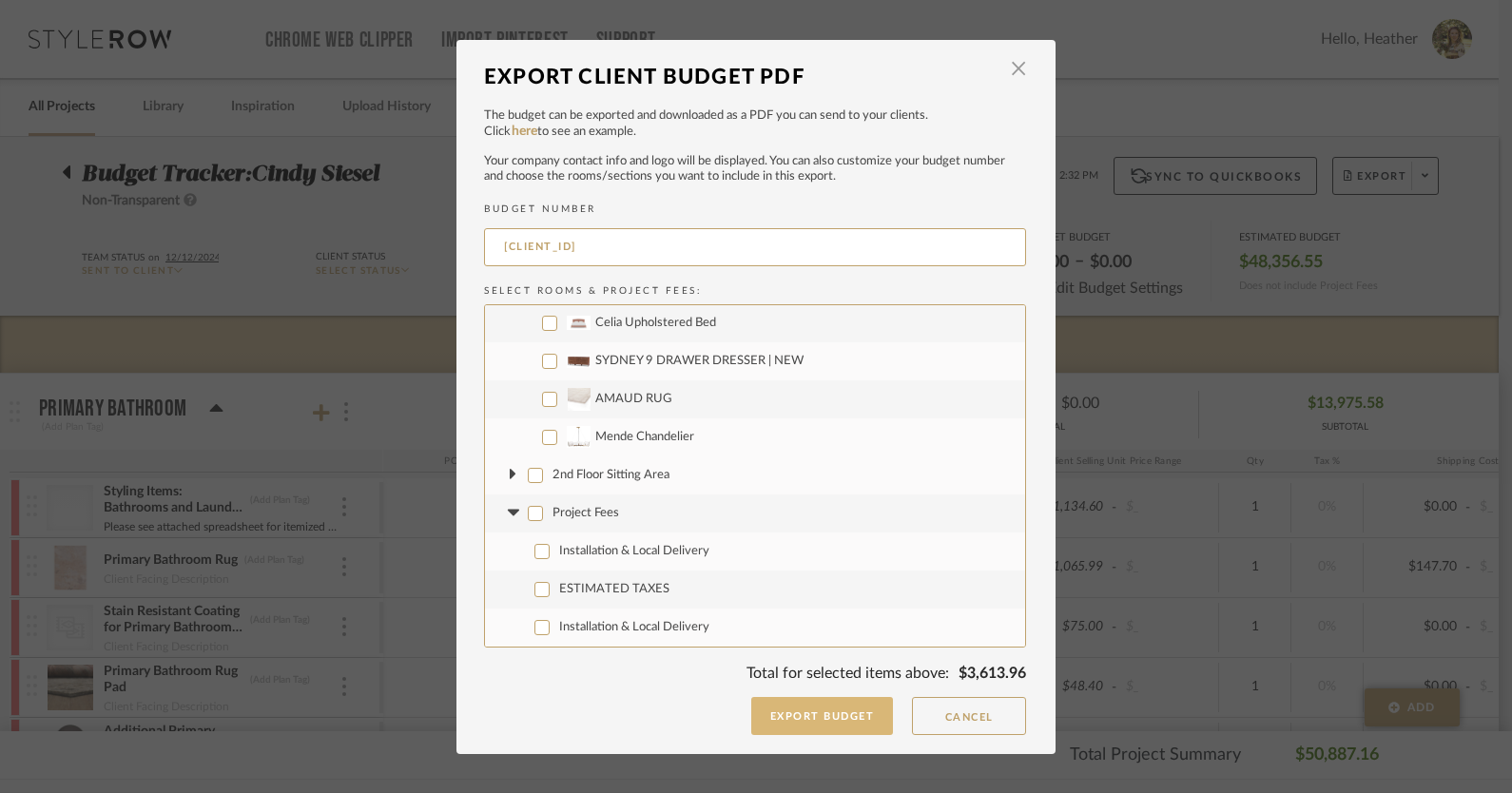 click on "Export Budget" at bounding box center (823, 716) 